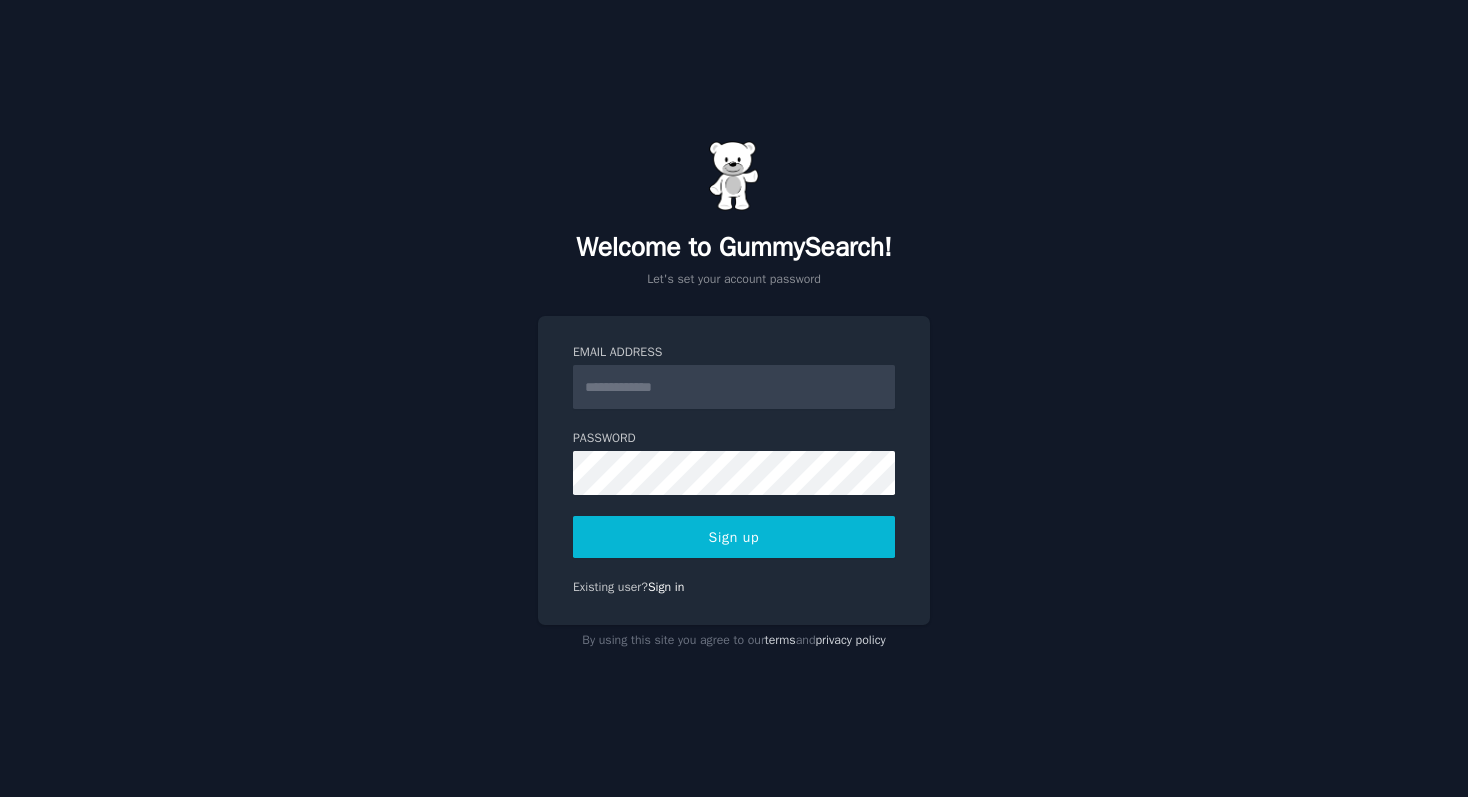 scroll, scrollTop: 0, scrollLeft: 0, axis: both 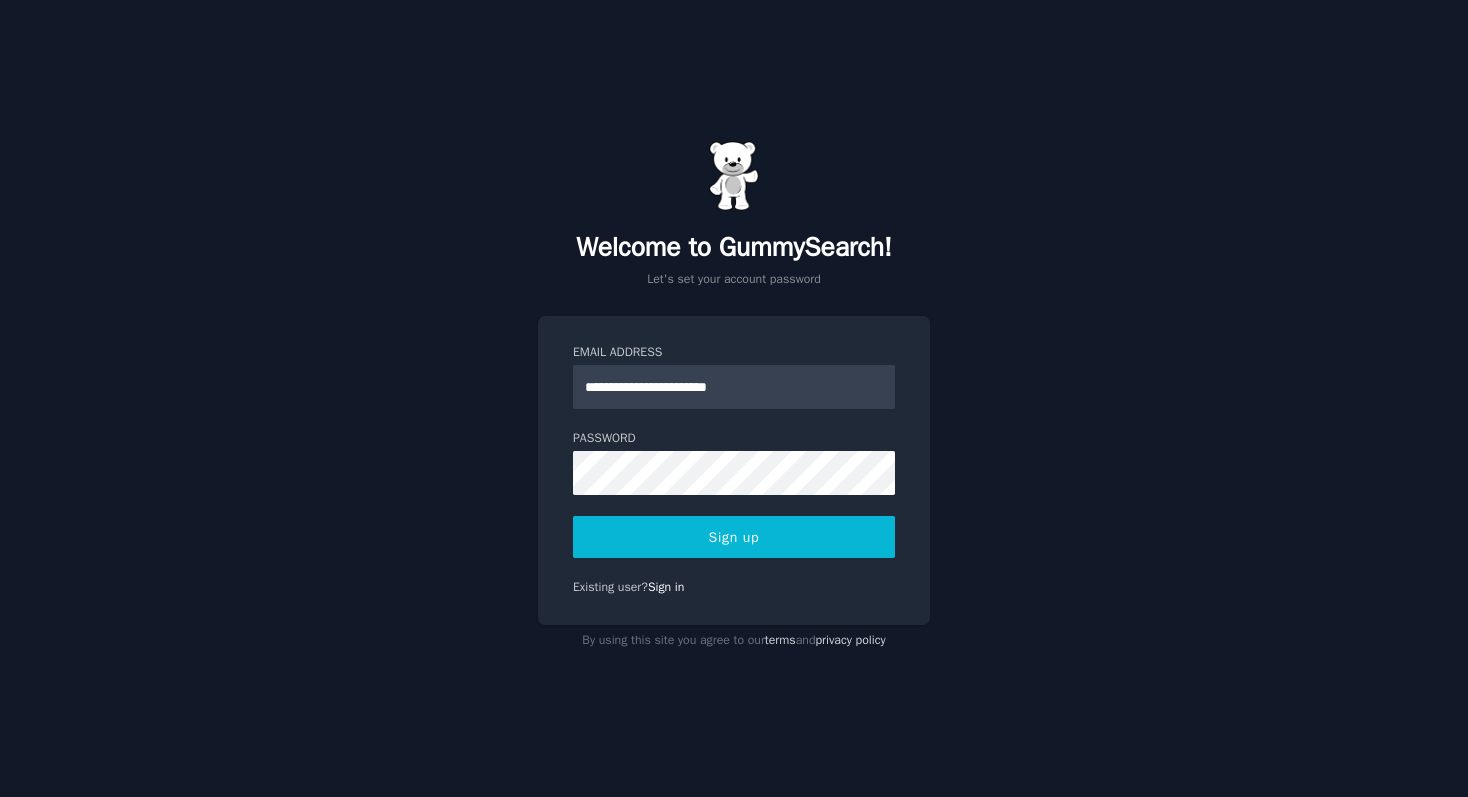click on "Sign up" at bounding box center (734, 537) 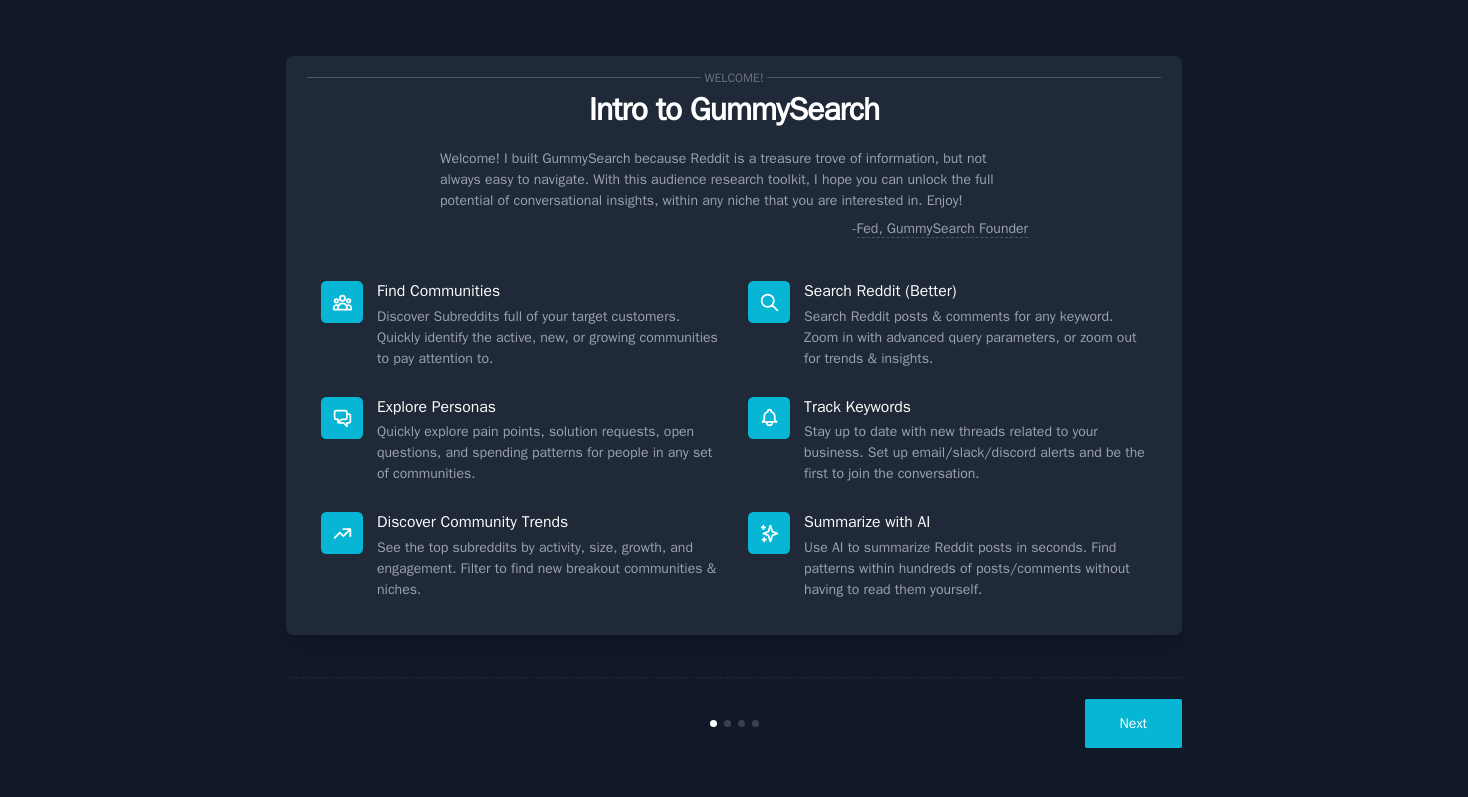 scroll, scrollTop: 0, scrollLeft: 0, axis: both 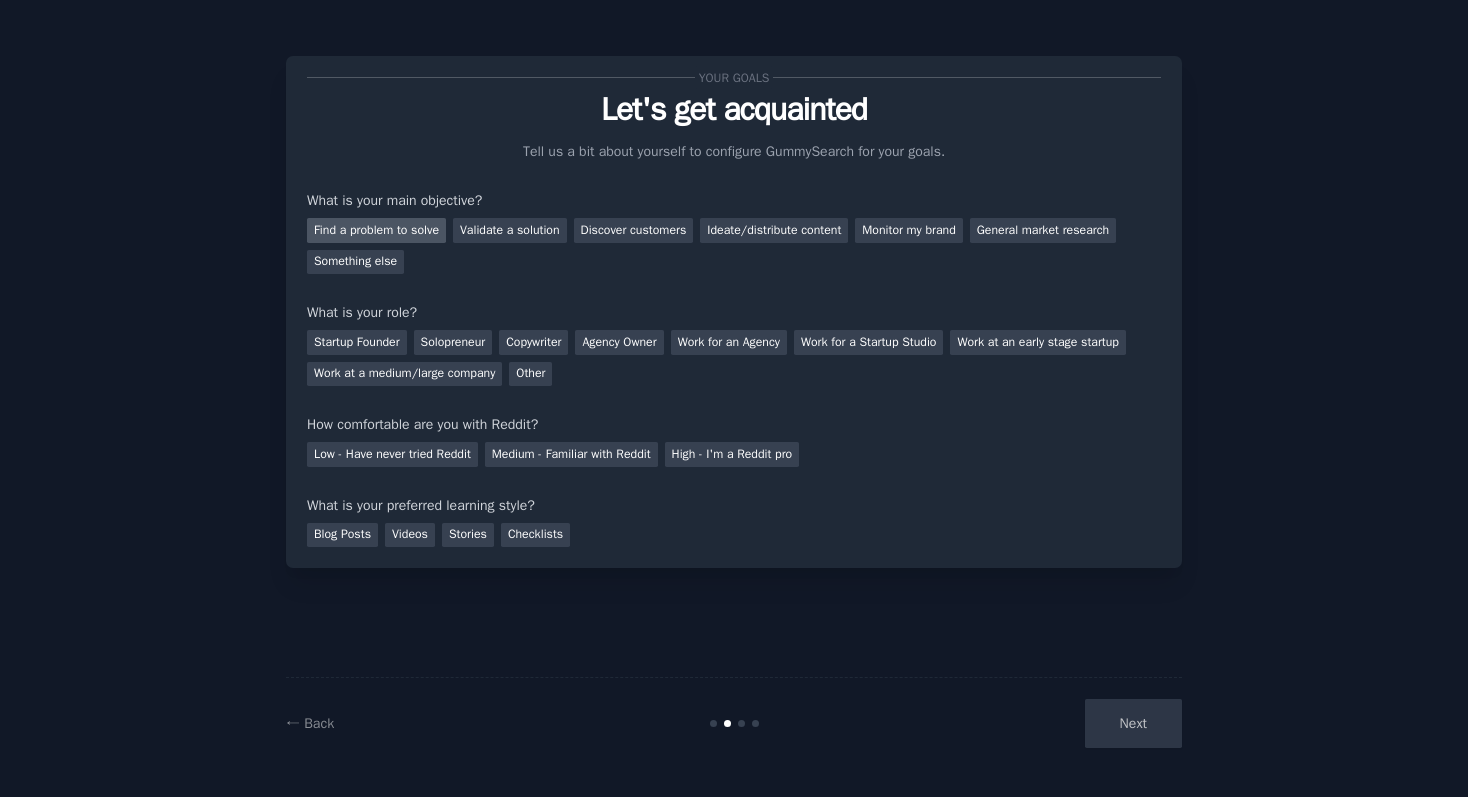 click on "Find a problem to solve" at bounding box center (376, 230) 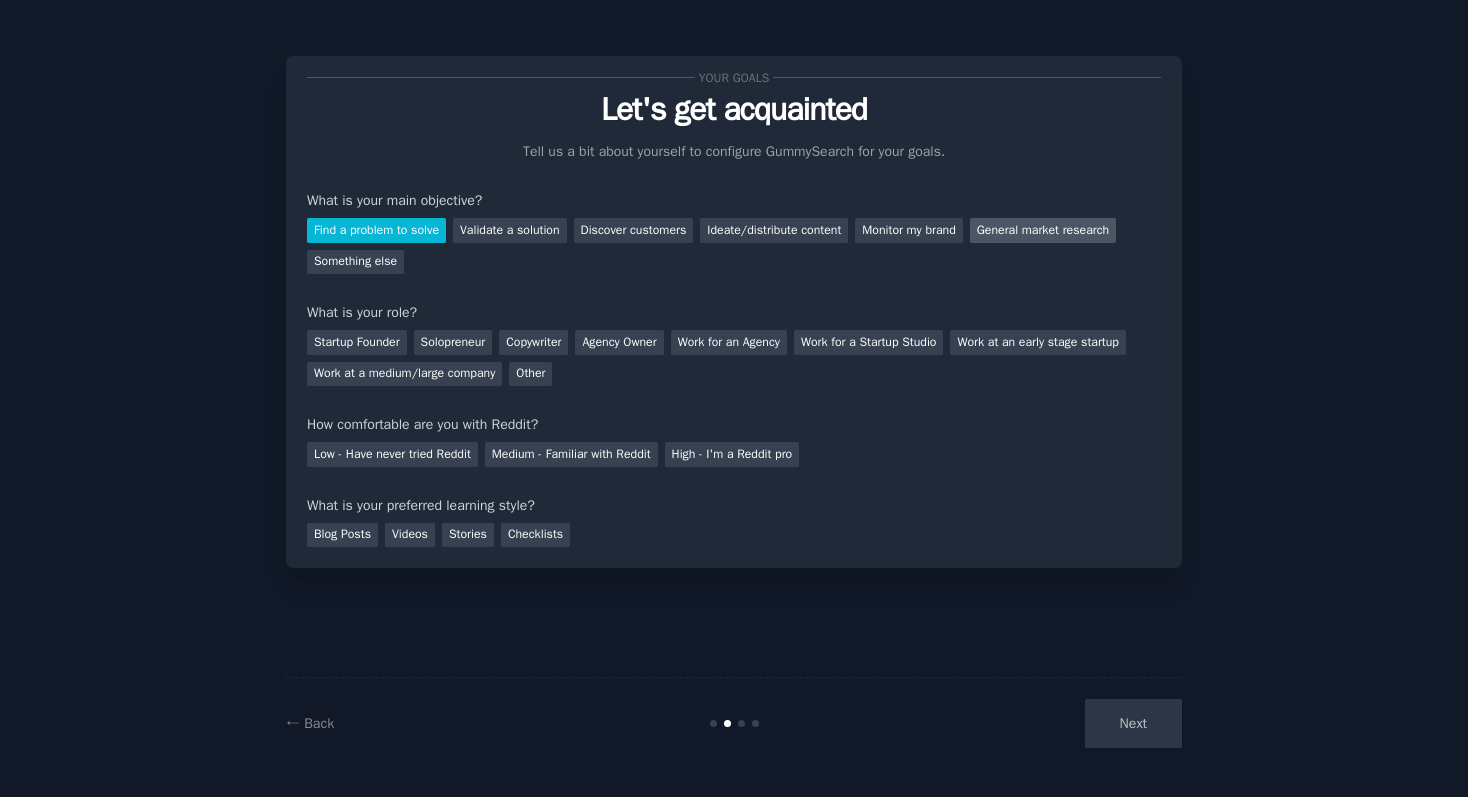 click on "General market research" at bounding box center [1043, 230] 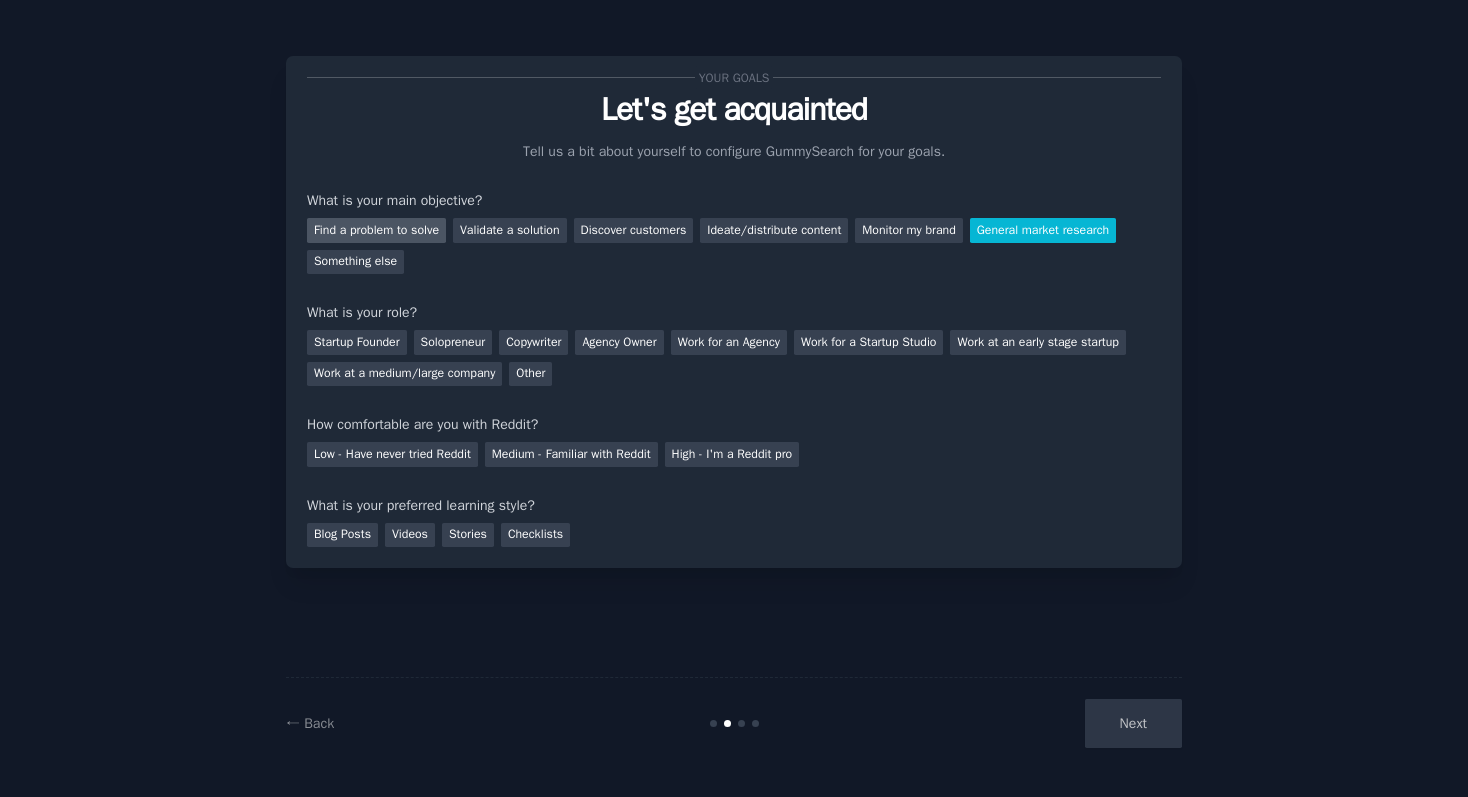 click on "Find a problem to solve" at bounding box center (376, 230) 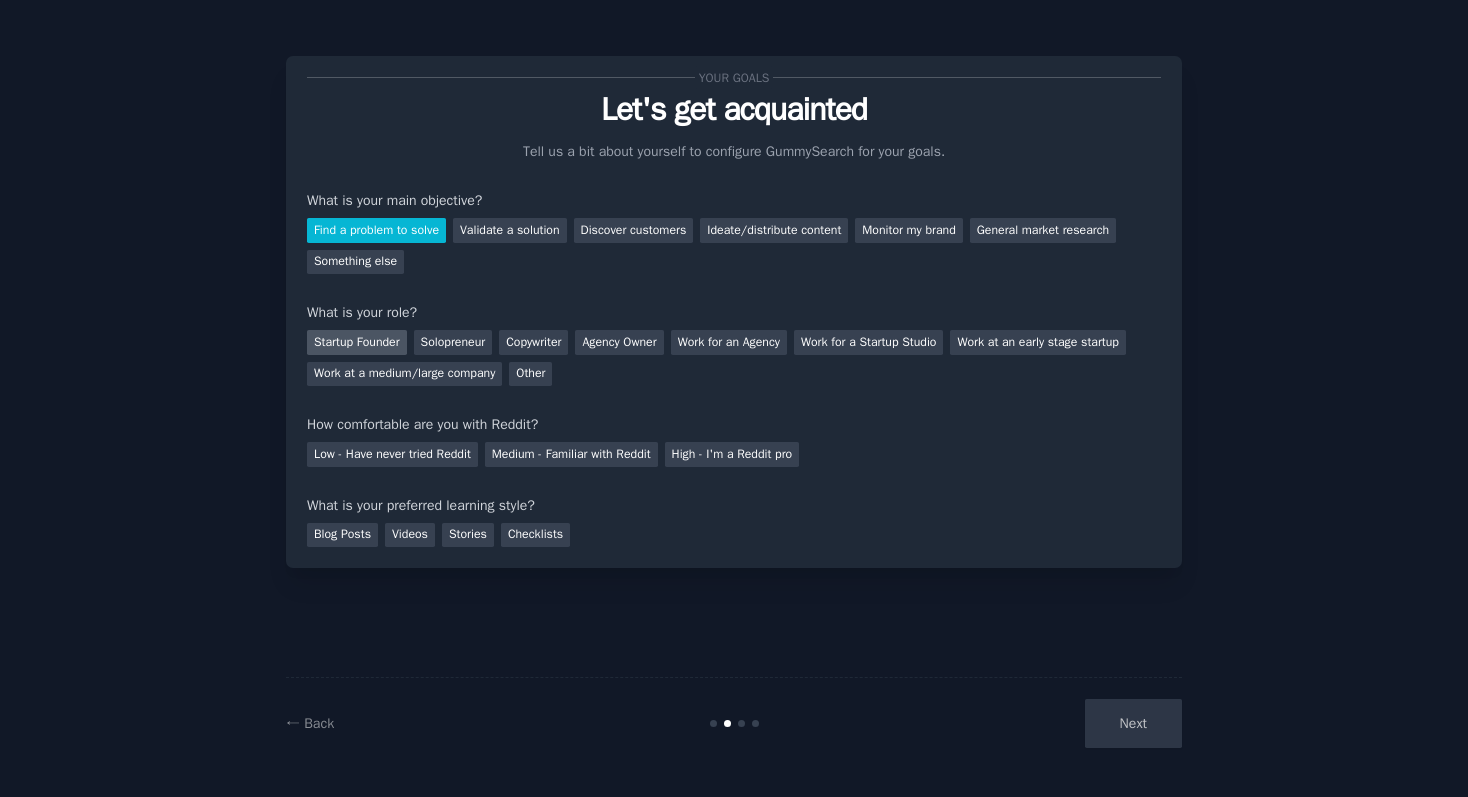 click on "Startup Founder" at bounding box center (357, 342) 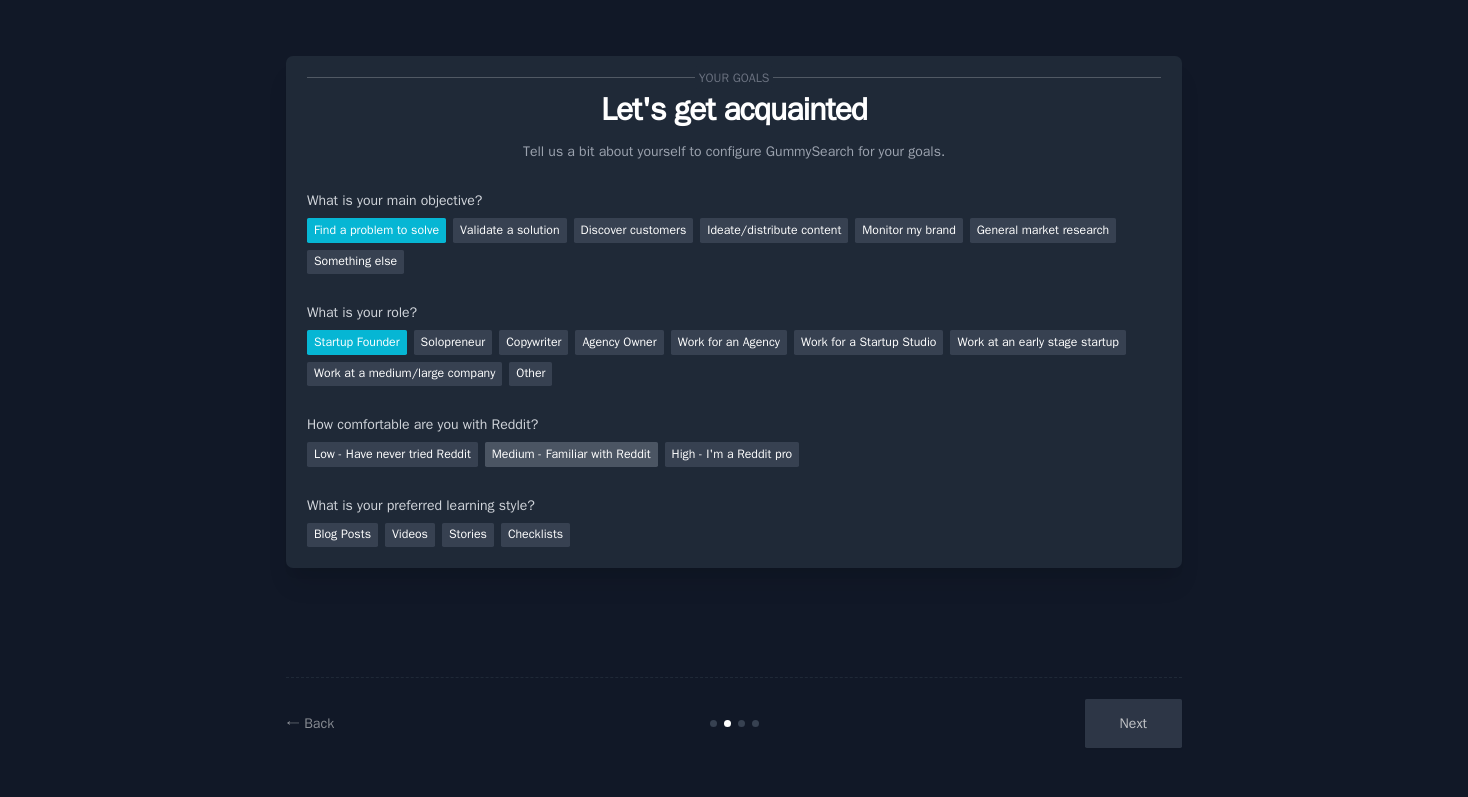 click on "Medium - Familiar with Reddit" at bounding box center [571, 454] 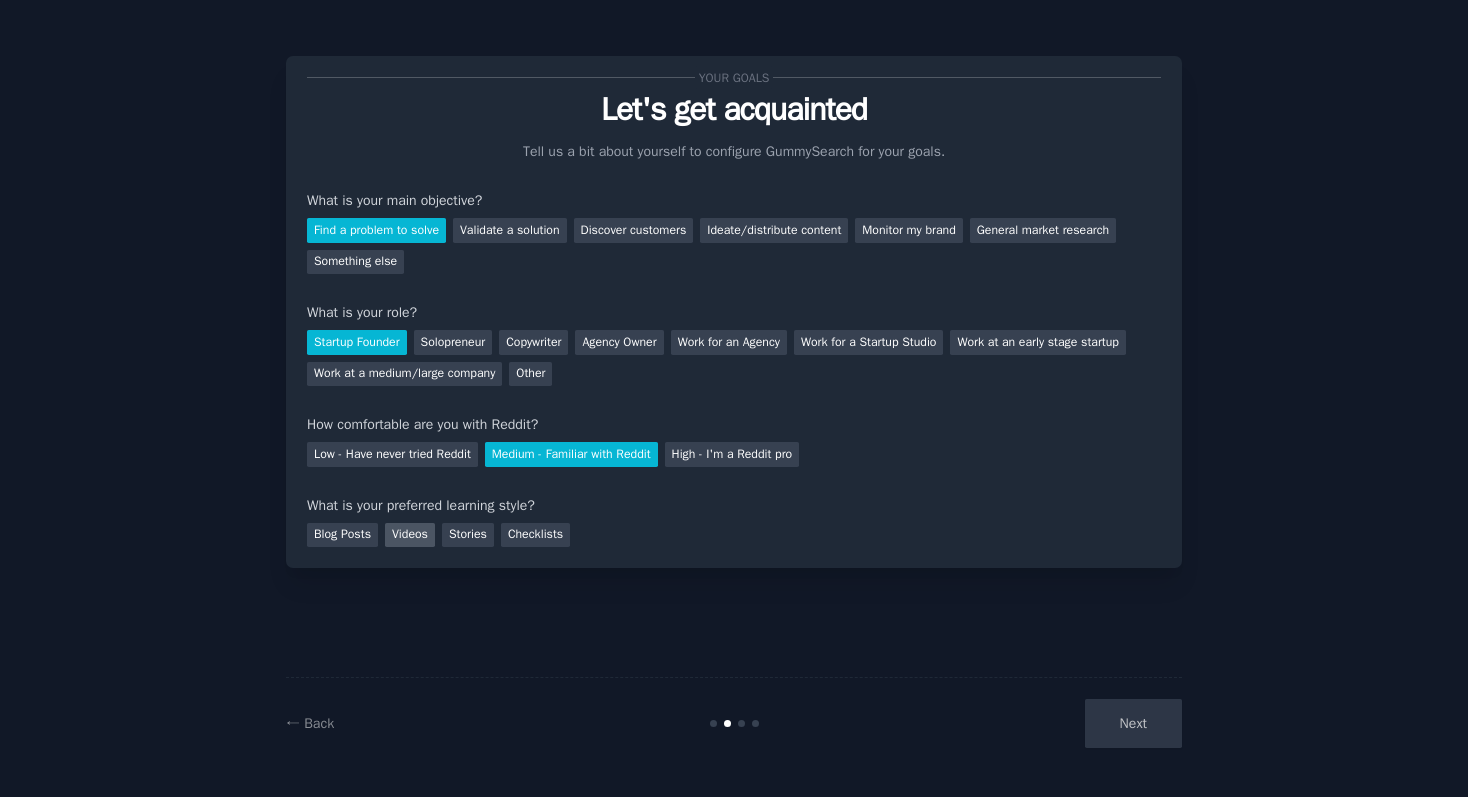 click on "Videos" at bounding box center (410, 535) 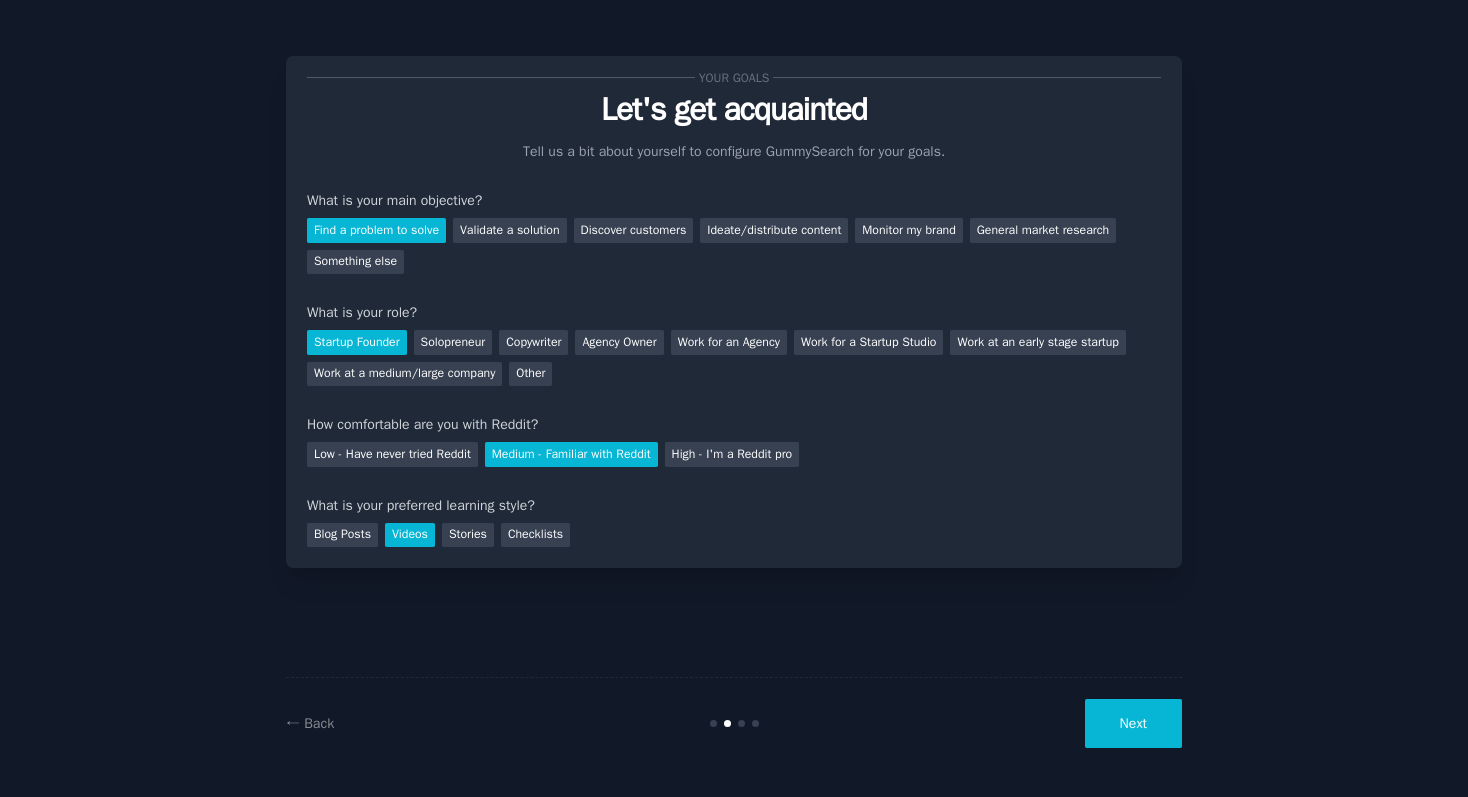 click on "Next" at bounding box center (1133, 723) 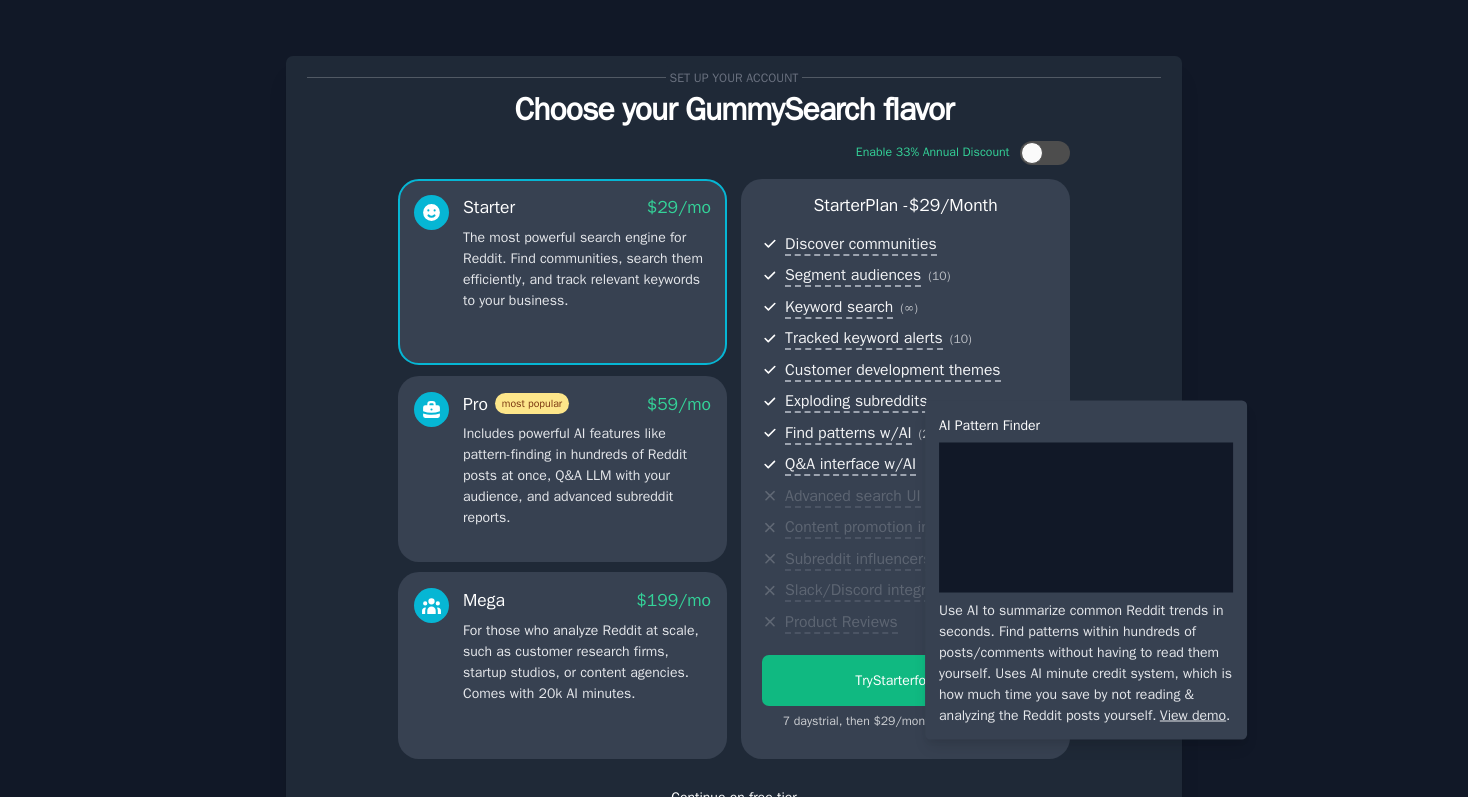 scroll, scrollTop: 151, scrollLeft: 0, axis: vertical 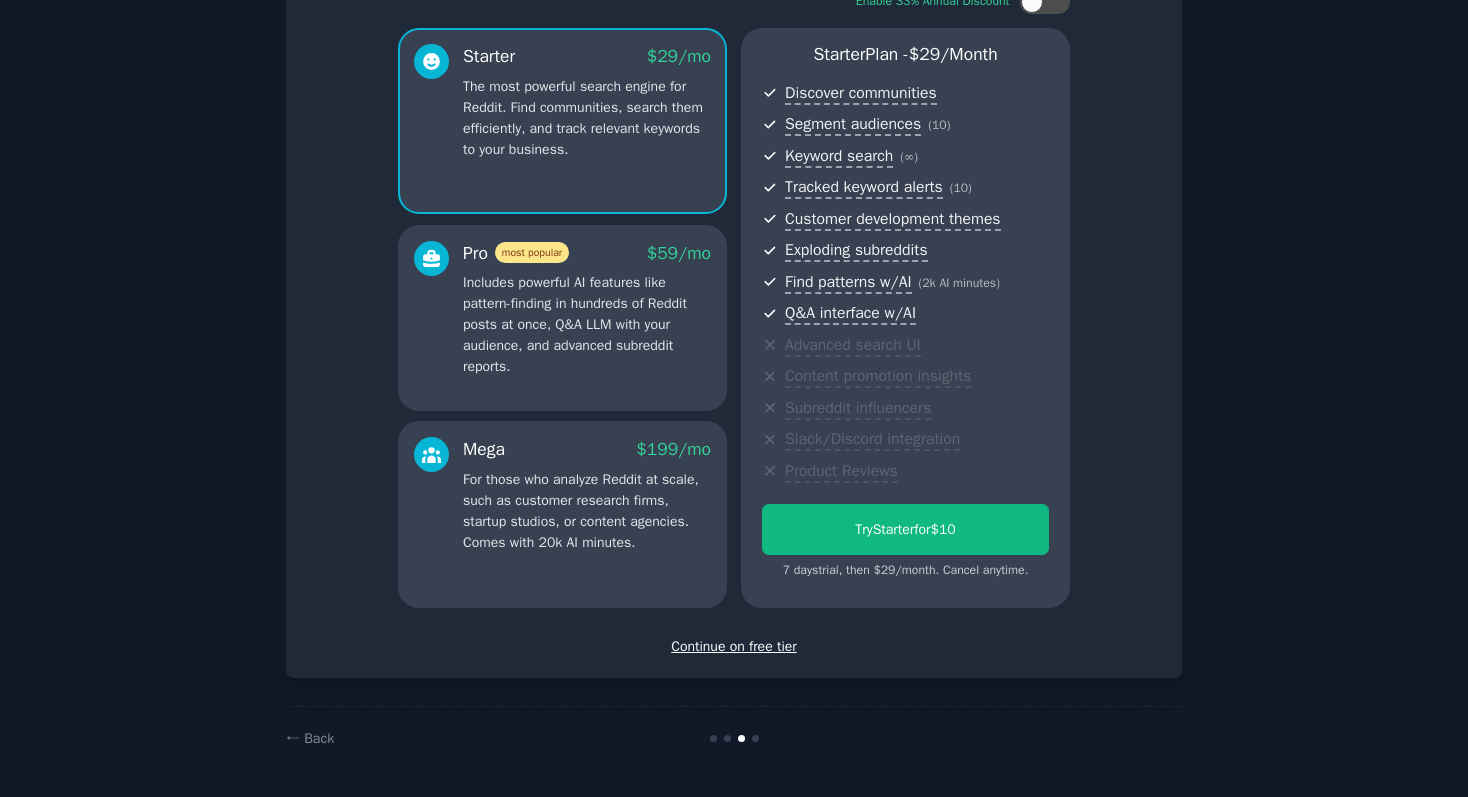 click on "Continue on free tier" at bounding box center (734, 646) 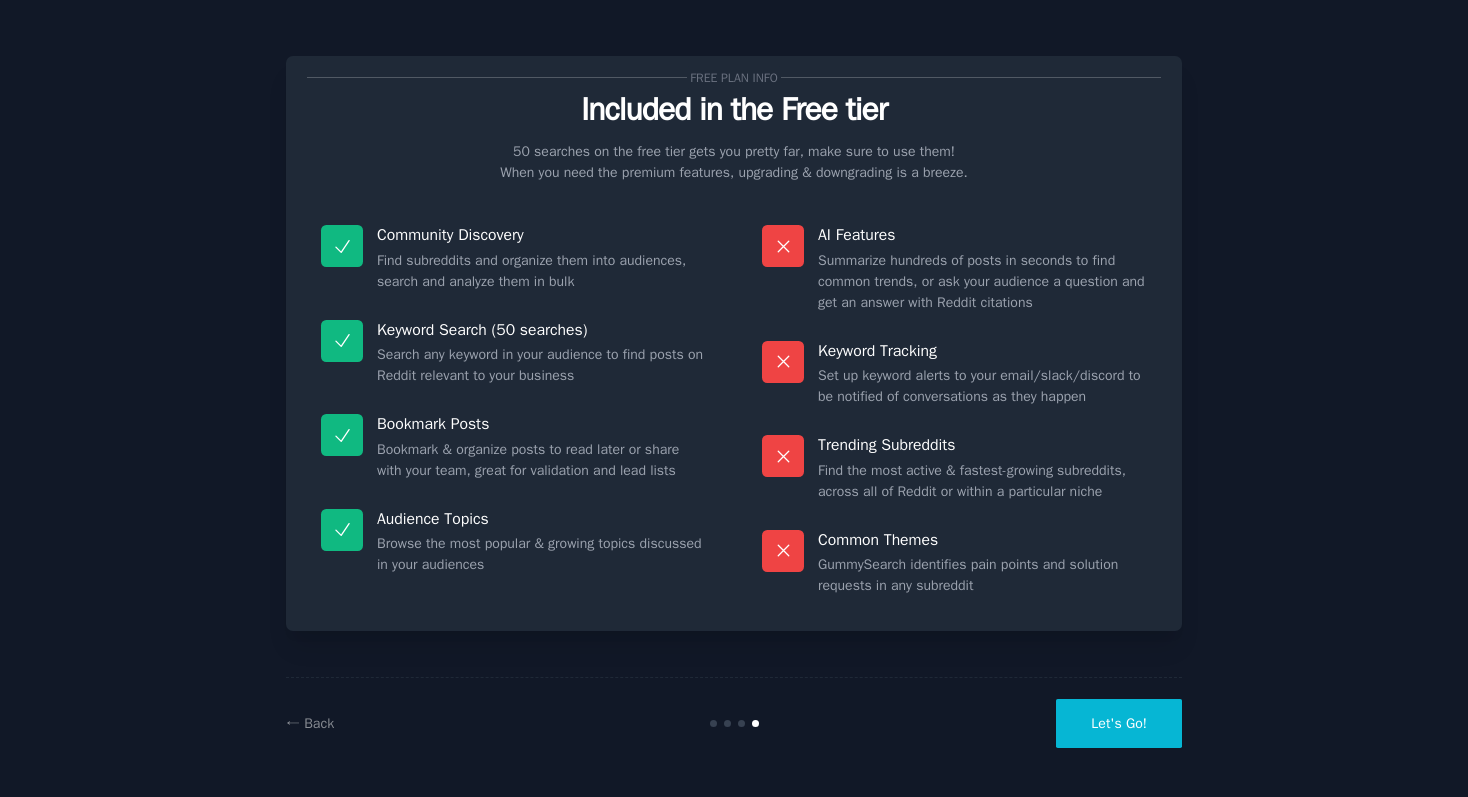 scroll, scrollTop: 0, scrollLeft: 0, axis: both 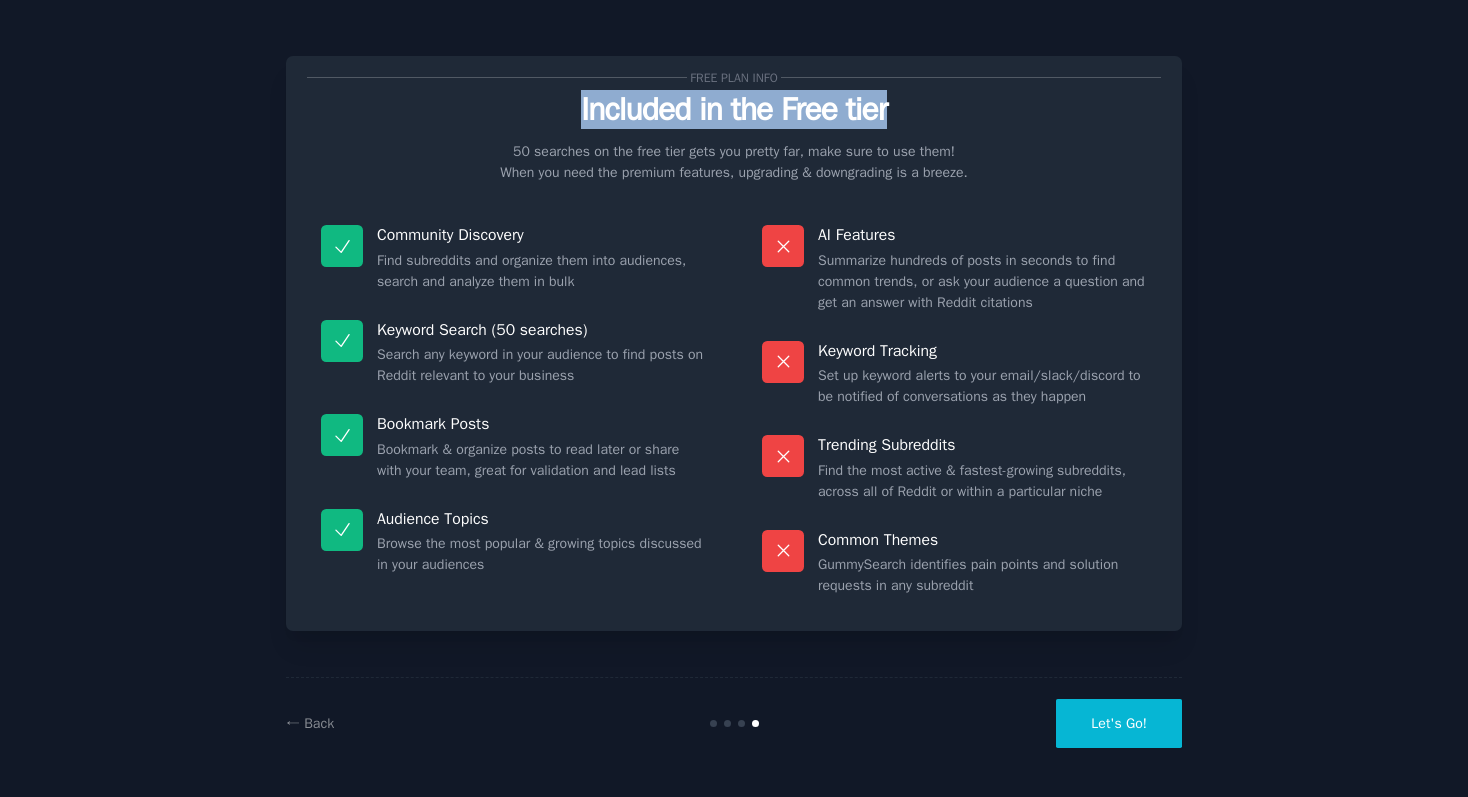 drag, startPoint x: 536, startPoint y: 111, endPoint x: 975, endPoint y: 119, distance: 439.07288 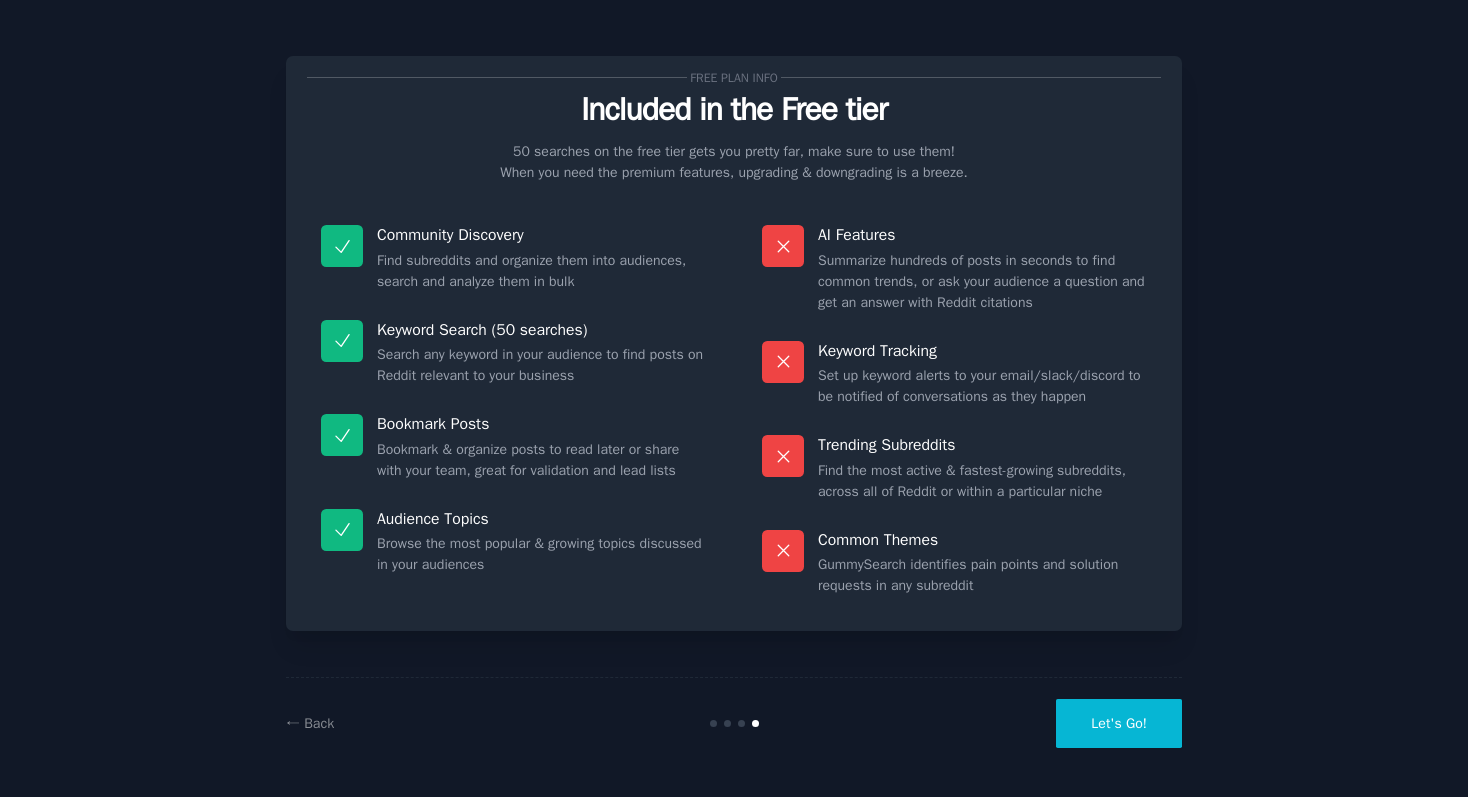 click on "Let's Go!" at bounding box center [1119, 723] 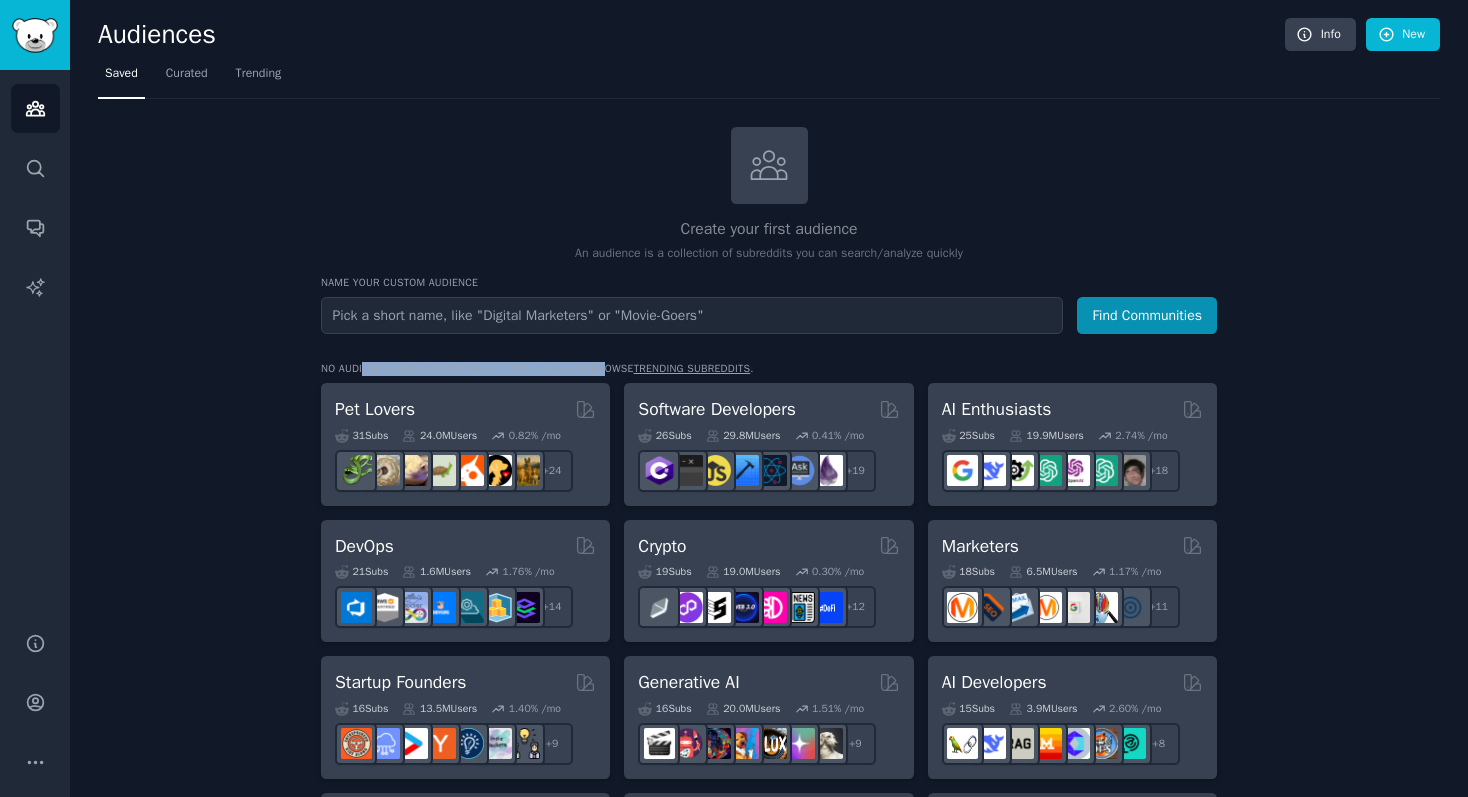 drag, startPoint x: 368, startPoint y: 367, endPoint x: 639, endPoint y: 364, distance: 271.0166 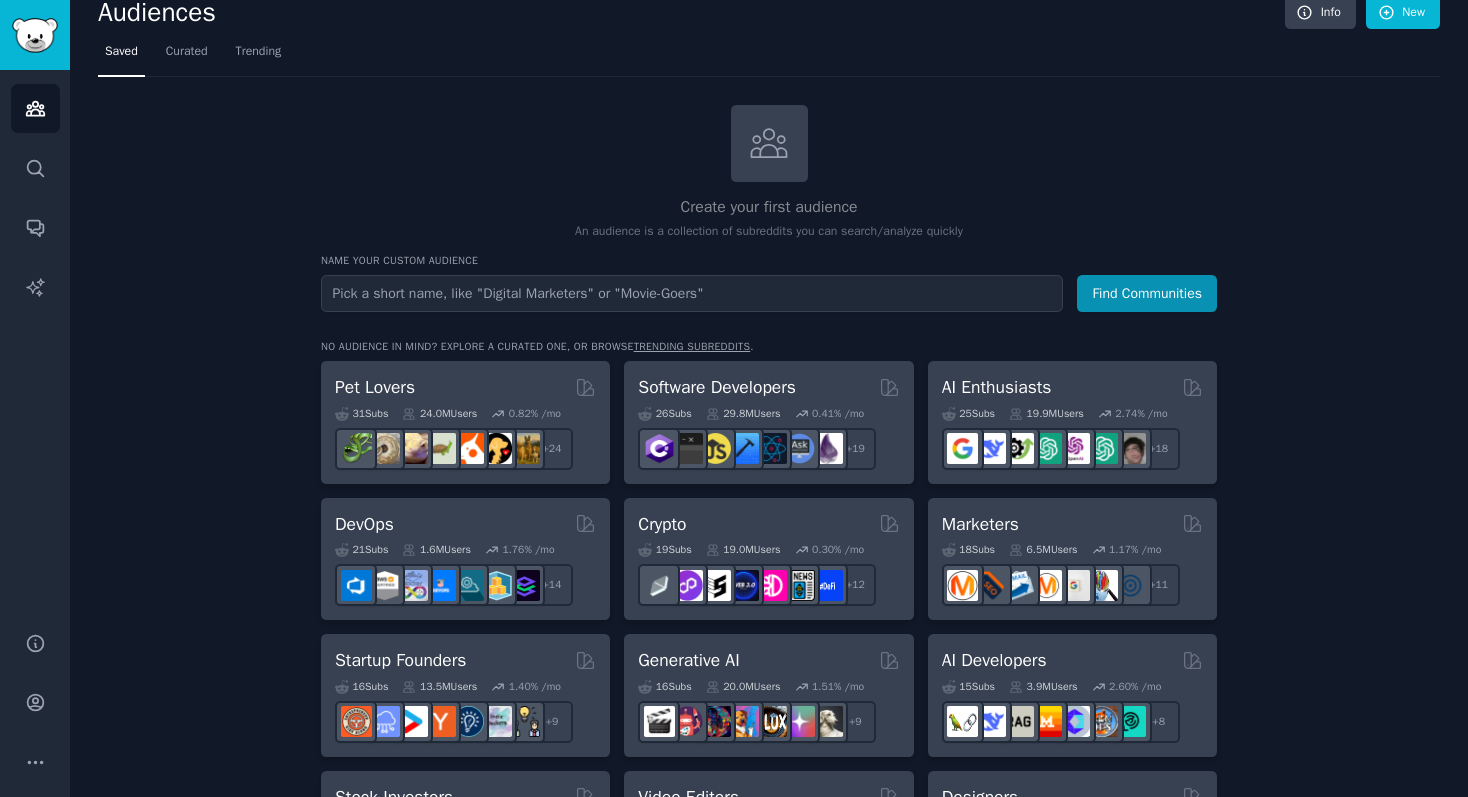 scroll, scrollTop: 0, scrollLeft: 0, axis: both 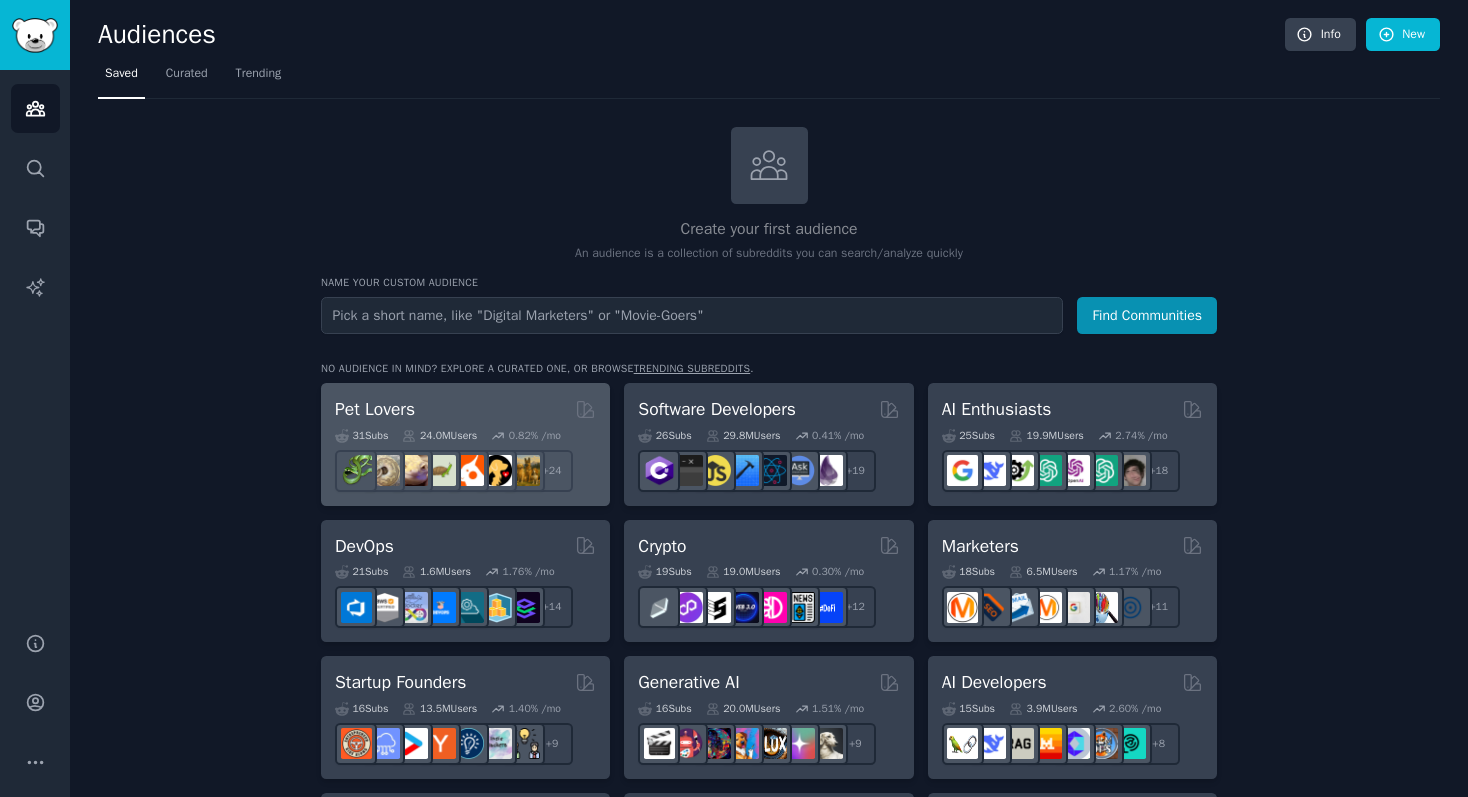 click on "Pet Lovers" at bounding box center (465, 409) 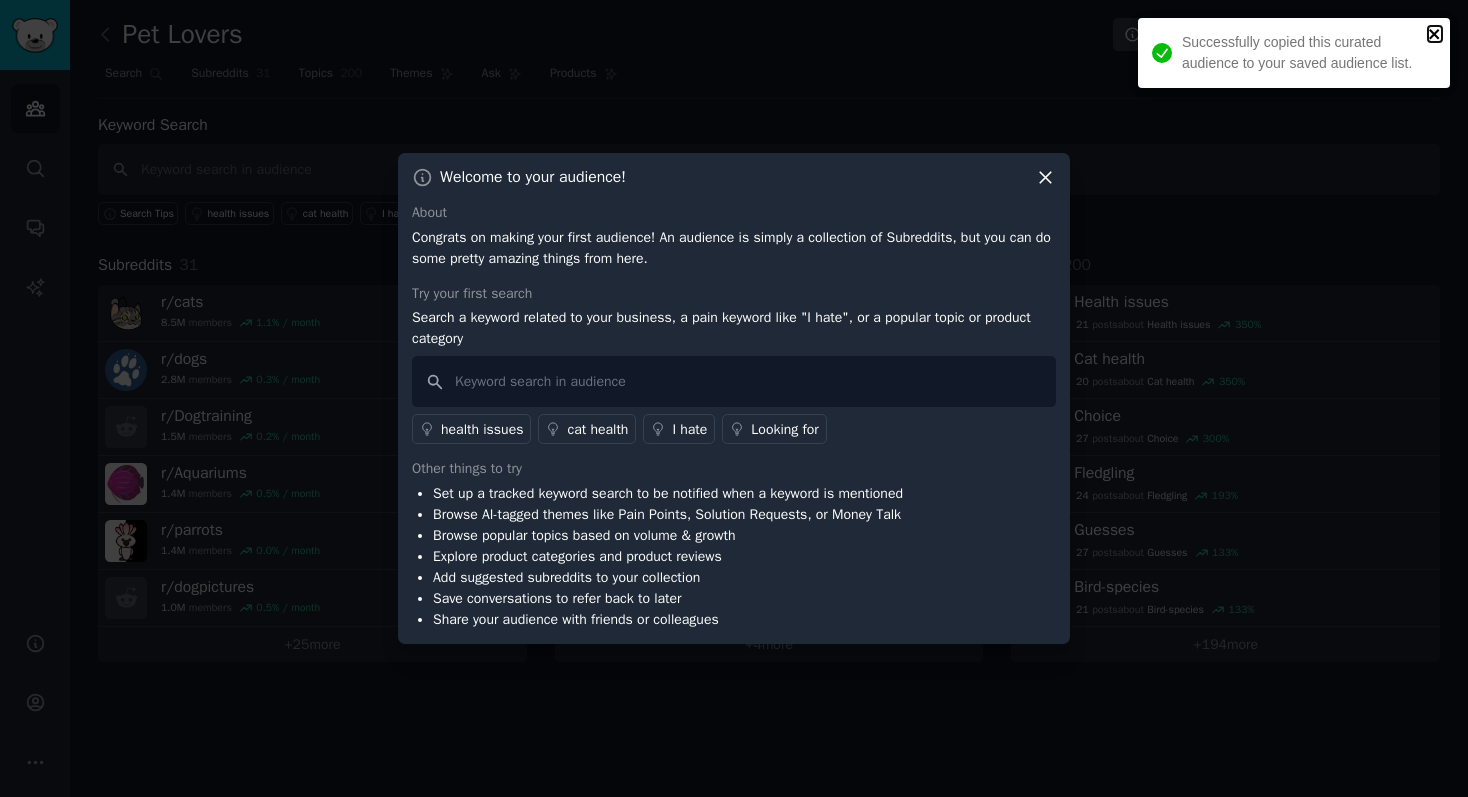 click 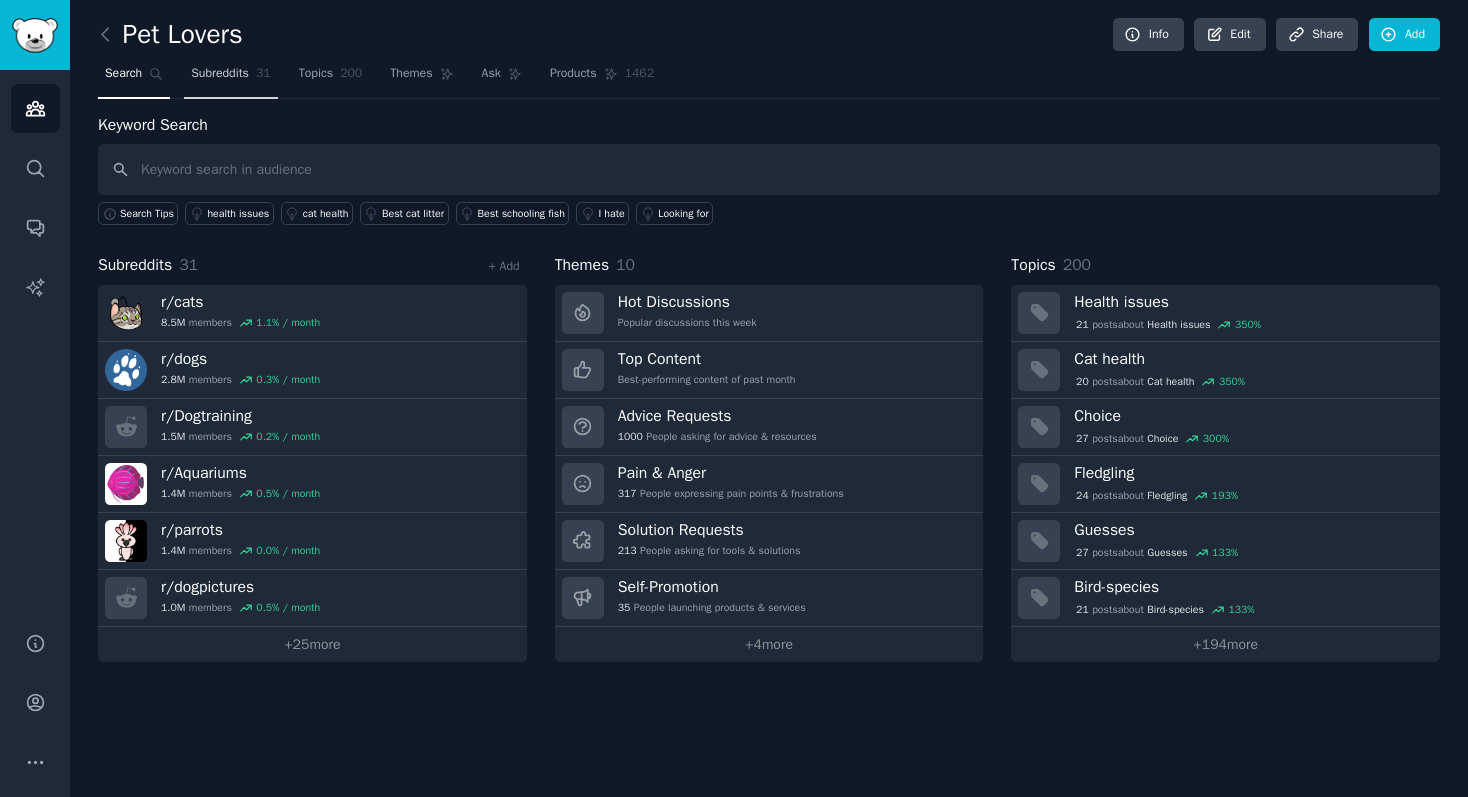 click on "Subreddits" at bounding box center [220, 74] 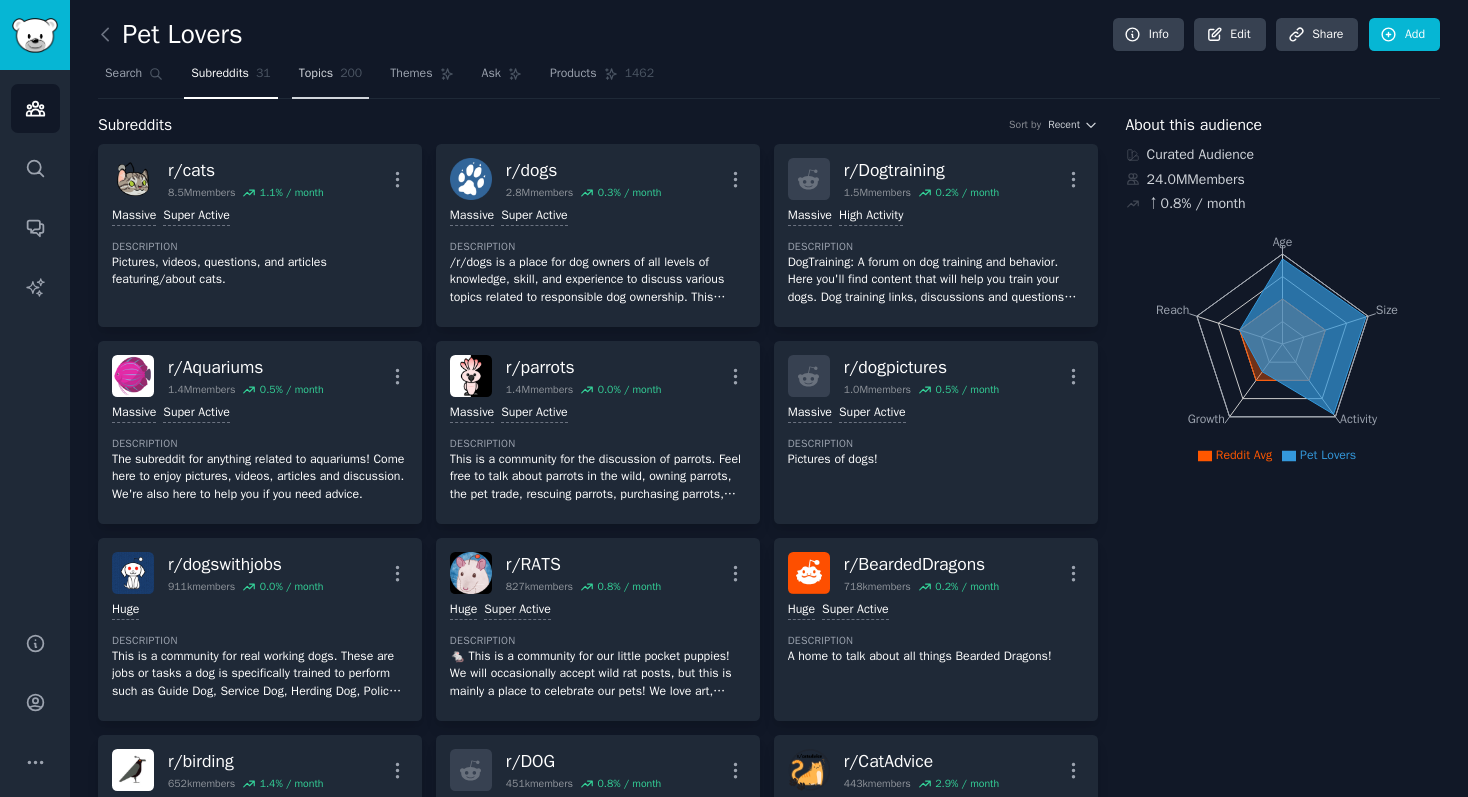 click on "Topics" at bounding box center [316, 74] 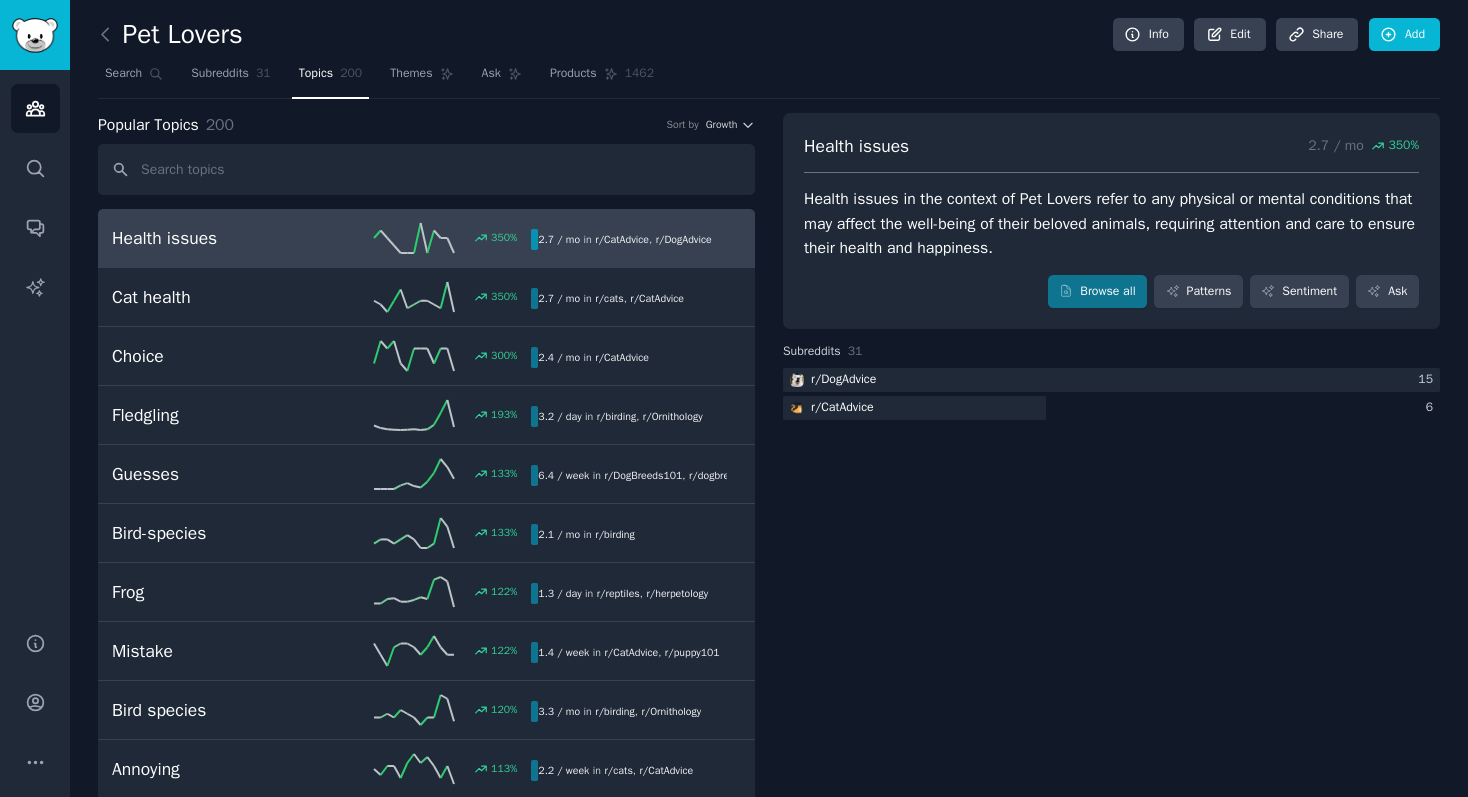 click on "Health issues" at bounding box center [217, 238] 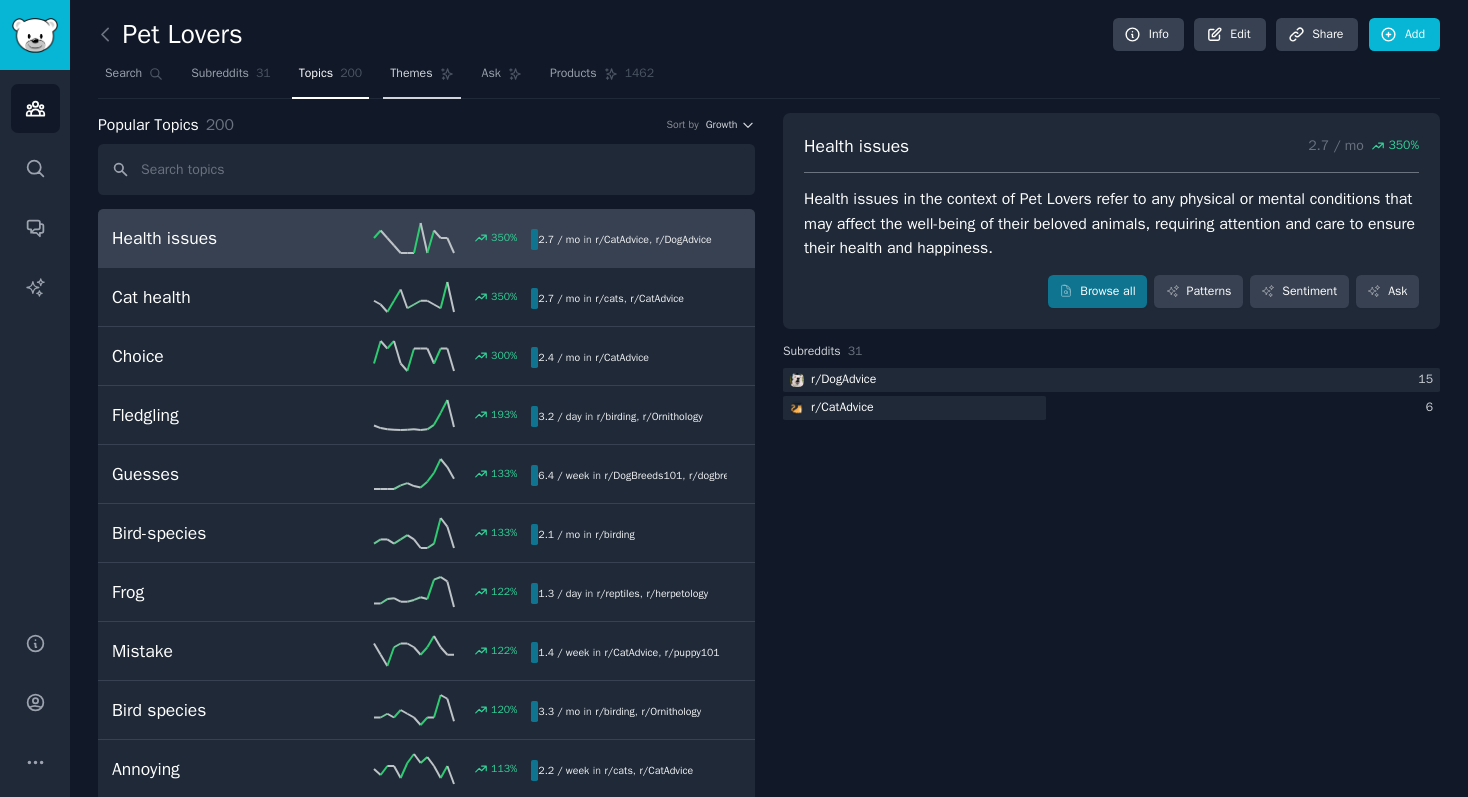 click on "Themes" at bounding box center [411, 74] 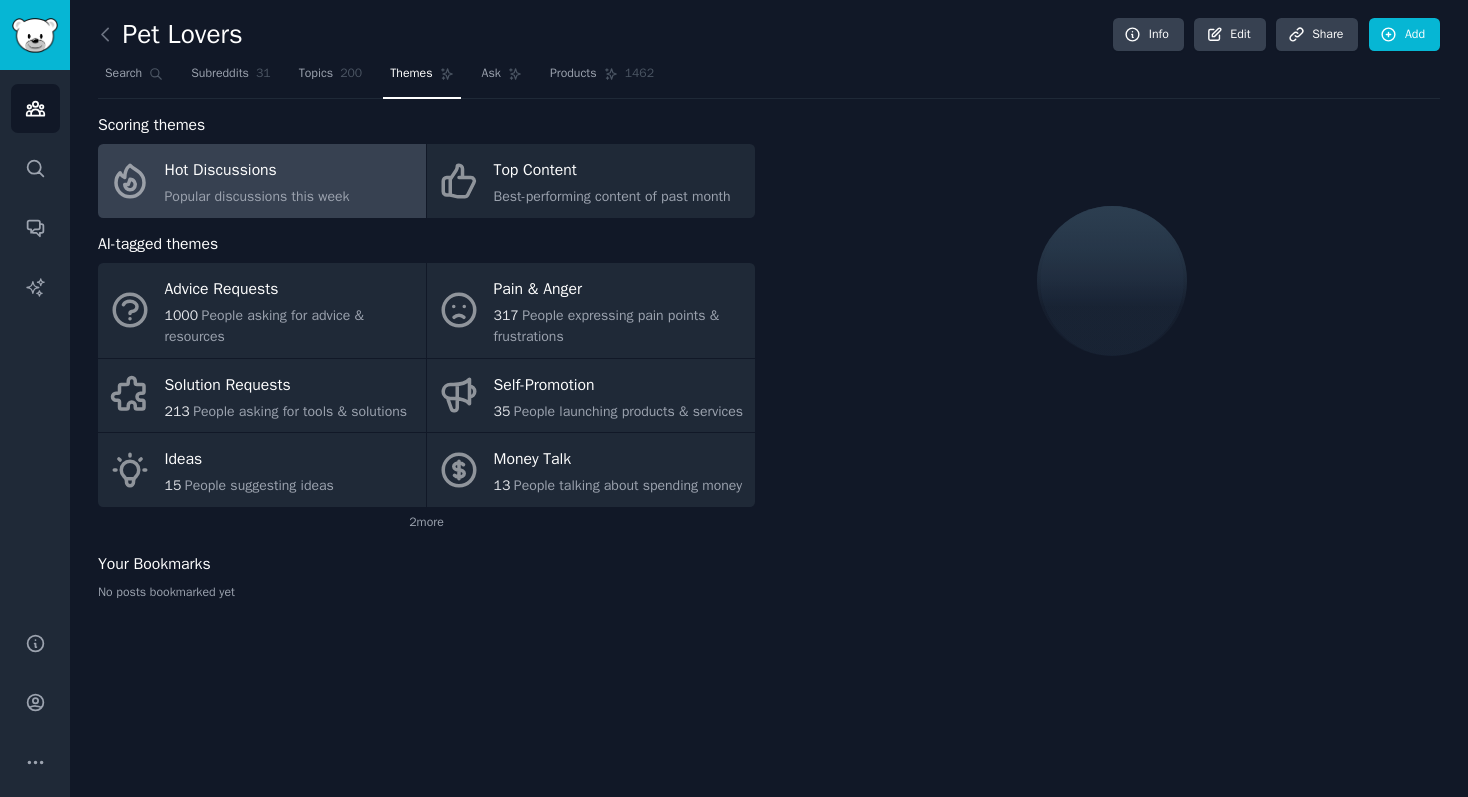 click on "Popular discussions this week" 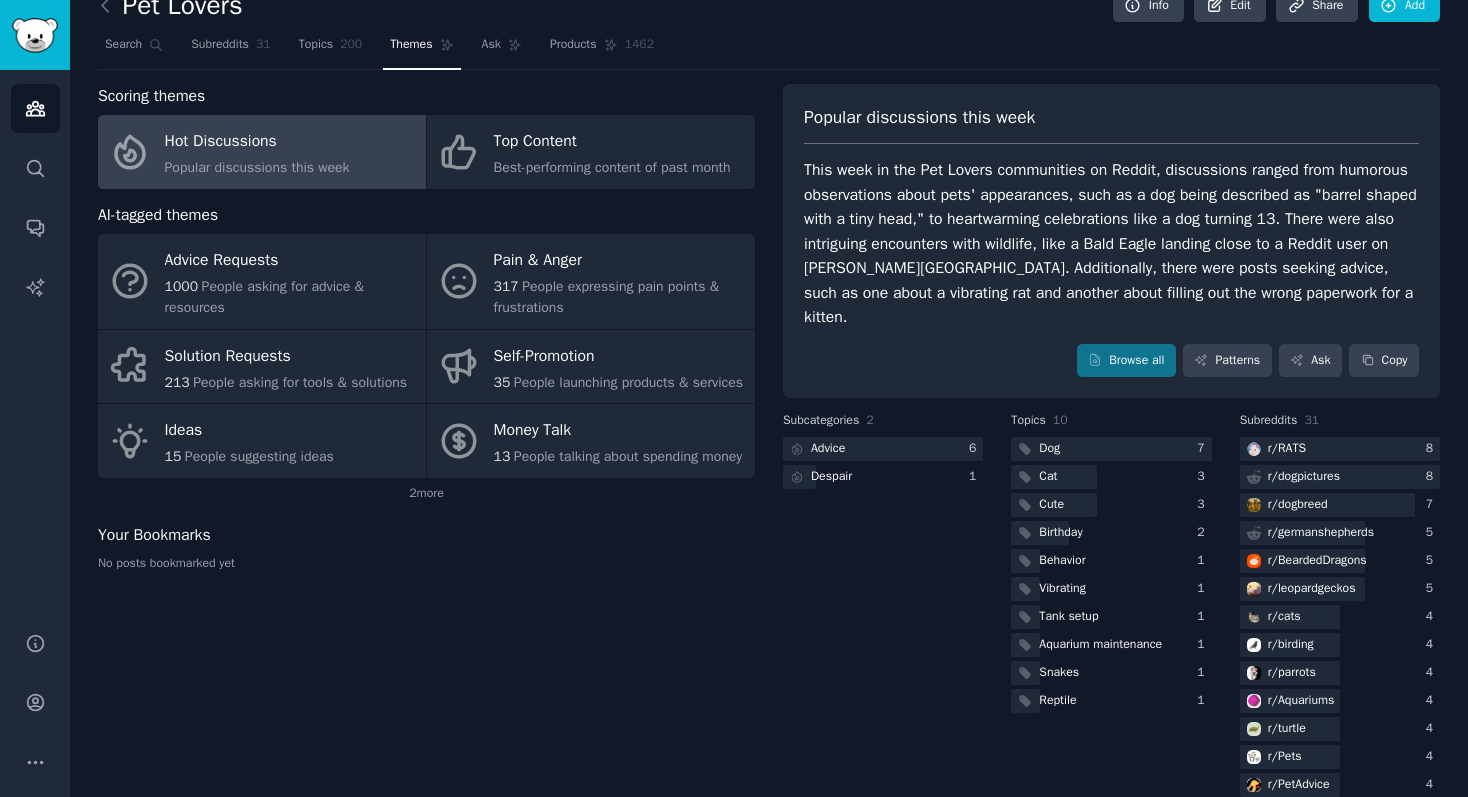 scroll, scrollTop: 0, scrollLeft: 0, axis: both 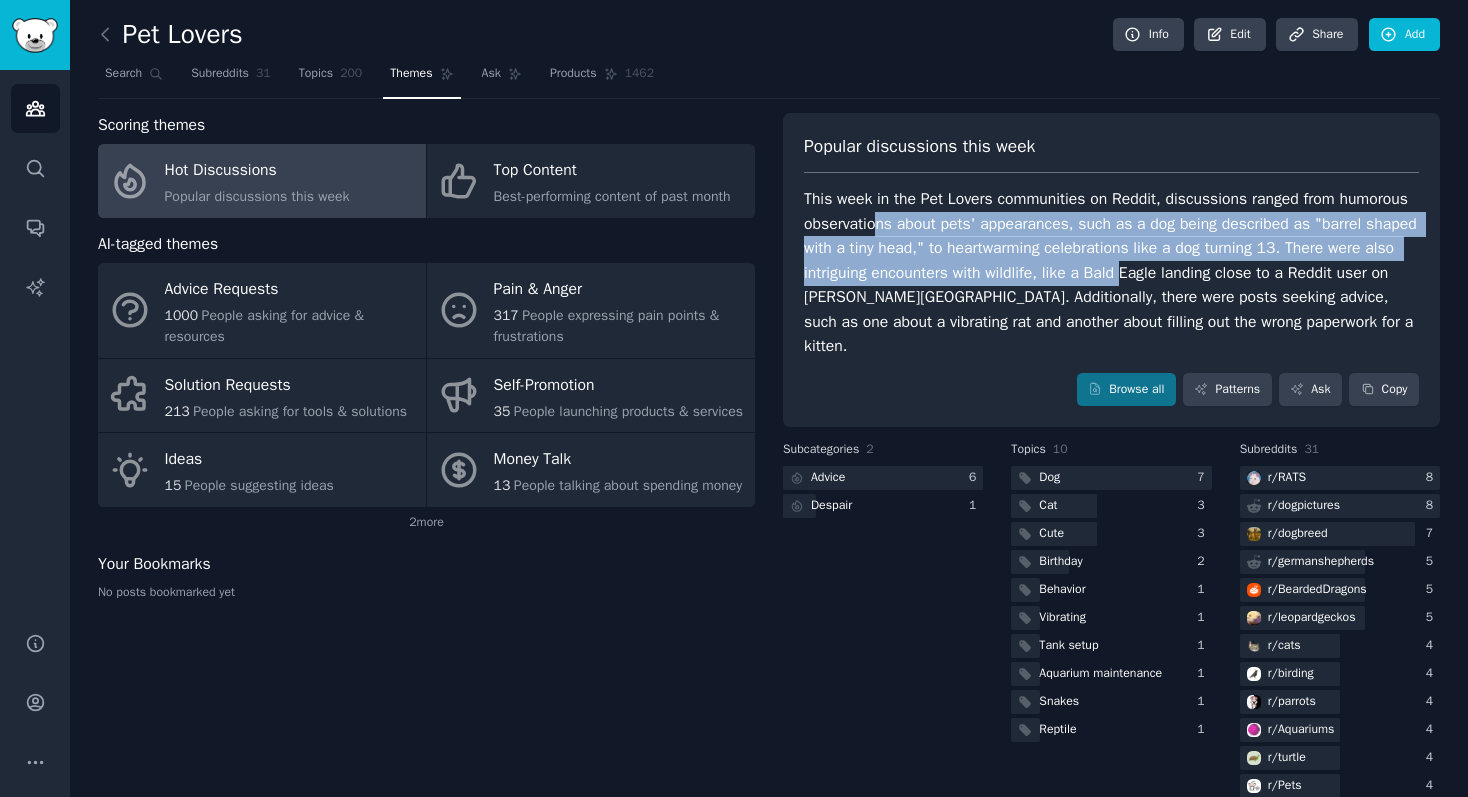 drag, startPoint x: 953, startPoint y: 224, endPoint x: 1247, endPoint y: 262, distance: 296.44562 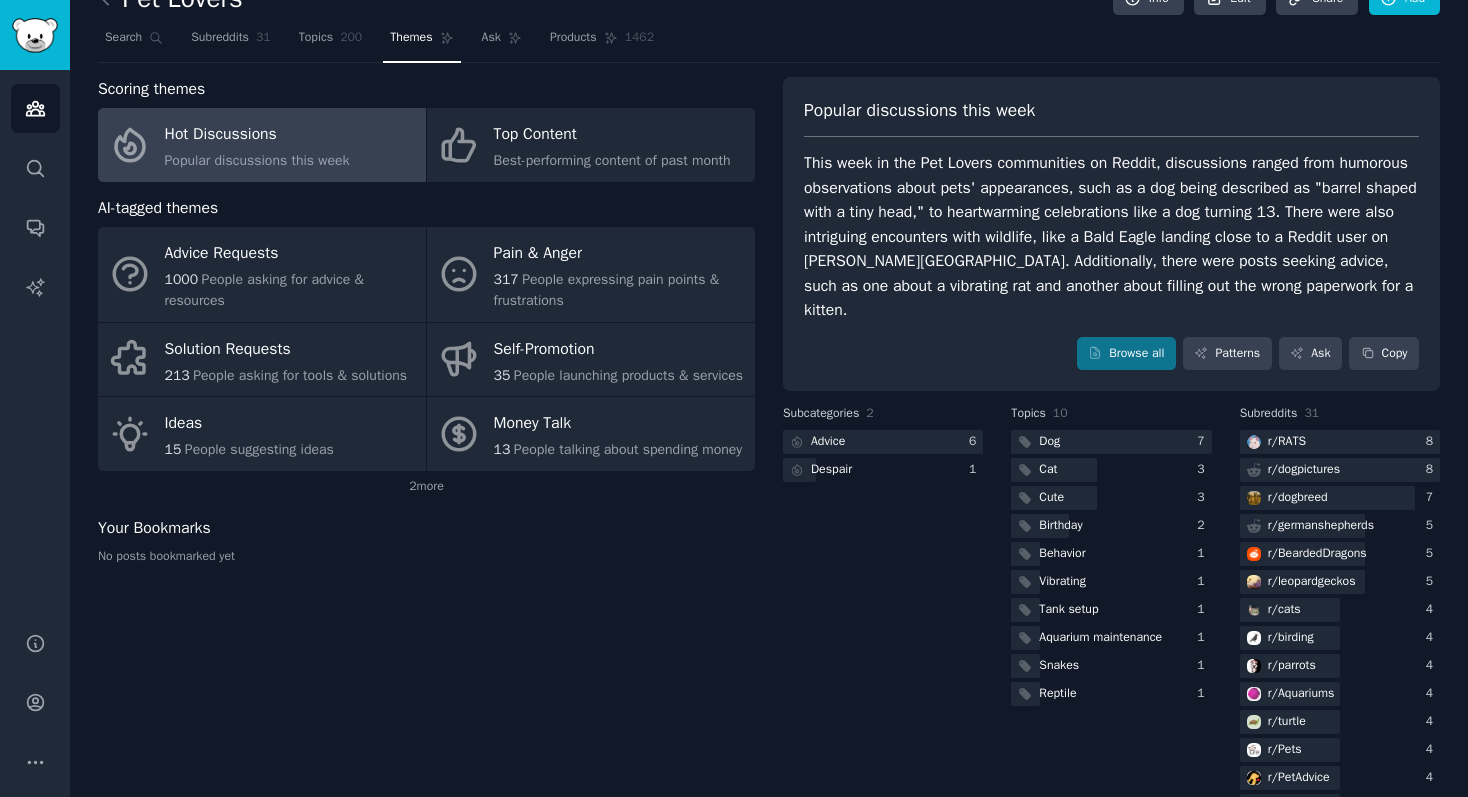 scroll, scrollTop: 43, scrollLeft: 0, axis: vertical 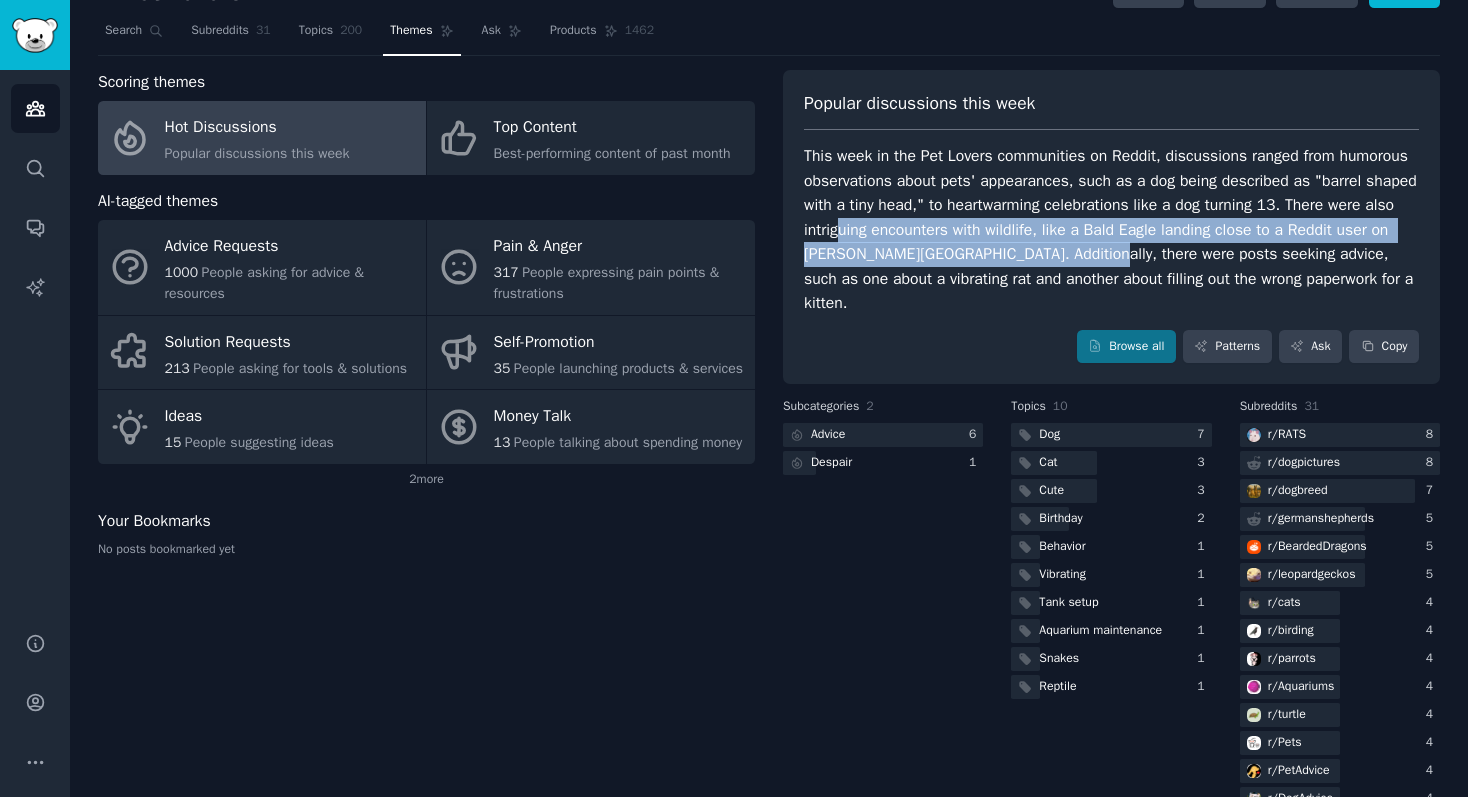drag, startPoint x: 953, startPoint y: 222, endPoint x: 1189, endPoint y: 243, distance: 236.93248 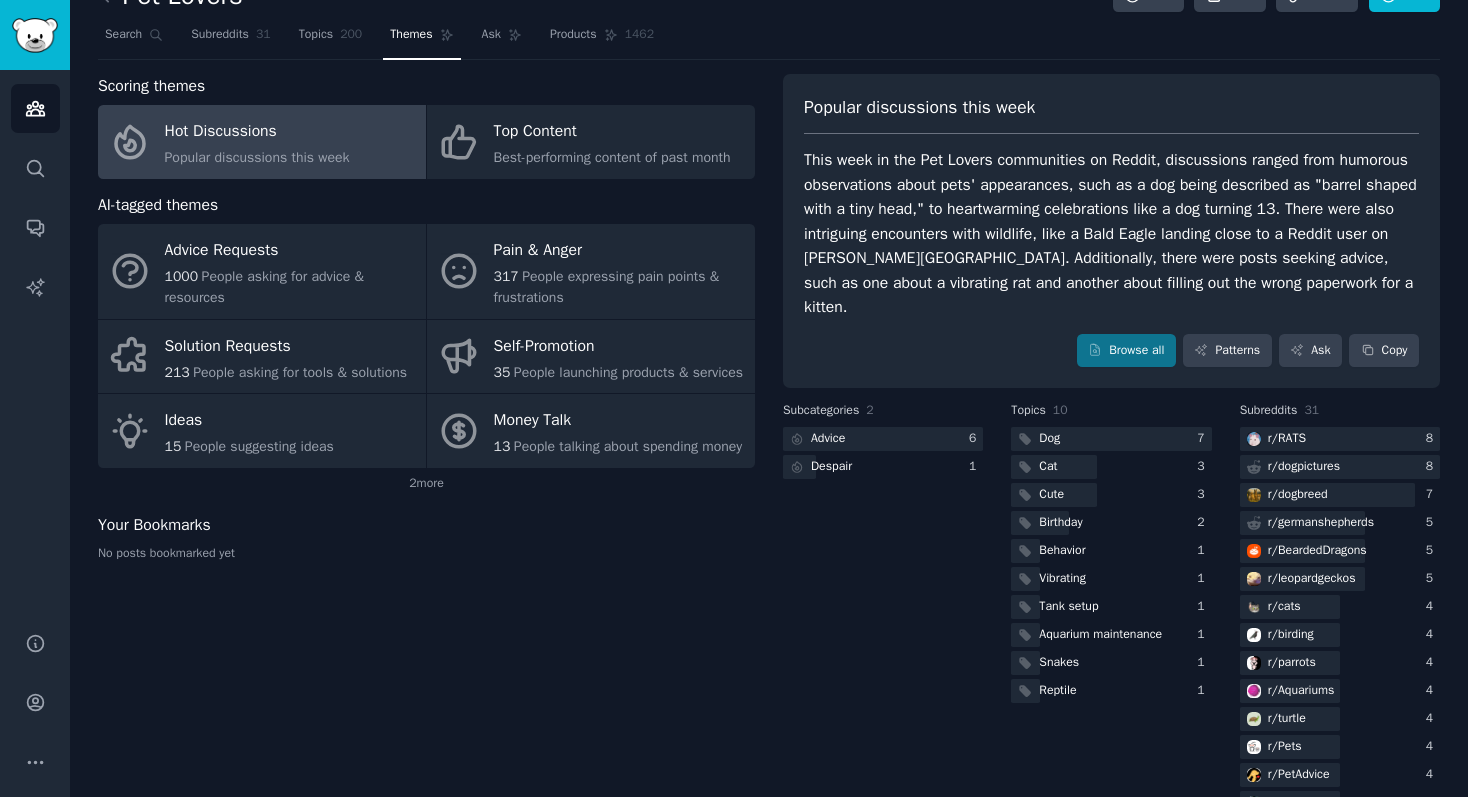 scroll, scrollTop: 27, scrollLeft: 0, axis: vertical 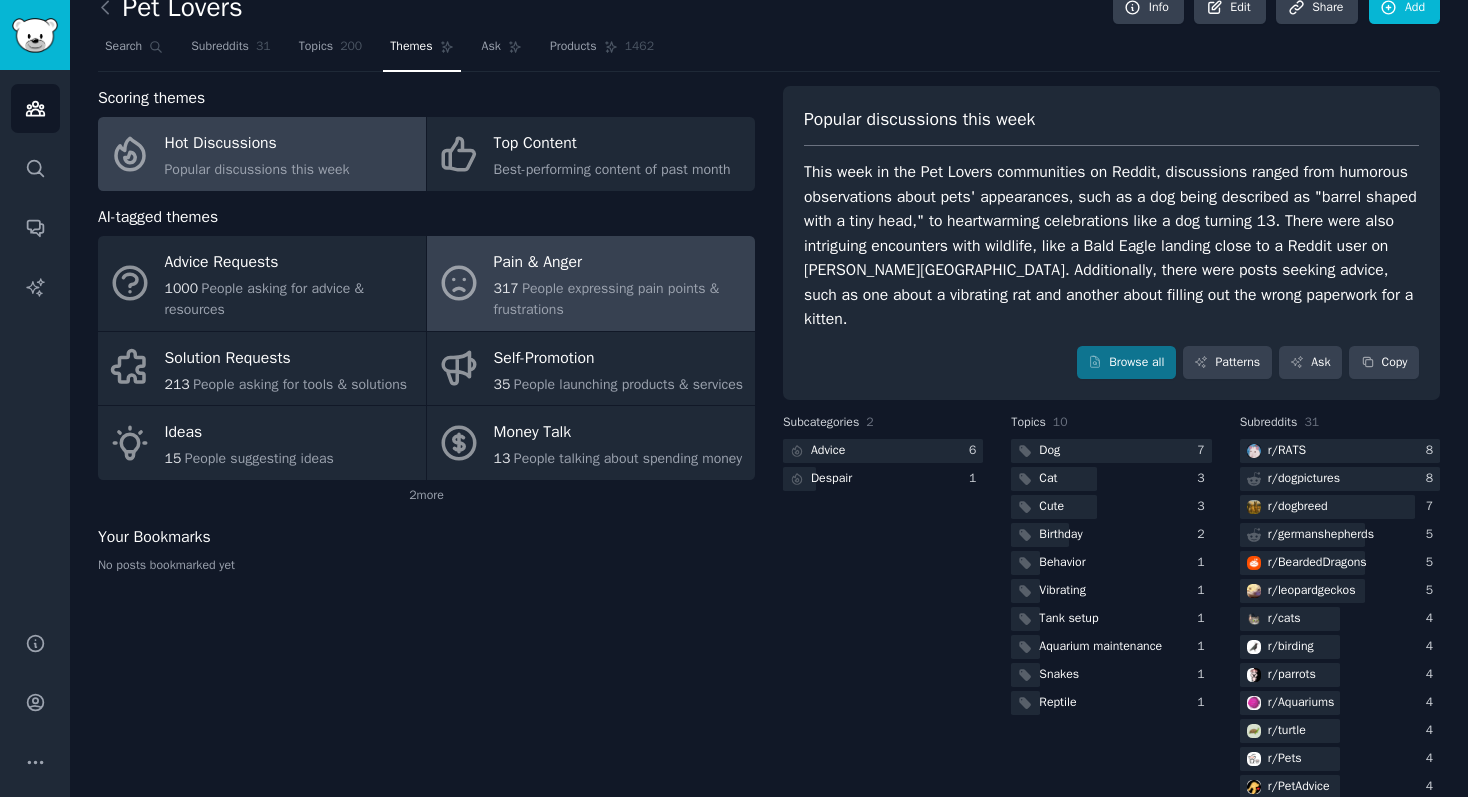 click on "317 People expressing pain points & frustrations" at bounding box center [619, 299] 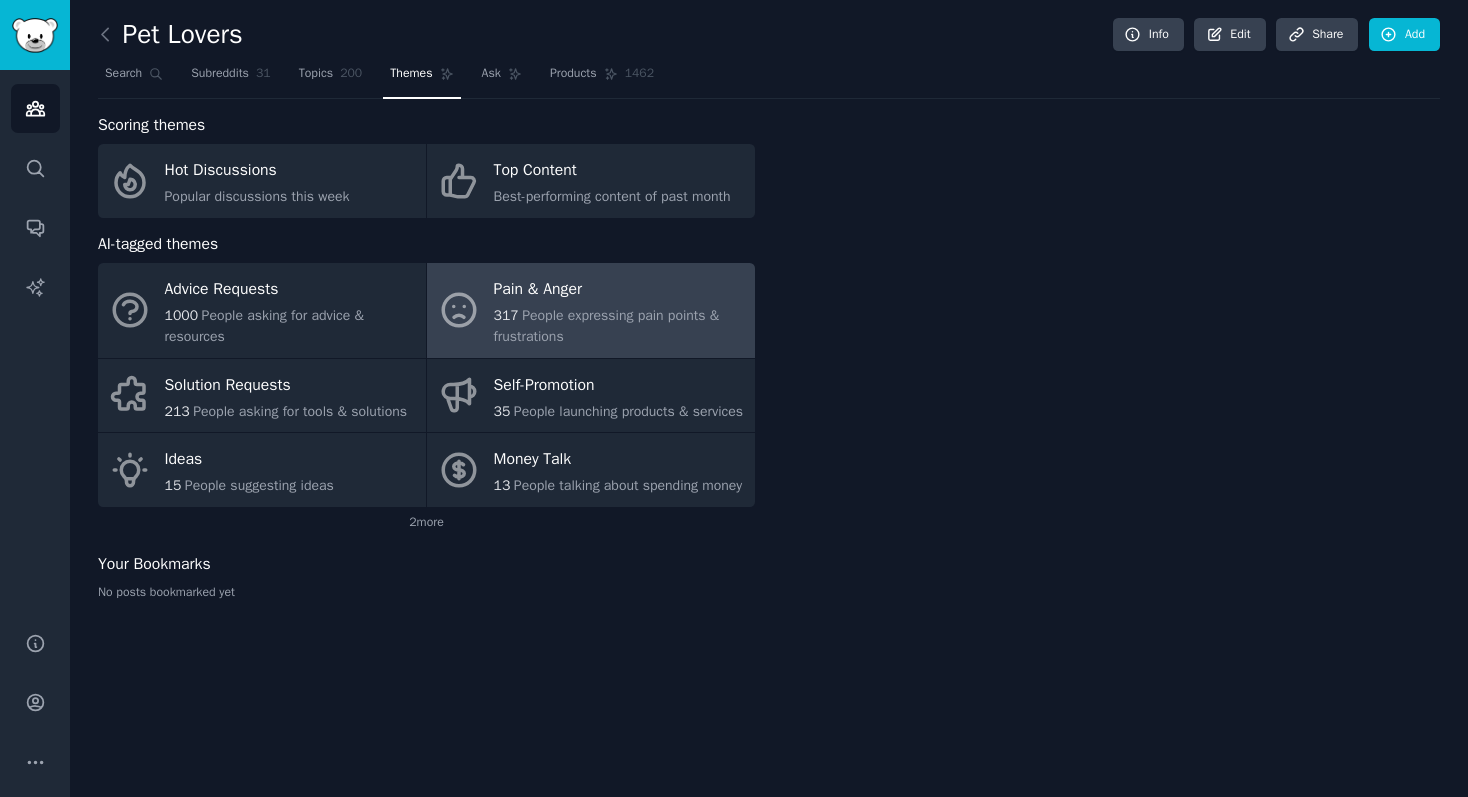 scroll, scrollTop: 0, scrollLeft: 0, axis: both 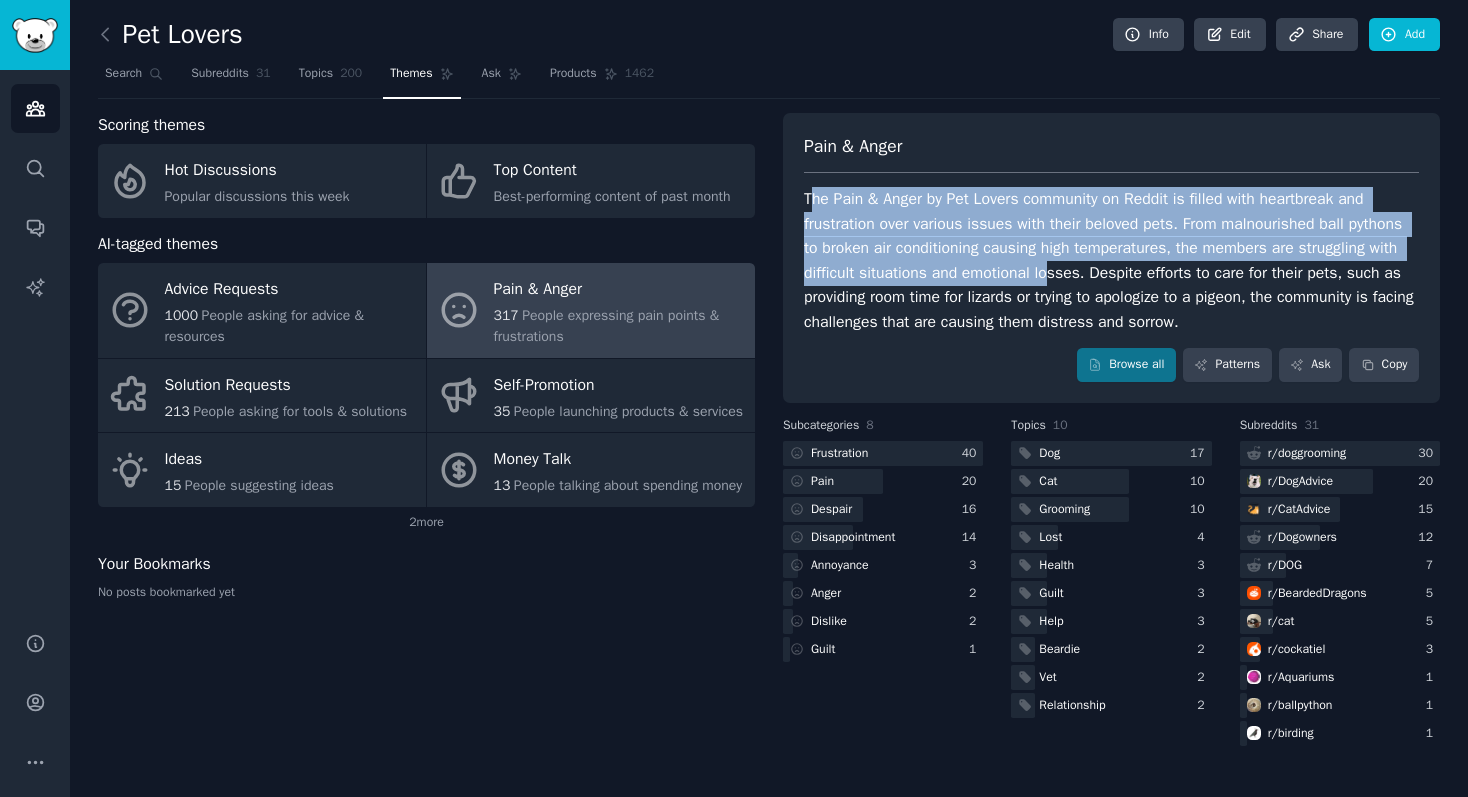 drag, startPoint x: 818, startPoint y: 193, endPoint x: 1165, endPoint y: 273, distance: 356.1025 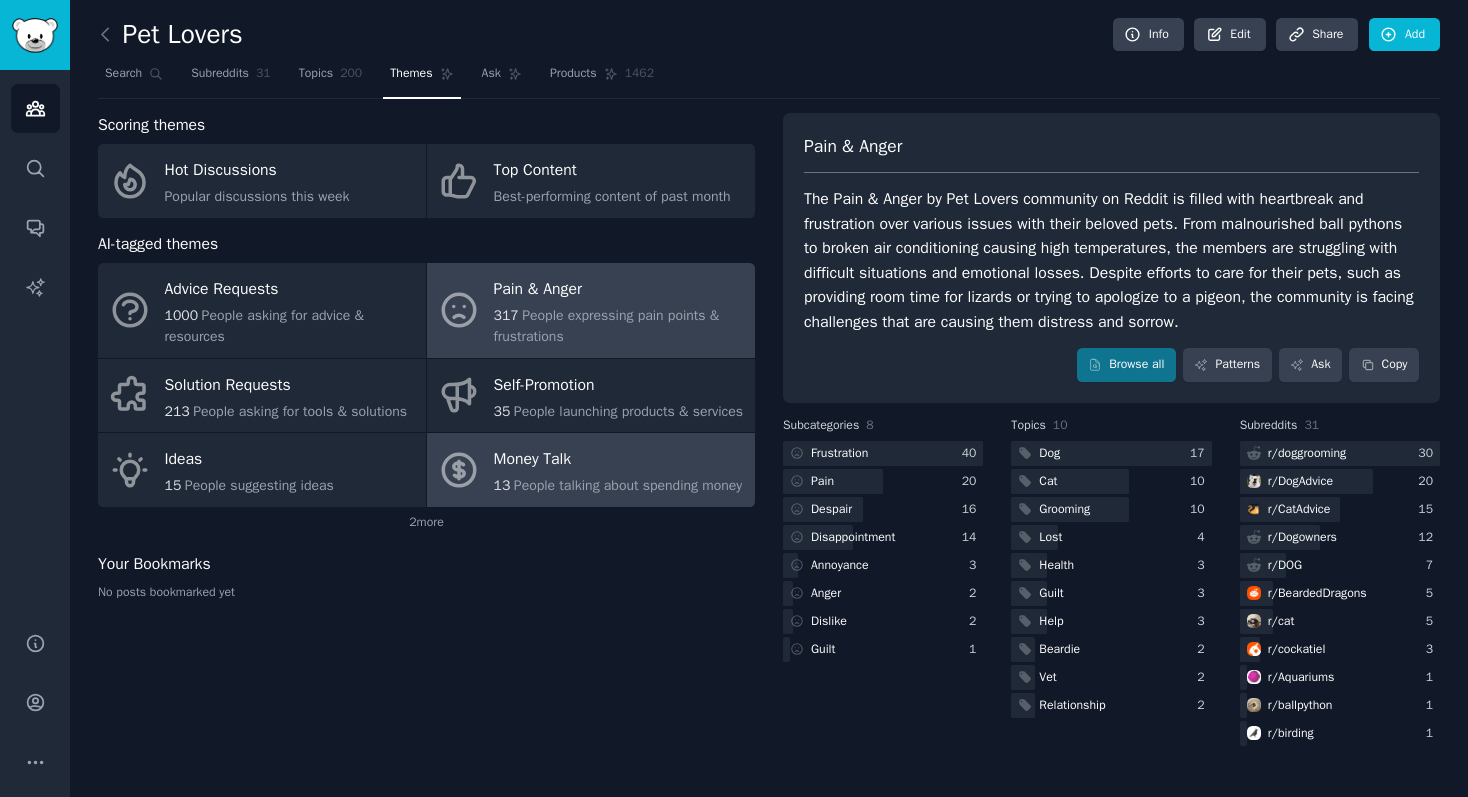 click on "Money Talk" at bounding box center [618, 460] 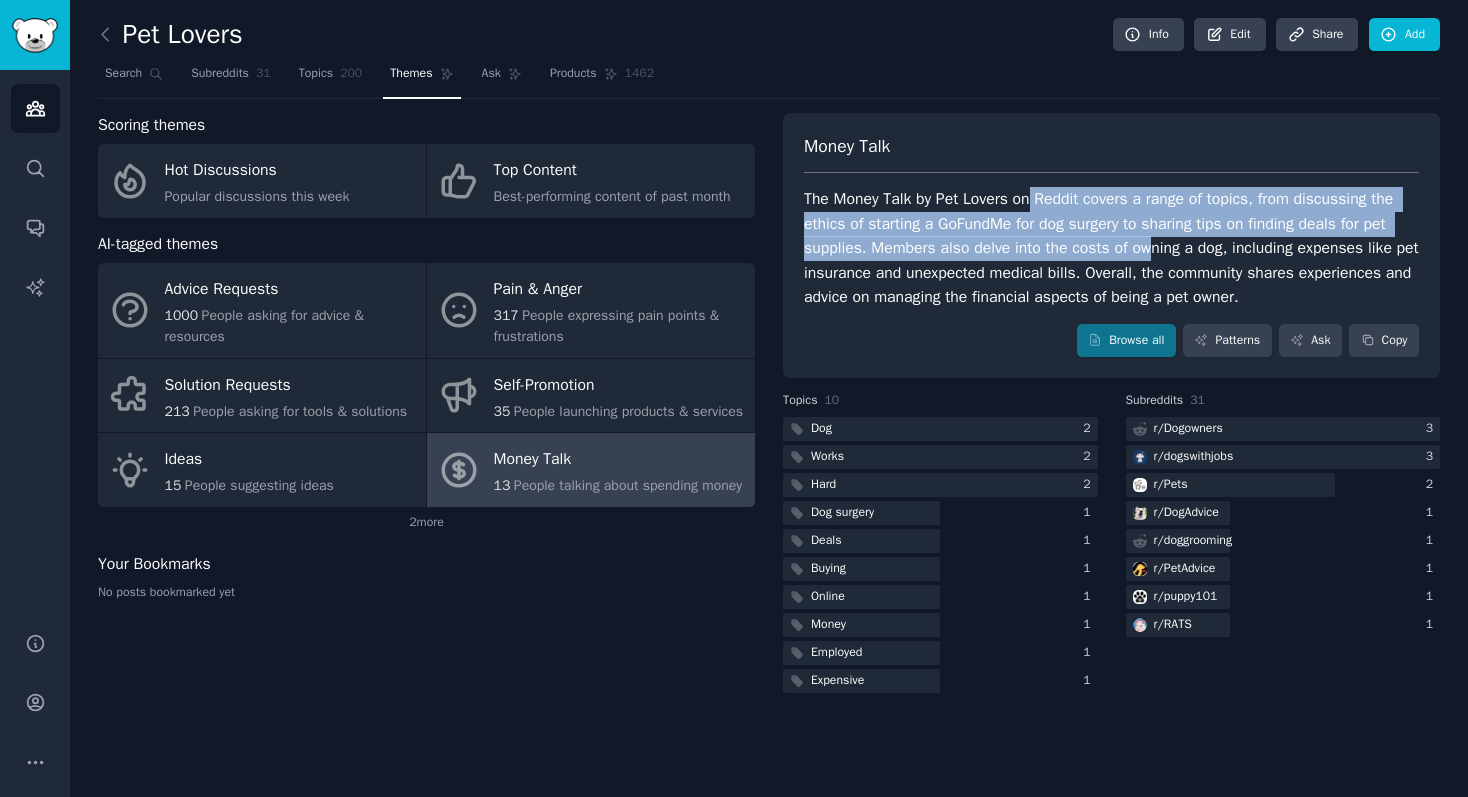 drag, startPoint x: 1035, startPoint y: 203, endPoint x: 1161, endPoint y: 248, distance: 133.79462 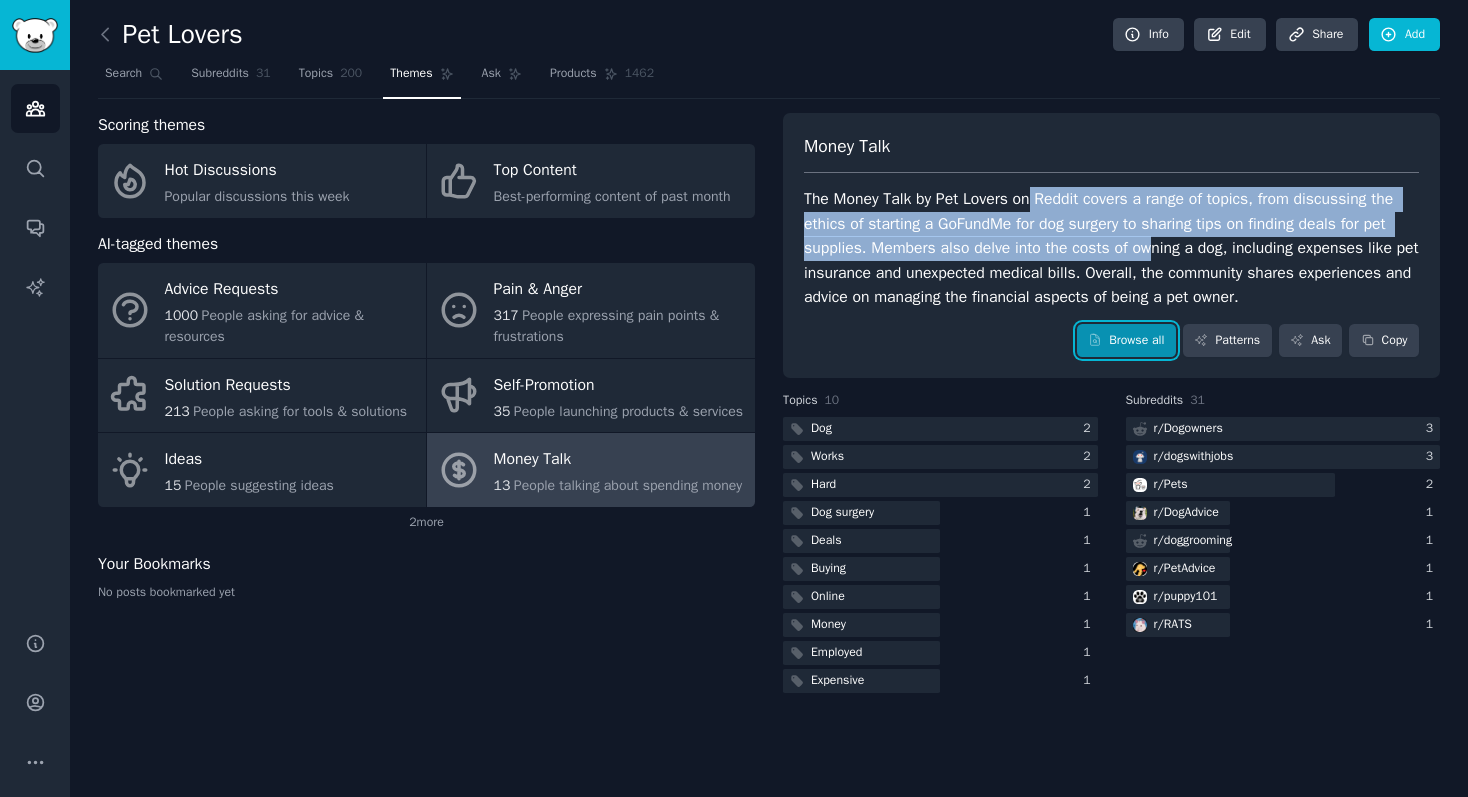 click on "Browse all" at bounding box center (1126, 341) 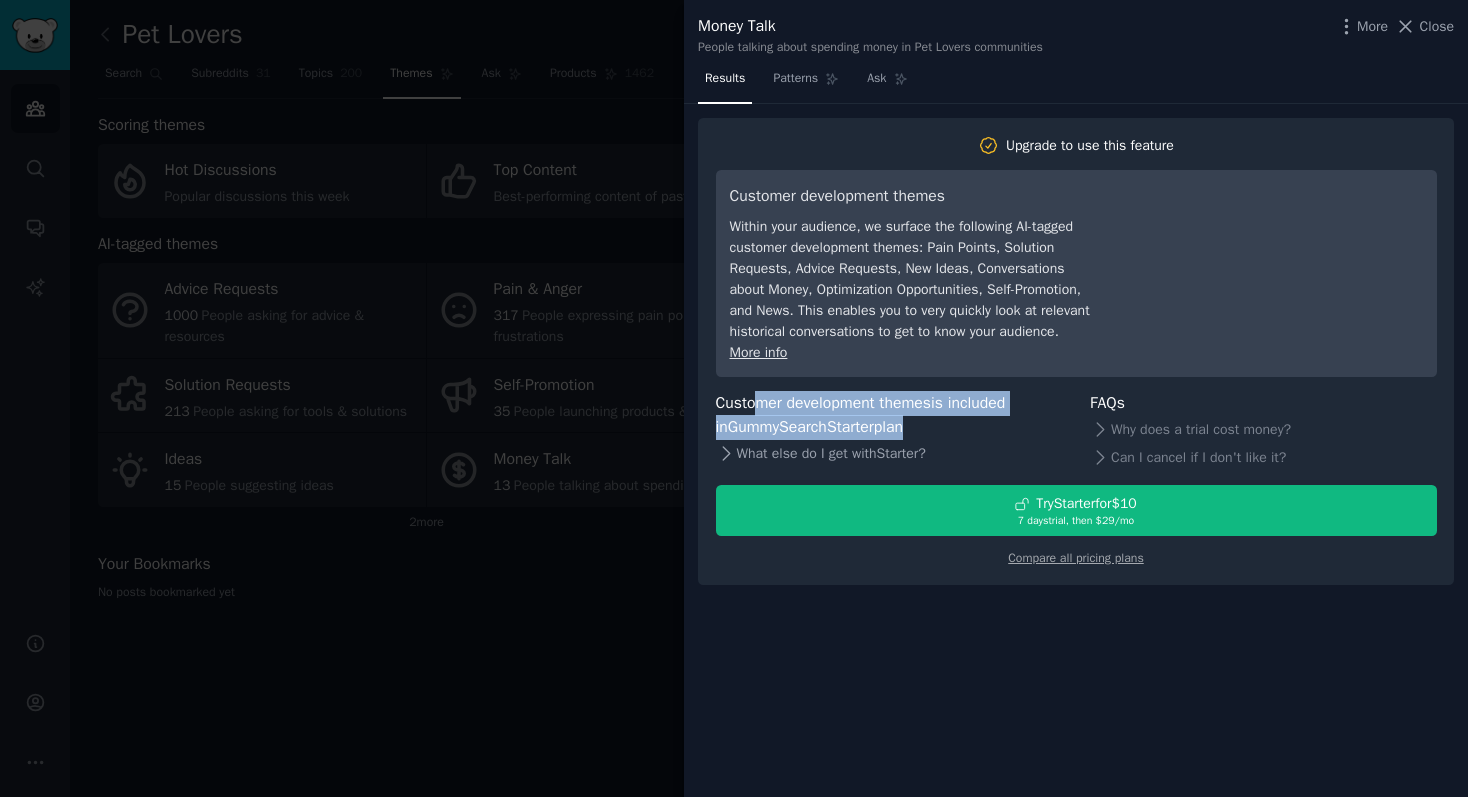 drag, startPoint x: 767, startPoint y: 431, endPoint x: 1042, endPoint y: 465, distance: 277.09384 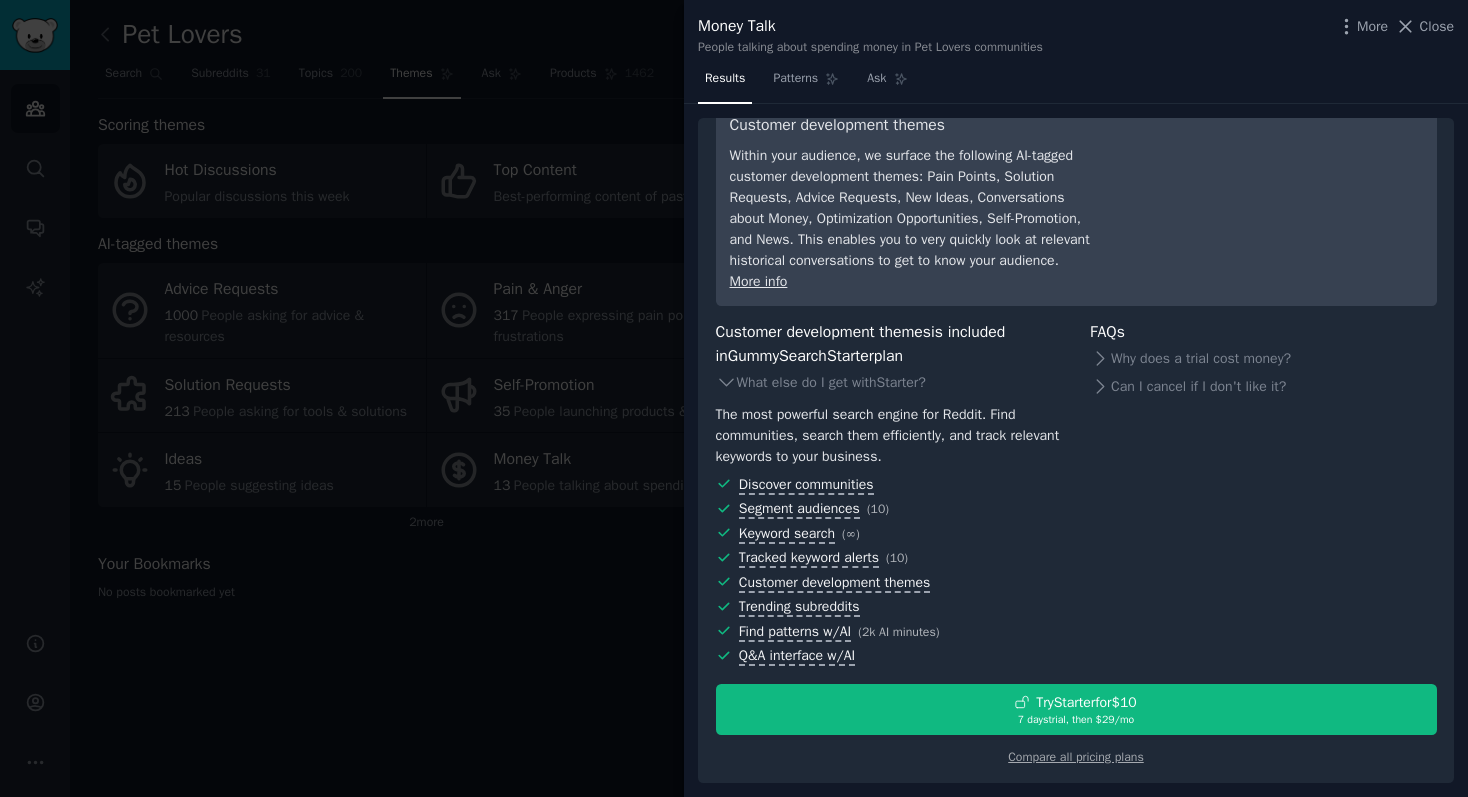 scroll, scrollTop: 0, scrollLeft: 0, axis: both 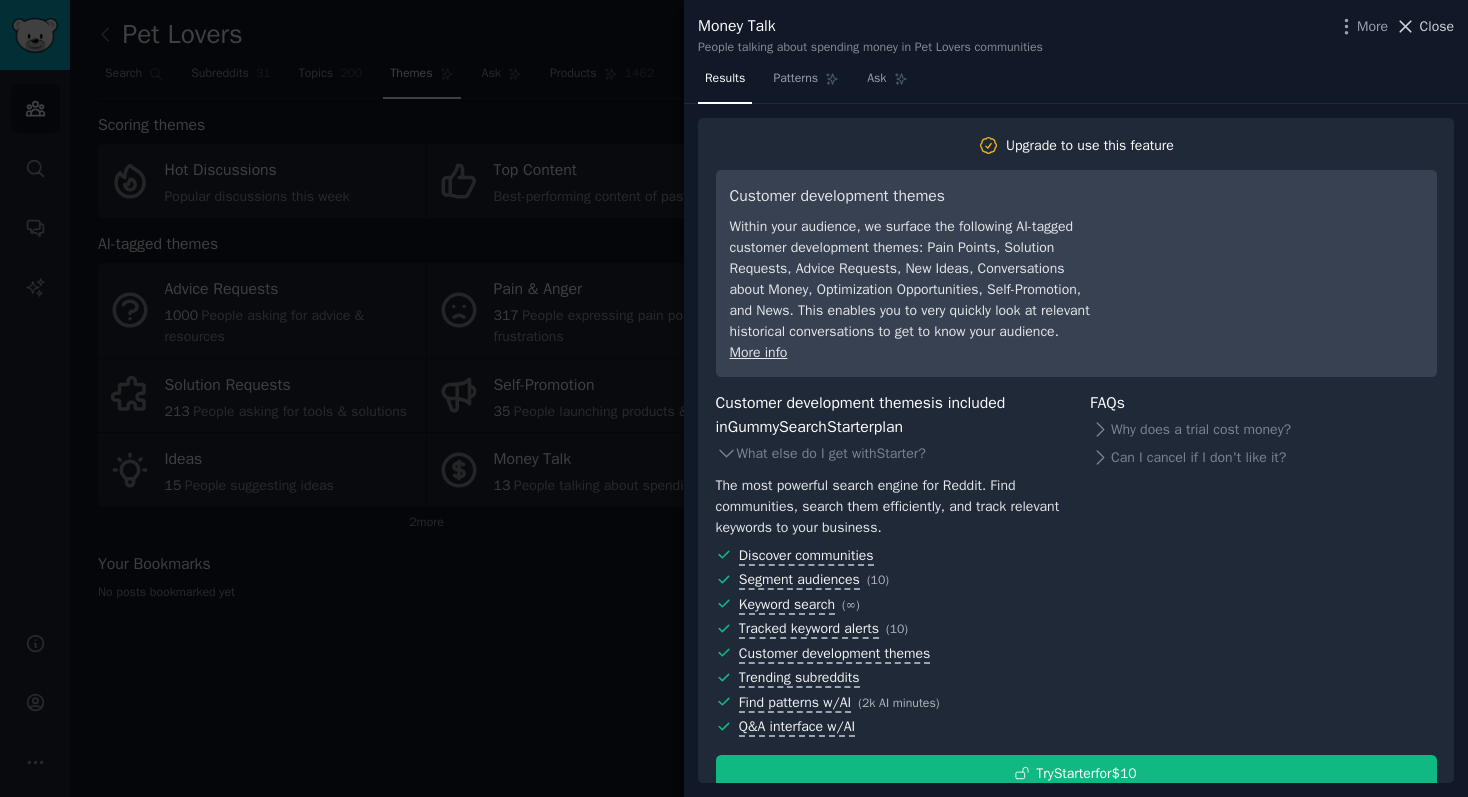click on "Close" at bounding box center (1437, 26) 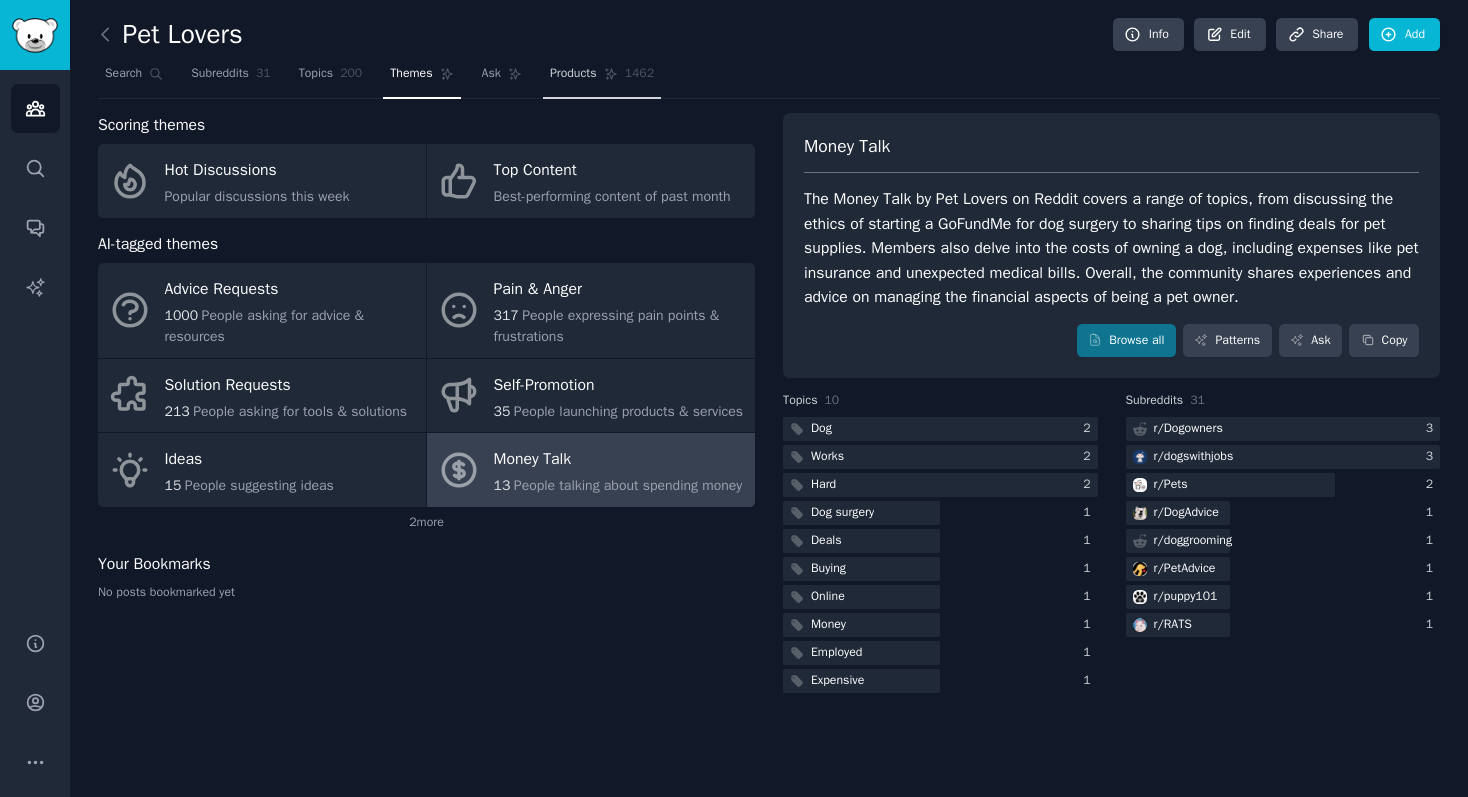 click on "Products 1462" at bounding box center [602, 78] 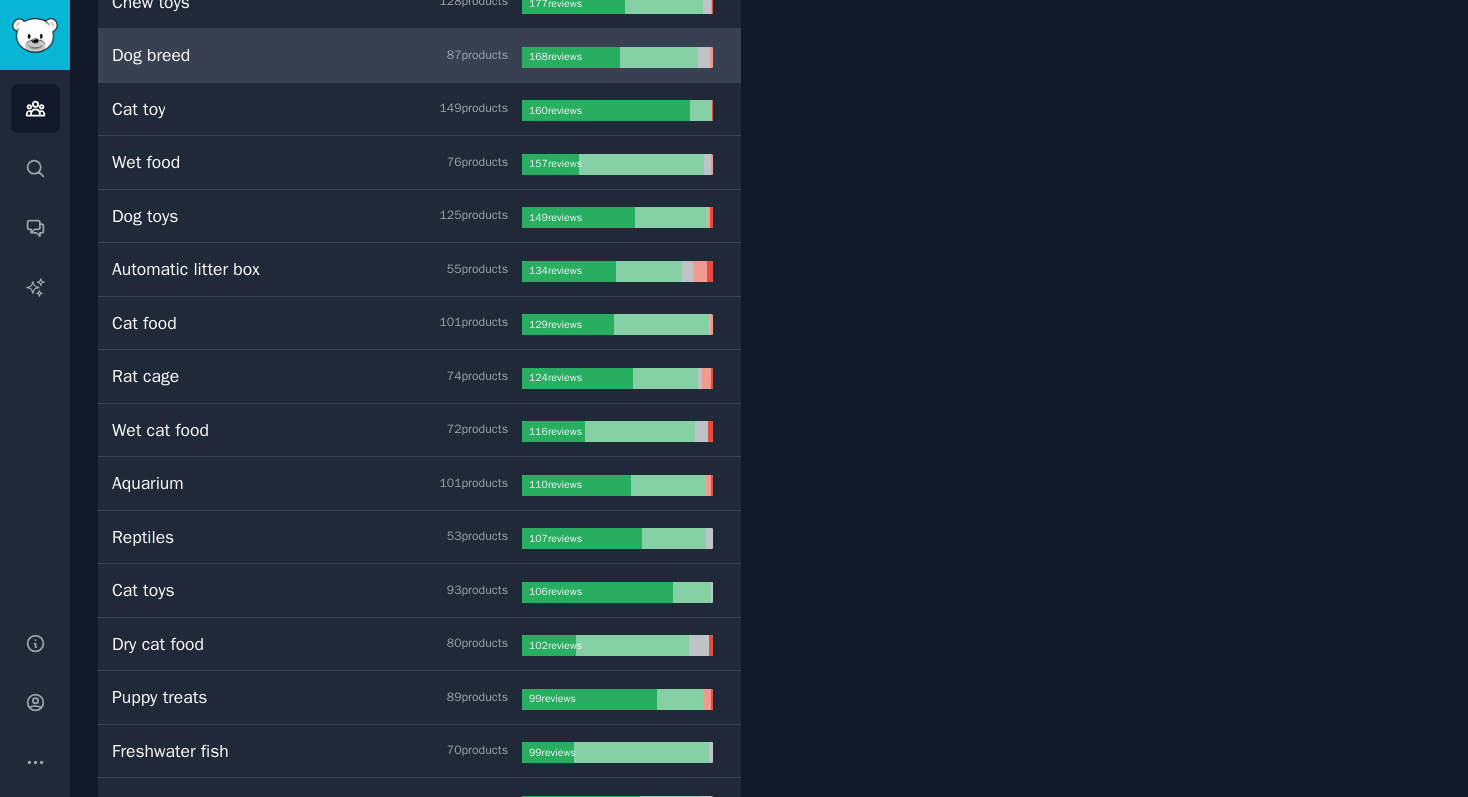 scroll, scrollTop: 0, scrollLeft: 0, axis: both 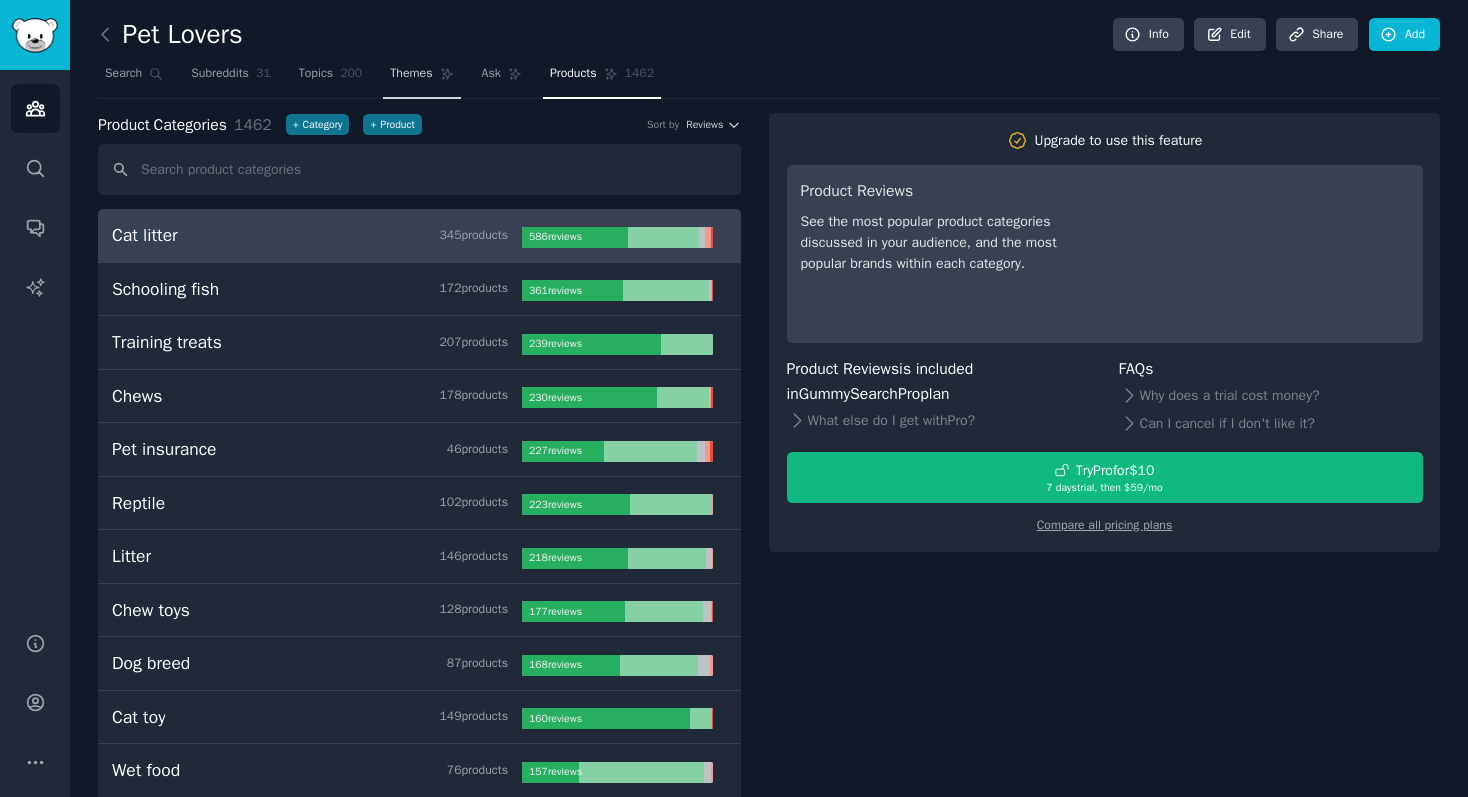 click on "Themes" at bounding box center [411, 74] 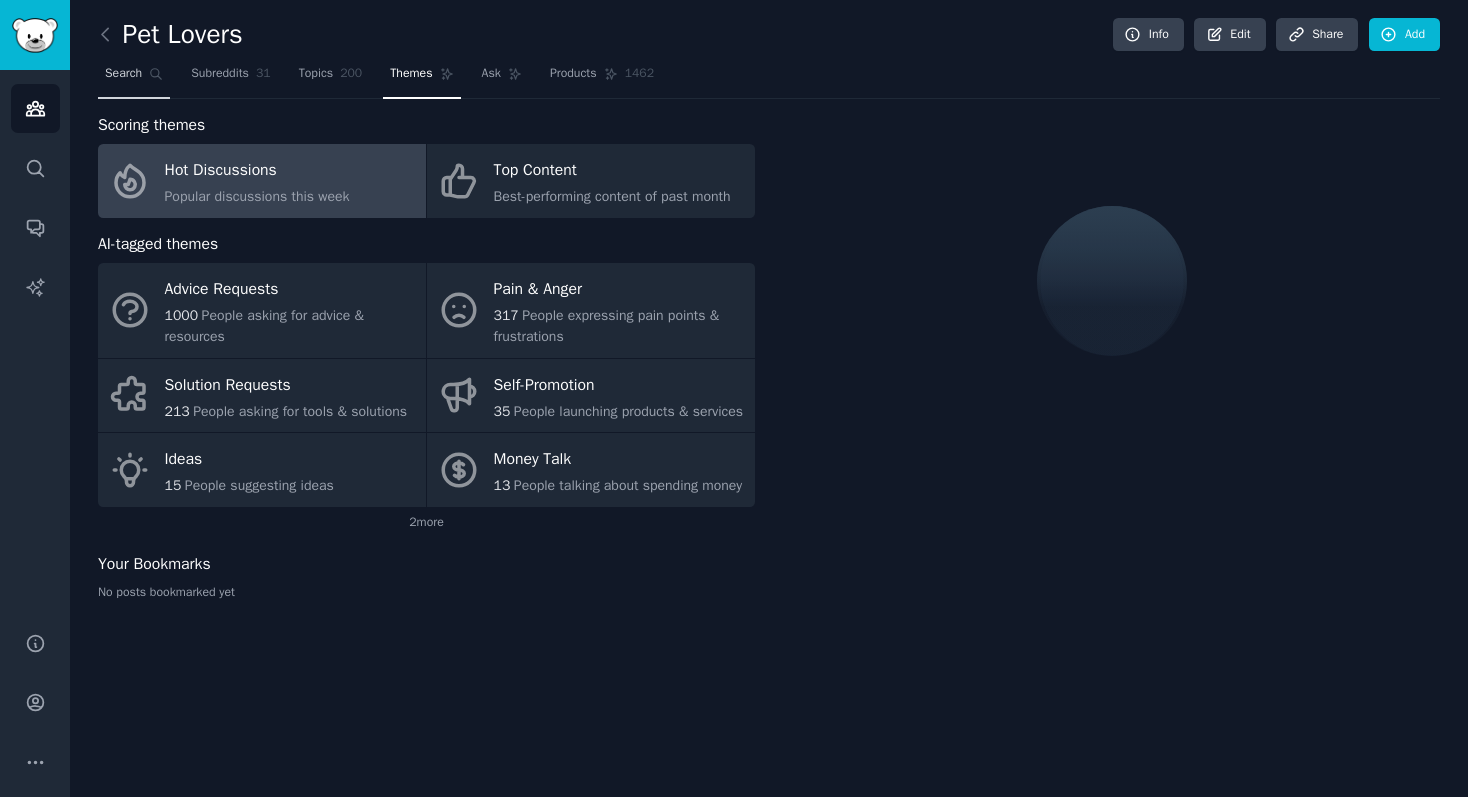 click on "Search" at bounding box center (123, 74) 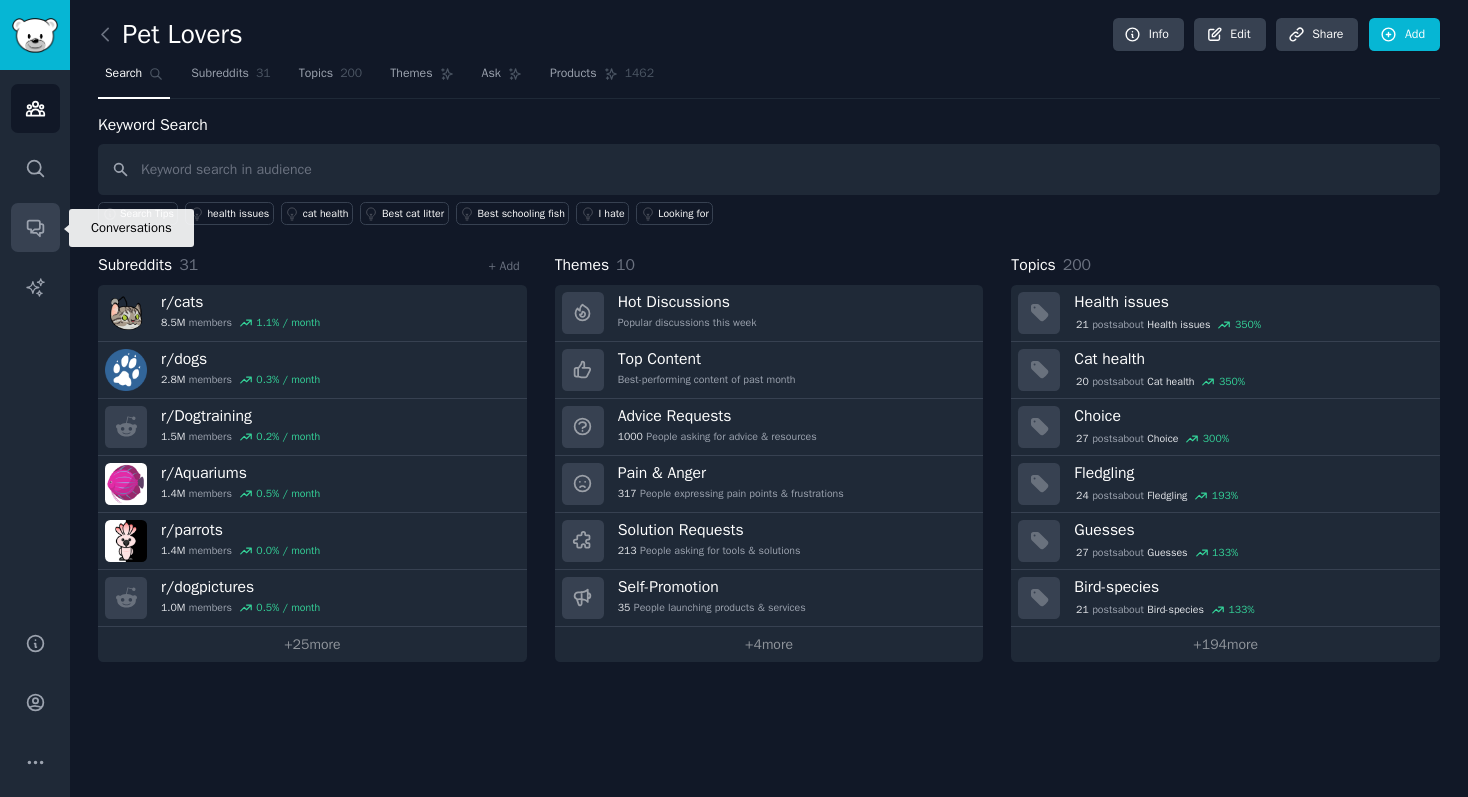 click 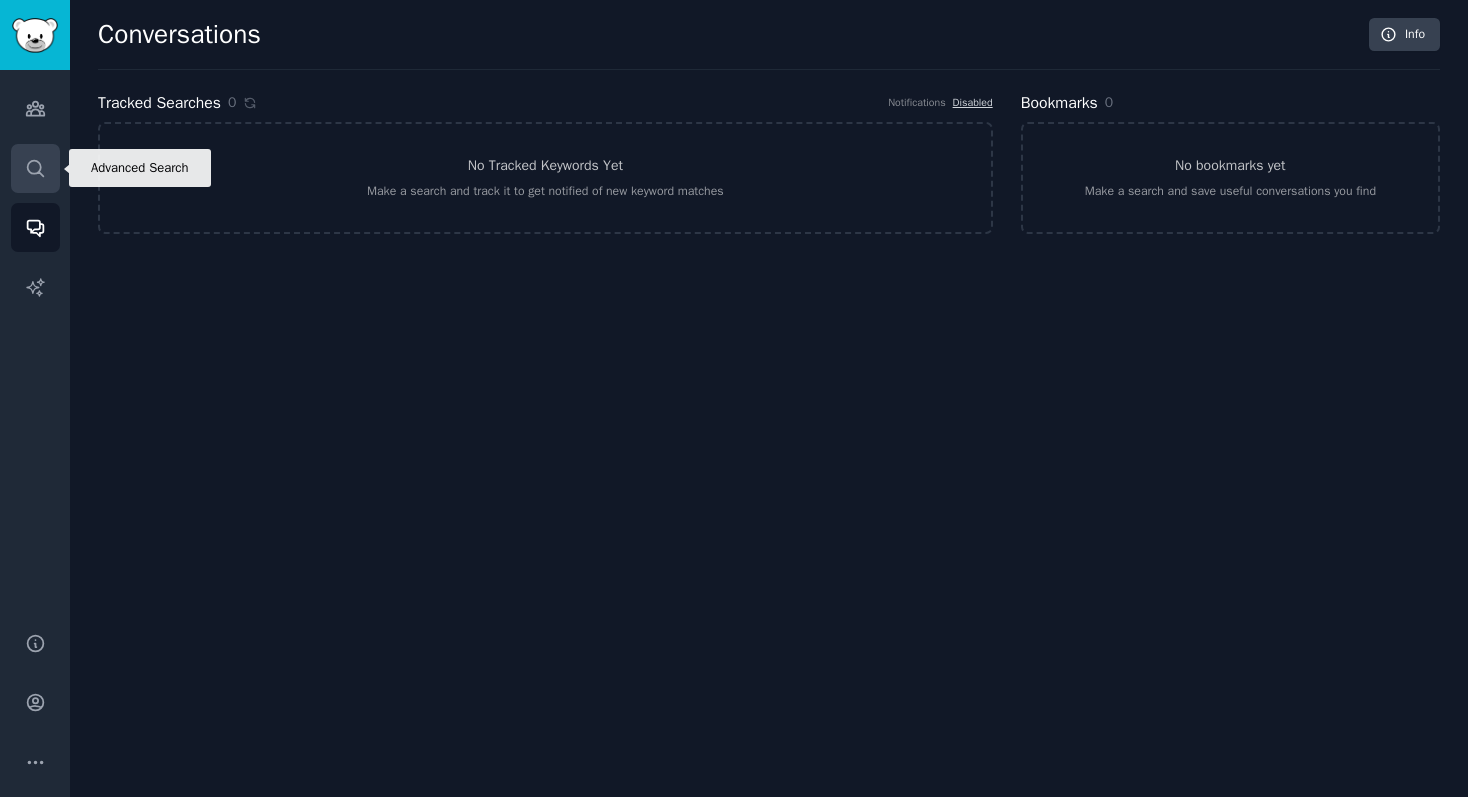 click on "Search" at bounding box center (35, 168) 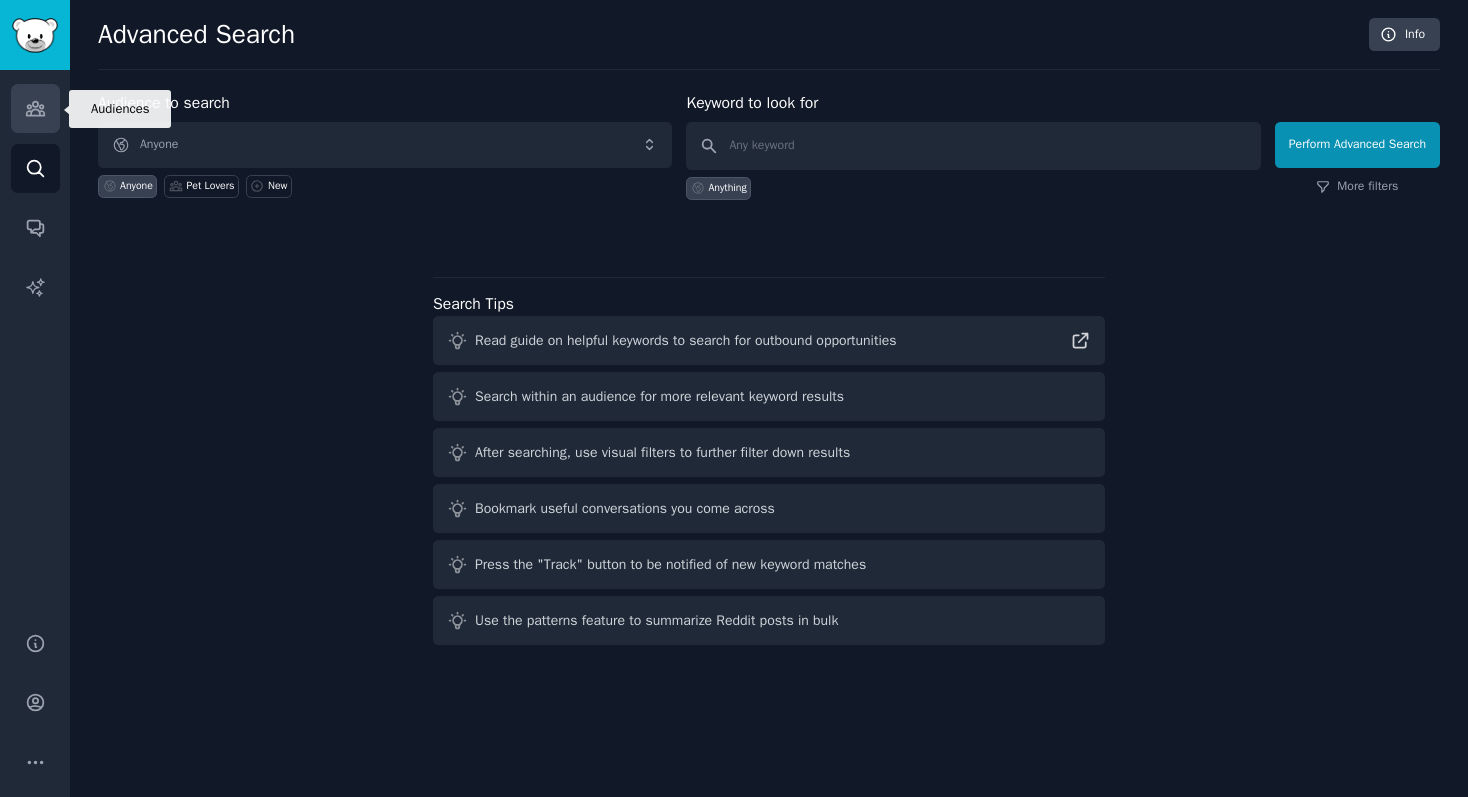 click 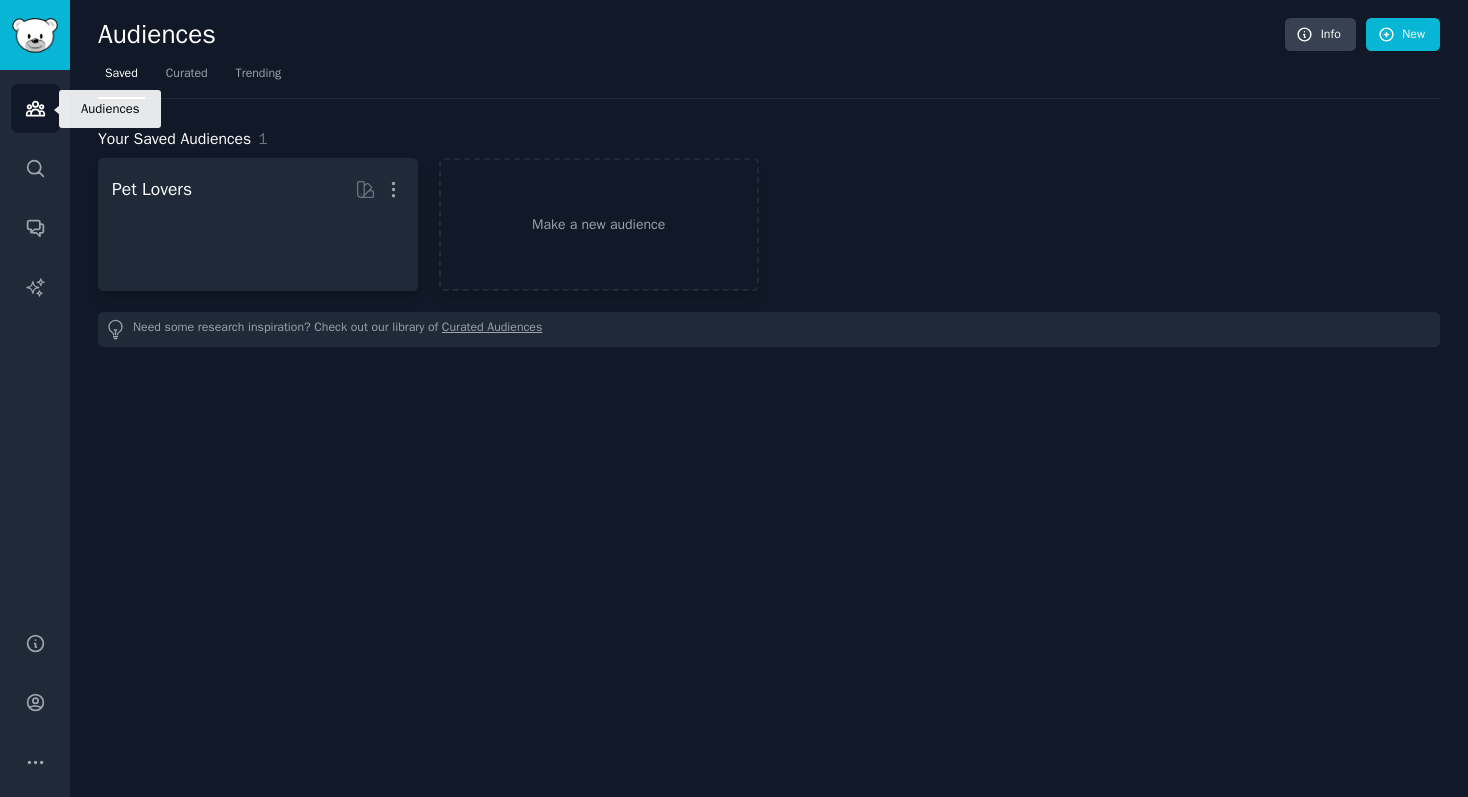click 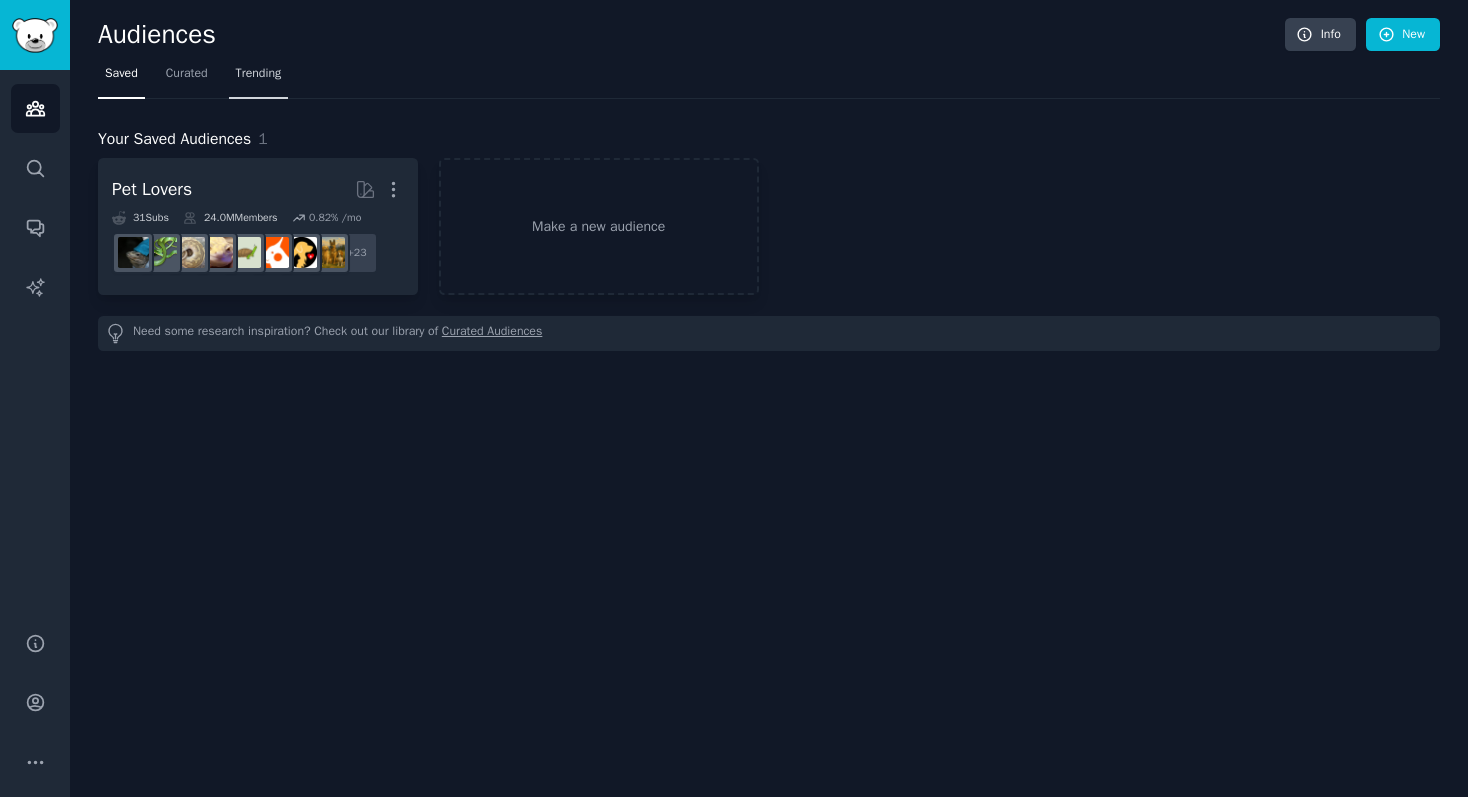 click on "Trending" at bounding box center (259, 74) 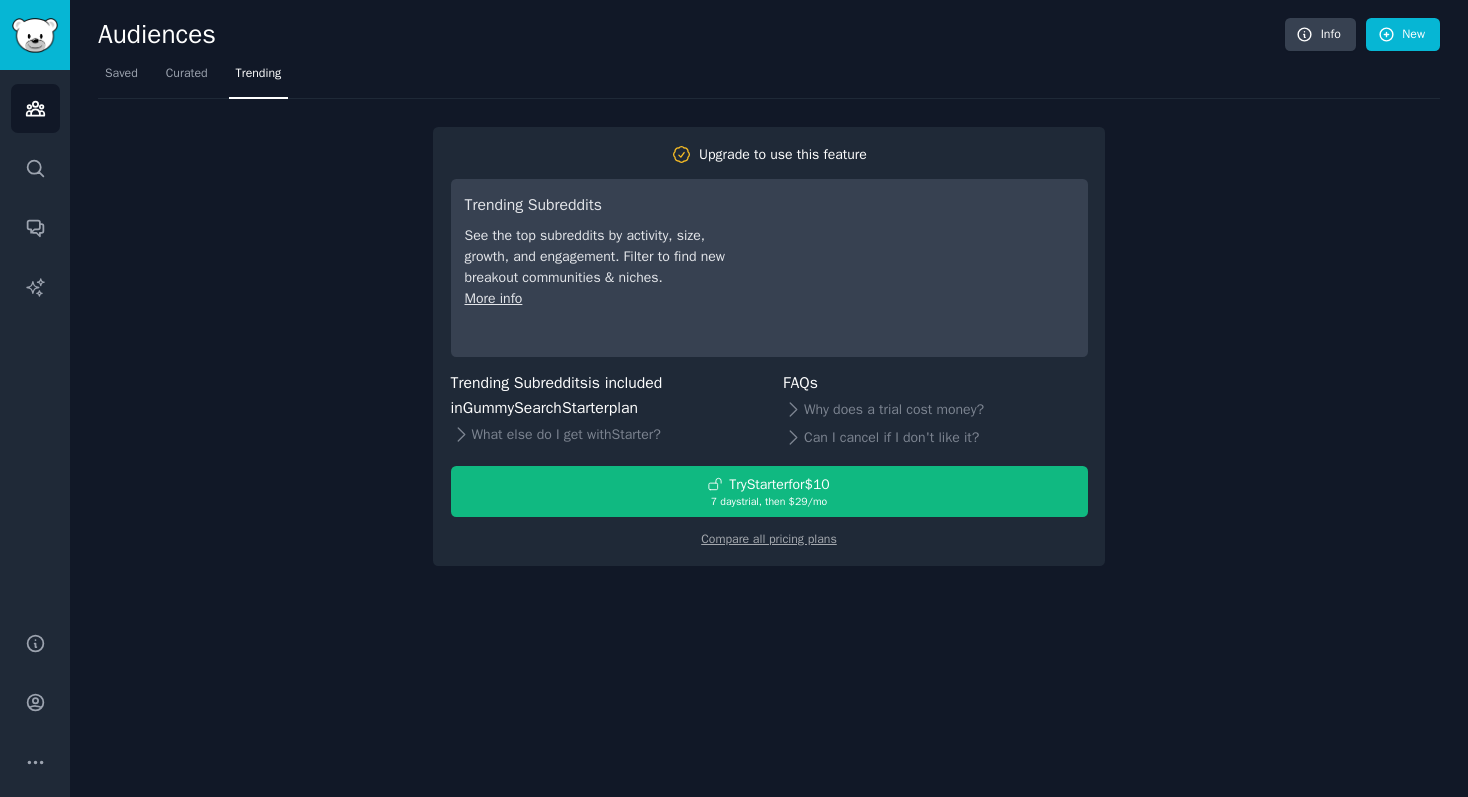 click on "Saved Curated Trending" at bounding box center [769, 78] 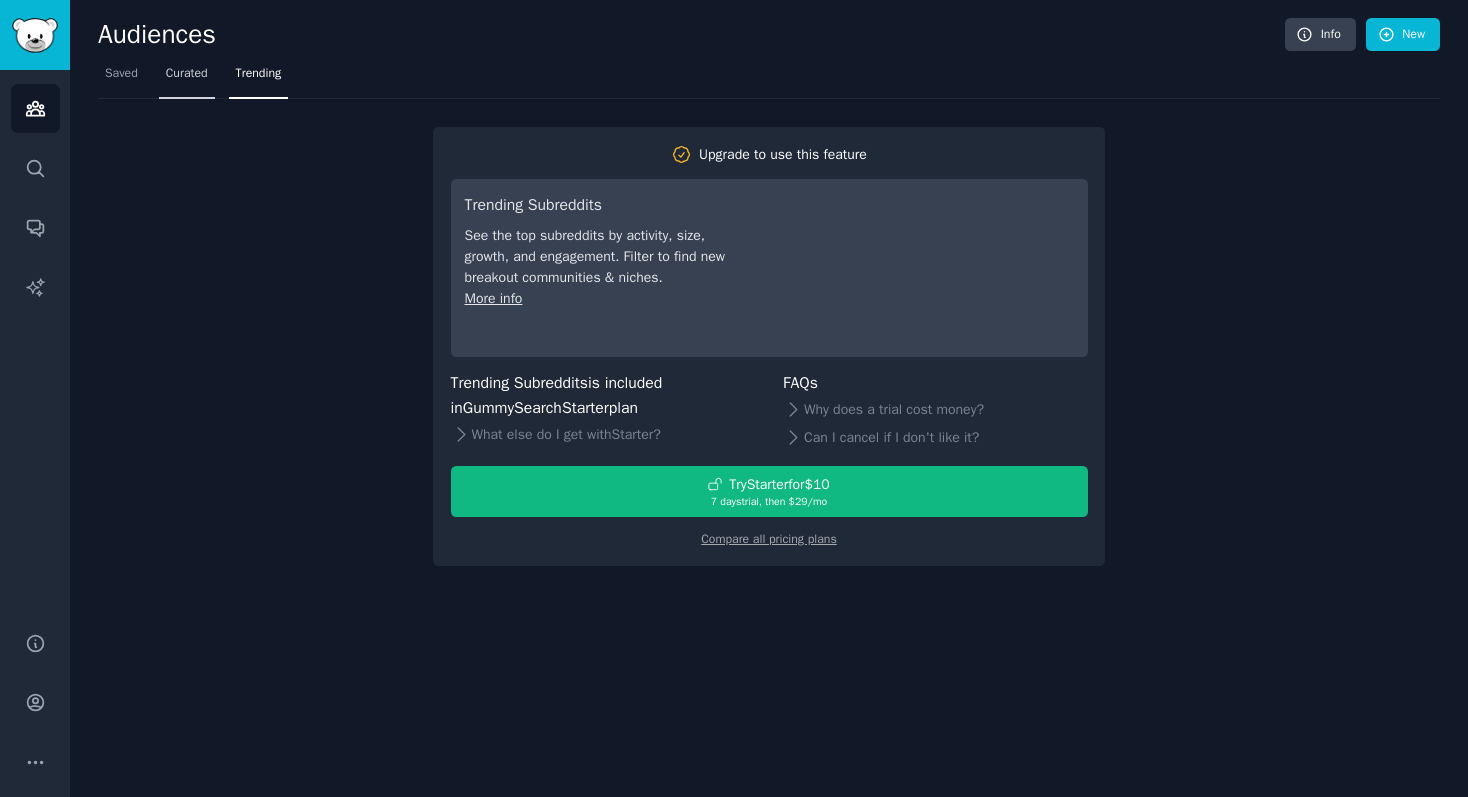 click on "Curated" at bounding box center [187, 74] 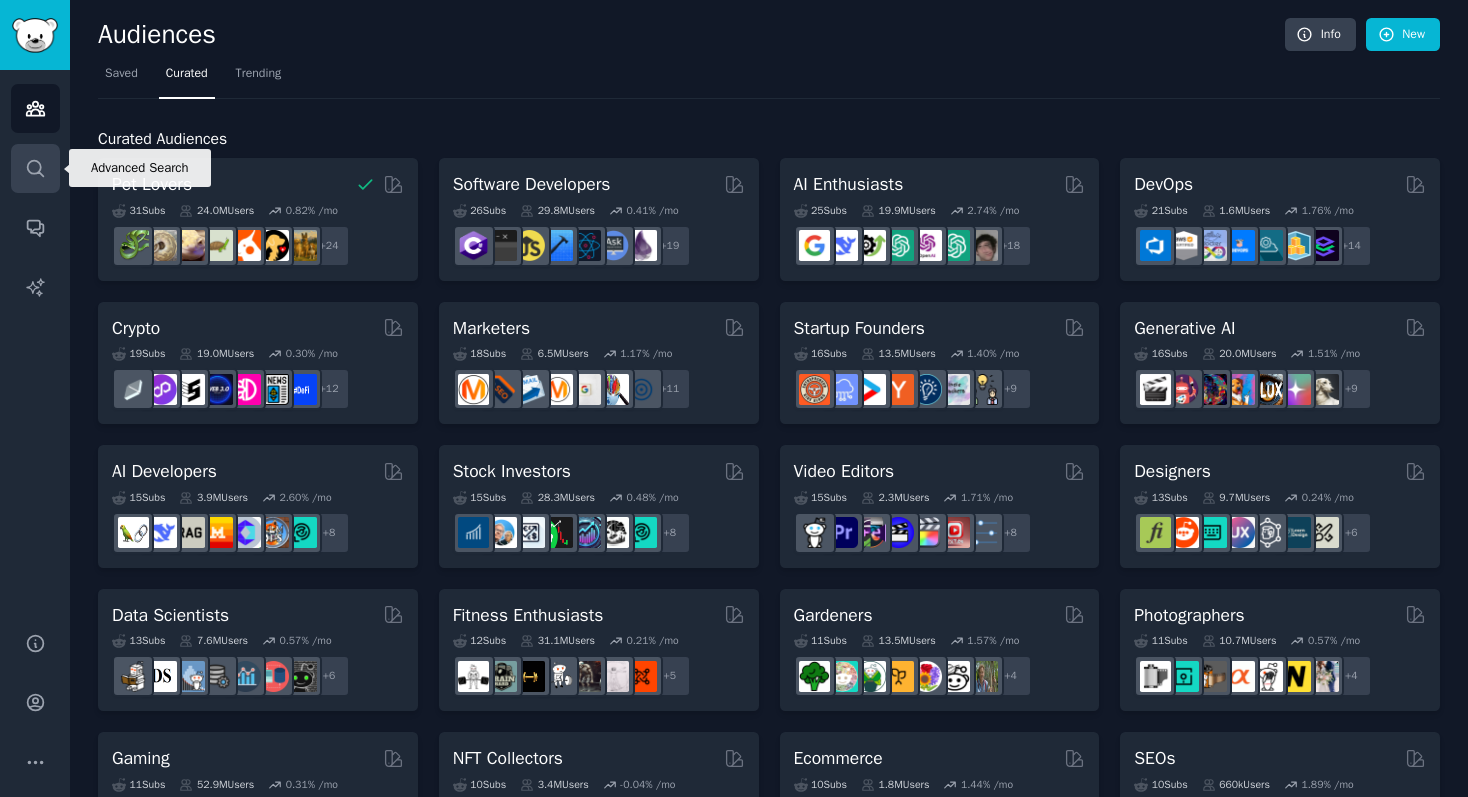 click on "Search" at bounding box center (35, 168) 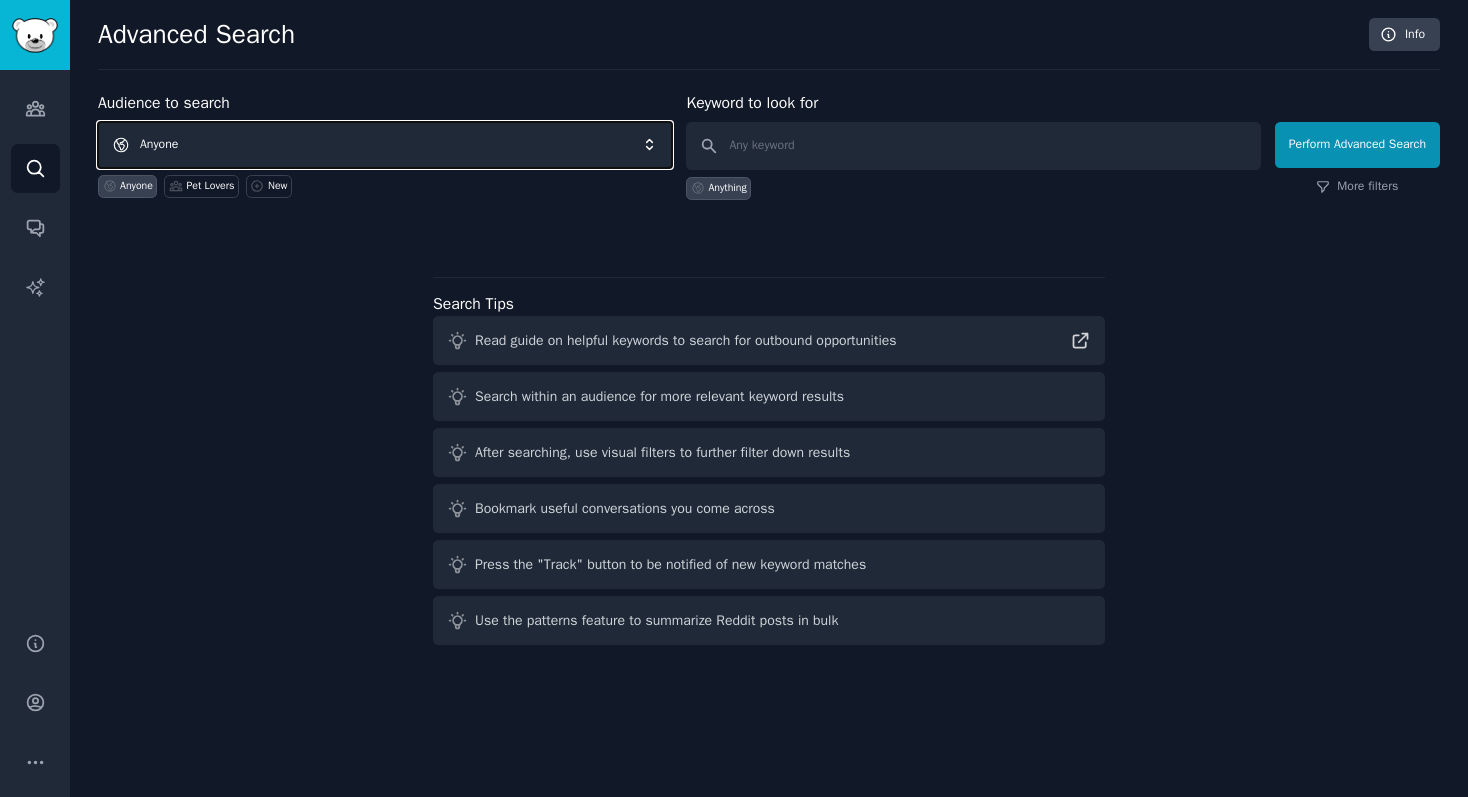 click on "Anyone" at bounding box center (385, 145) 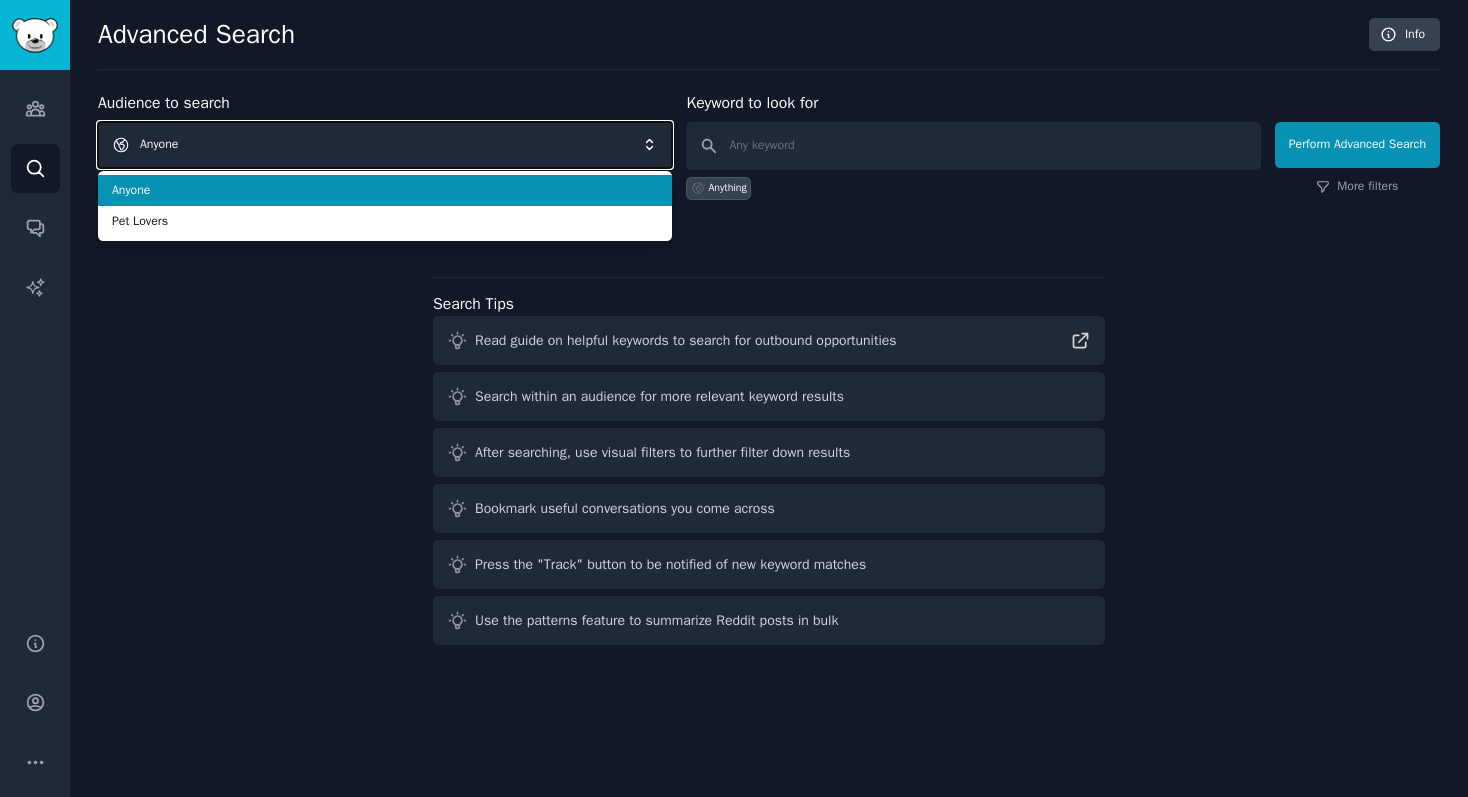 click on "Anyone" at bounding box center [385, 145] 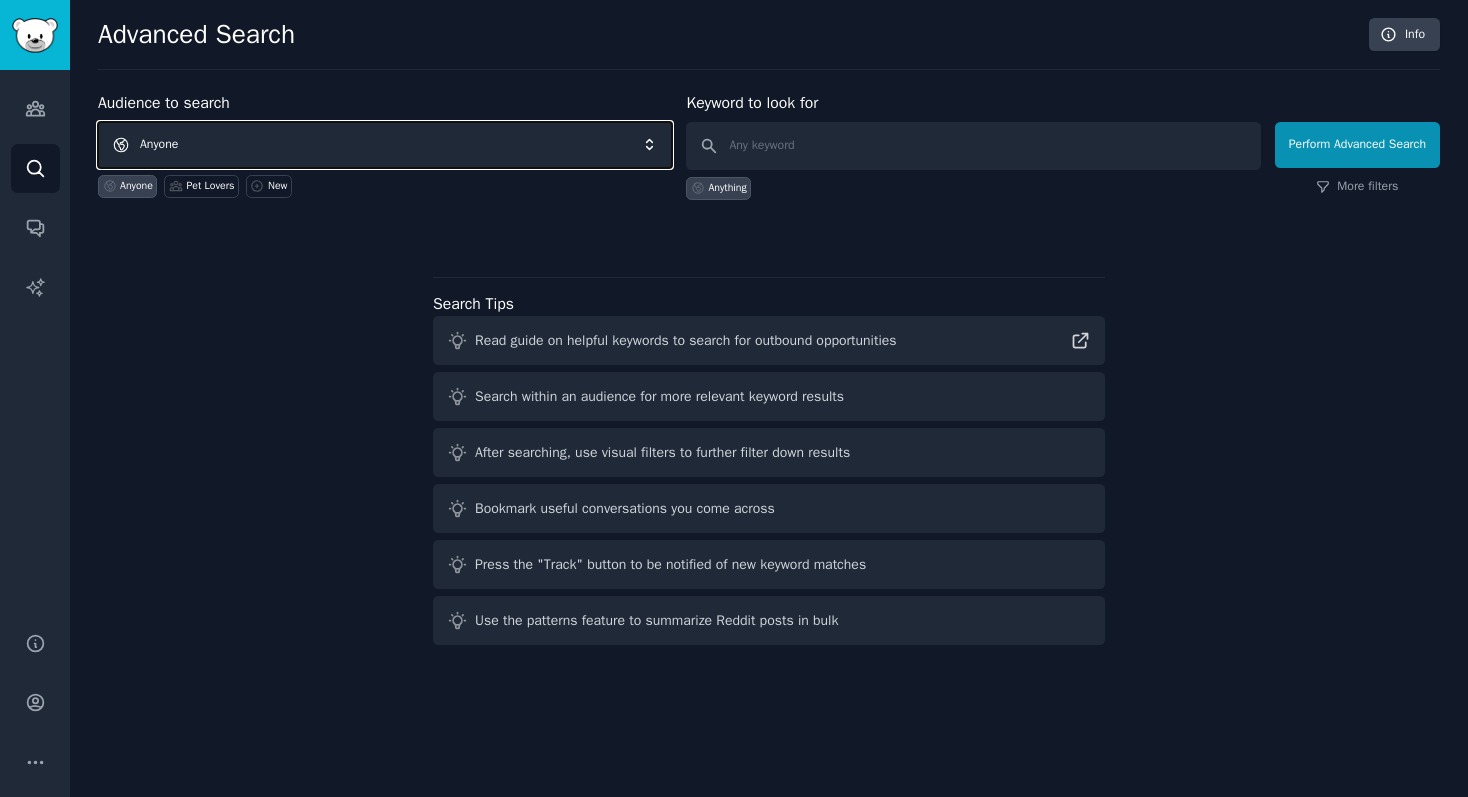 click on "Anyone" at bounding box center [385, 145] 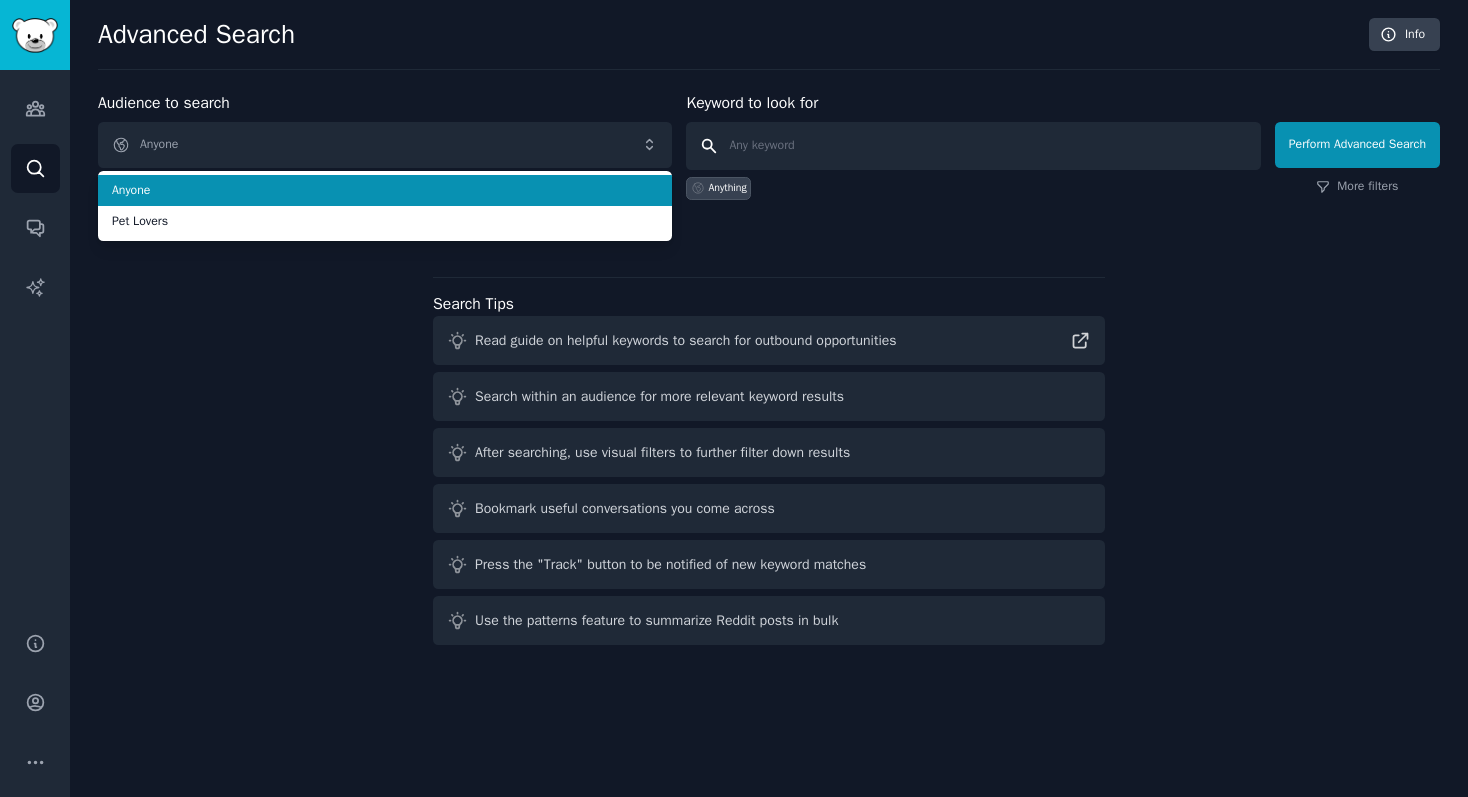 click at bounding box center (973, 146) 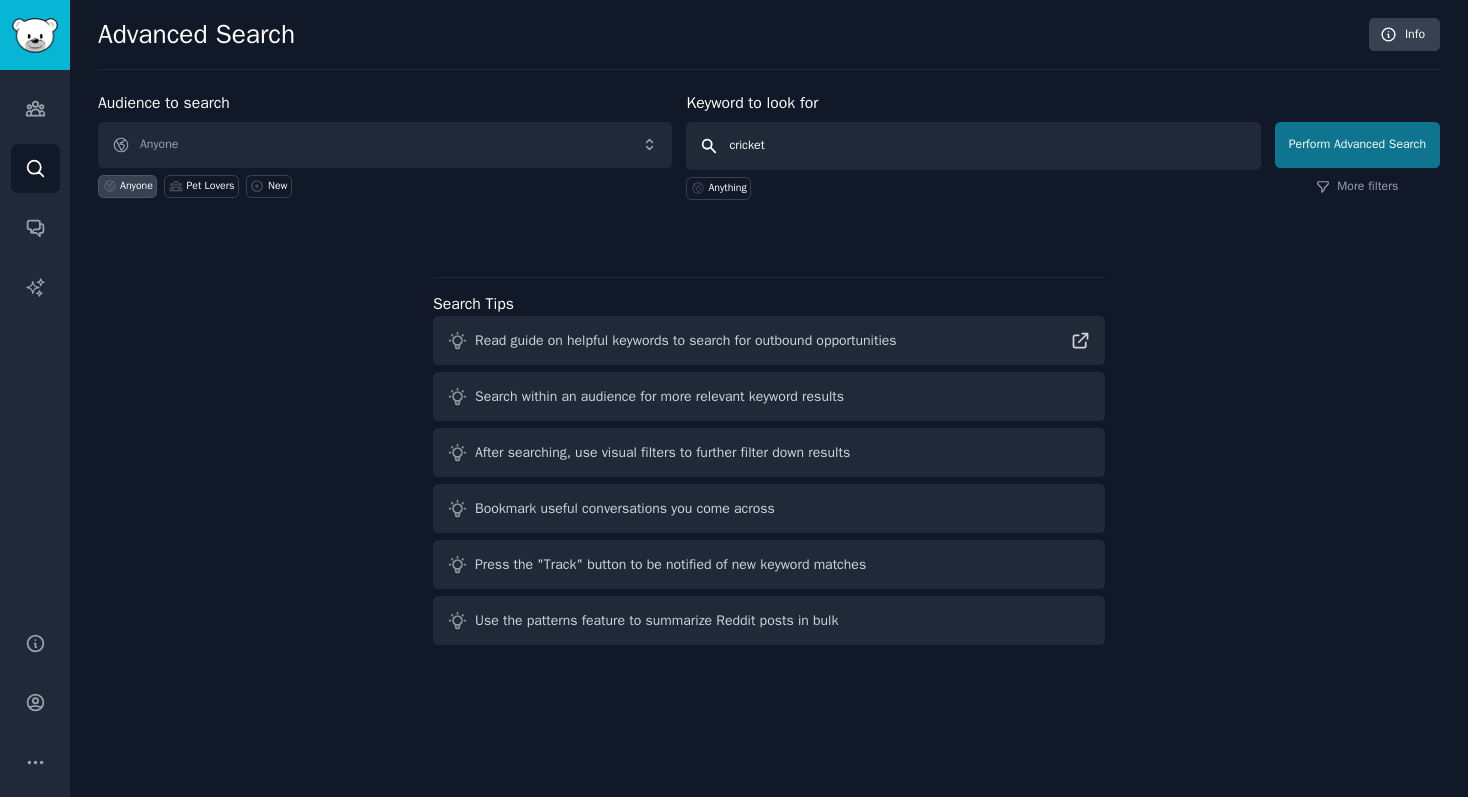 type on "cricket" 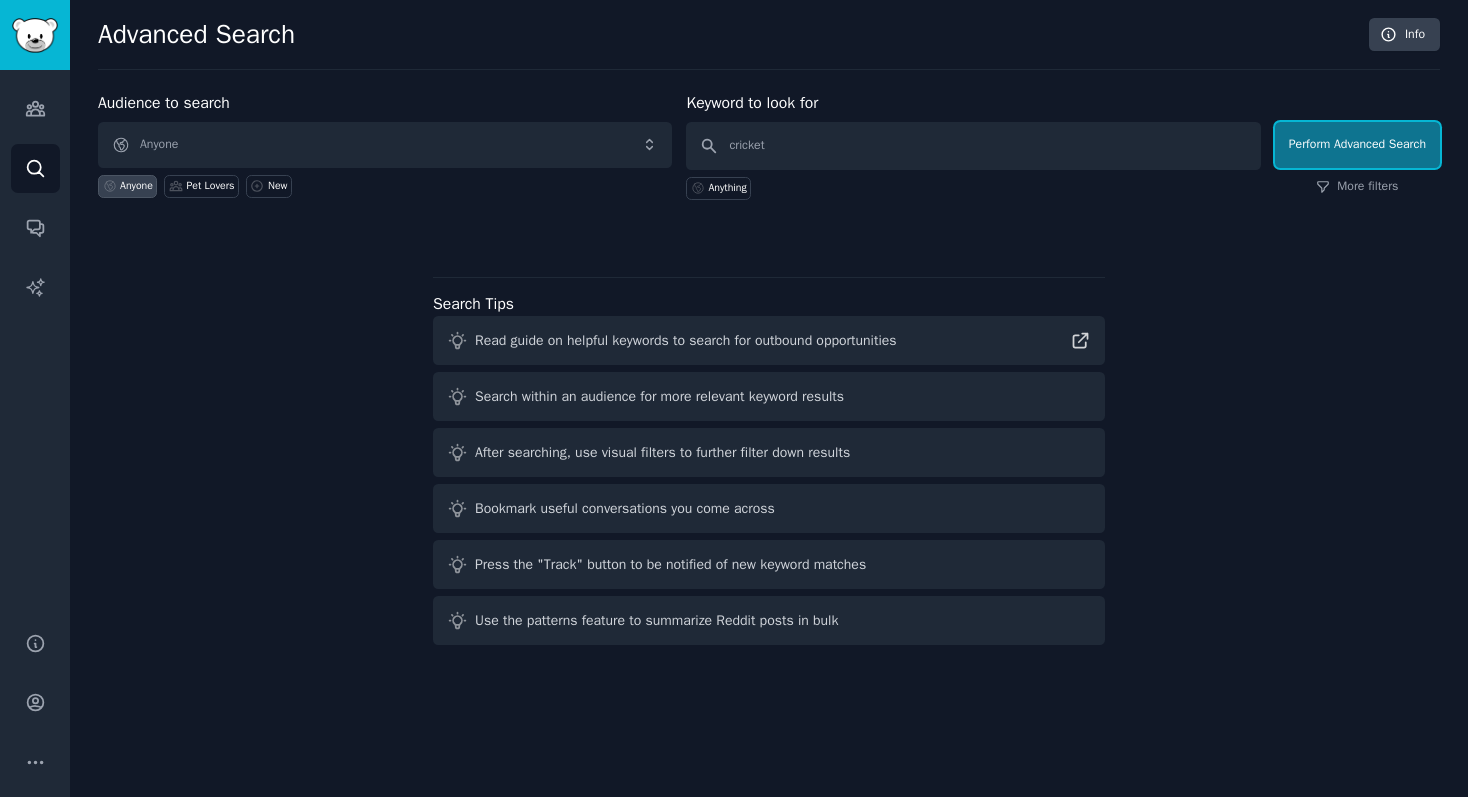 click on "Perform Advanced Search" at bounding box center (1357, 145) 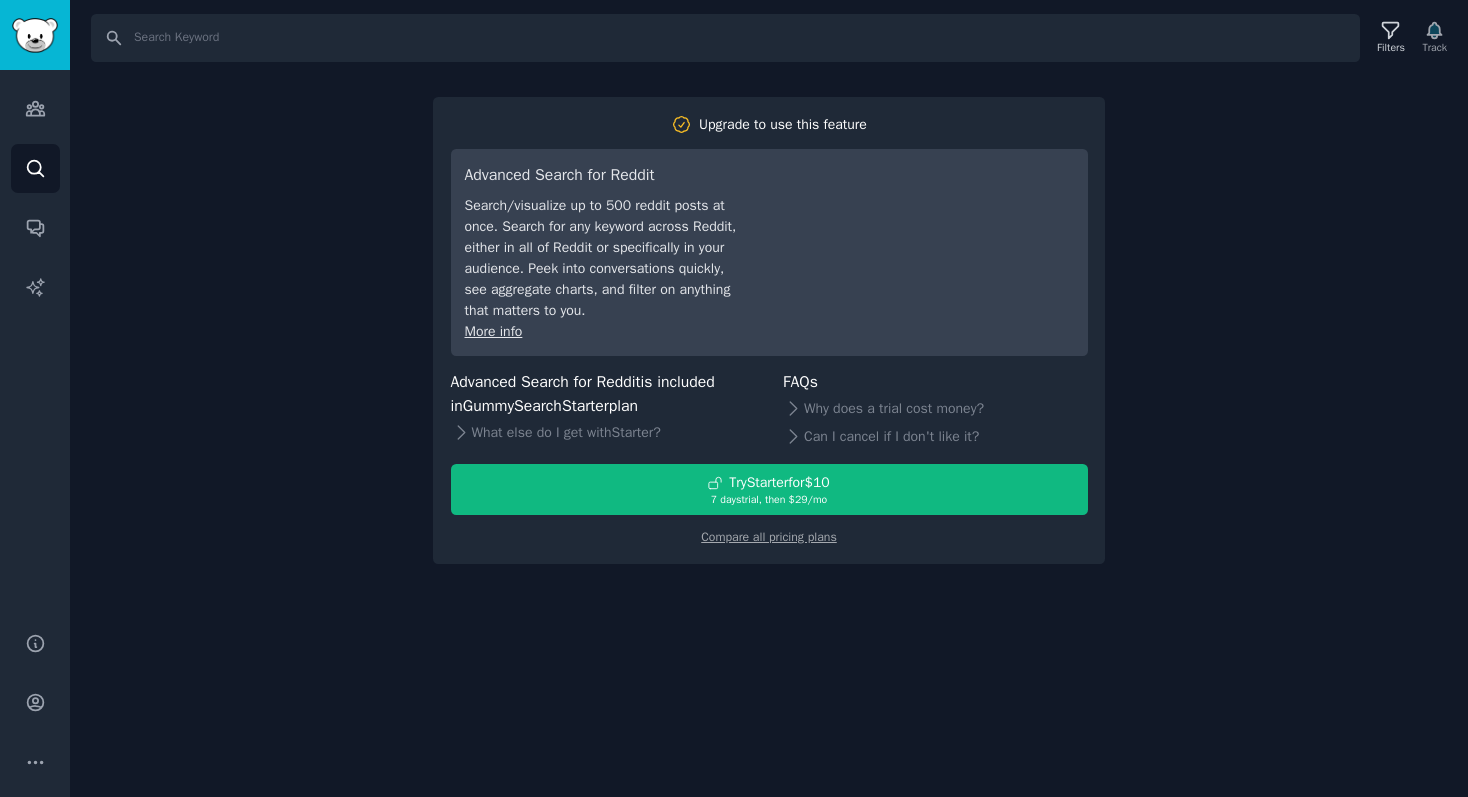click on "Search Filters Track Upgrade to use this feature Advanced Search for Reddit Search/visualize up to 500 reddit posts at once. Search for any keyword across Reddit, either in all of Reddit or specifically in your audience. Peek into conversations quickly, see aggregate charts, and filter on anything that matters to you. More info Advanced Search for Reddit  is included in  GummySearch  Starter  plan What else do I get with  Starter ? FAQs Why does a trial cost money? Can I cancel if I don't like it? Try  Starter  for  $10 7 days  trial, then $ 29 /mo Compare all pricing plans" at bounding box center [769, 398] 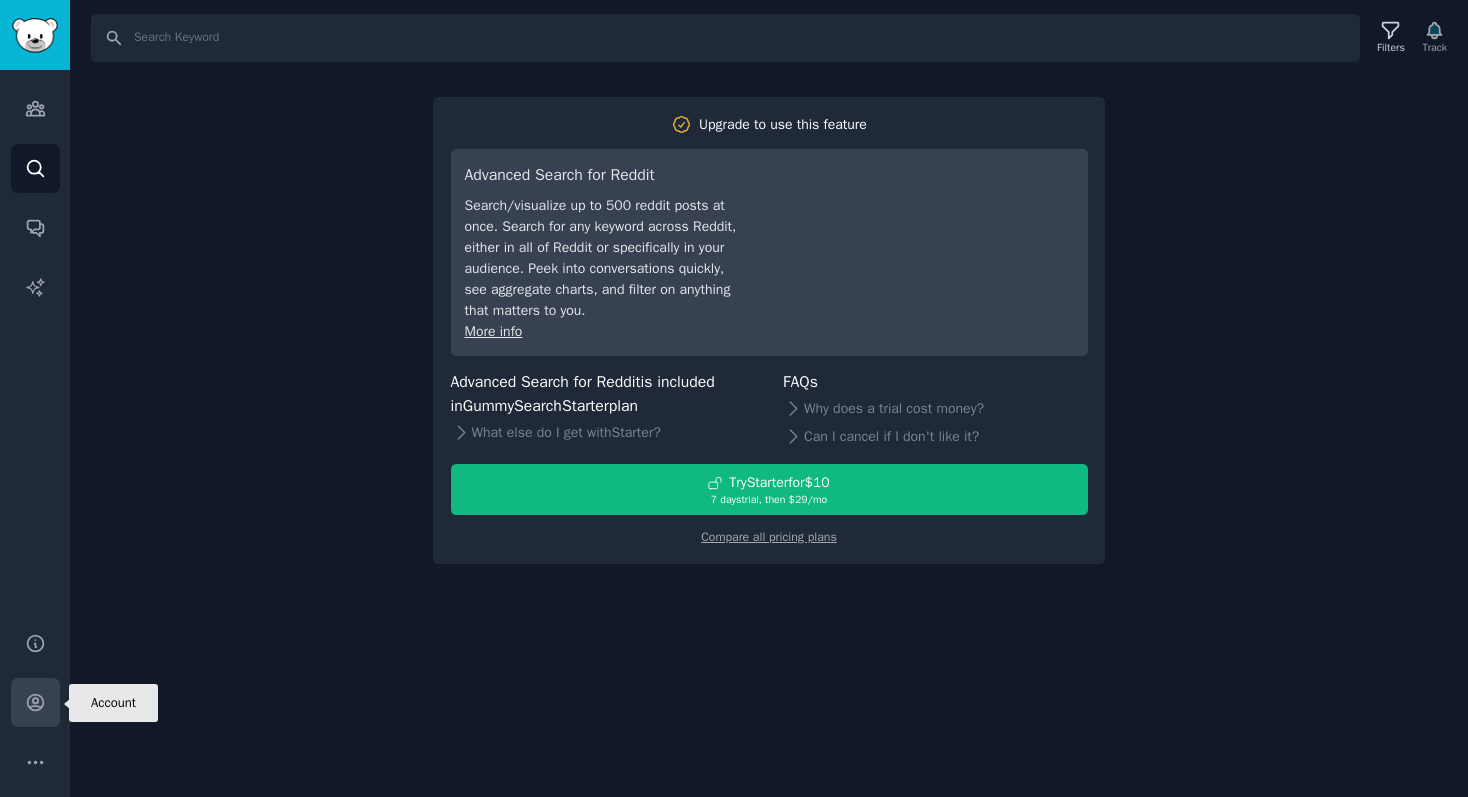 click on "Account" at bounding box center [35, 702] 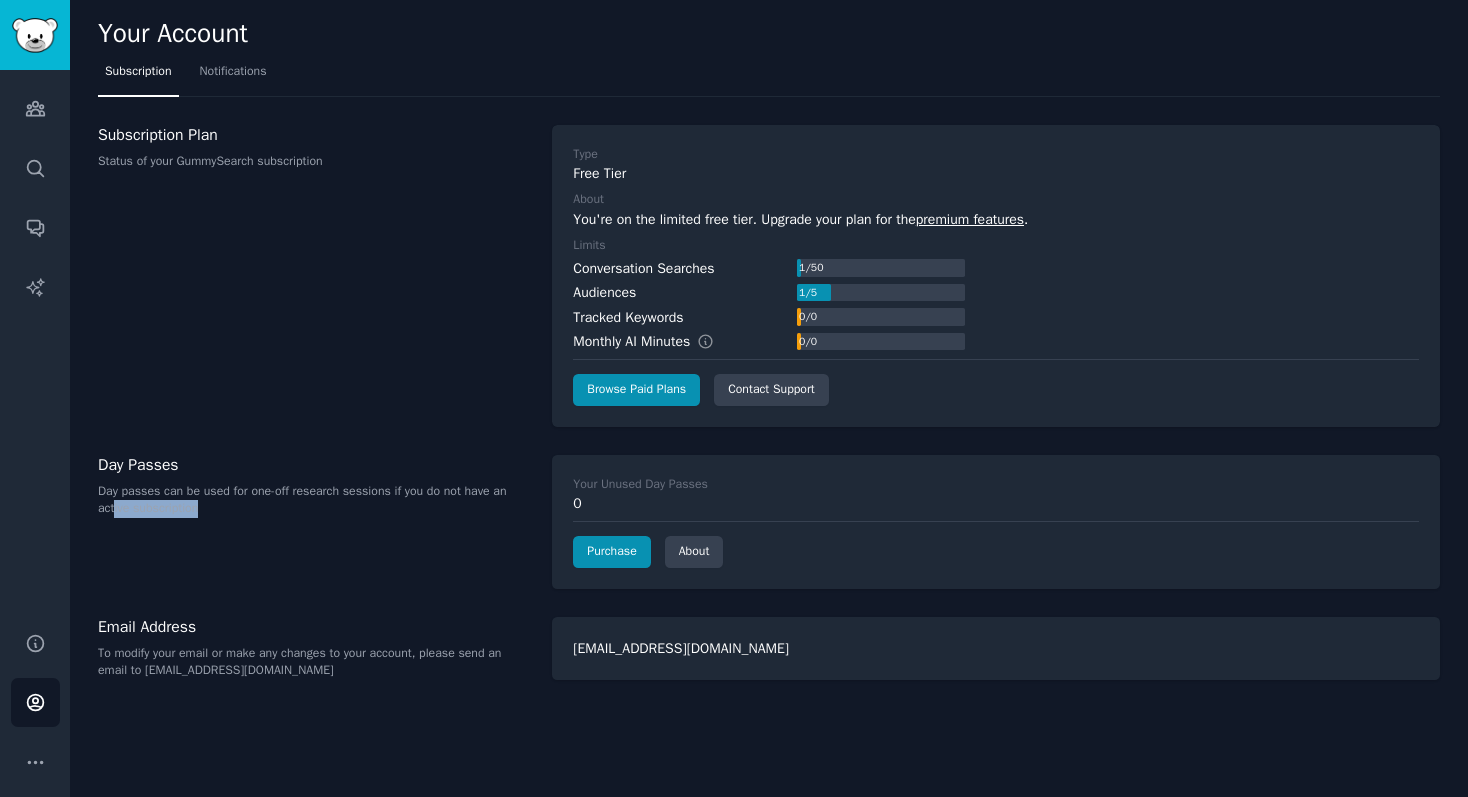 drag, startPoint x: 131, startPoint y: 500, endPoint x: 368, endPoint y: 510, distance: 237.21088 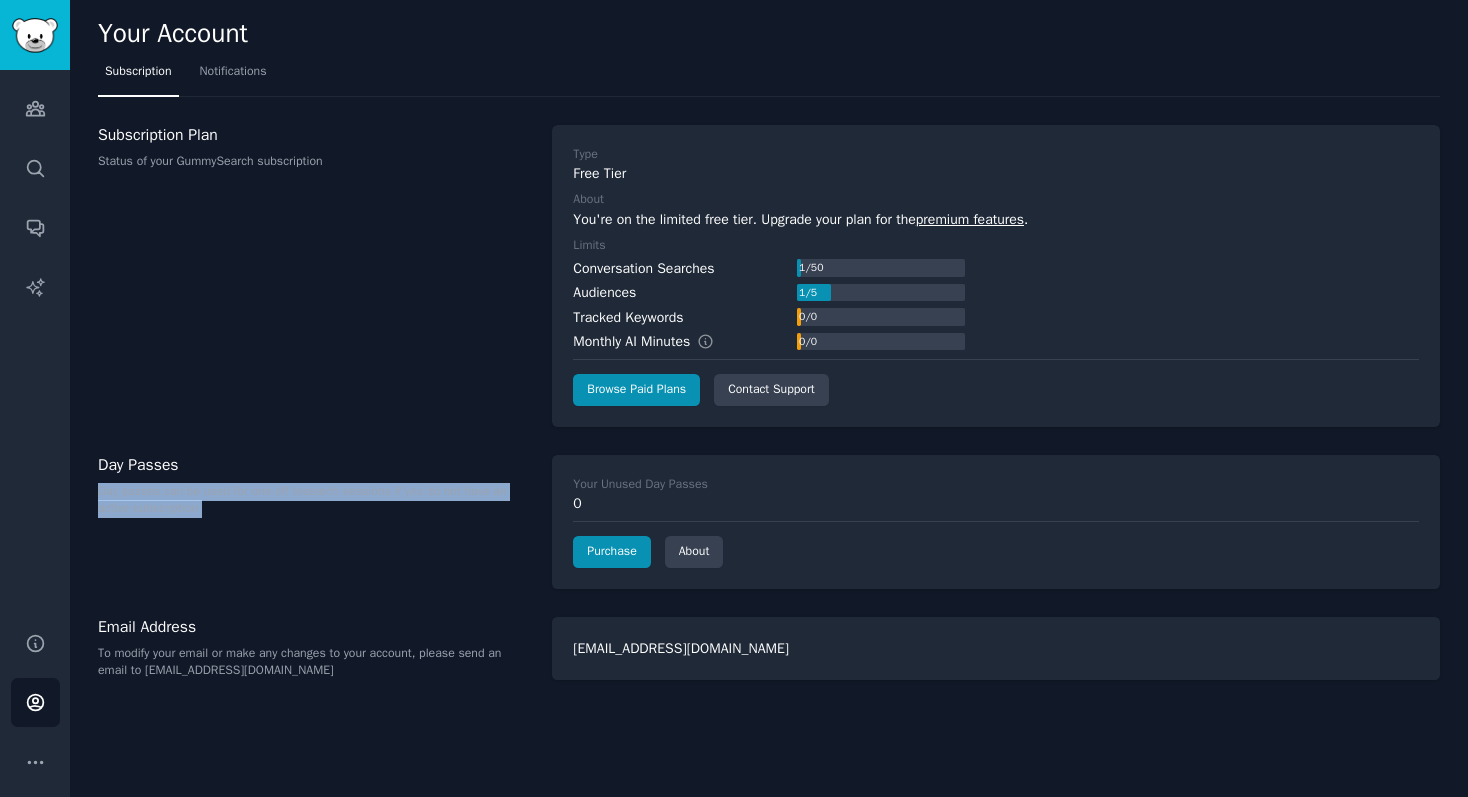 drag, startPoint x: 368, startPoint y: 510, endPoint x: 111, endPoint y: 490, distance: 257.77704 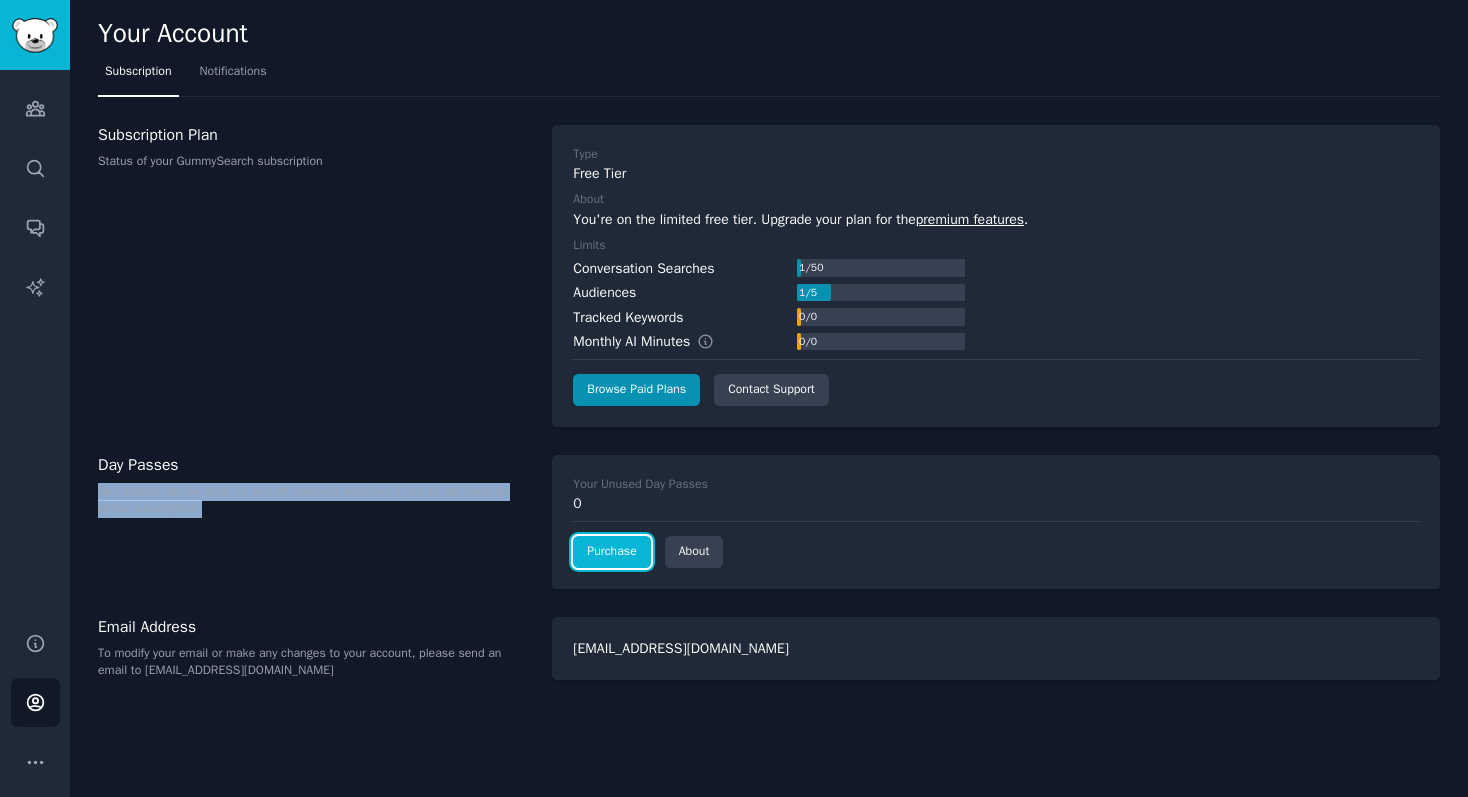 click on "Purchase" 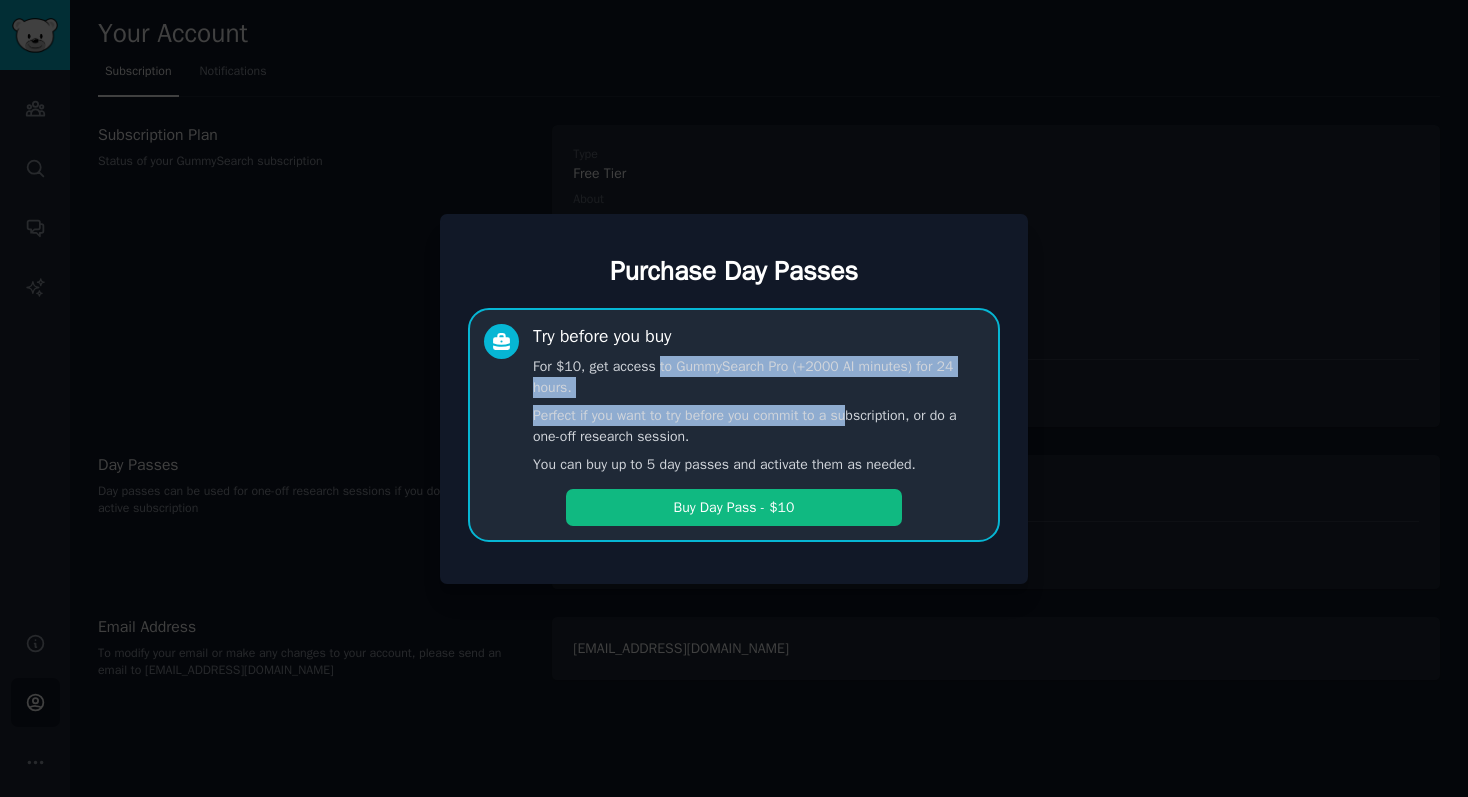 drag, startPoint x: 664, startPoint y: 365, endPoint x: 863, endPoint y: 420, distance: 206.46065 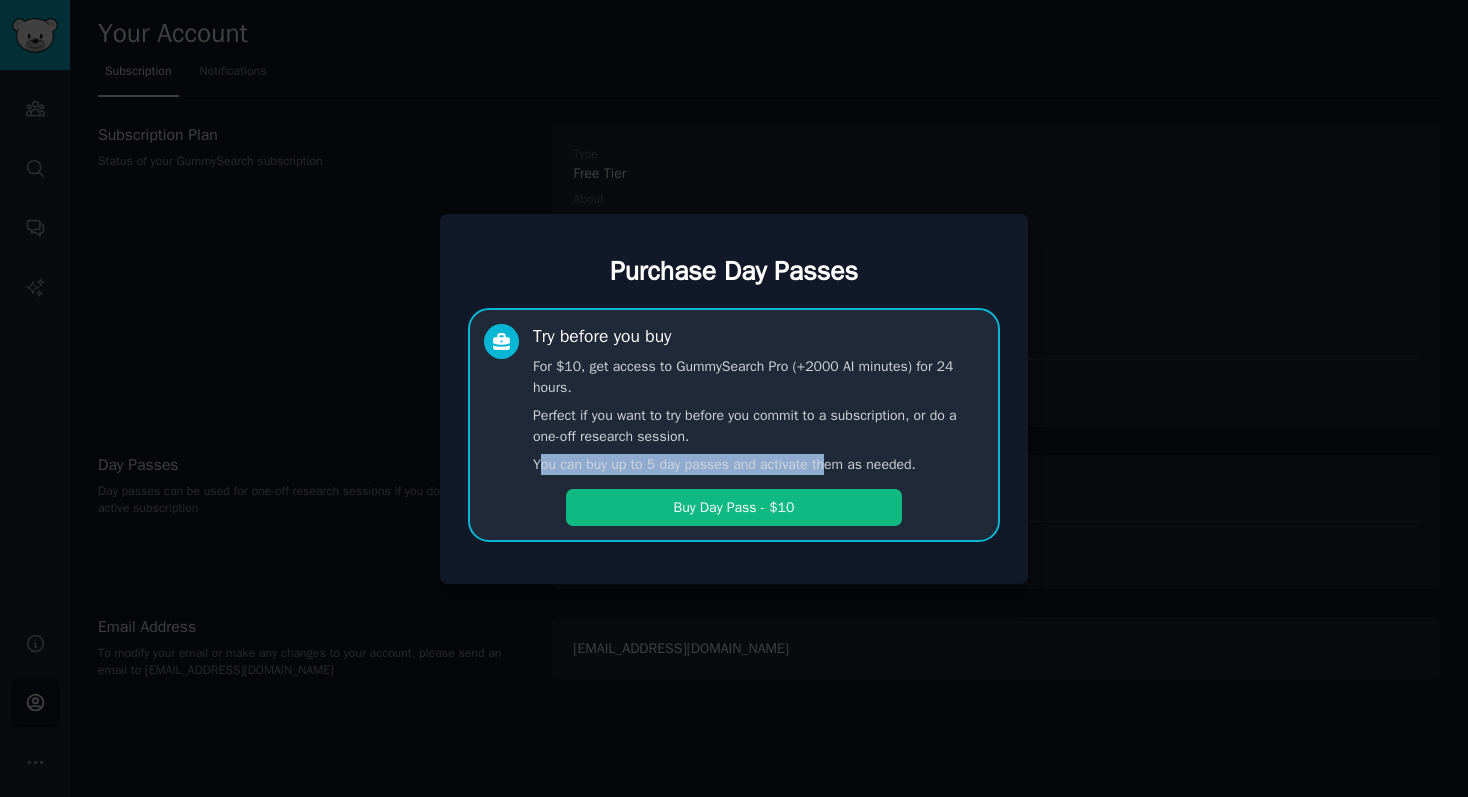 drag, startPoint x: 542, startPoint y: 469, endPoint x: 836, endPoint y: 454, distance: 294.38242 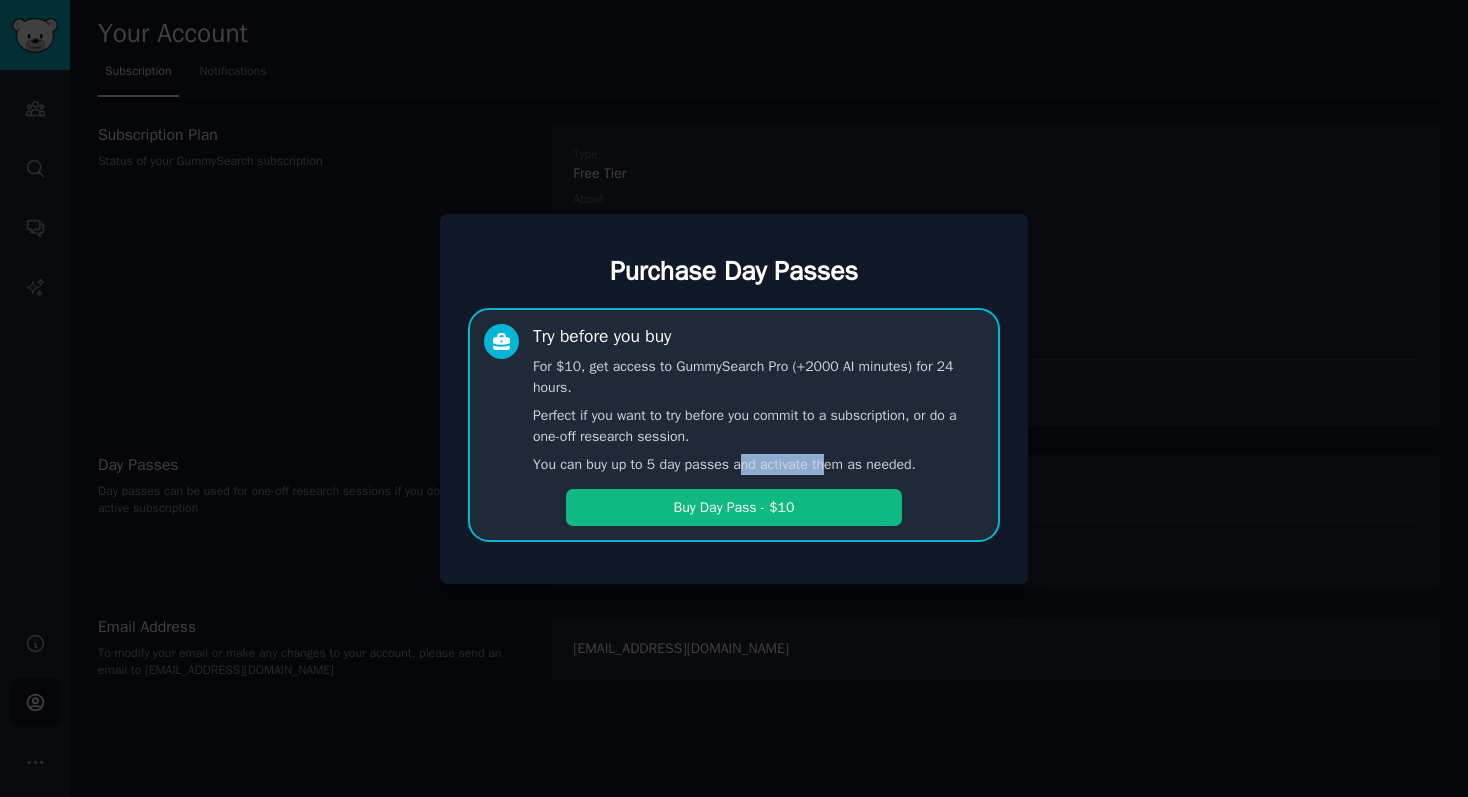 drag, startPoint x: 747, startPoint y: 468, endPoint x: 840, endPoint y: 455, distance: 93.904205 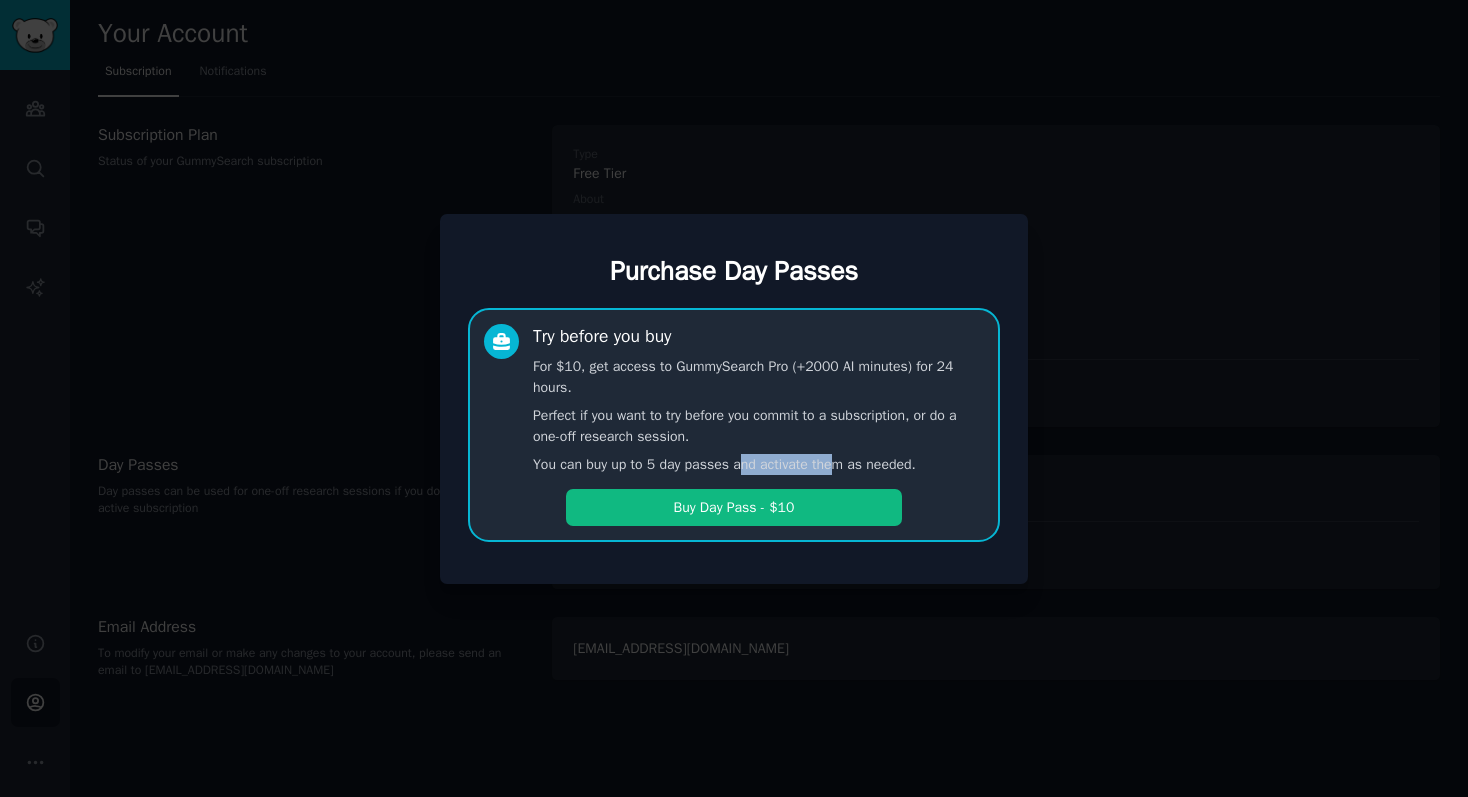 click on "You can buy up to 5 day passes and activate them as needed." at bounding box center [758, 464] 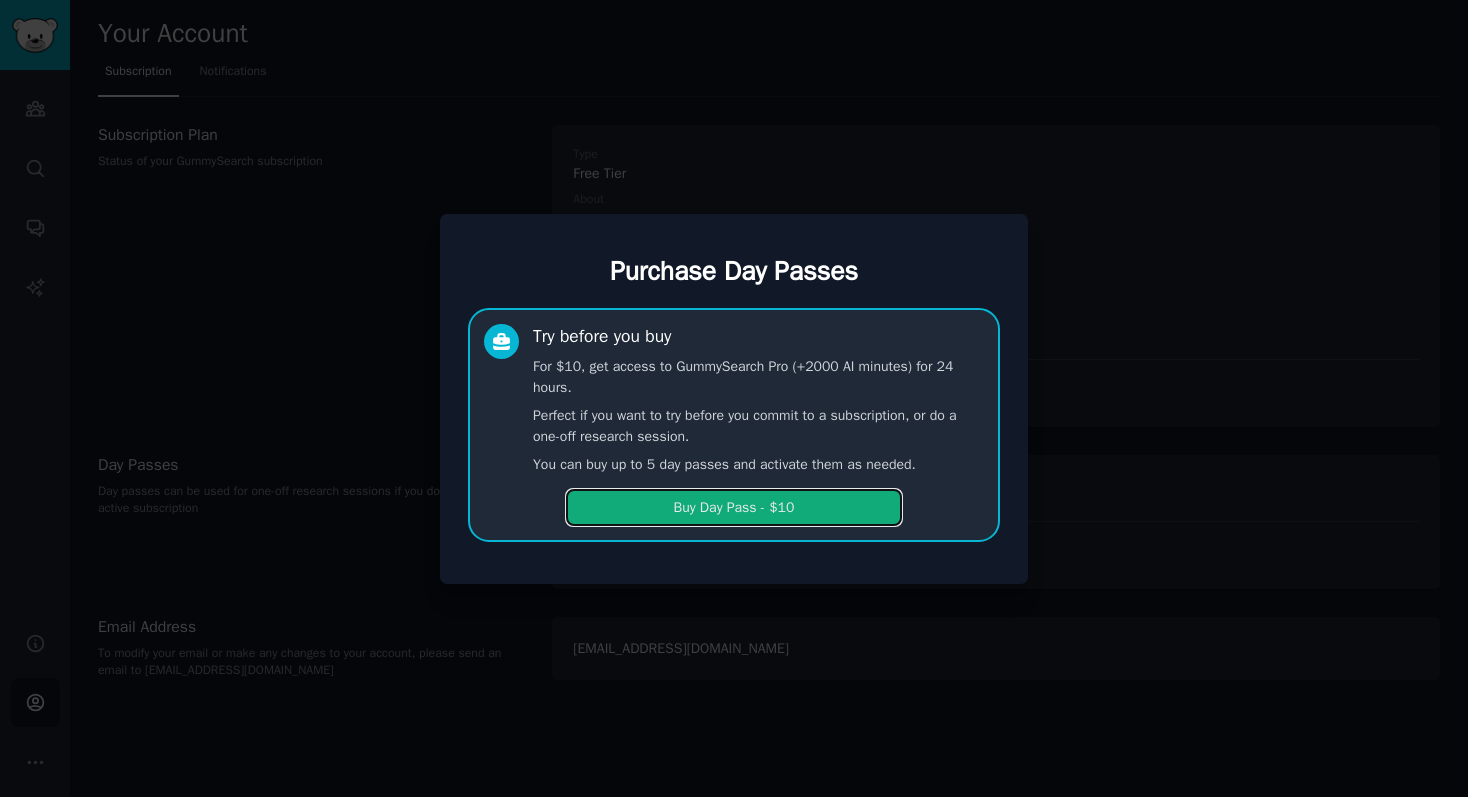 click on "Buy Day Pass - $10" at bounding box center [734, 507] 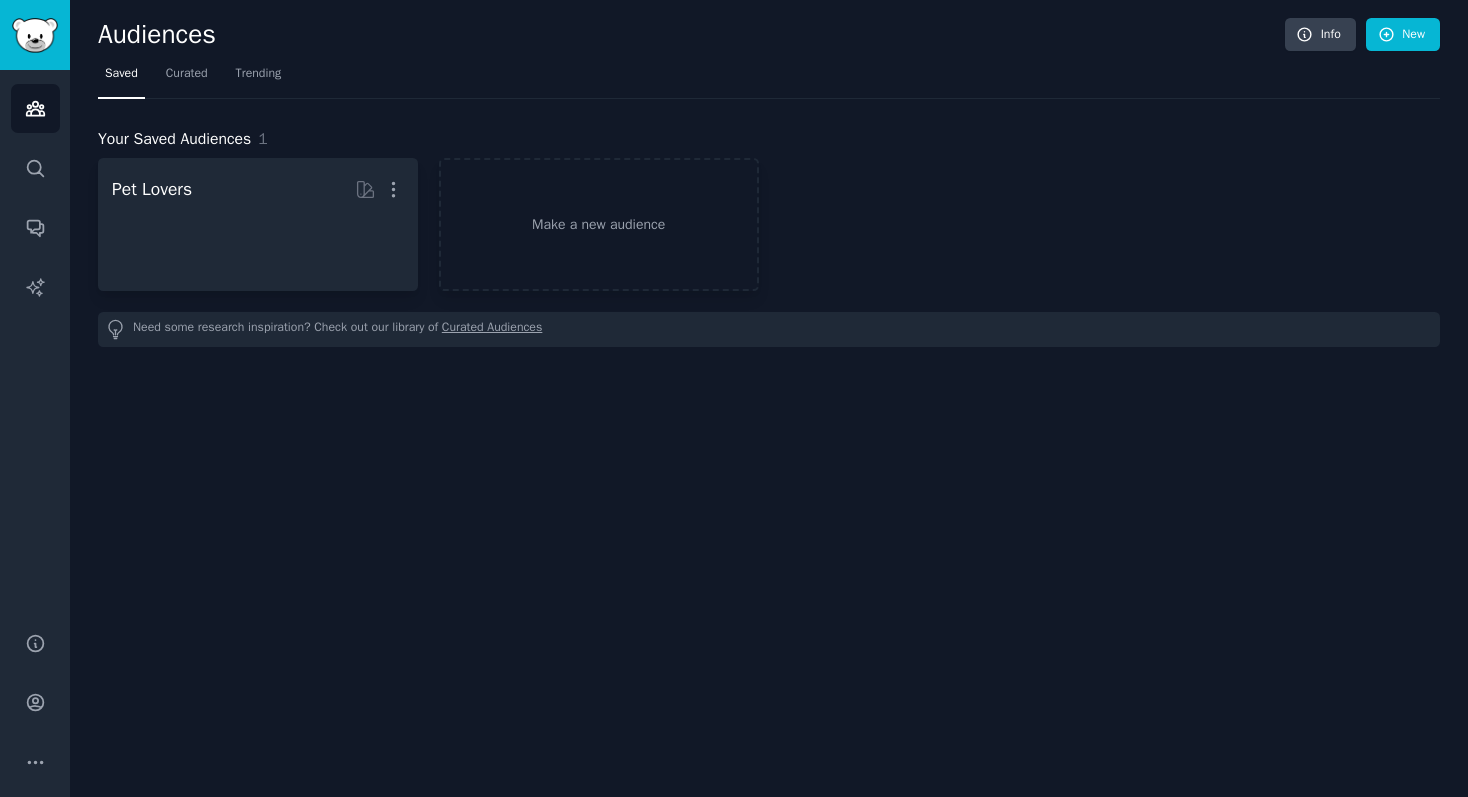 scroll, scrollTop: 0, scrollLeft: 0, axis: both 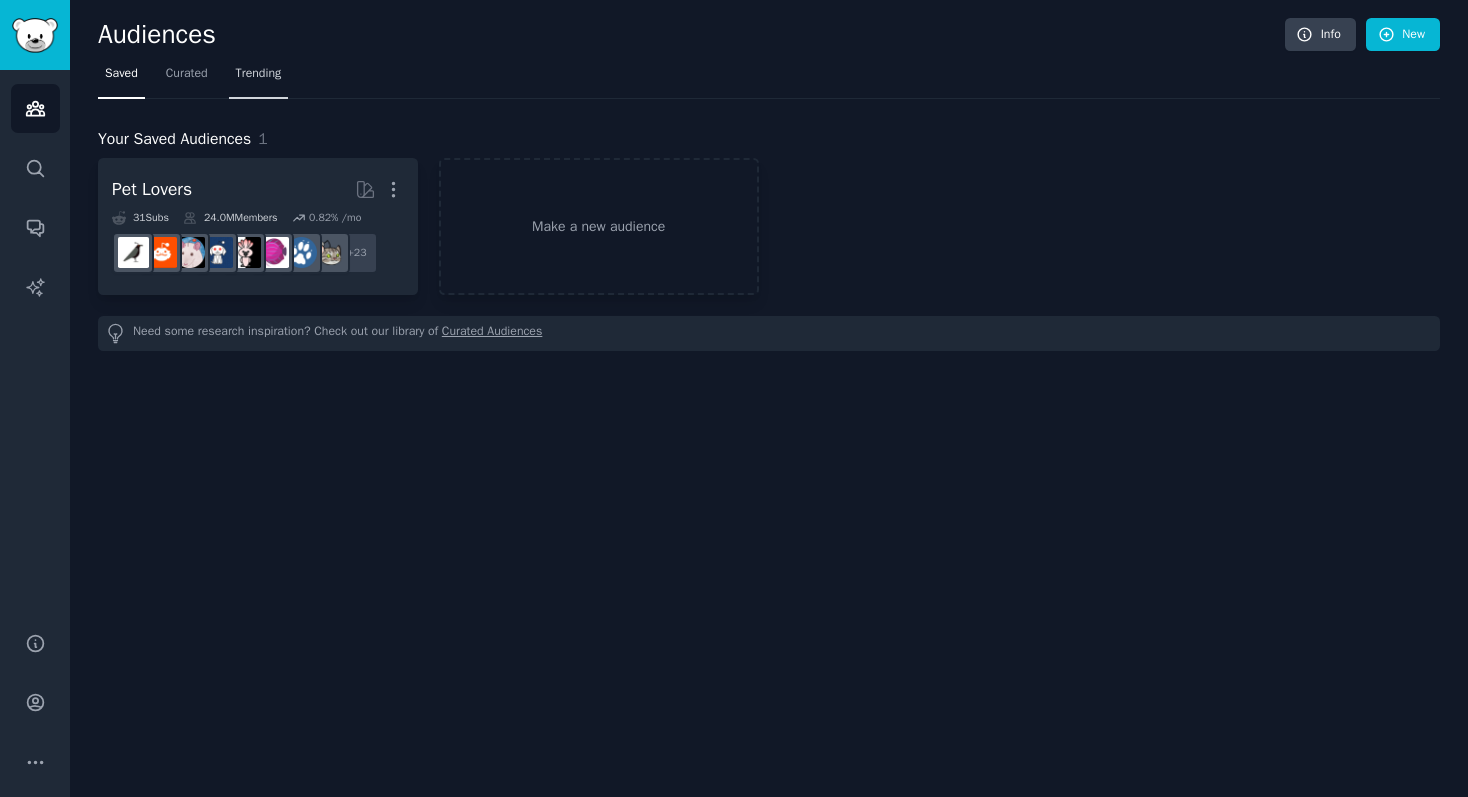 click on "Trending" at bounding box center [259, 74] 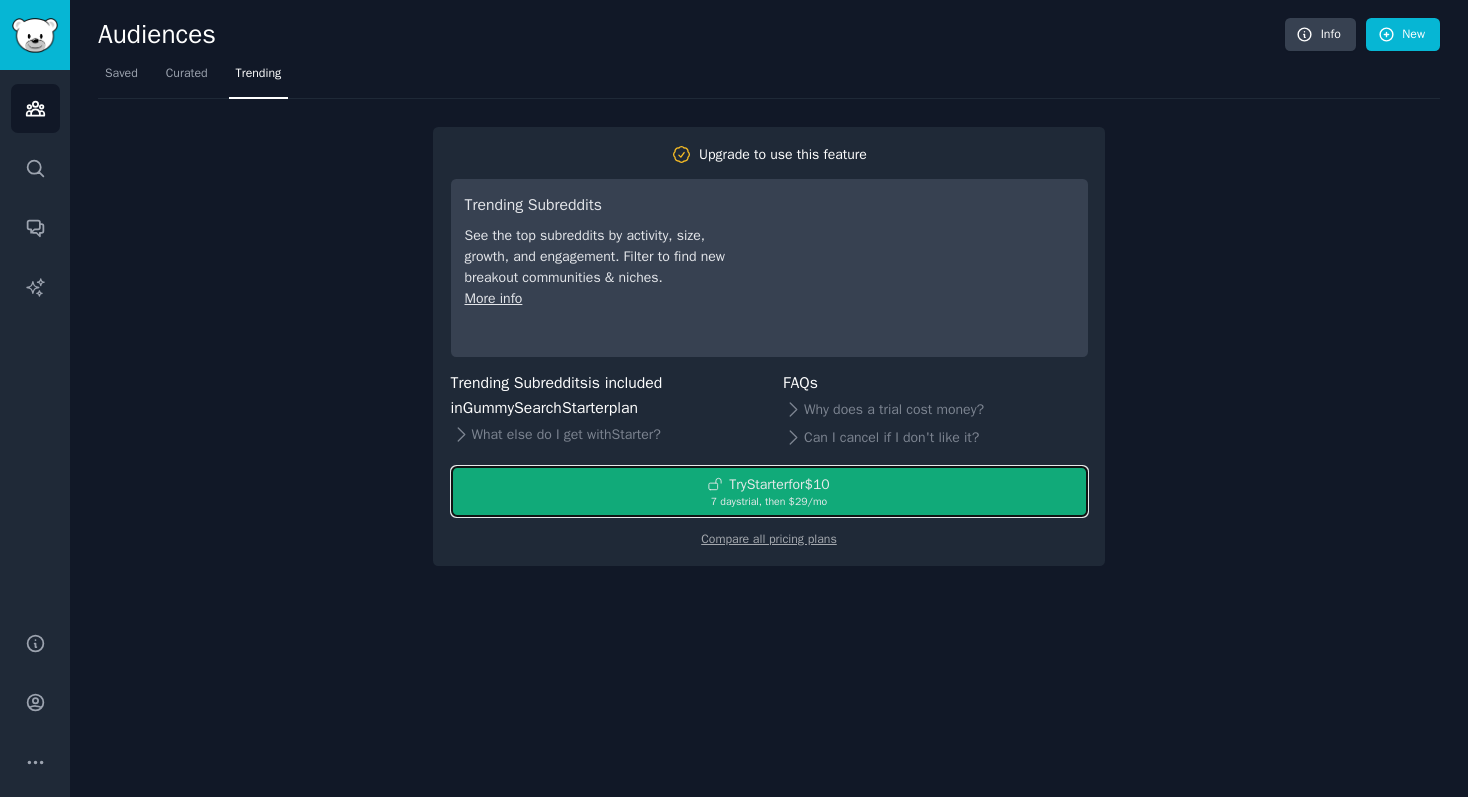 click on "7 days  trial, then $ 29 /mo" at bounding box center (769, 502) 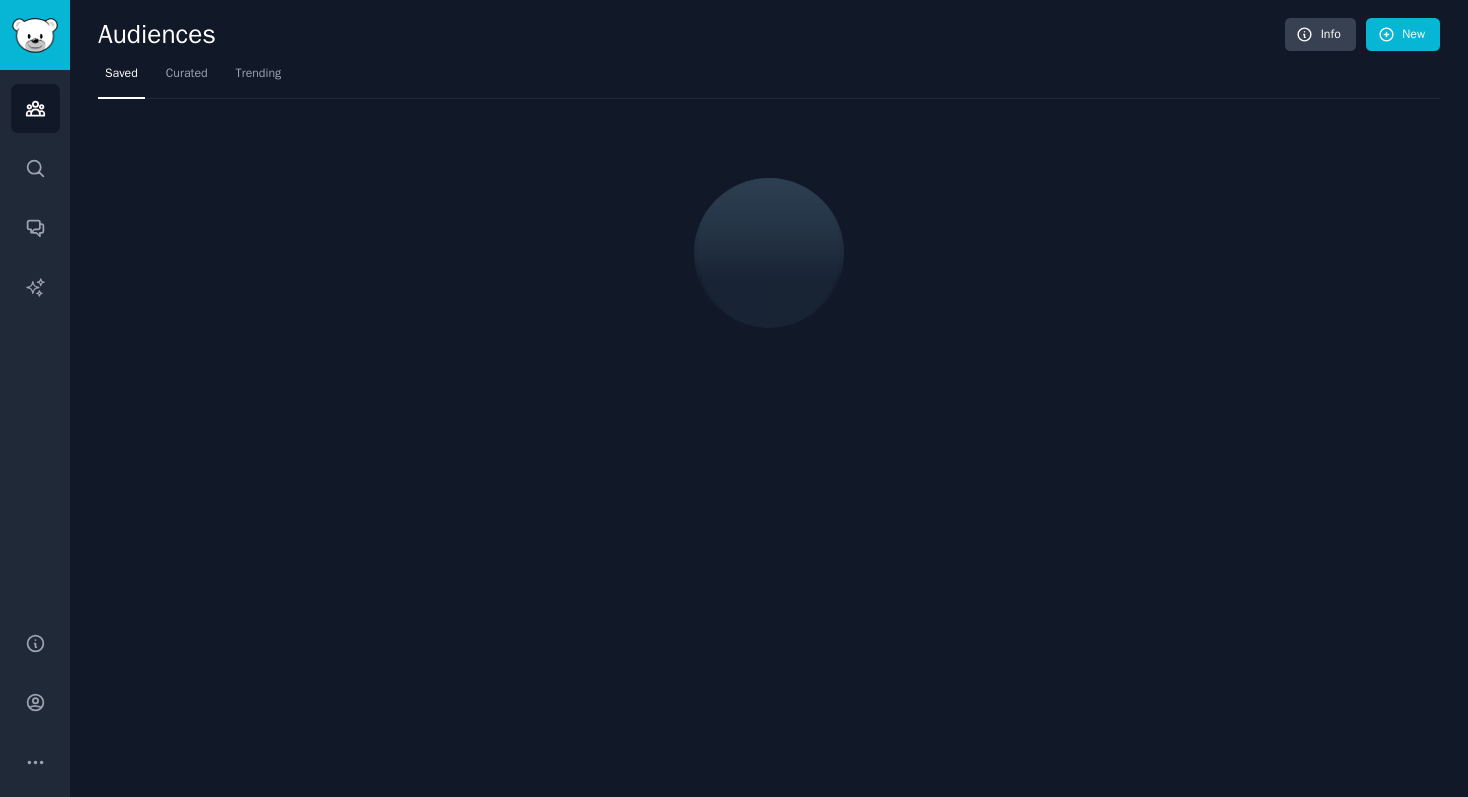 scroll, scrollTop: 0, scrollLeft: 0, axis: both 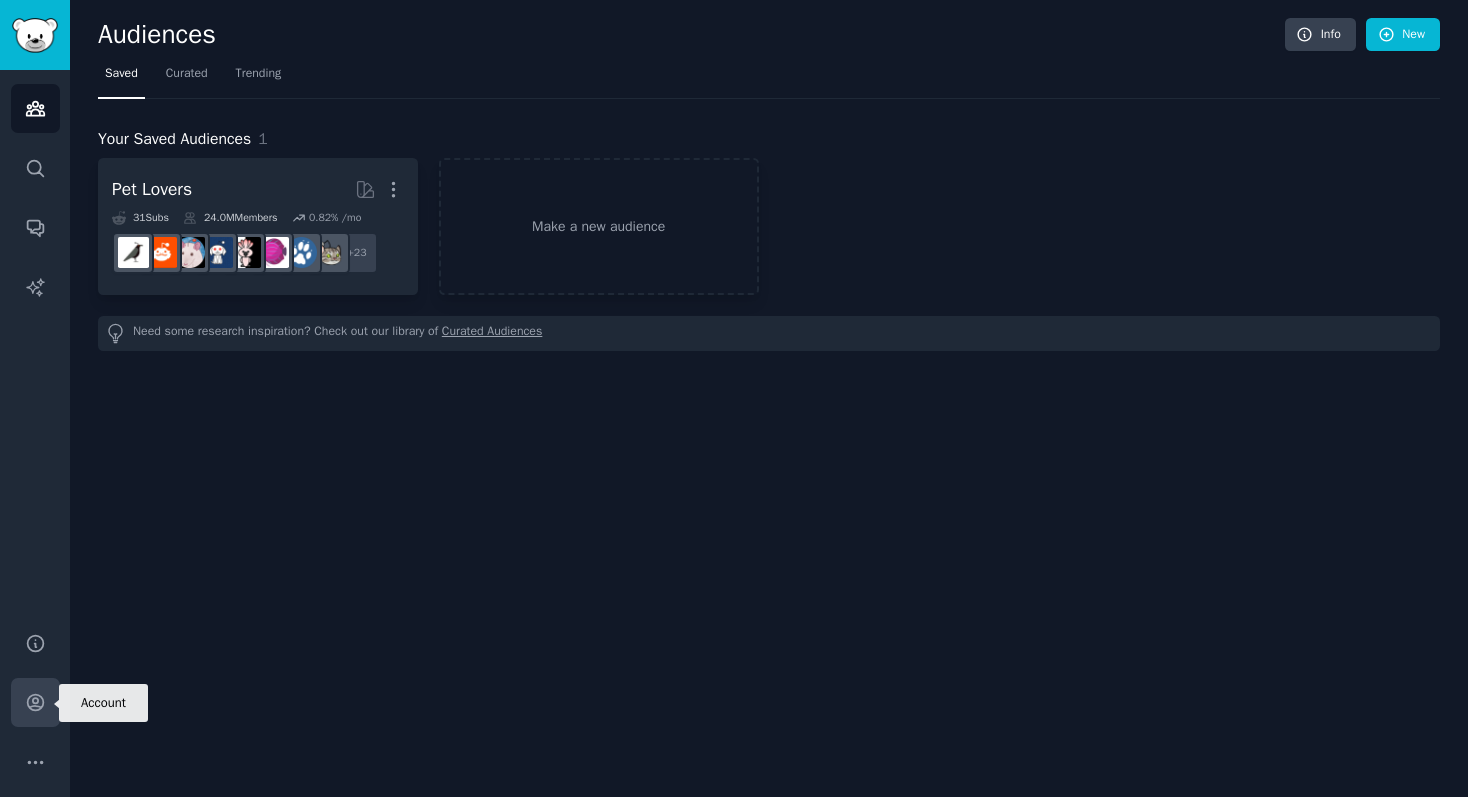 click on "Account" at bounding box center [35, 702] 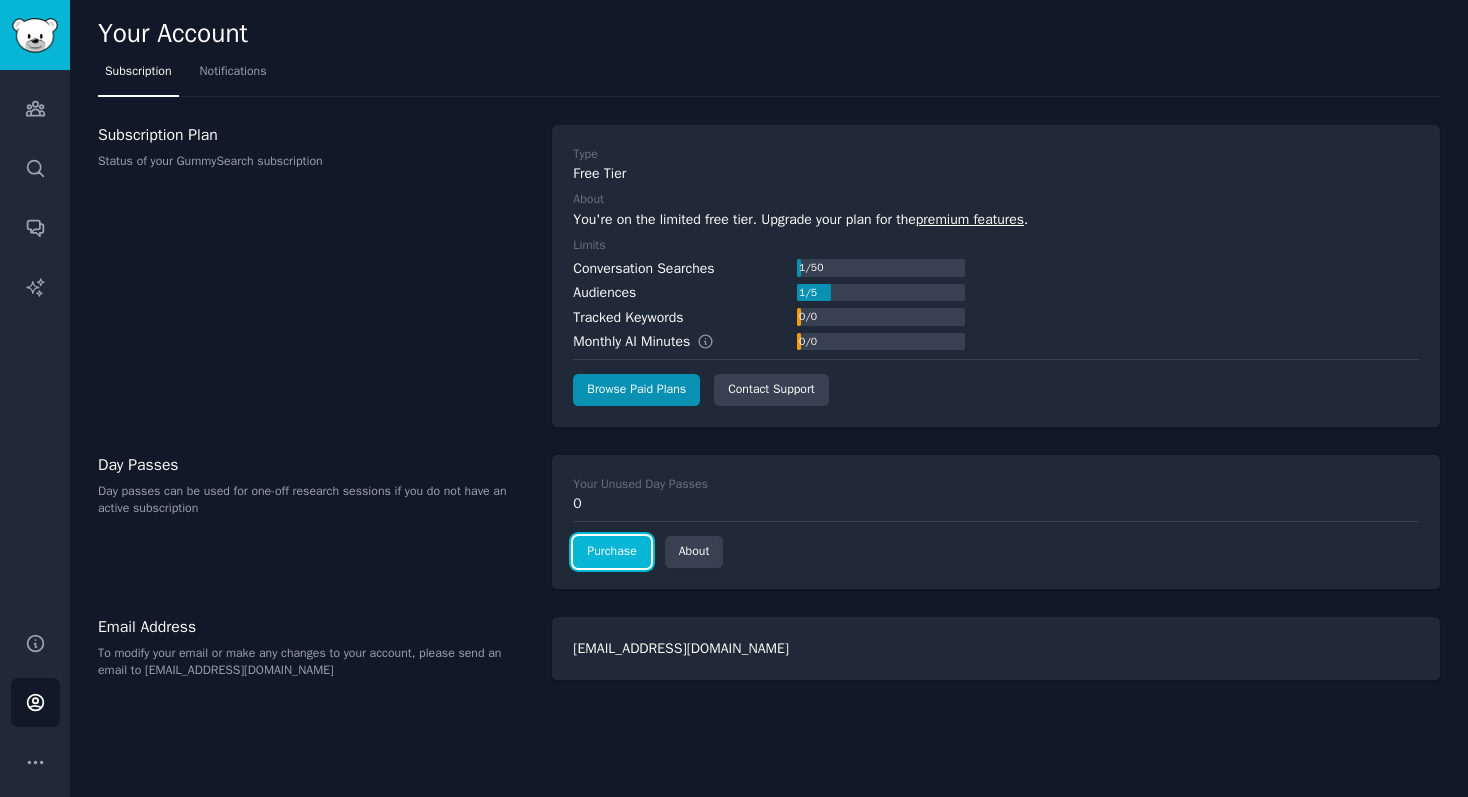 click on "Purchase" 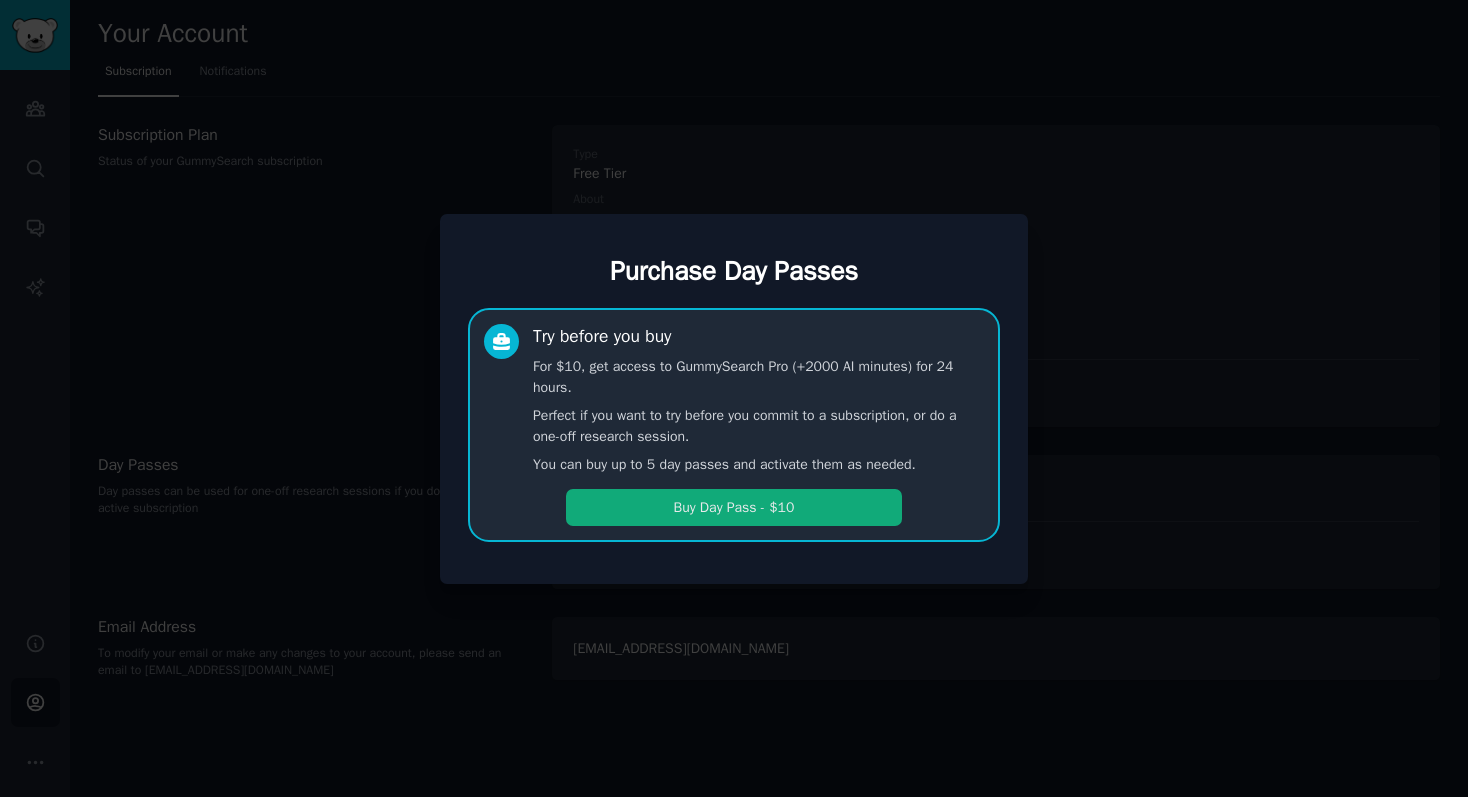 click on "Buy Day Pass - $10" at bounding box center (734, 507) 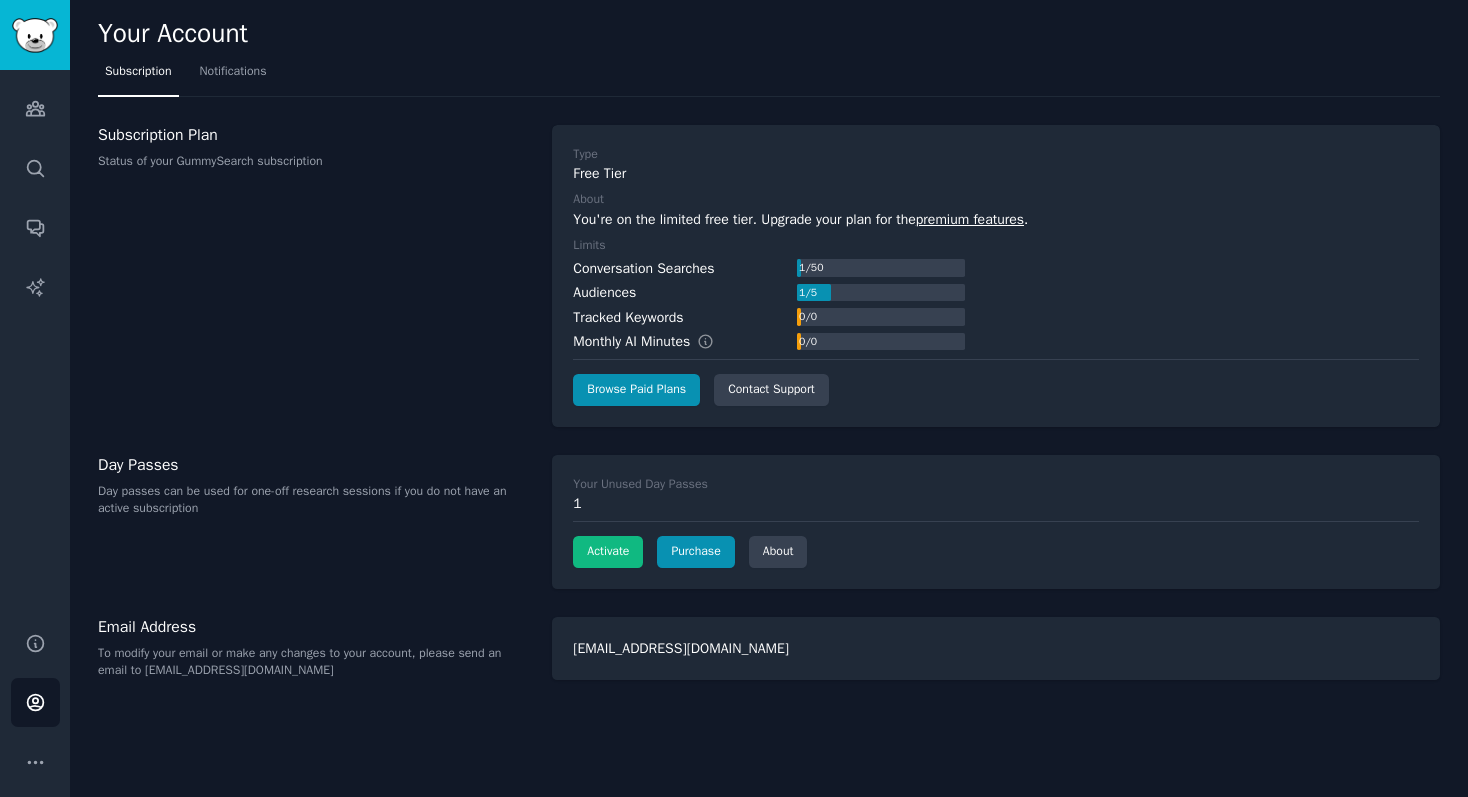 scroll, scrollTop: 0, scrollLeft: 0, axis: both 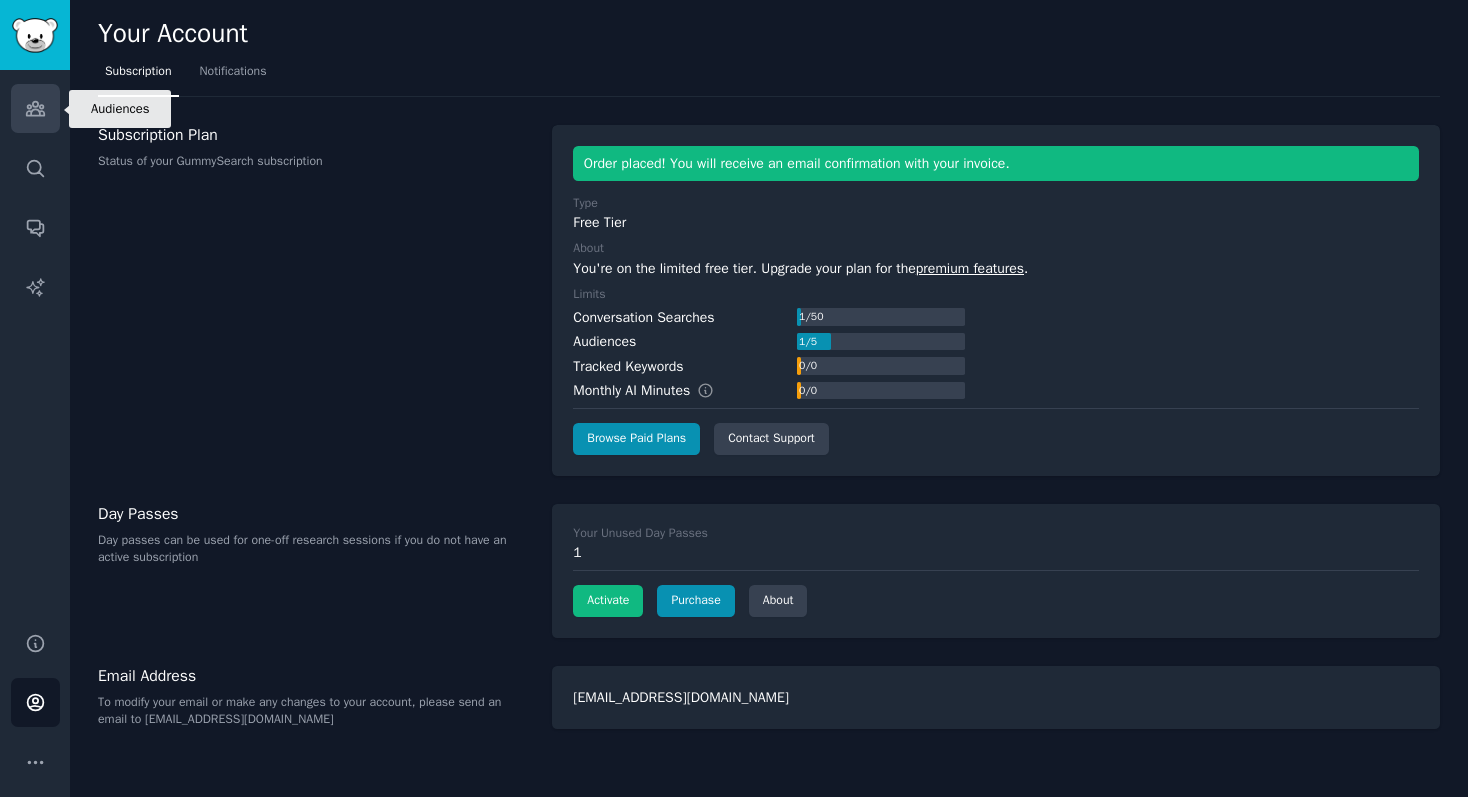 click on "Audiences" at bounding box center (35, 108) 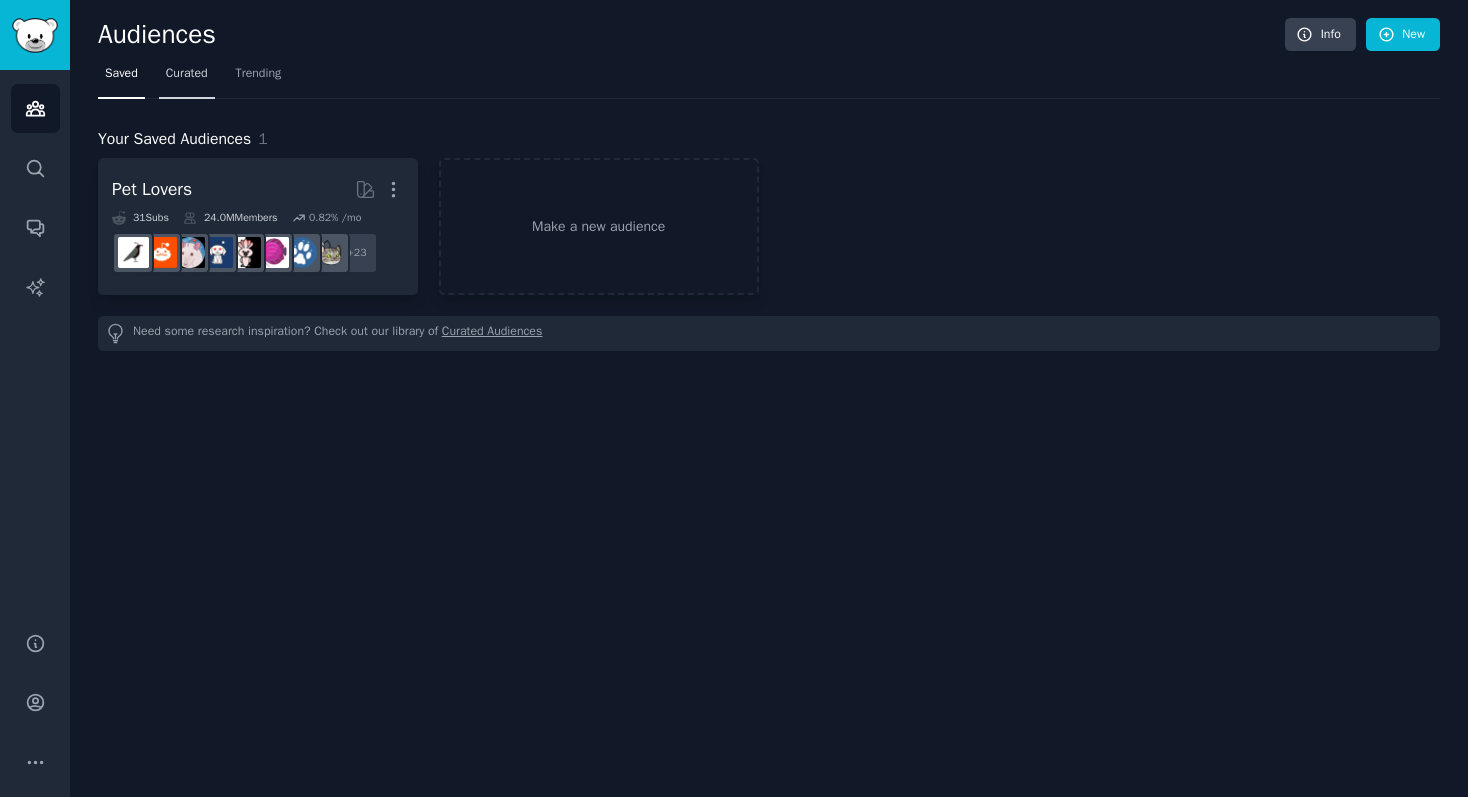click on "Curated" at bounding box center [187, 74] 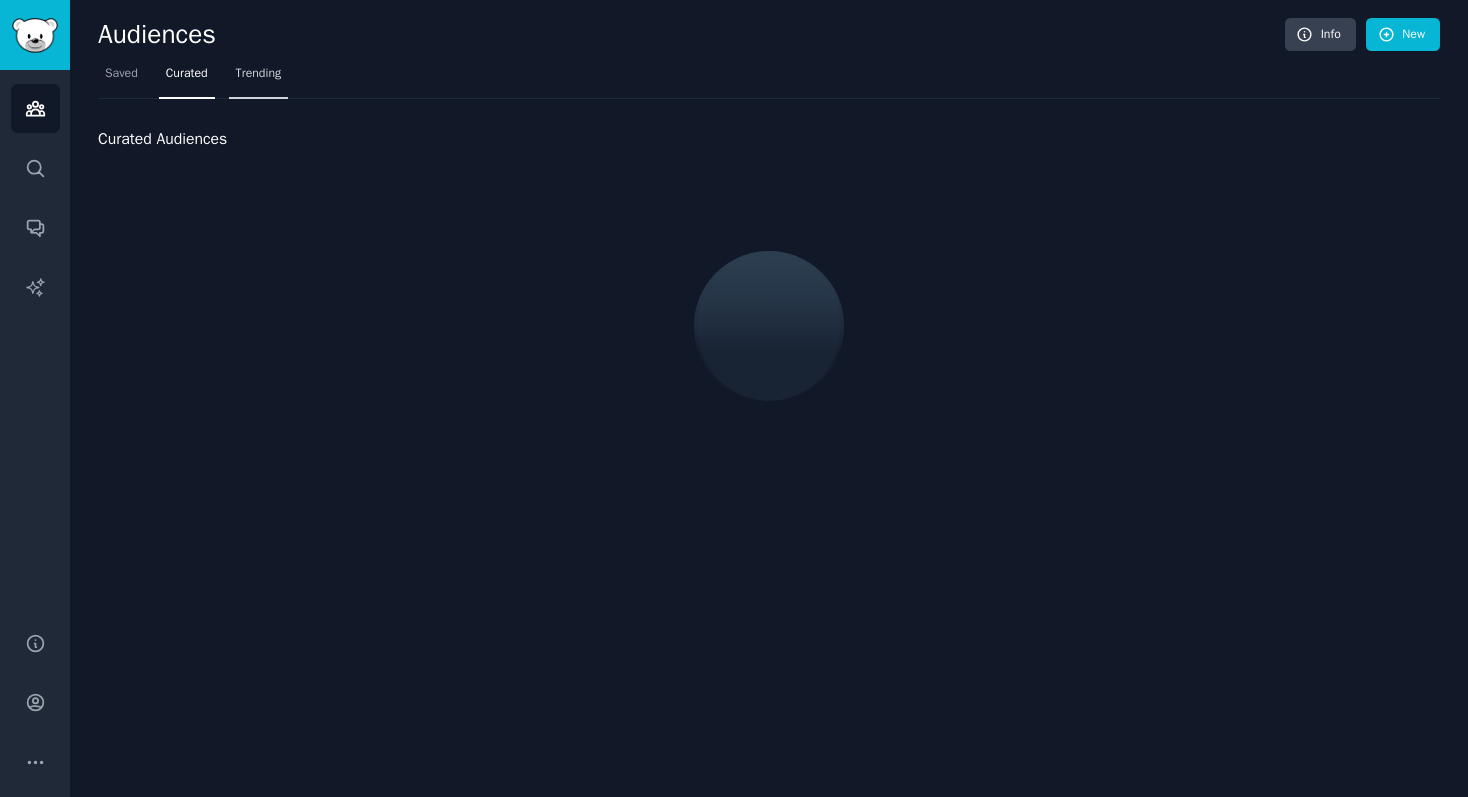 click on "Trending" at bounding box center [259, 74] 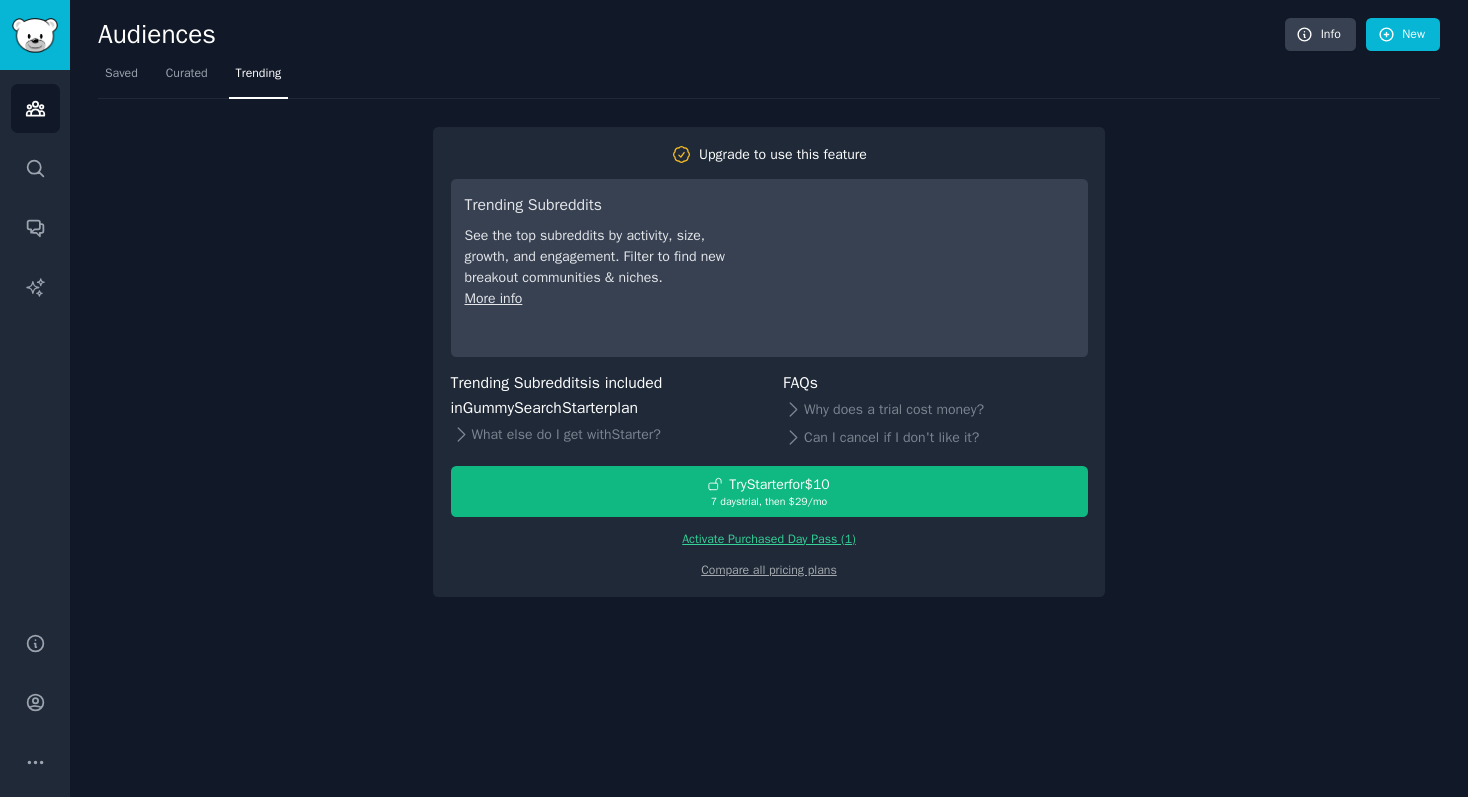click on "Activate Purchased Day Pass ( 1 )" at bounding box center (769, 539) 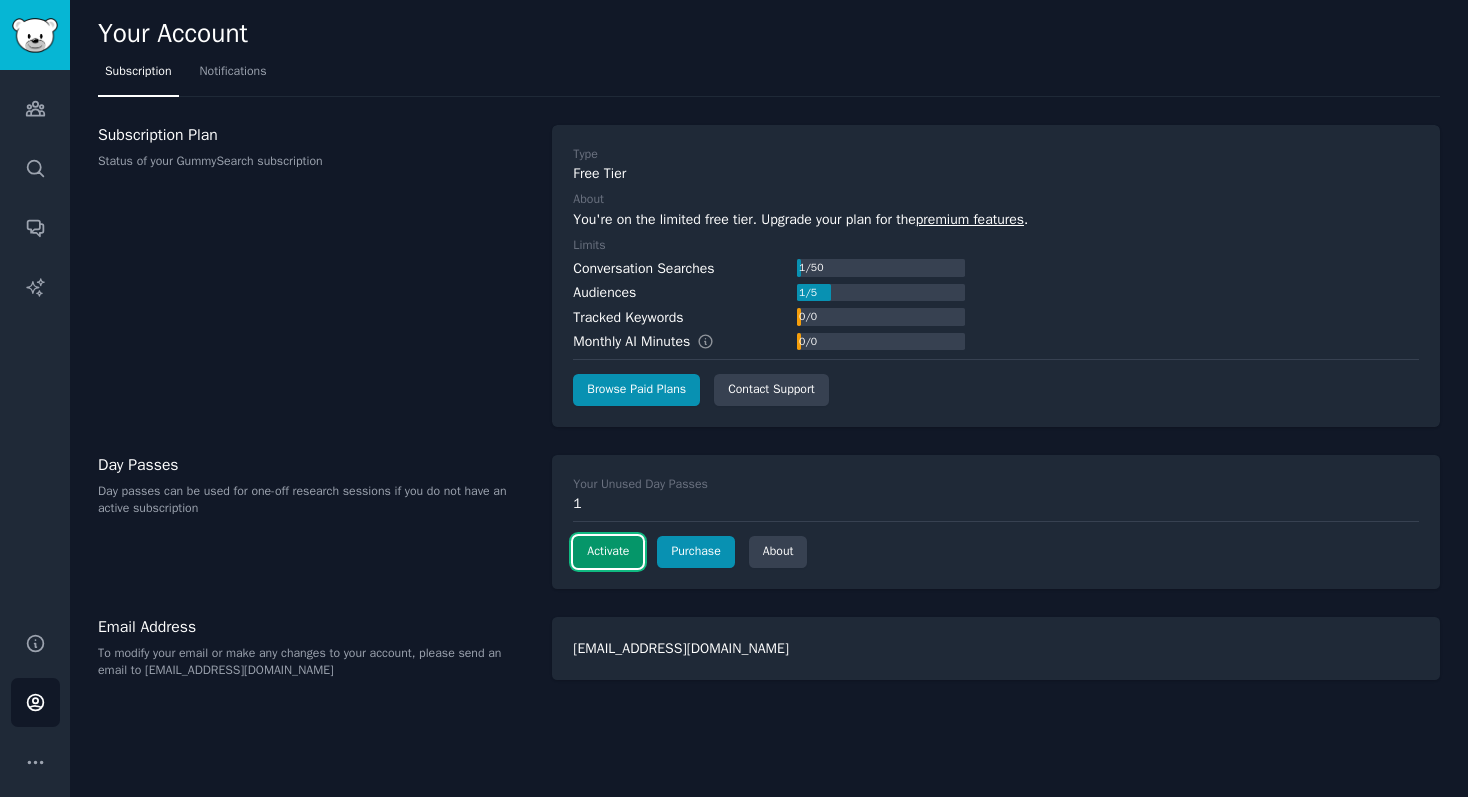 click on "Activate" at bounding box center [608, 552] 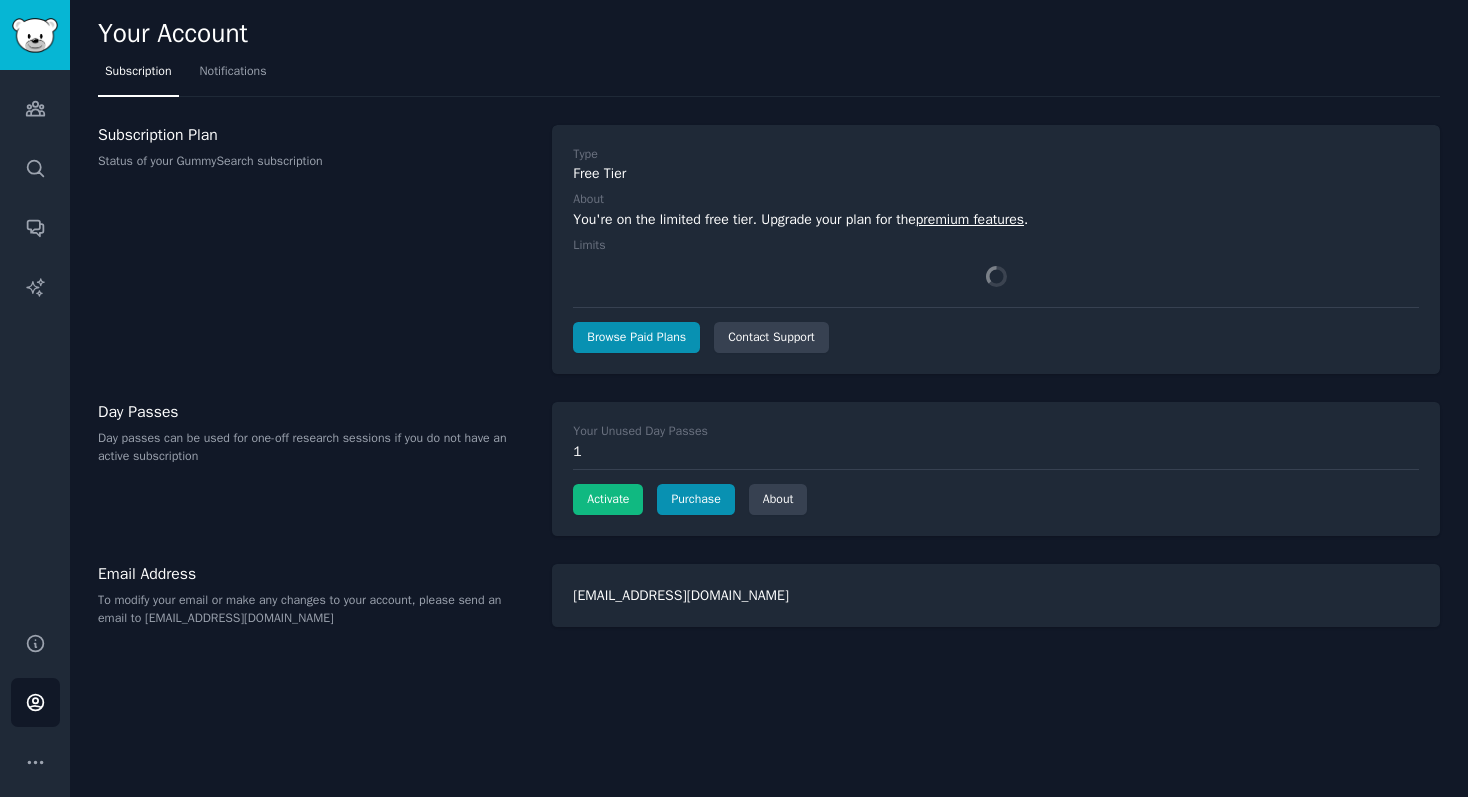 scroll, scrollTop: 0, scrollLeft: 0, axis: both 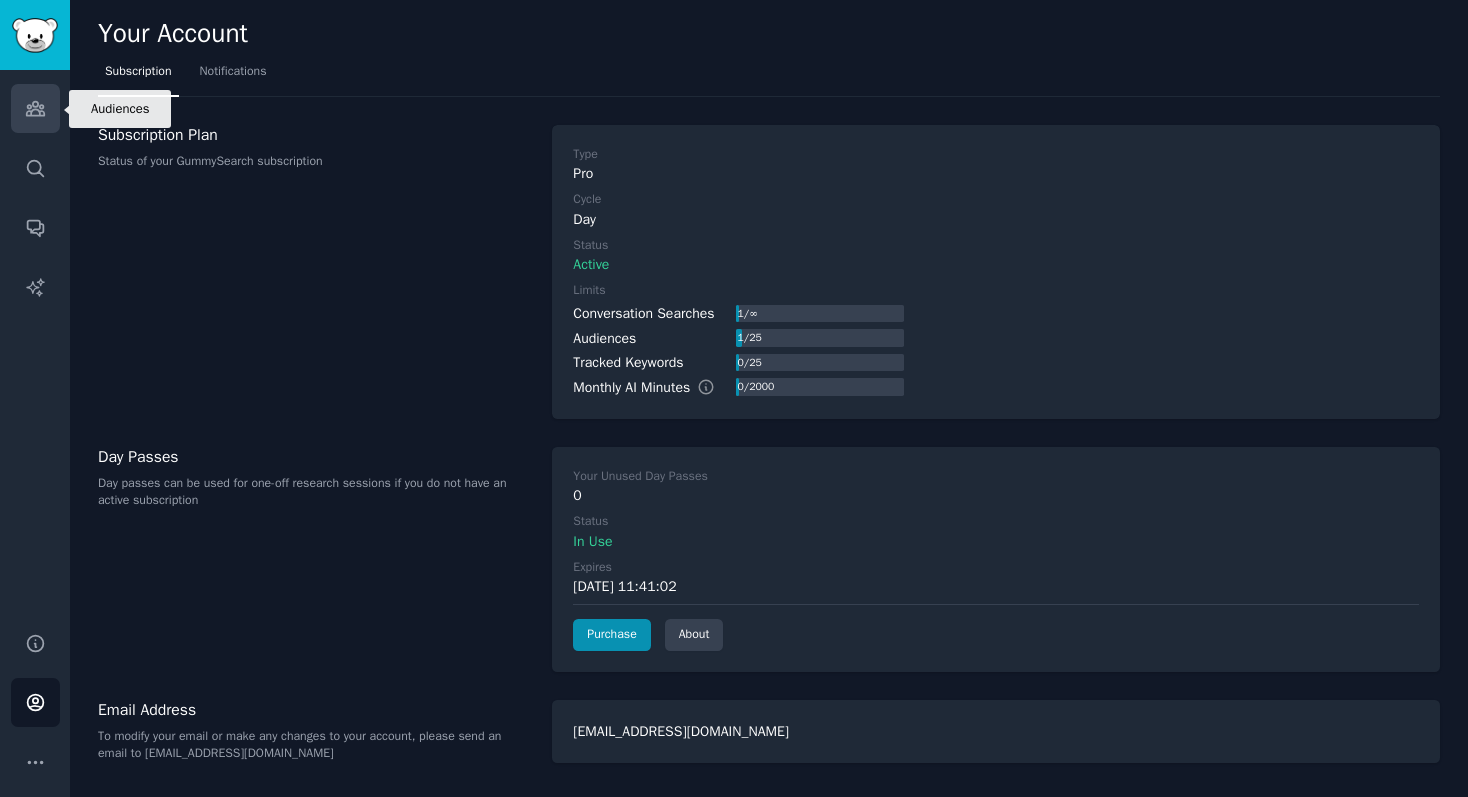 click on "Audiences" at bounding box center [35, 108] 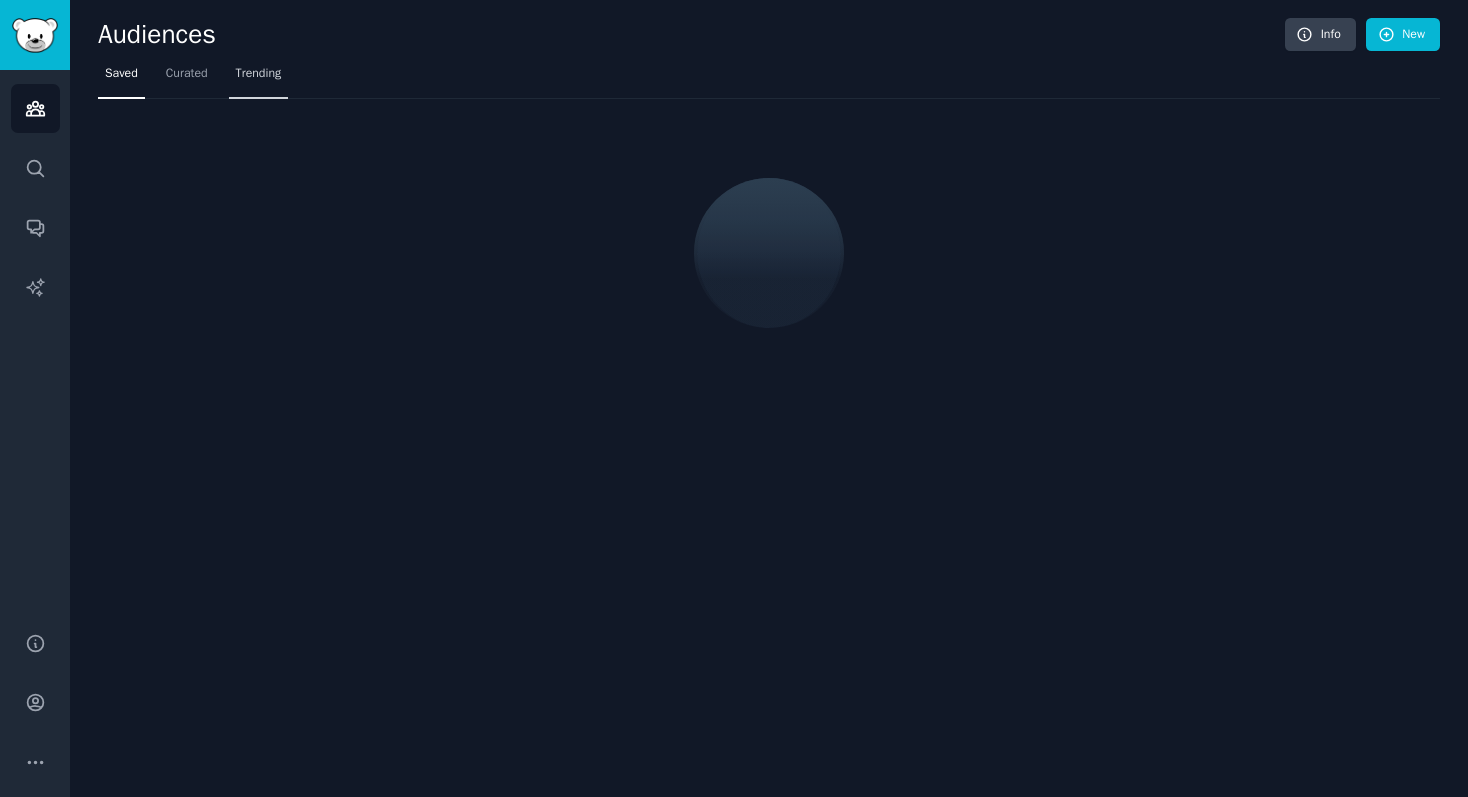 click on "Trending" at bounding box center [259, 74] 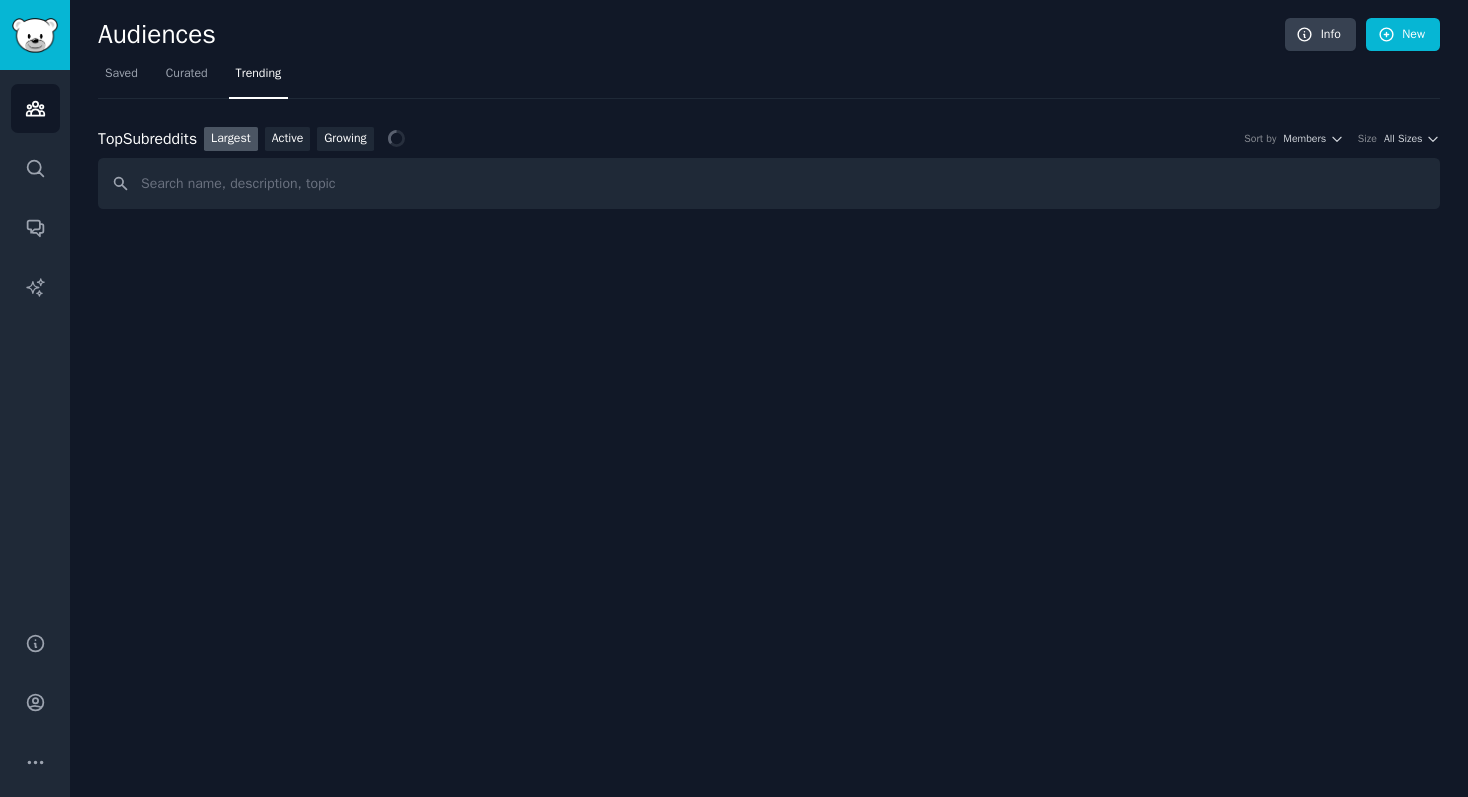 click on "Audiences Info New Saved Curated Trending Top   Subreddits Top Subreddits Largest Active Growing Sort by Members Size All Sizes" 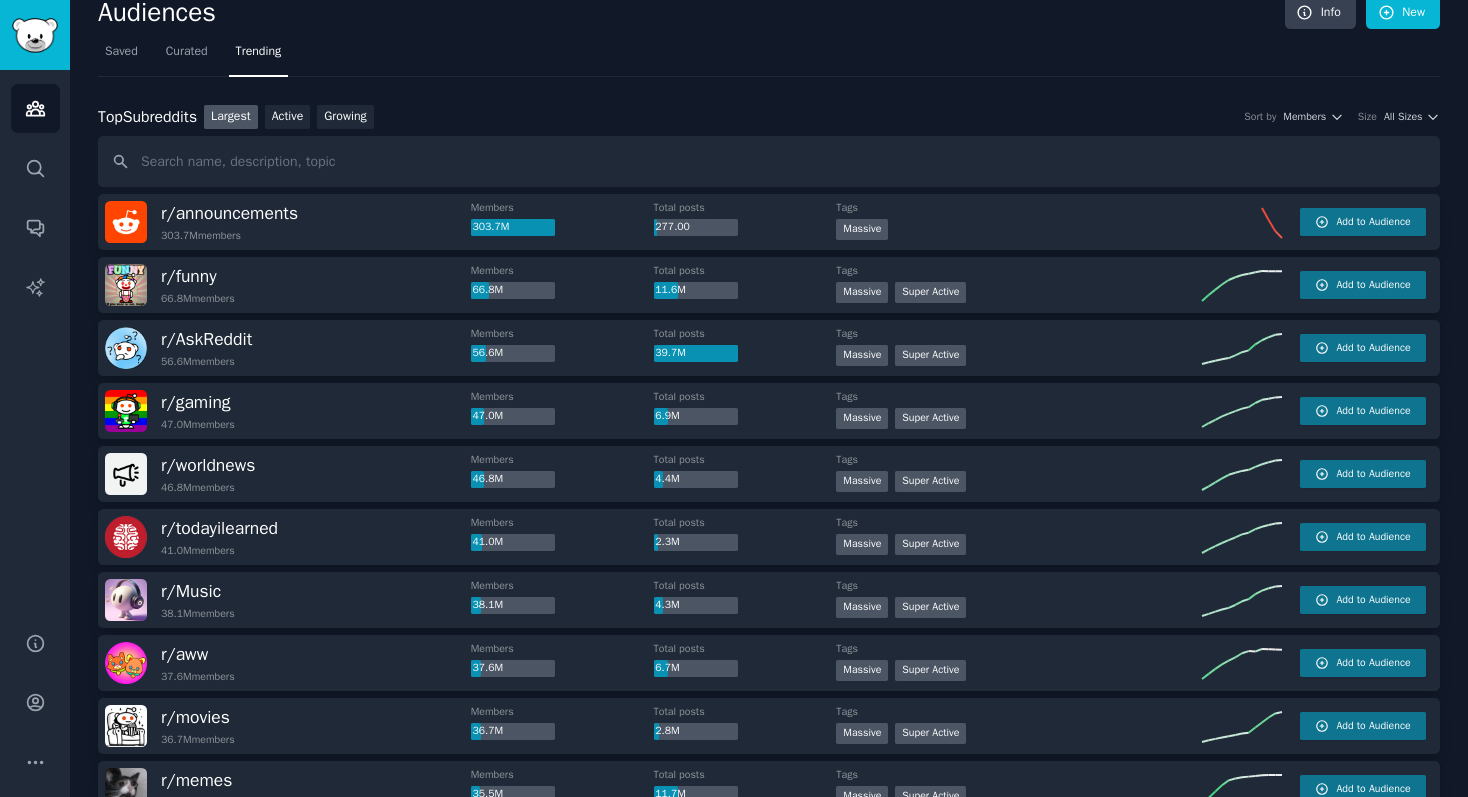 scroll, scrollTop: 1, scrollLeft: 0, axis: vertical 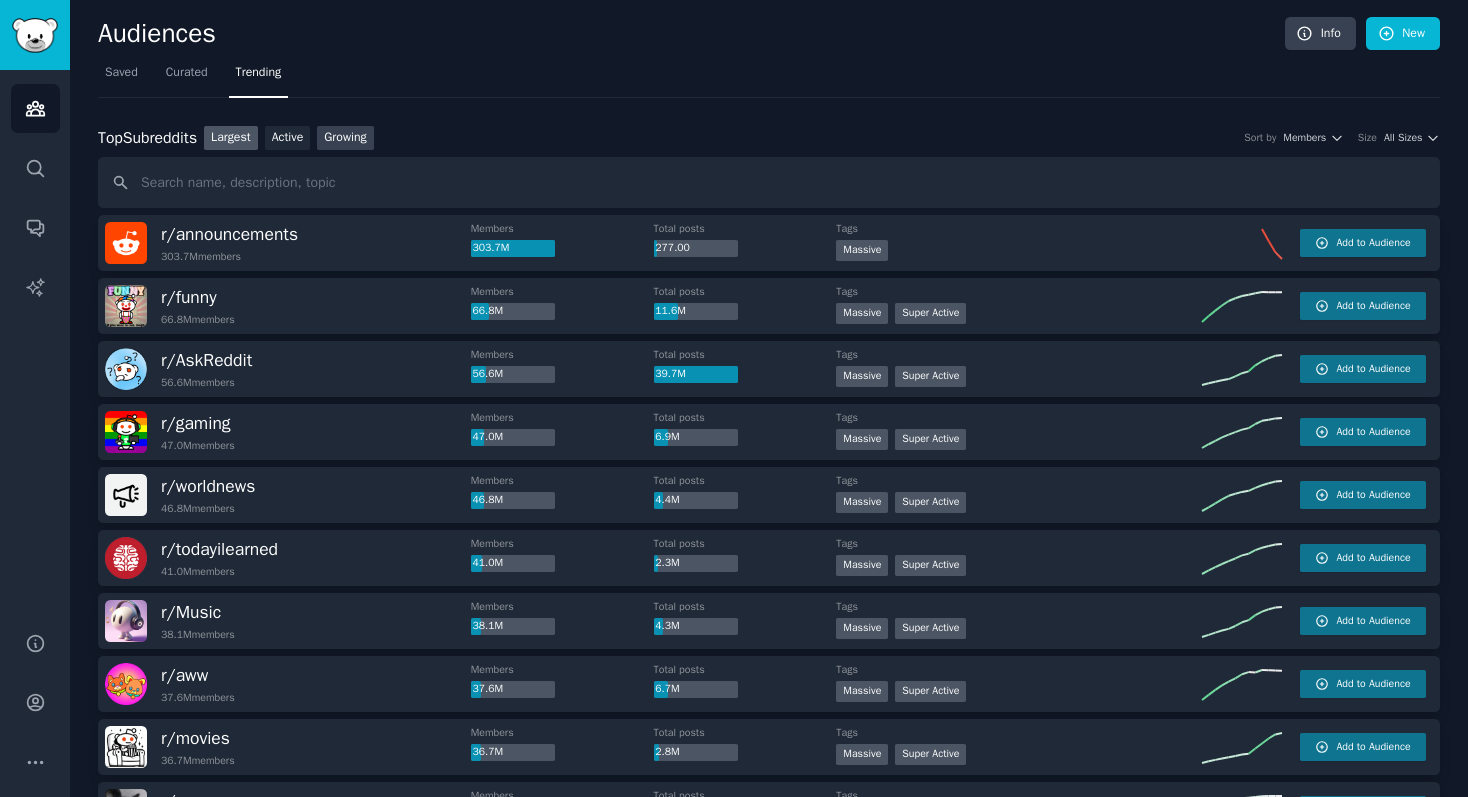 click on "Growing" at bounding box center [345, 138] 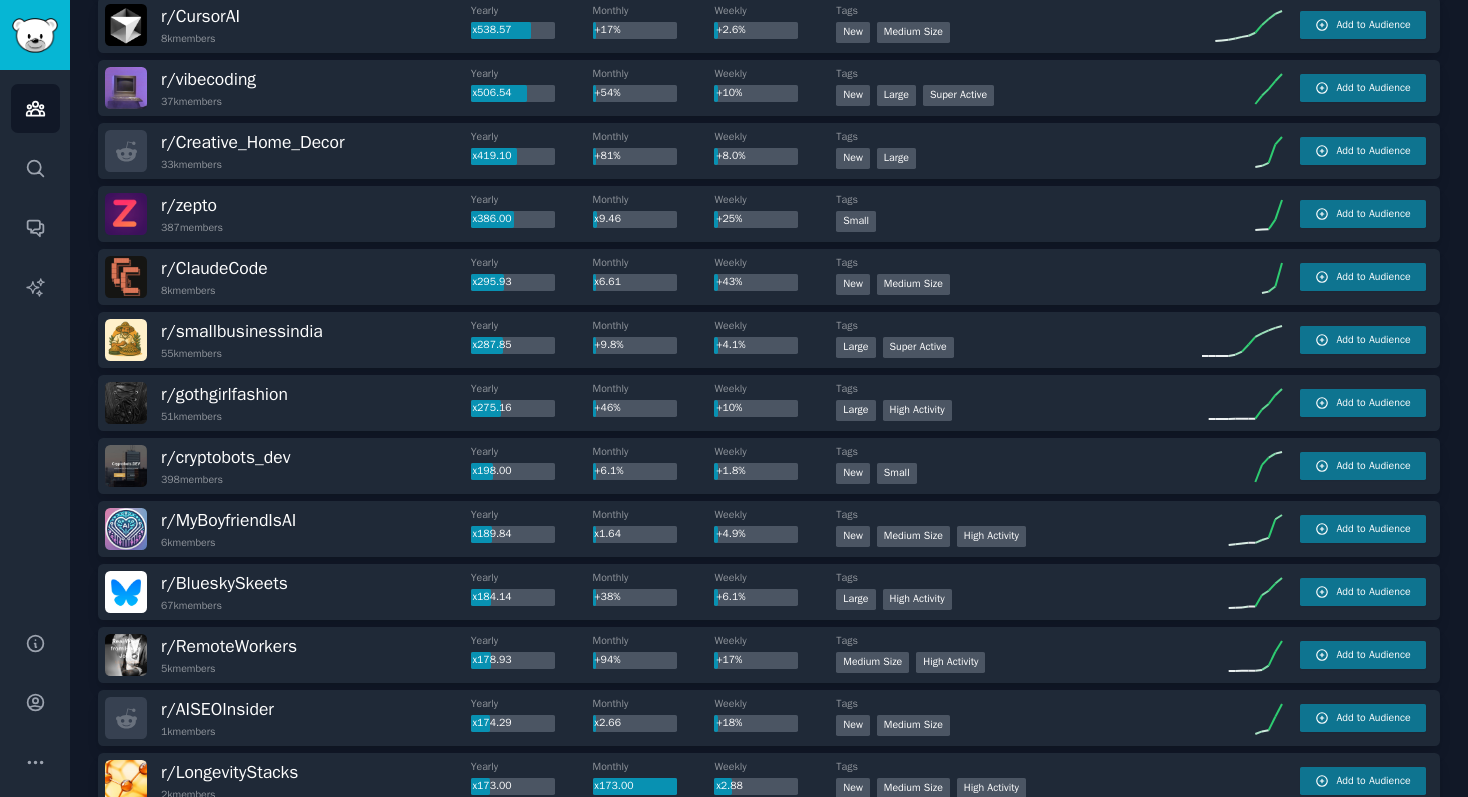 scroll, scrollTop: 0, scrollLeft: 0, axis: both 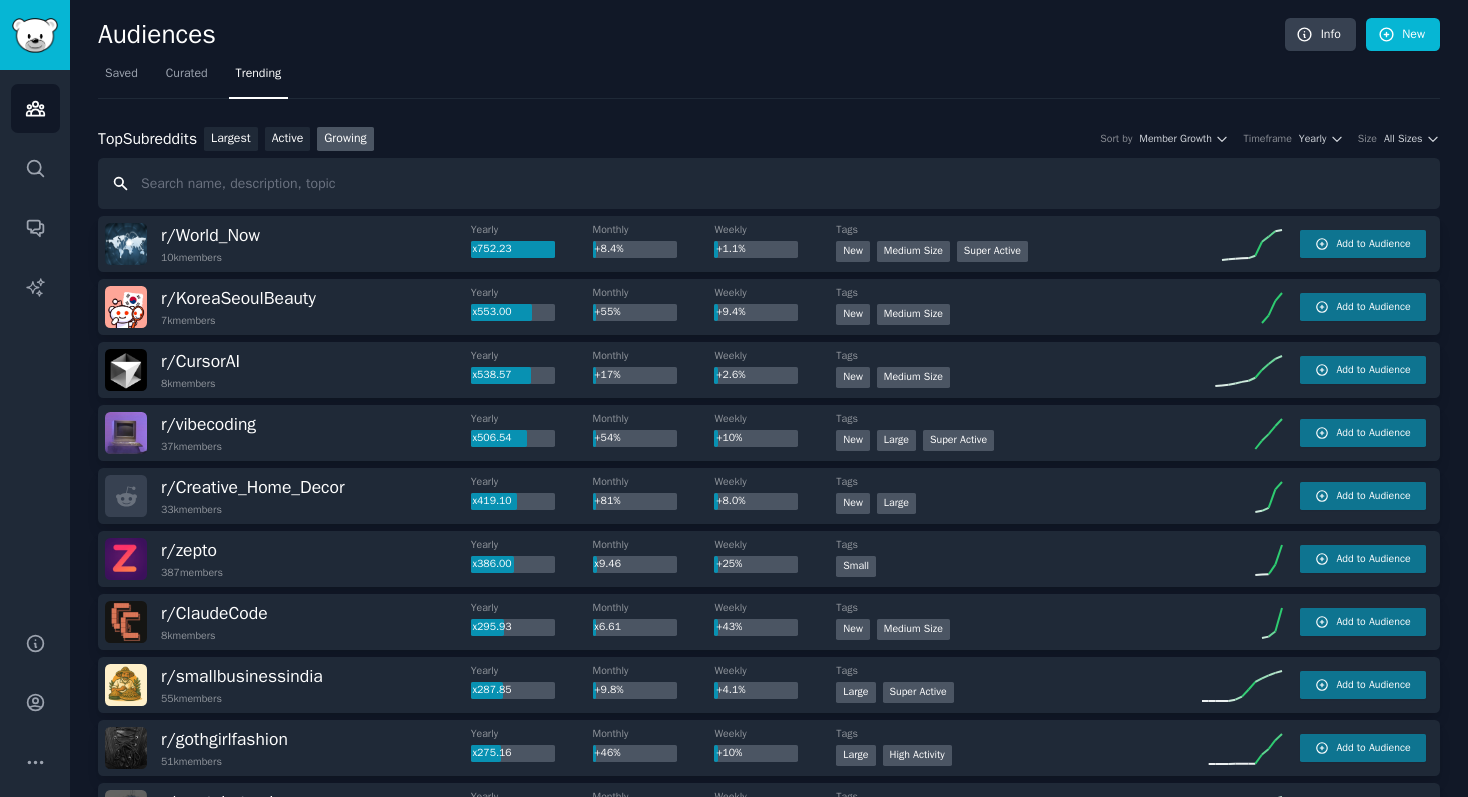 click at bounding box center (769, 183) 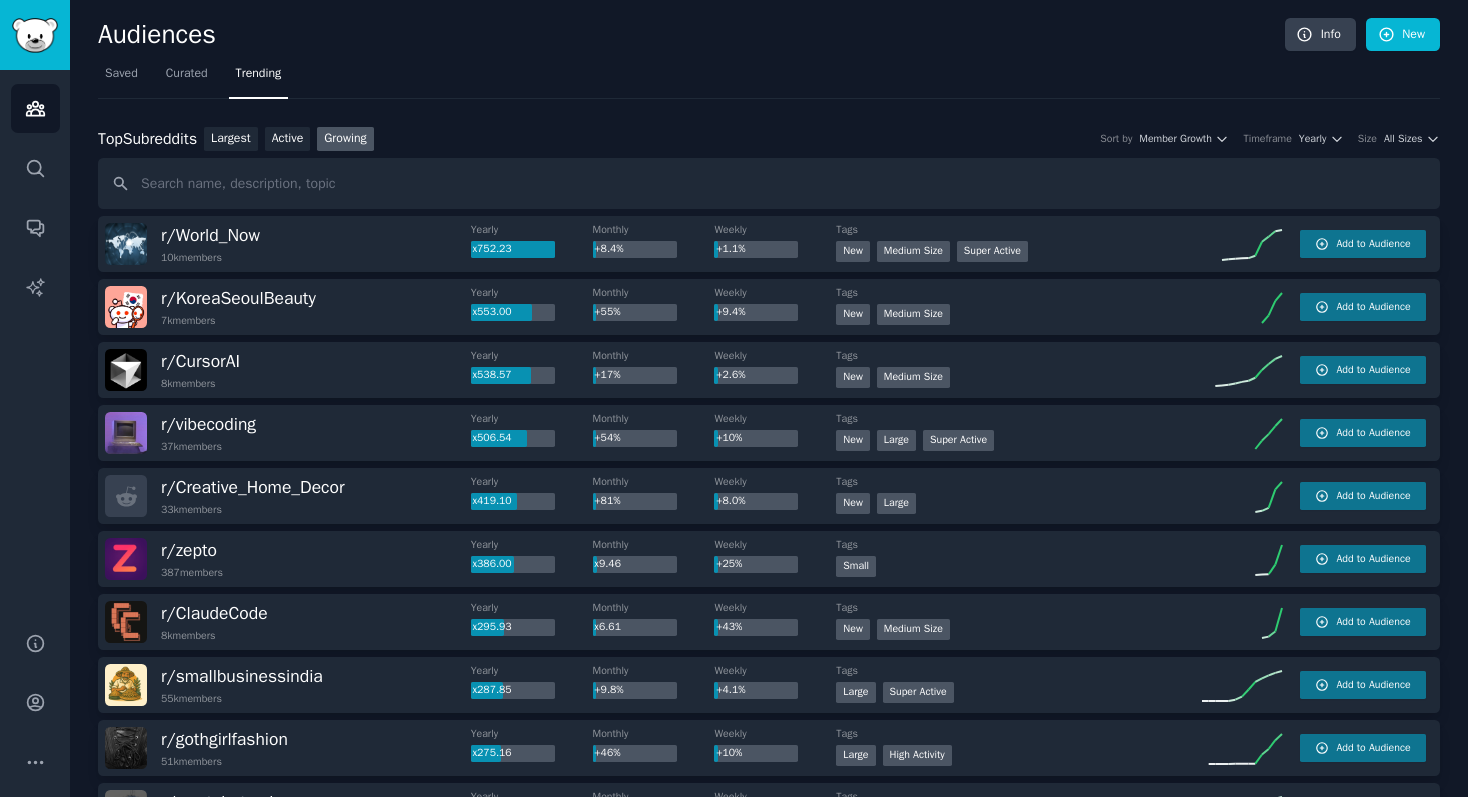 click on "Top   Subreddits Top Subreddits Largest Active Growing Sort by Member Growth Timeframe Yearly Size All Sizes" at bounding box center (769, 168) 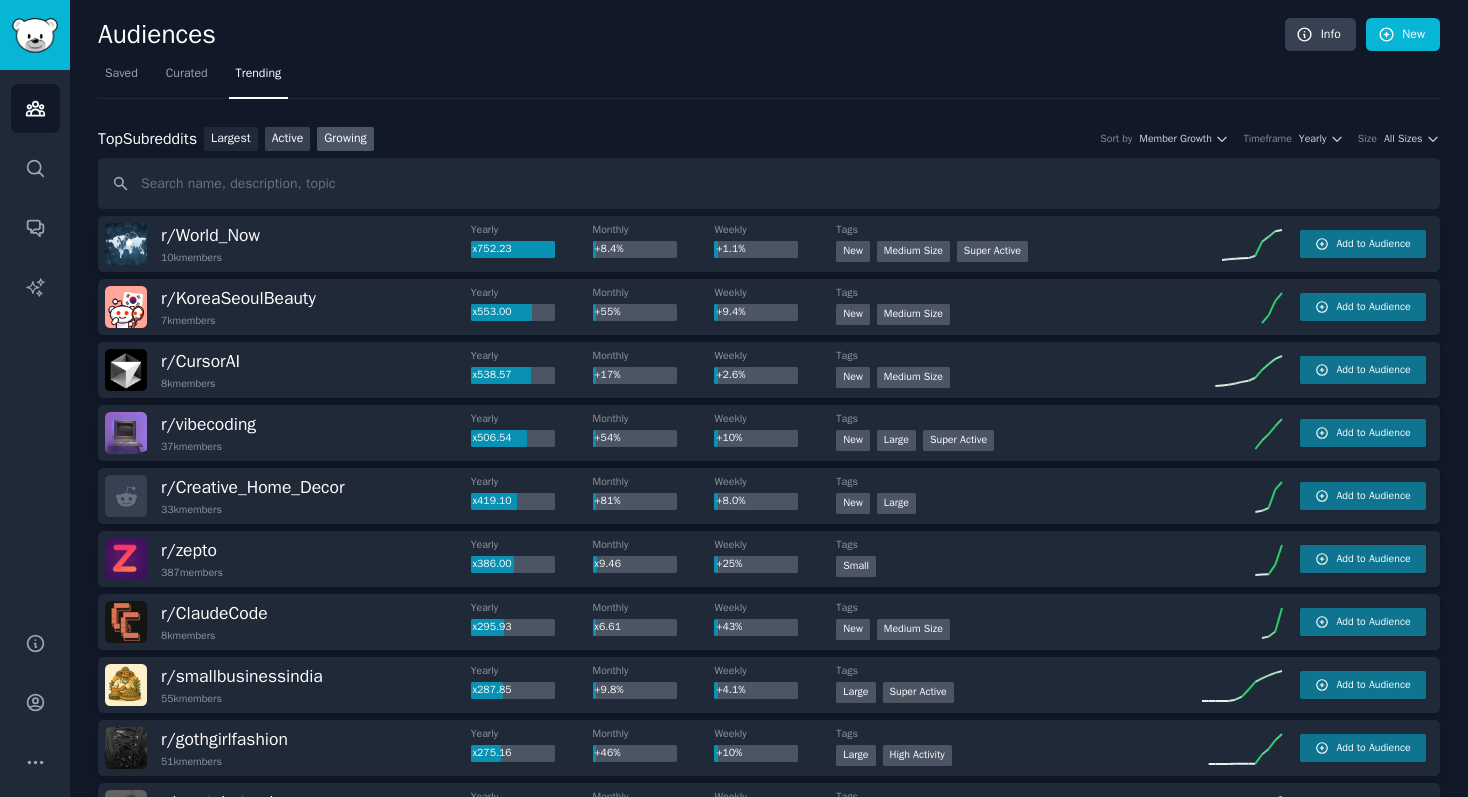 click on "Active" at bounding box center (288, 139) 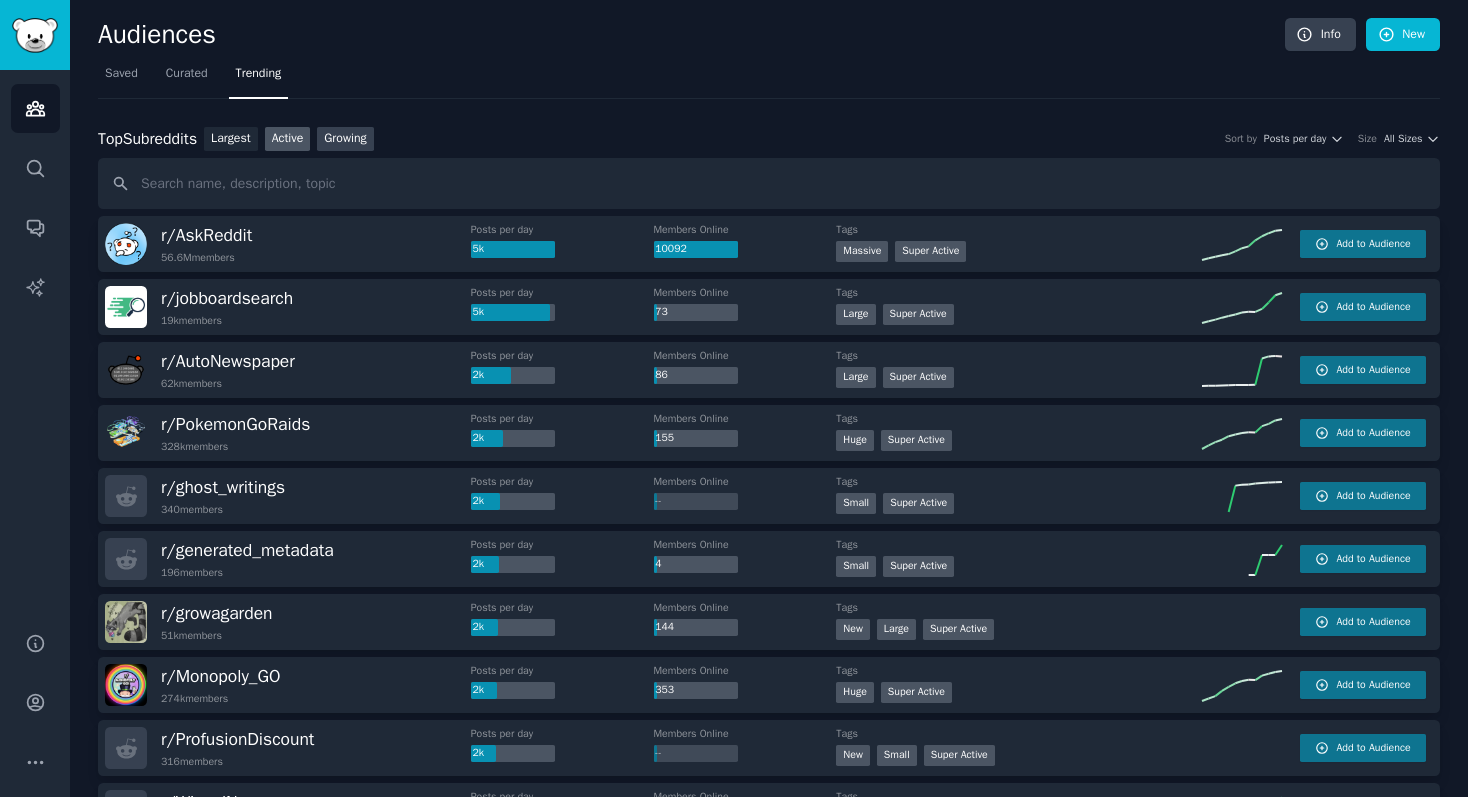 click on "Growing" at bounding box center (345, 139) 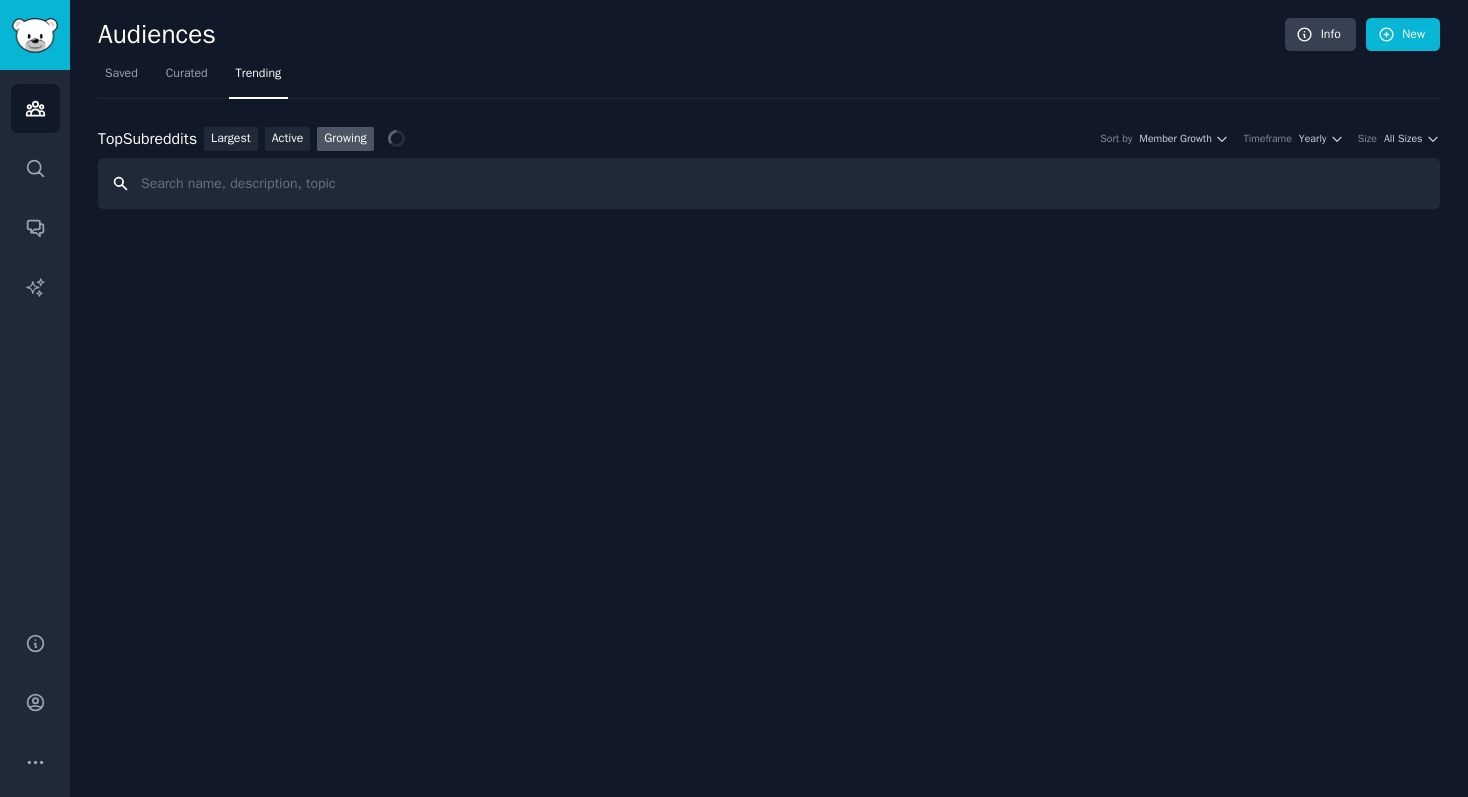 click at bounding box center [769, 183] 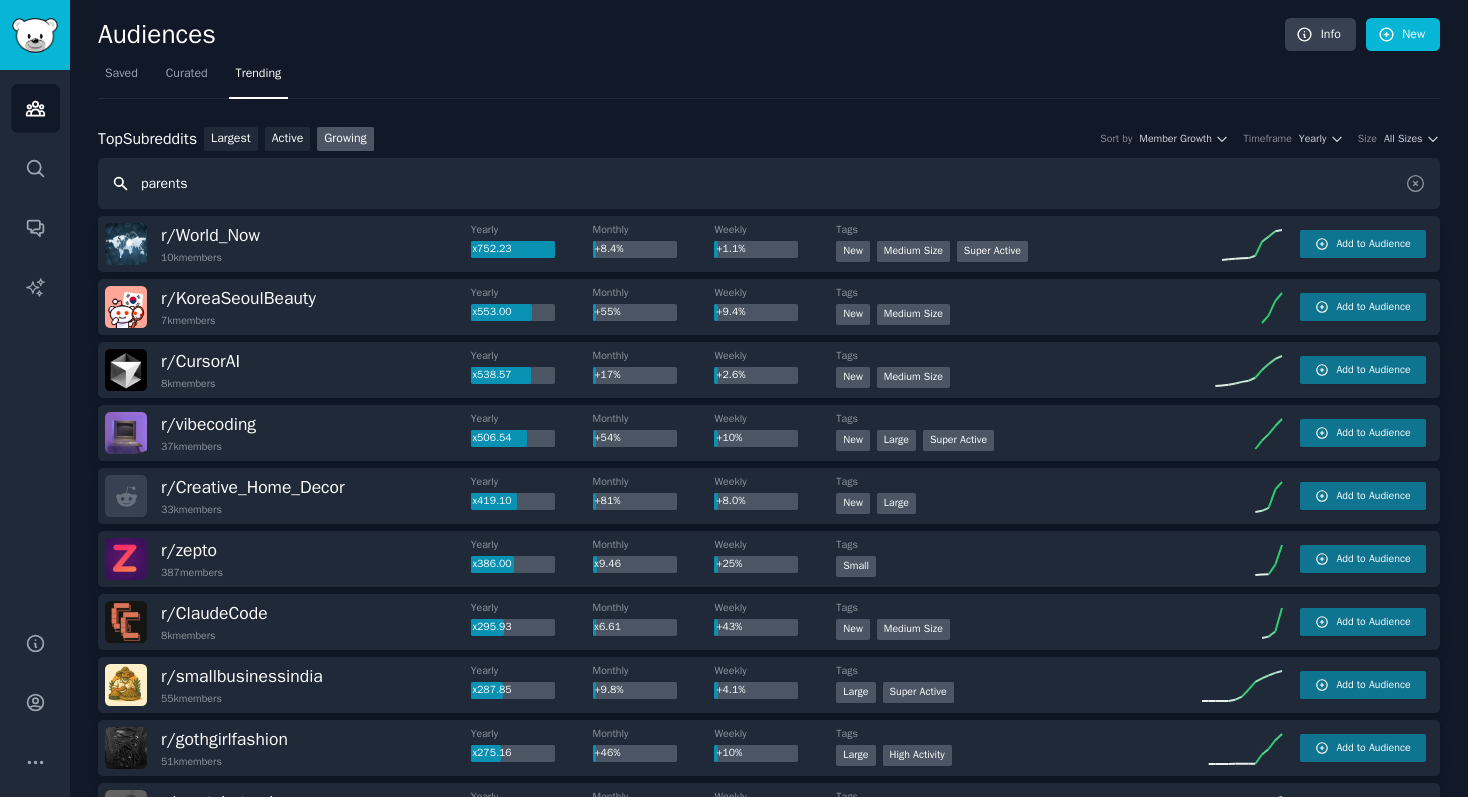 type on "parents" 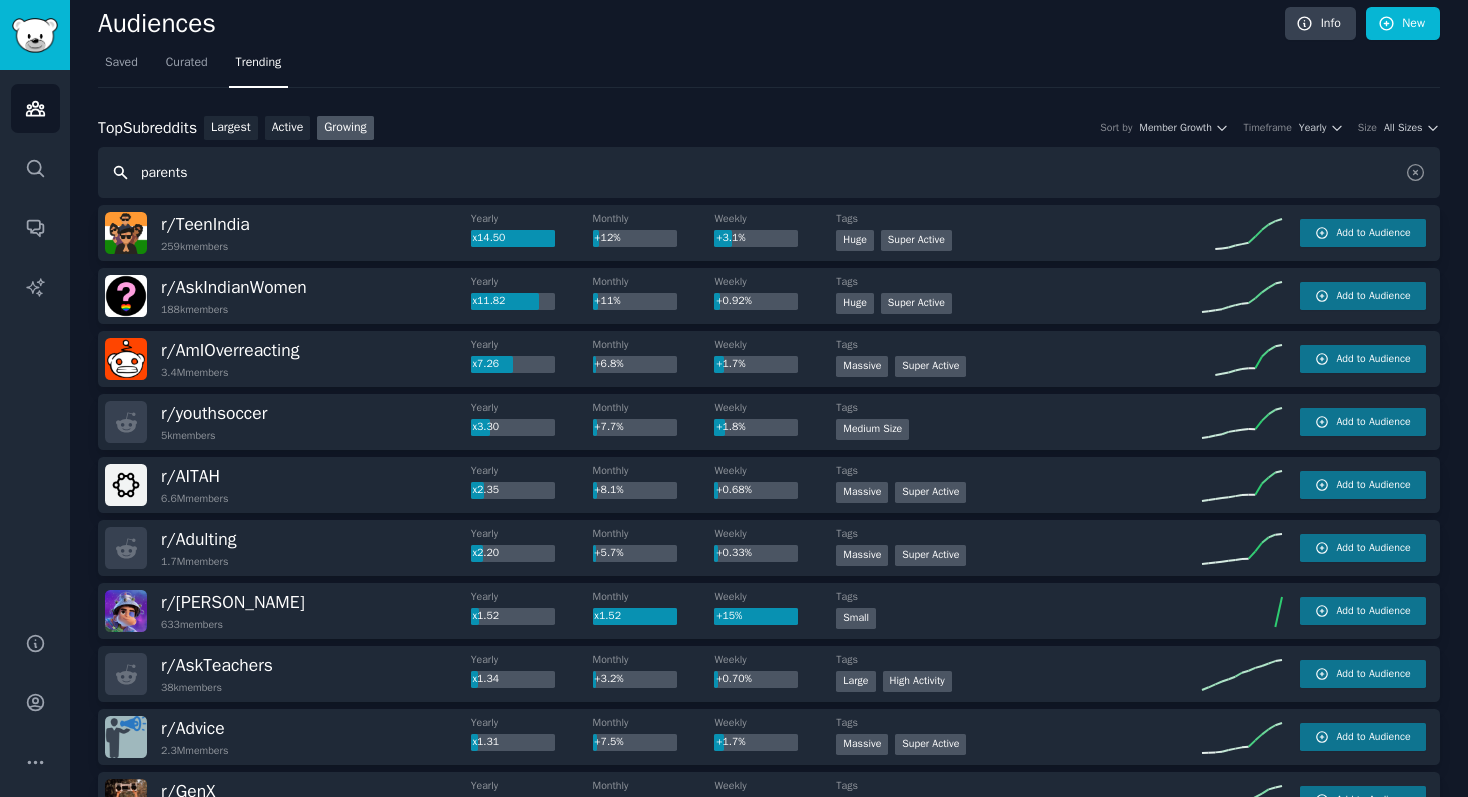 scroll, scrollTop: 20, scrollLeft: 0, axis: vertical 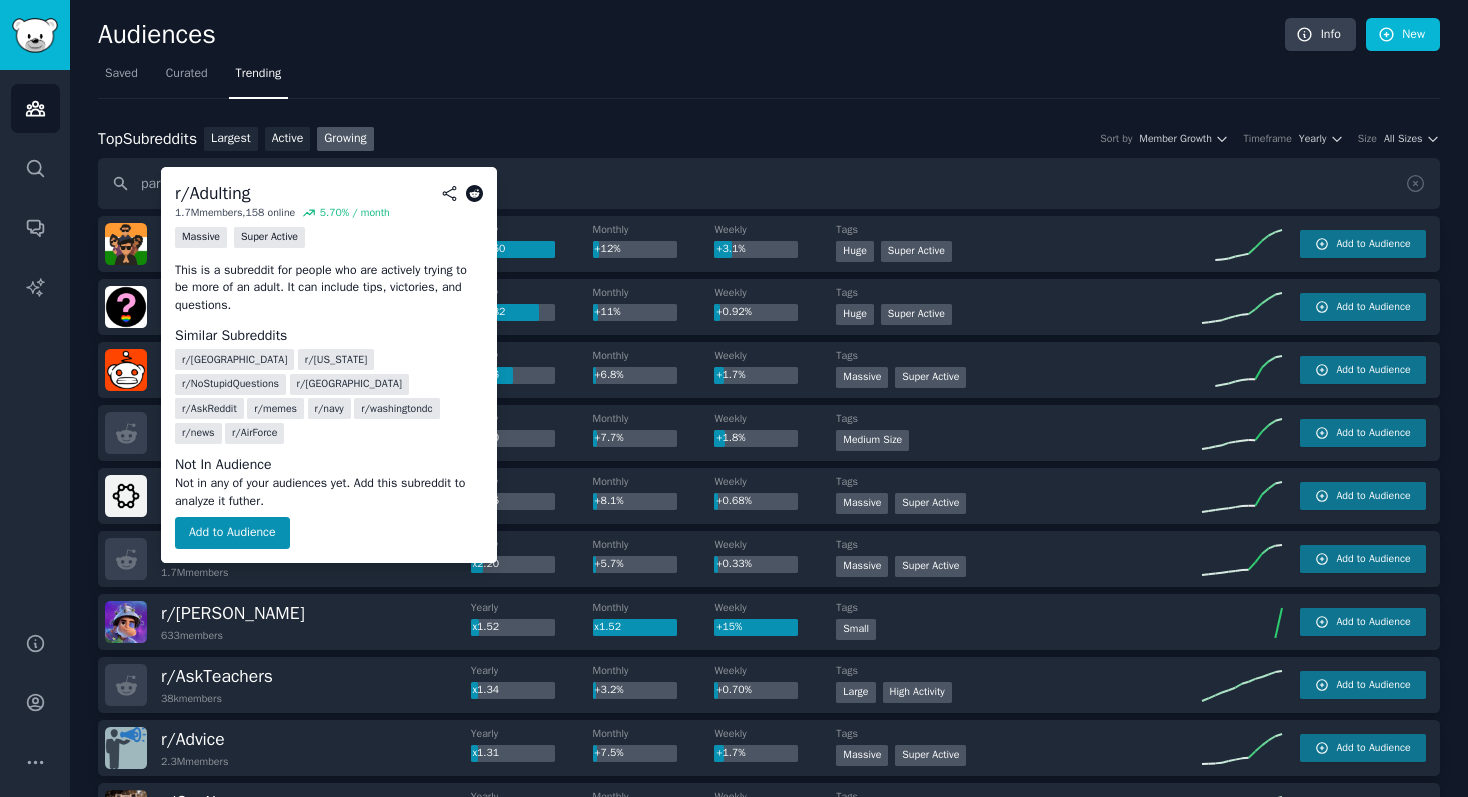 click on "r/ Adulting" at bounding box center (199, 550) 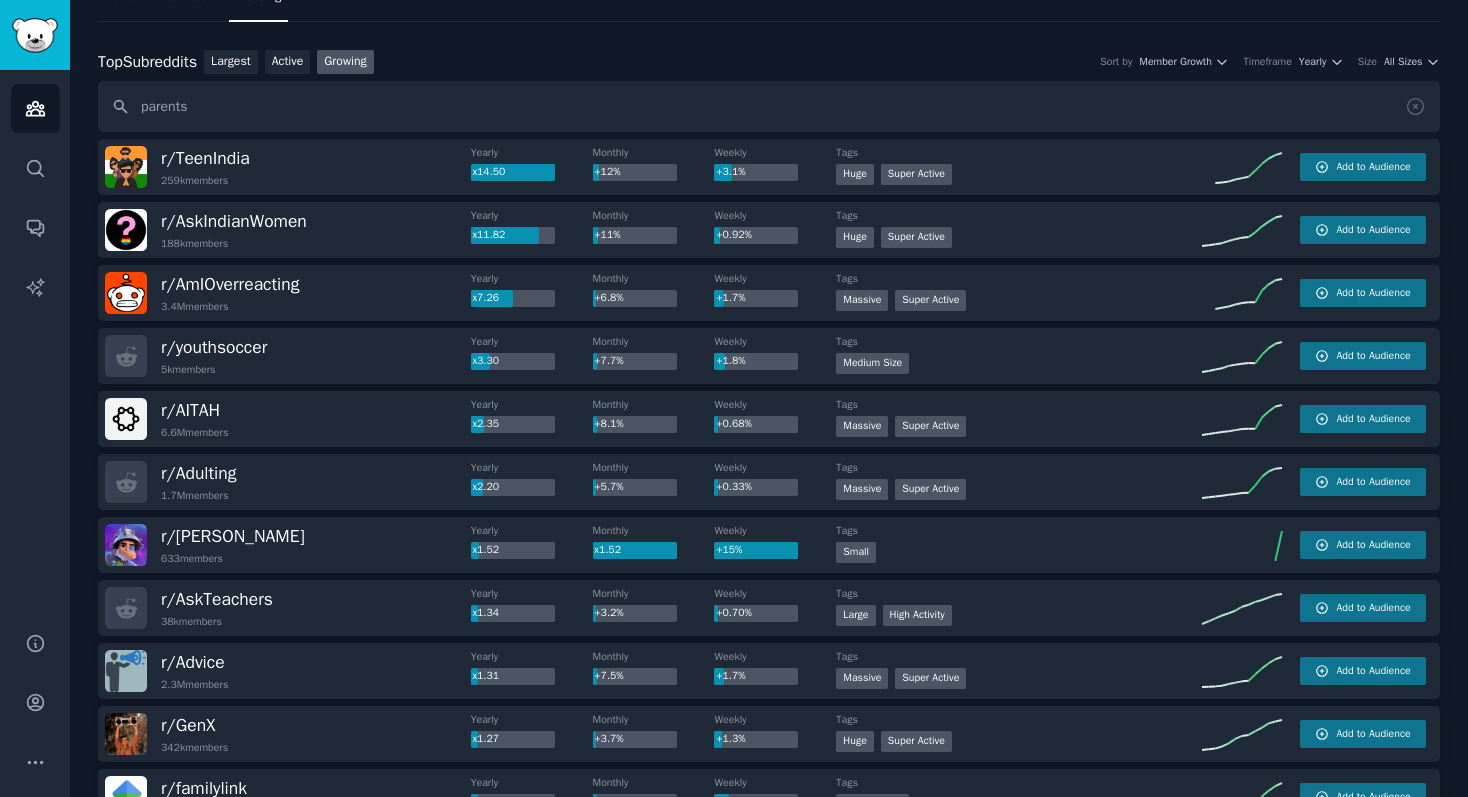 scroll, scrollTop: 0, scrollLeft: 0, axis: both 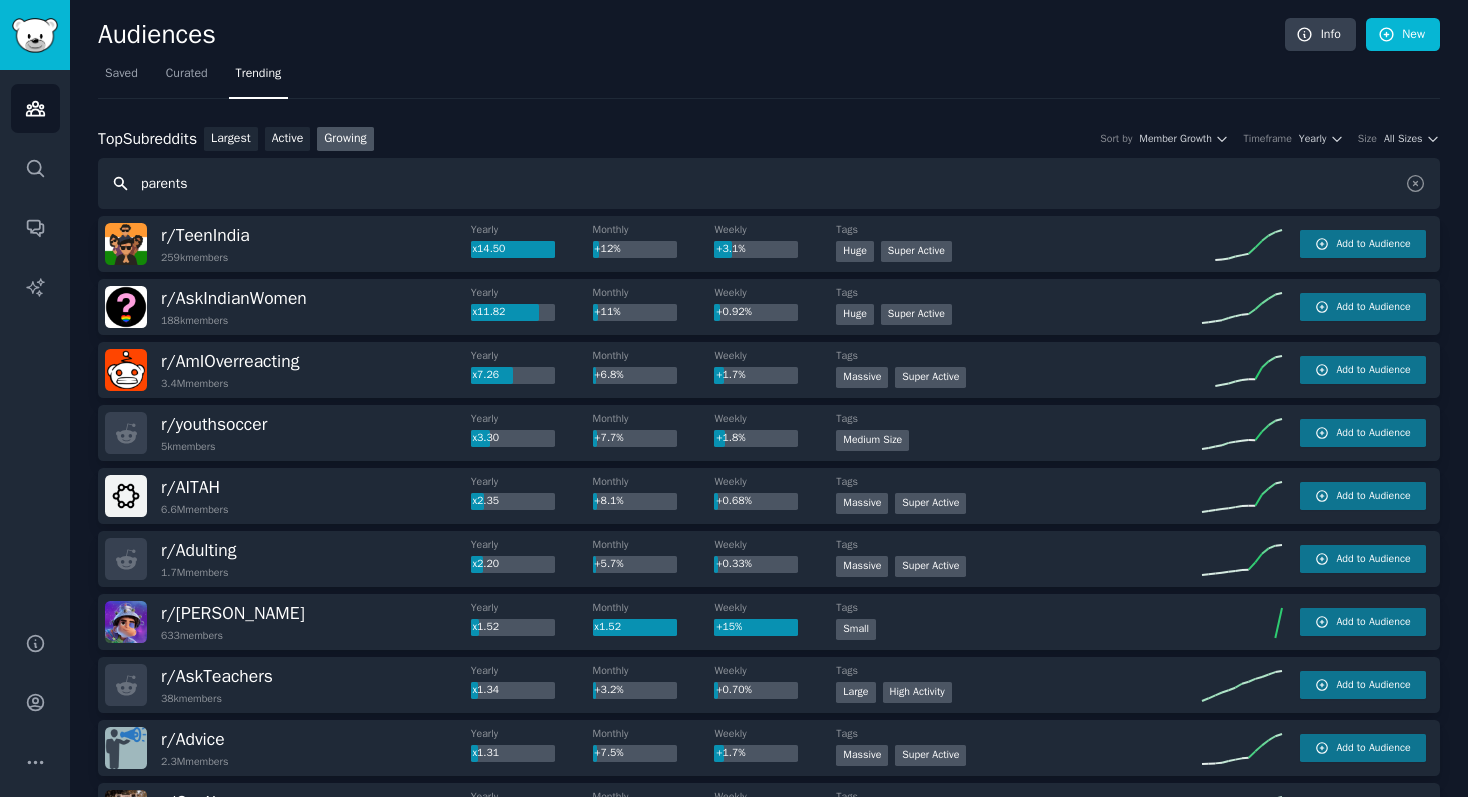 drag, startPoint x: 272, startPoint y: 193, endPoint x: 133, endPoint y: 191, distance: 139.01439 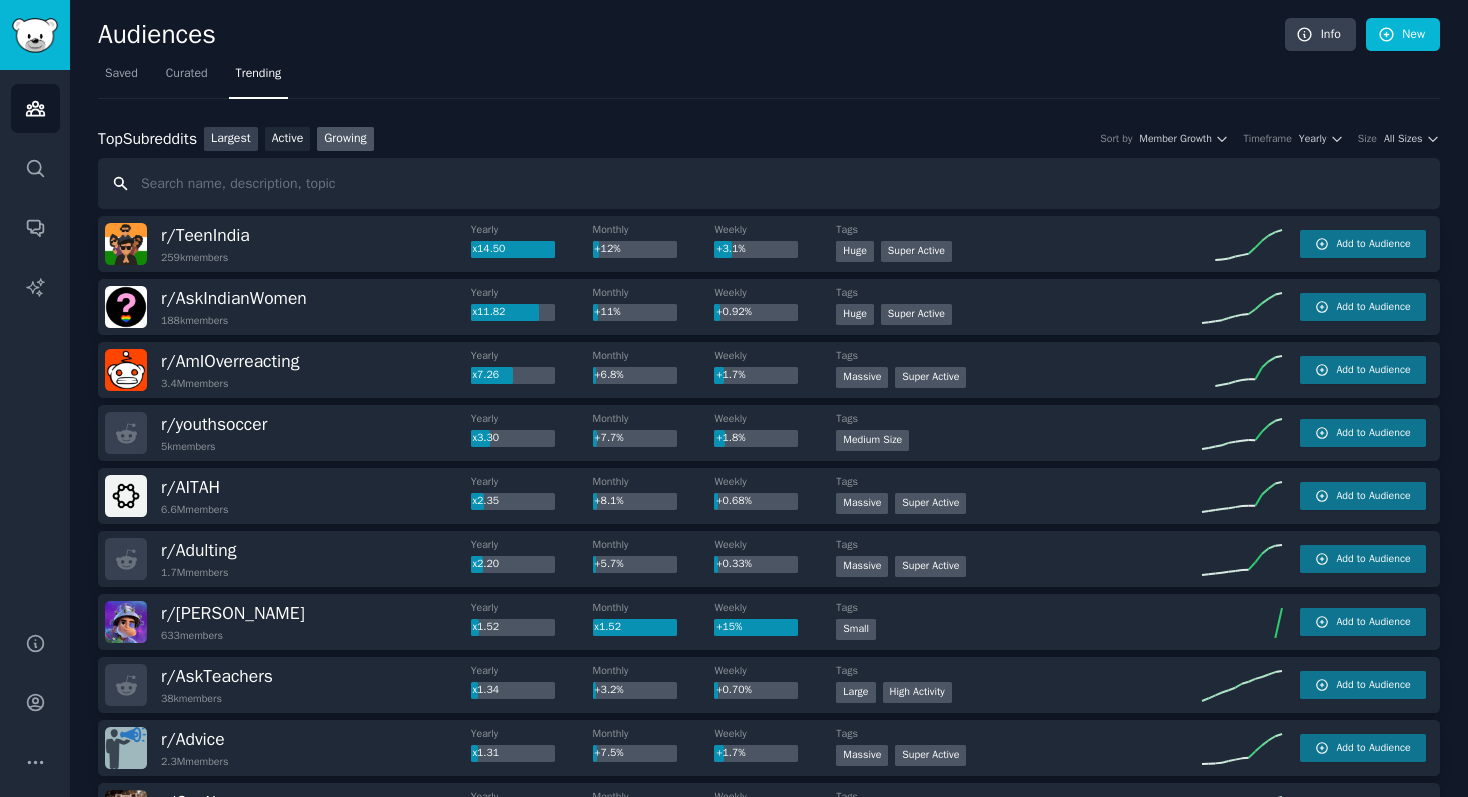 type 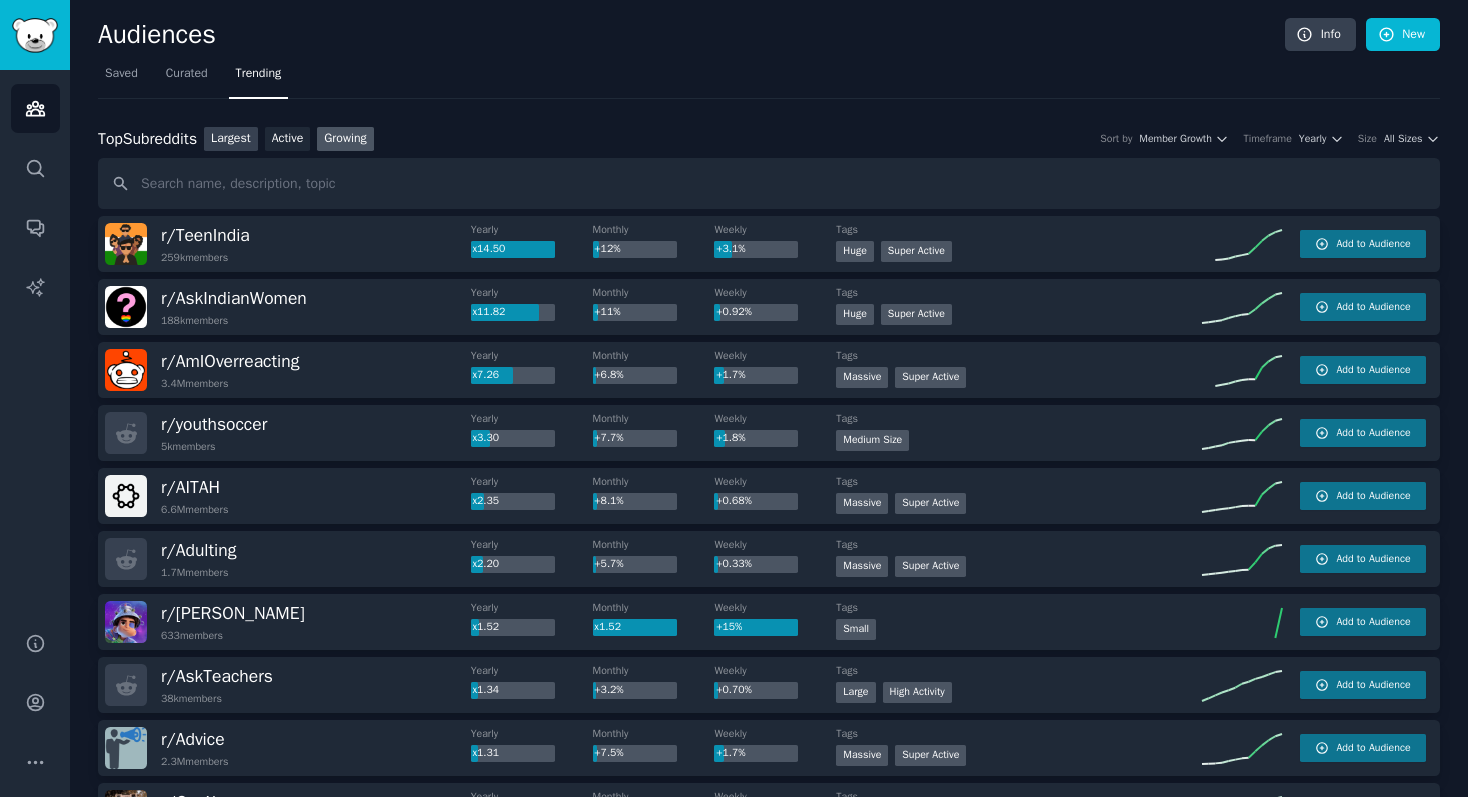 click on "Largest" at bounding box center [231, 139] 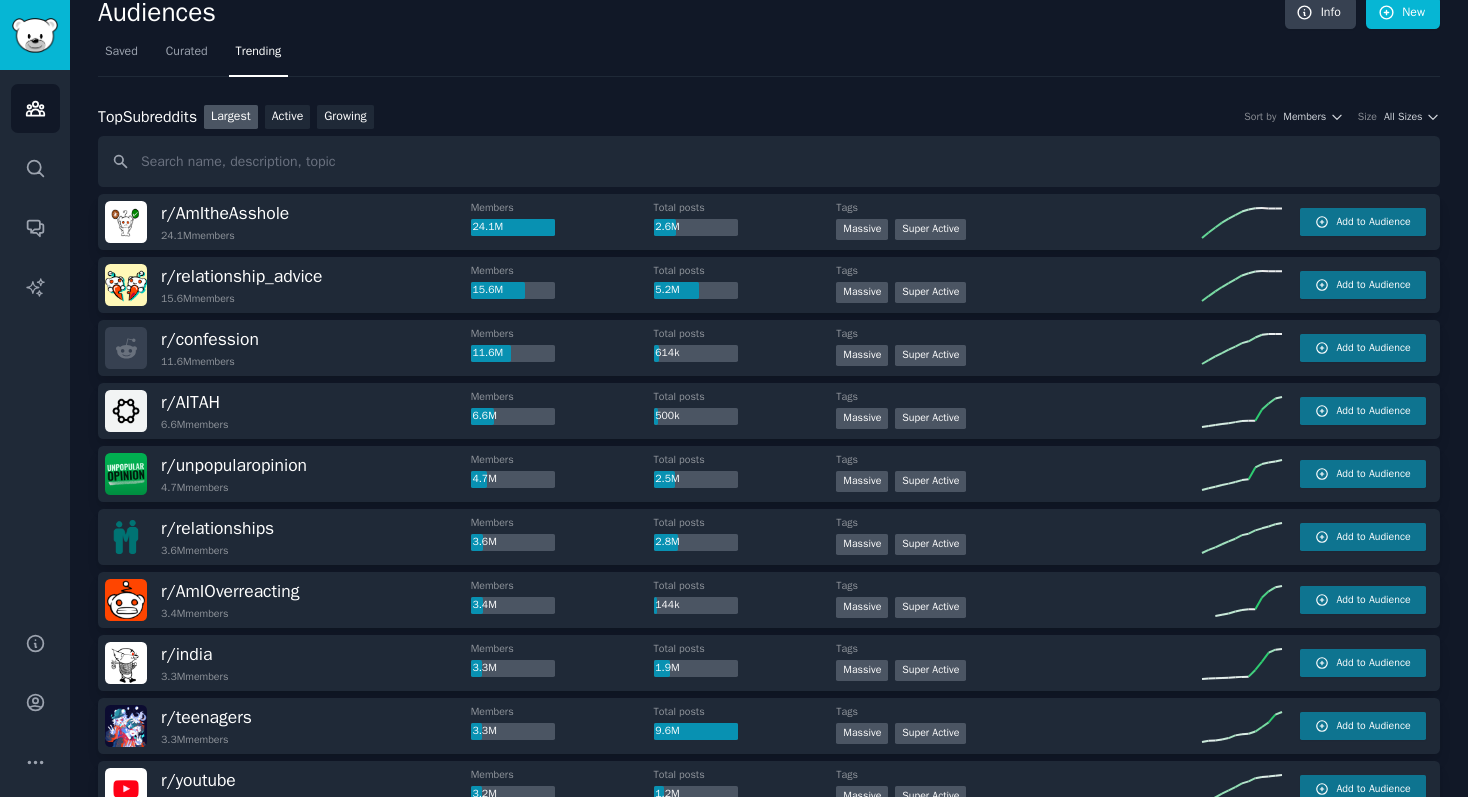 scroll, scrollTop: 0, scrollLeft: 0, axis: both 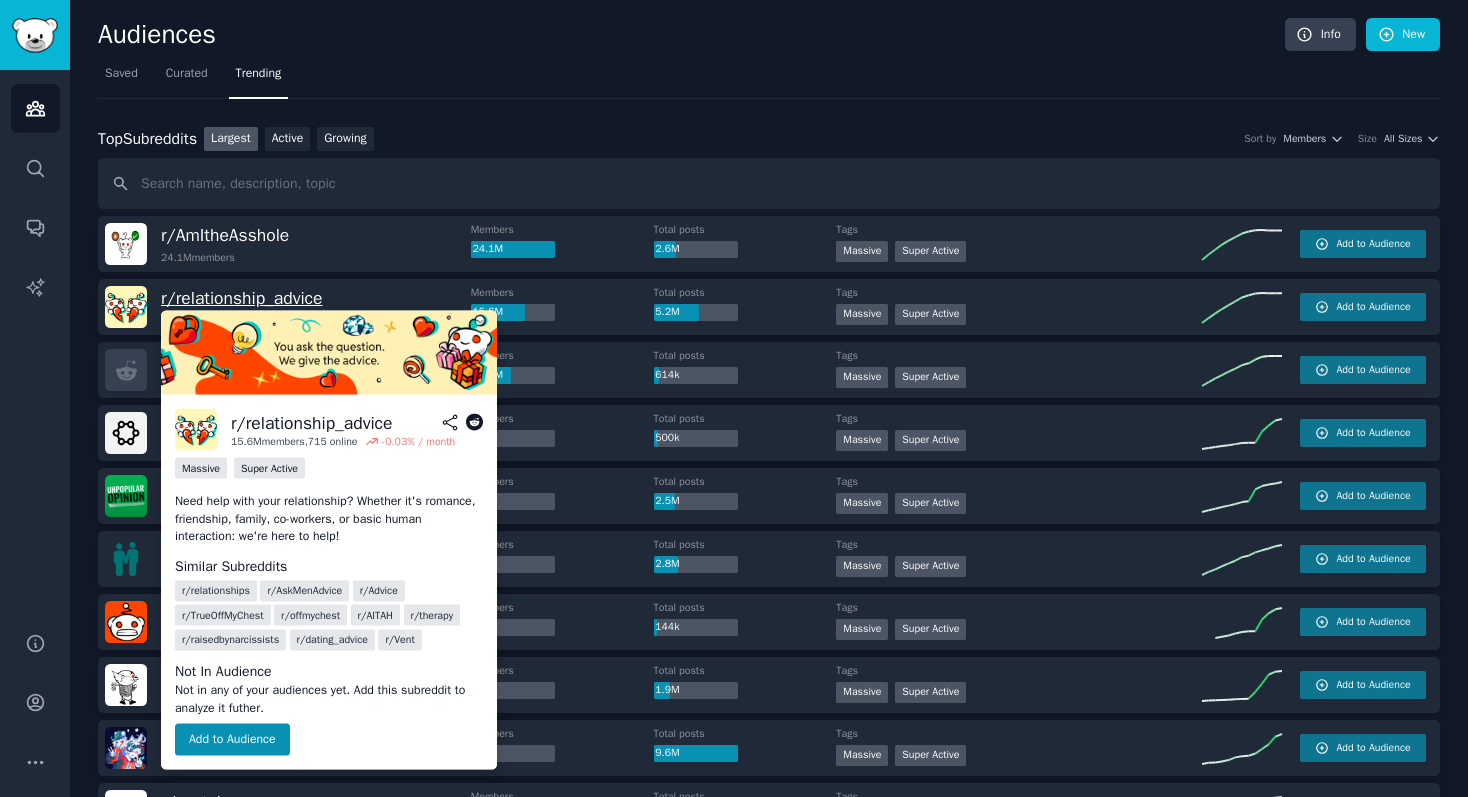 click on "r/ relationship_advice" at bounding box center [241, 298] 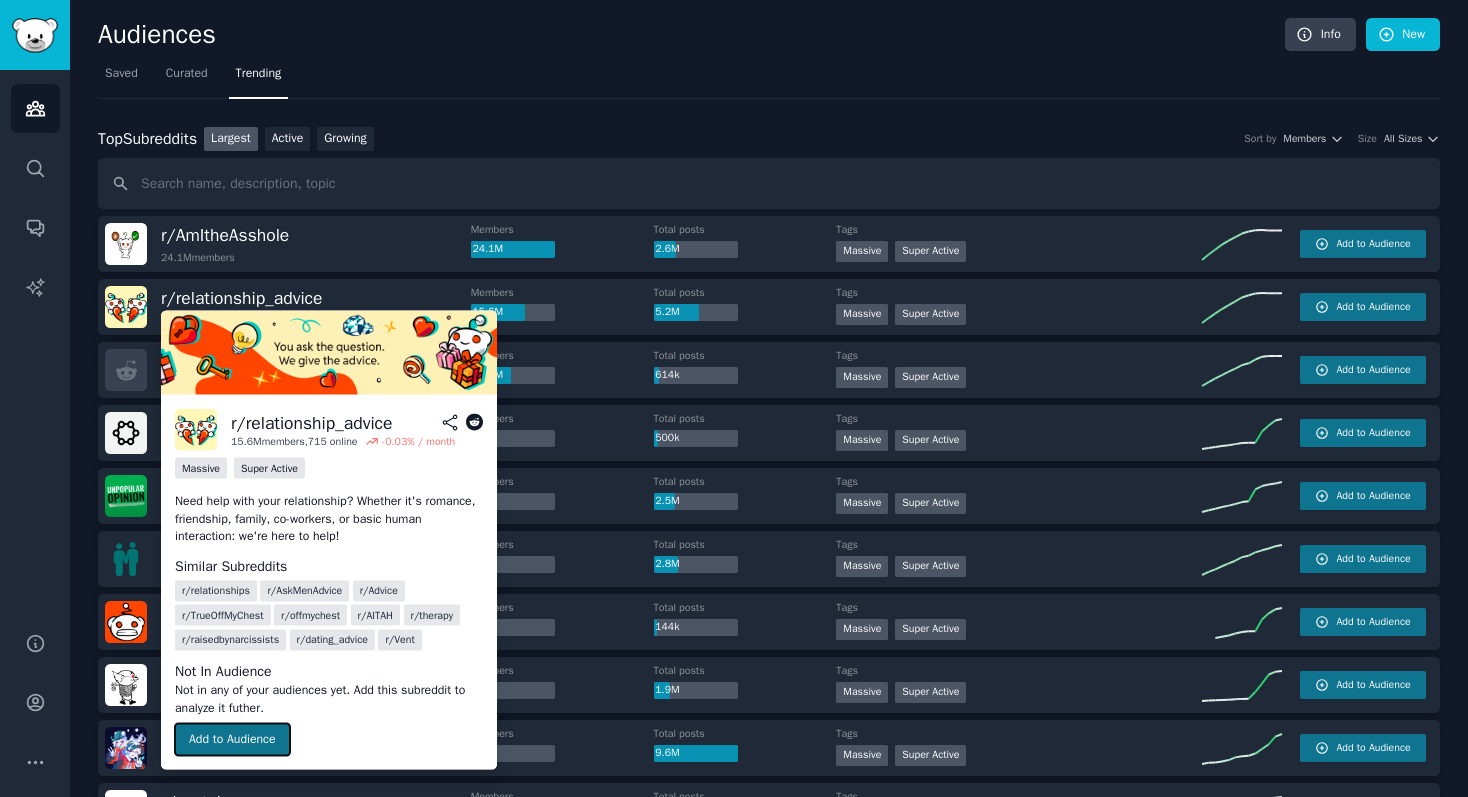 click on "Add to Audience" at bounding box center (232, 740) 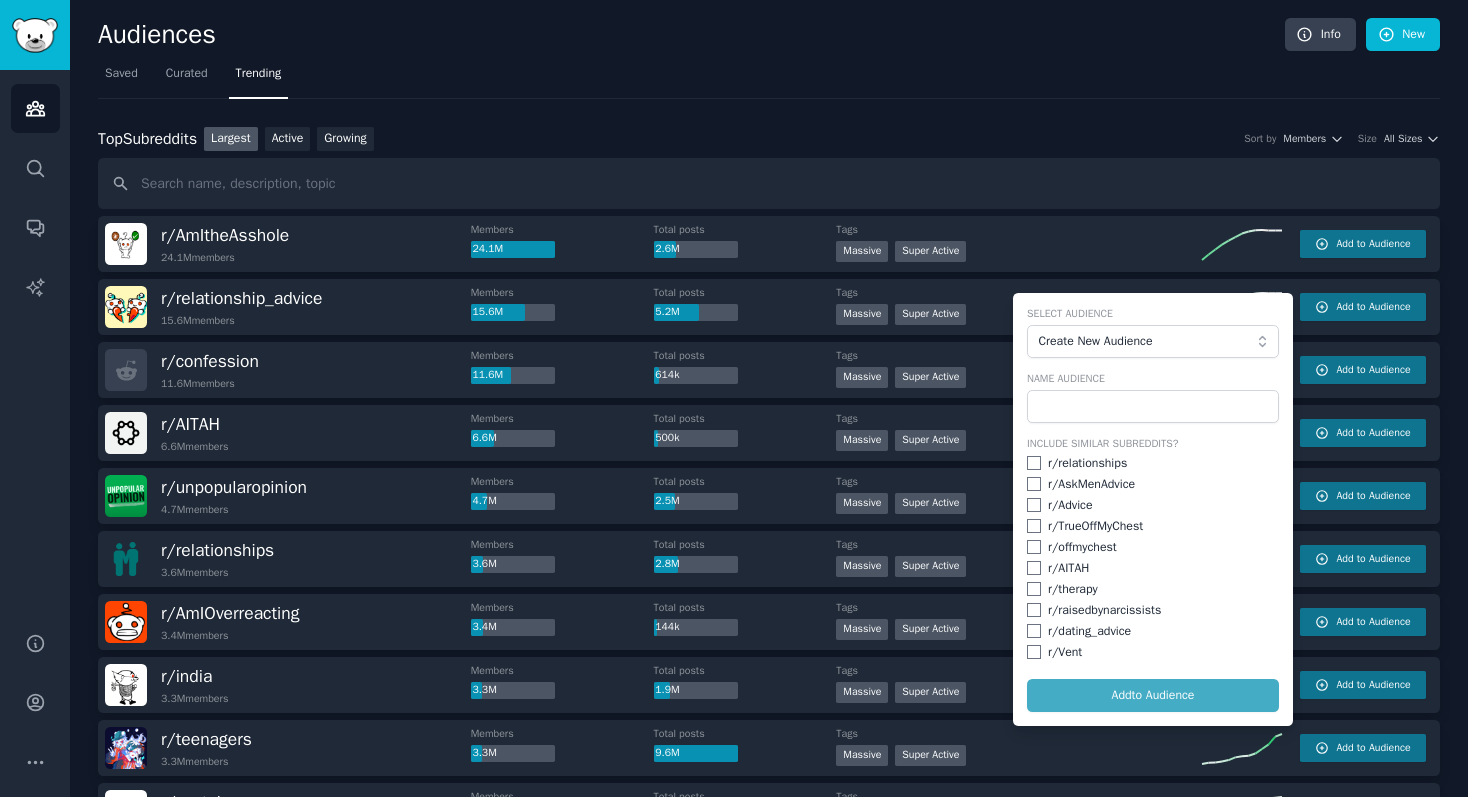 click on "Top   Subreddits Top Subreddits Largest Active Growing Sort by Members Size All Sizes r/ AmItheAsshole 24.1M  members Members 24.1M Total posts 2.6M Tags >= 95th percentile for submissions / day Massive Super Active Add to Audience r/ relationship_advice 15.6M  members Members 15.6M Total posts 5.2M Tags Massive Super Active Add to Audience Select Audience Create New Audience Name Audience Include Similar Subreddits? r/ relationships r/ AskMenAdvice r/ Advice r/ TrueOffMyChest r/ offmychest r/ AITAH r/ therapy r/ raisedbynarcissists r/ dating_advice r/ Vent Add  to Audience r/ confession 11.6M  members Members 11.6M Total posts 614k Tags Massive Super Active Add to Audience r/ AITAH 6.6M  members Members 6.6M Total posts 500k Tags Massive Super Active Add to Audience r/ unpopularopinion 4.7M  members Members 4.7M Total posts 2.5M Tags Massive Super Active Add to Audience r/ relationships 3.6M  members Members 3.6M Total posts 2.8M Tags Massive Super Active Add to Audience r/ AmIOverreacting 3.4M  members 3.4M" at bounding box center [769, 1783] 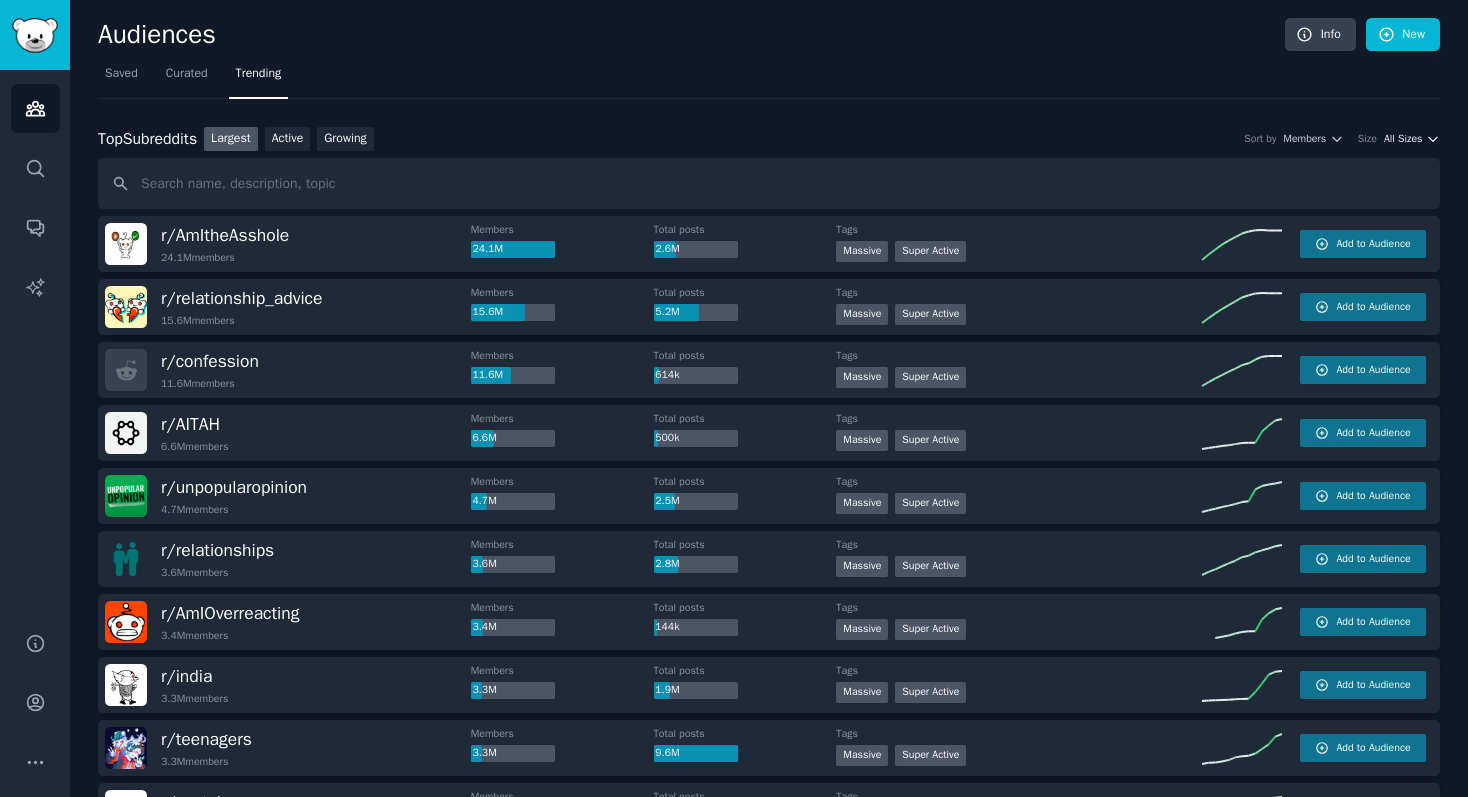 click 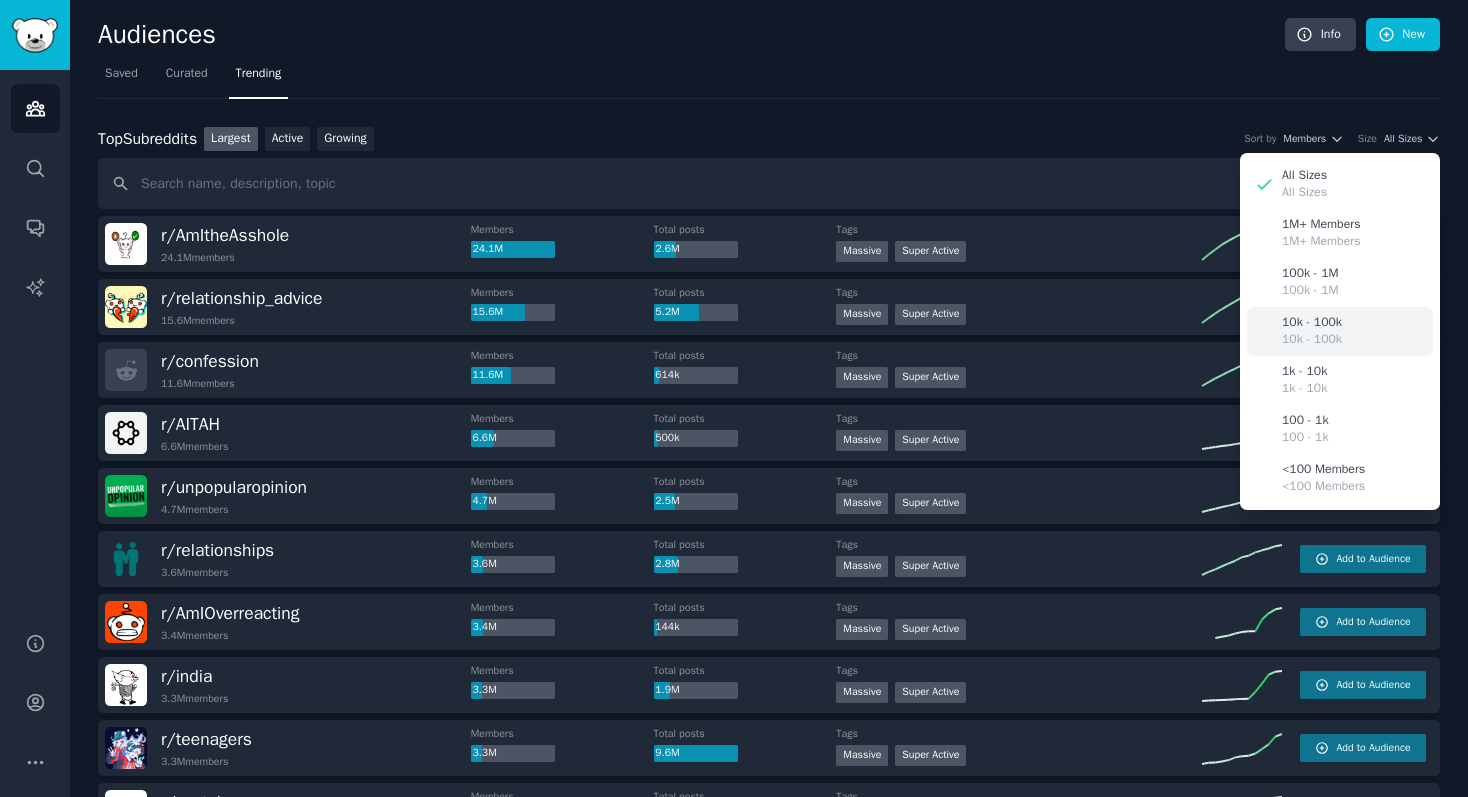 click on "10k - 100k" at bounding box center (1312, 340) 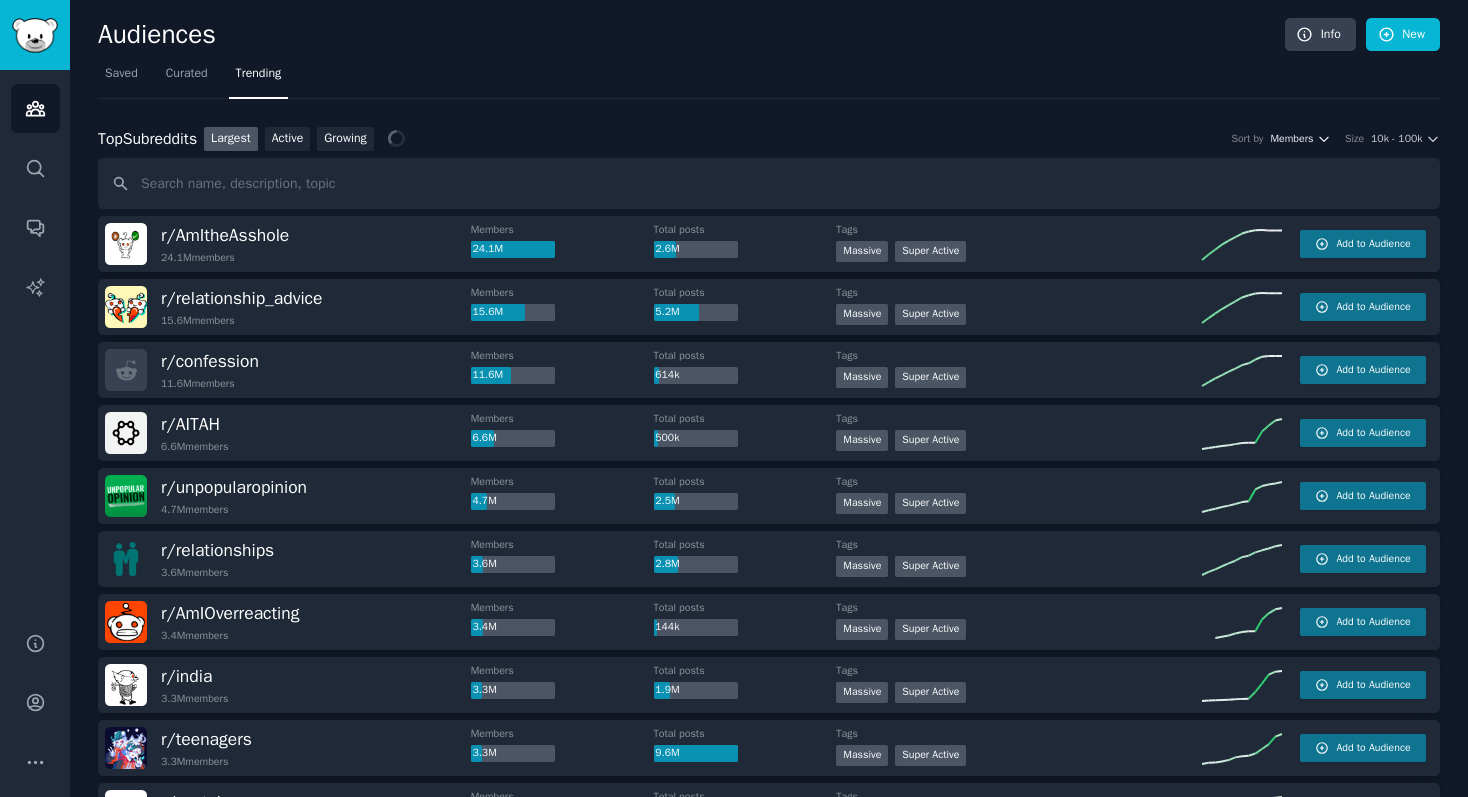 click 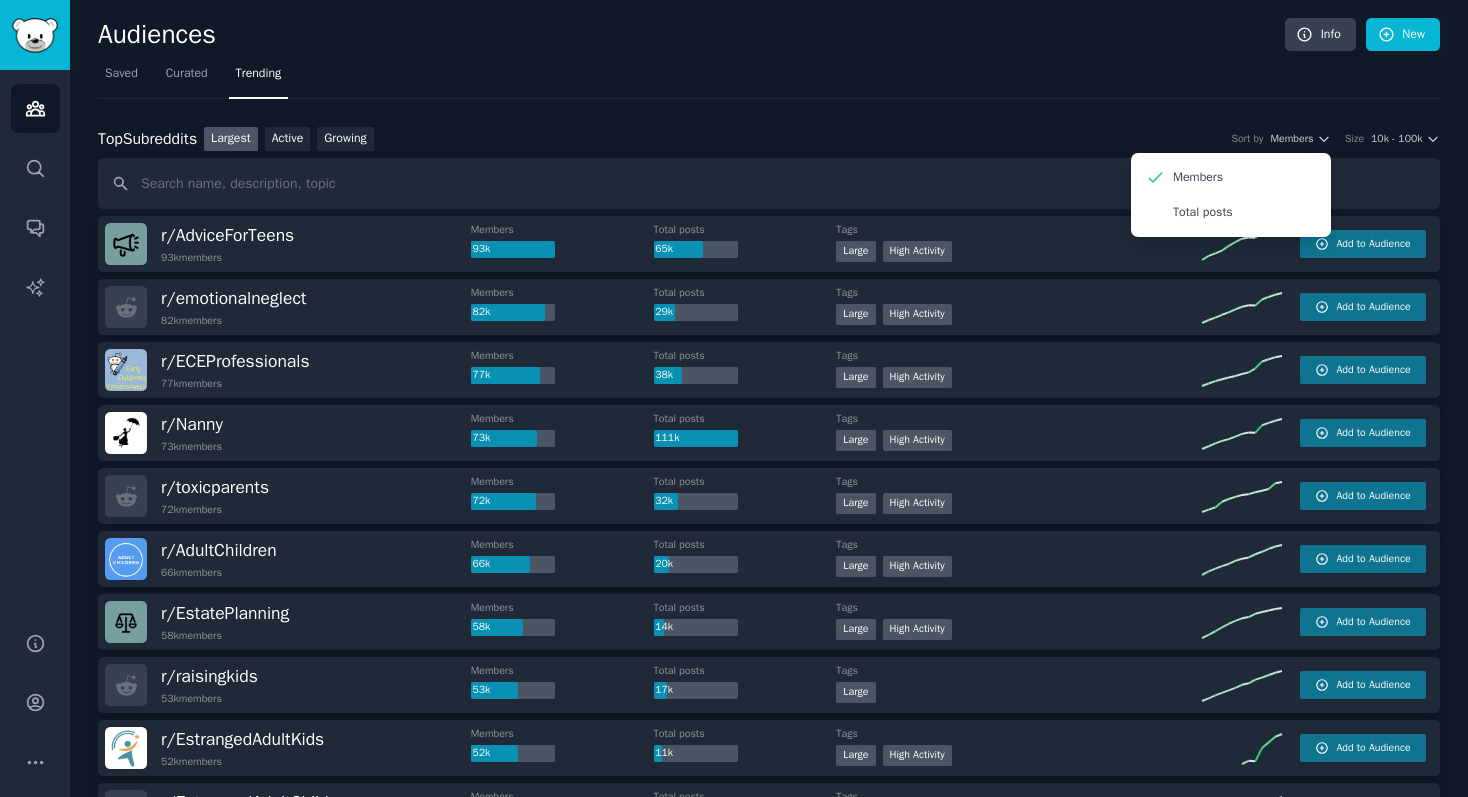 click on "Top   Subreddits Top Subreddits Largest Active Growing Sort by Members Members Total posts Size 10k - 100k" at bounding box center (769, 139) 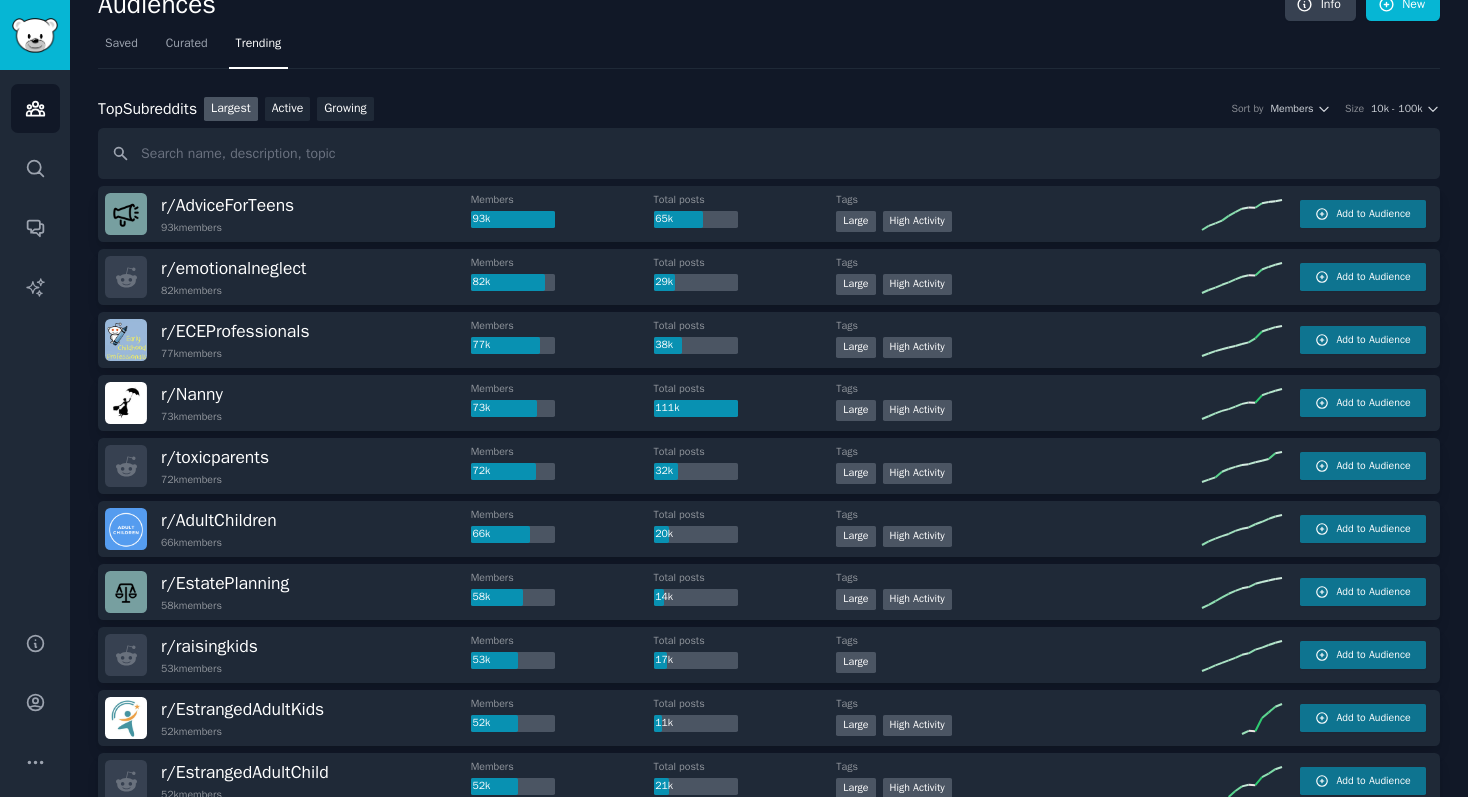 scroll, scrollTop: 0, scrollLeft: 0, axis: both 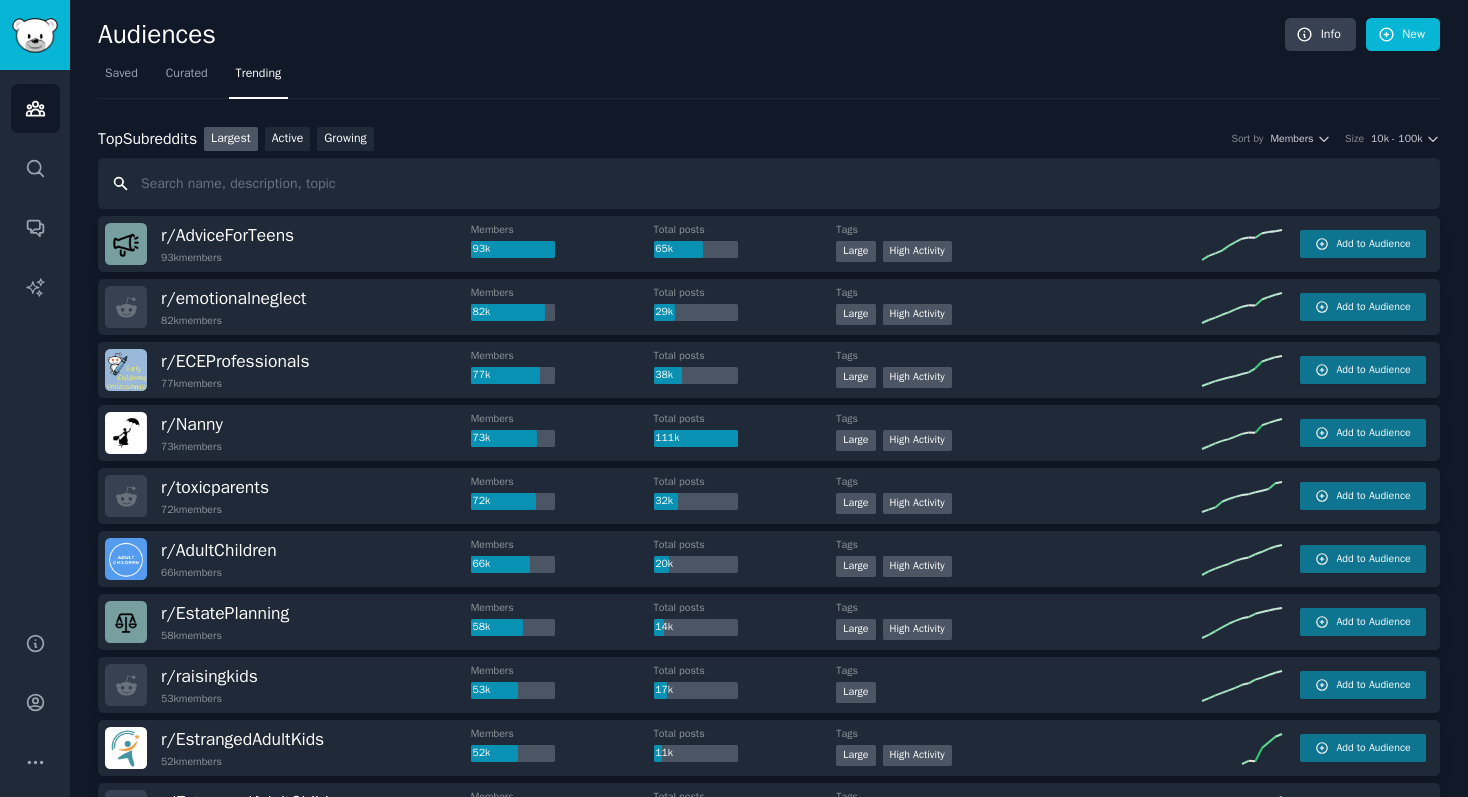 click at bounding box center (769, 183) 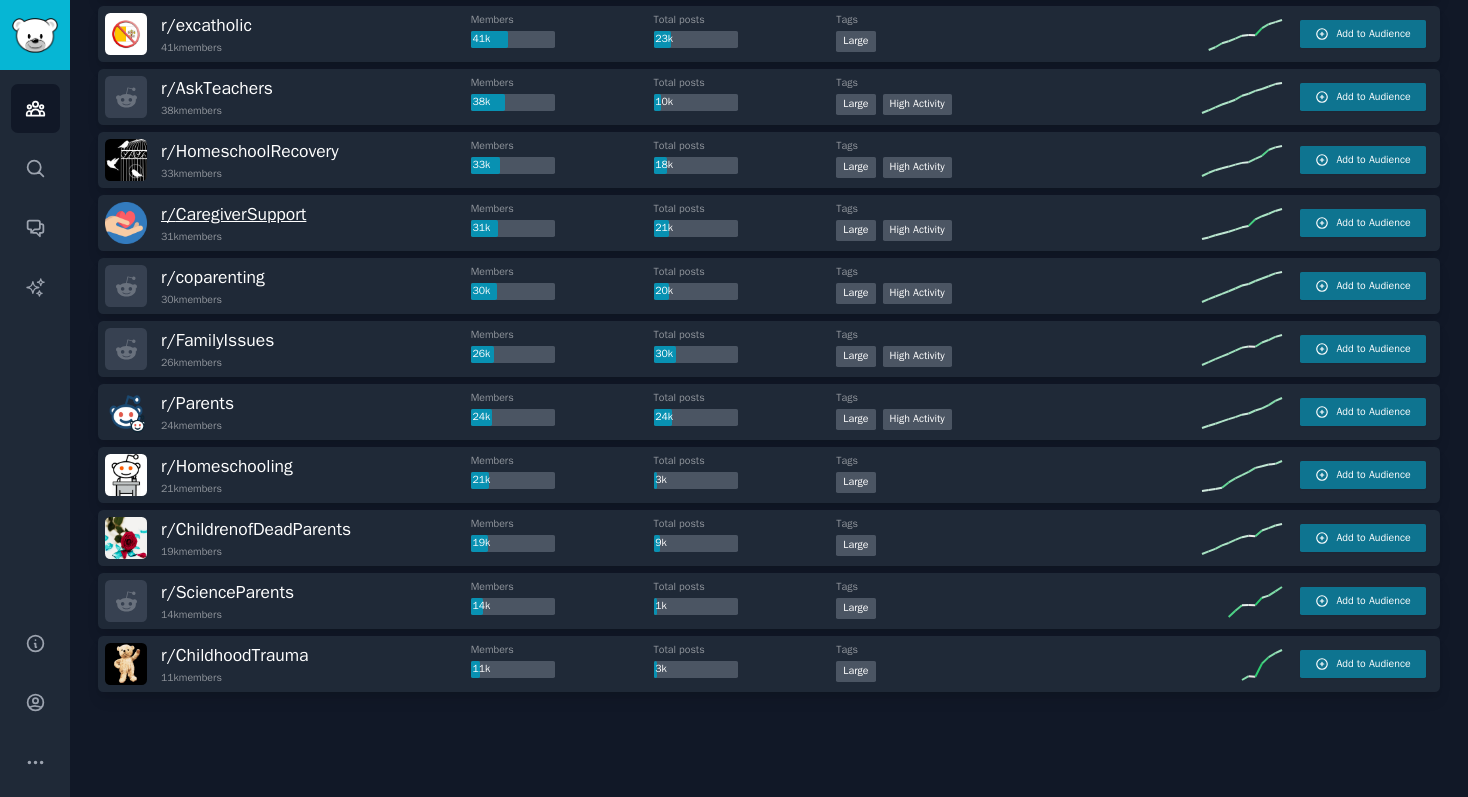 scroll, scrollTop: 0, scrollLeft: 0, axis: both 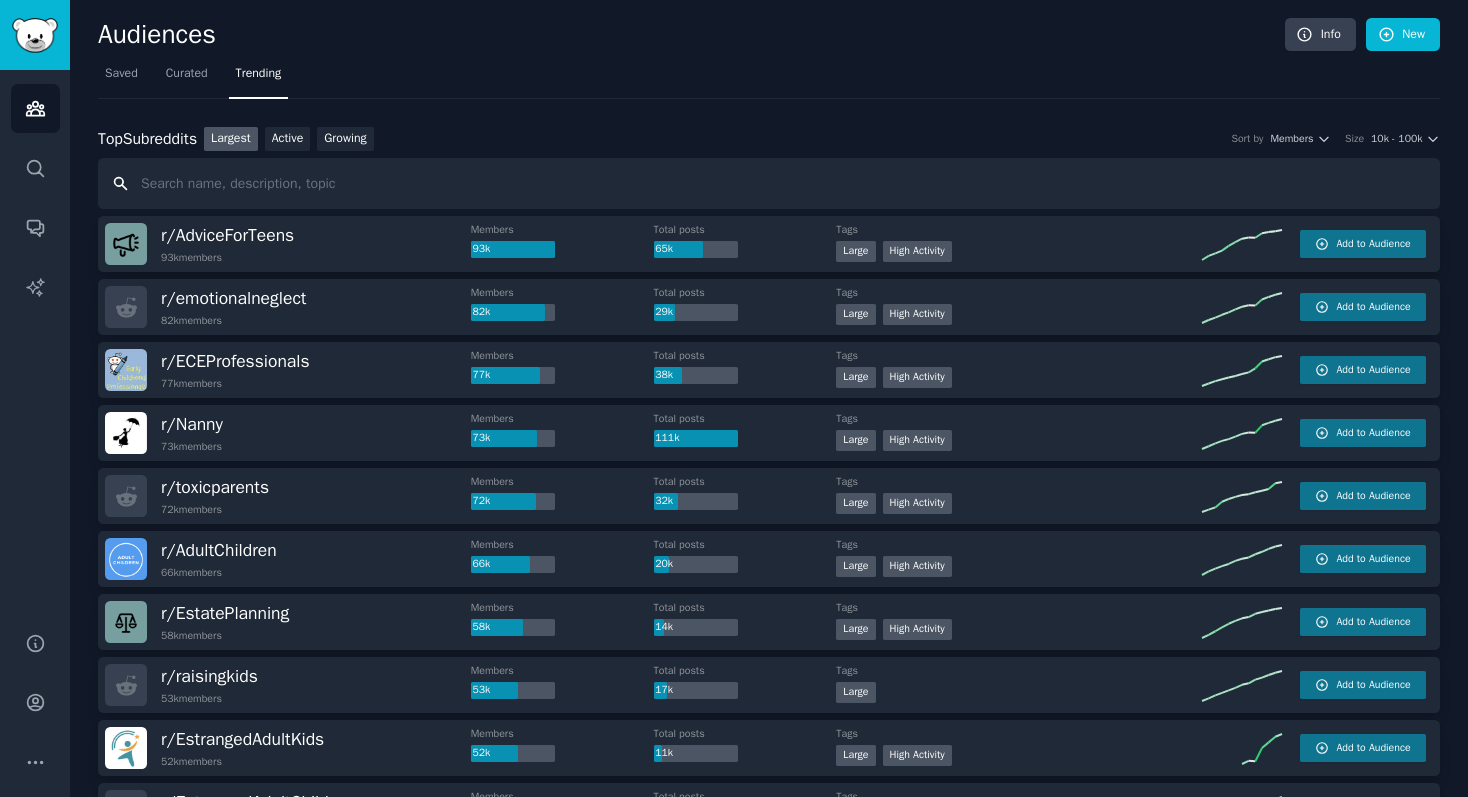 click at bounding box center [769, 183] 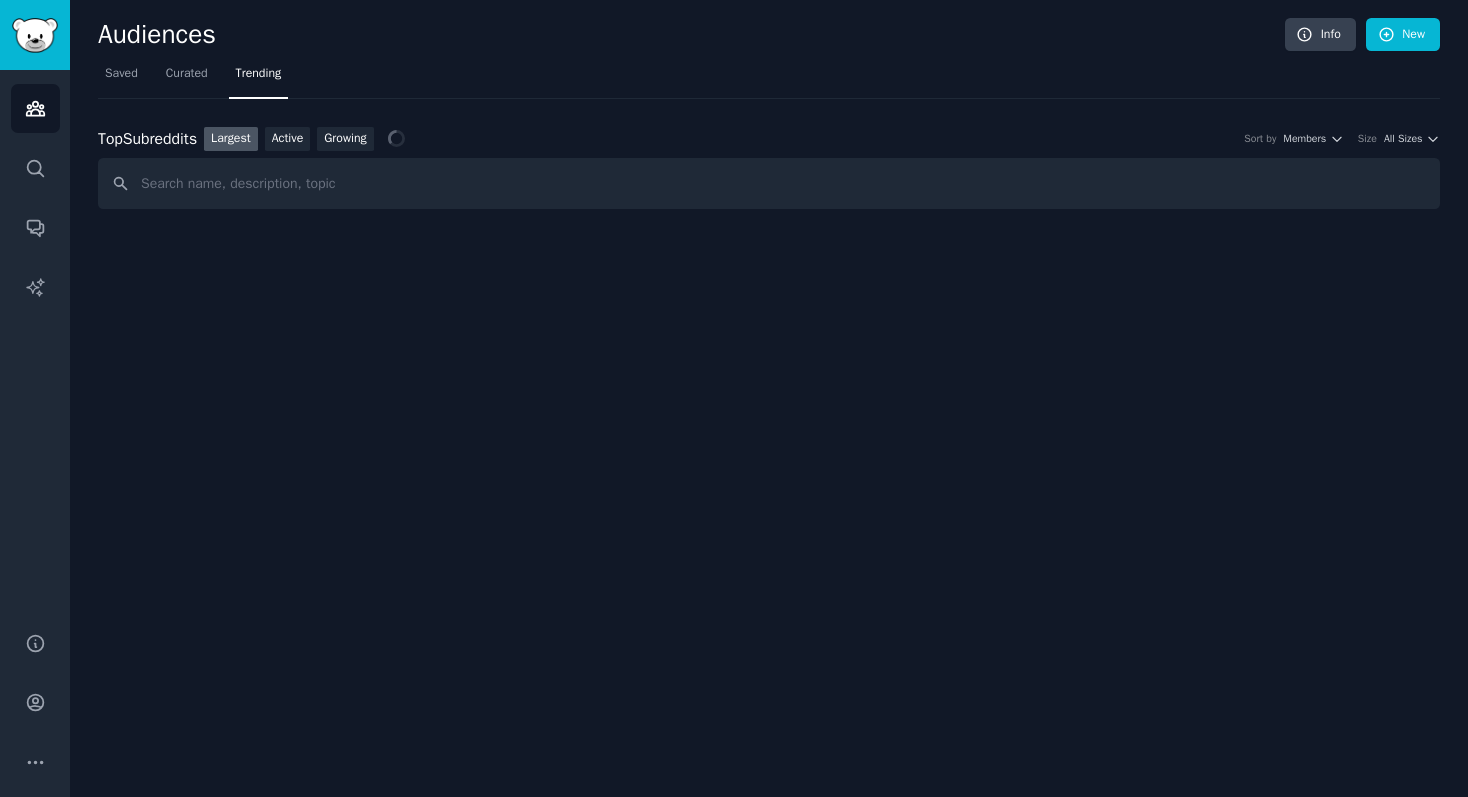 scroll, scrollTop: 0, scrollLeft: 0, axis: both 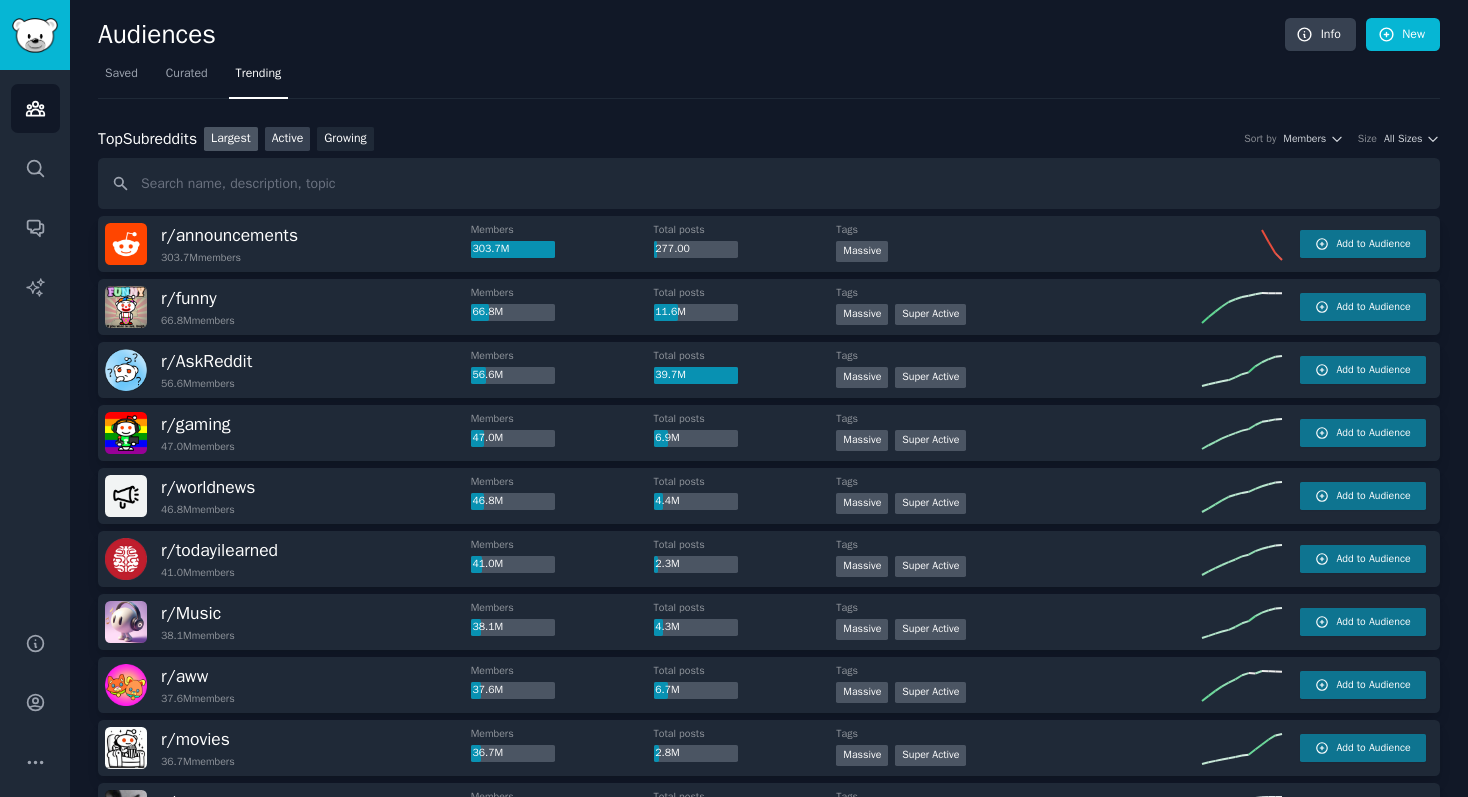 click on "Active" at bounding box center [288, 139] 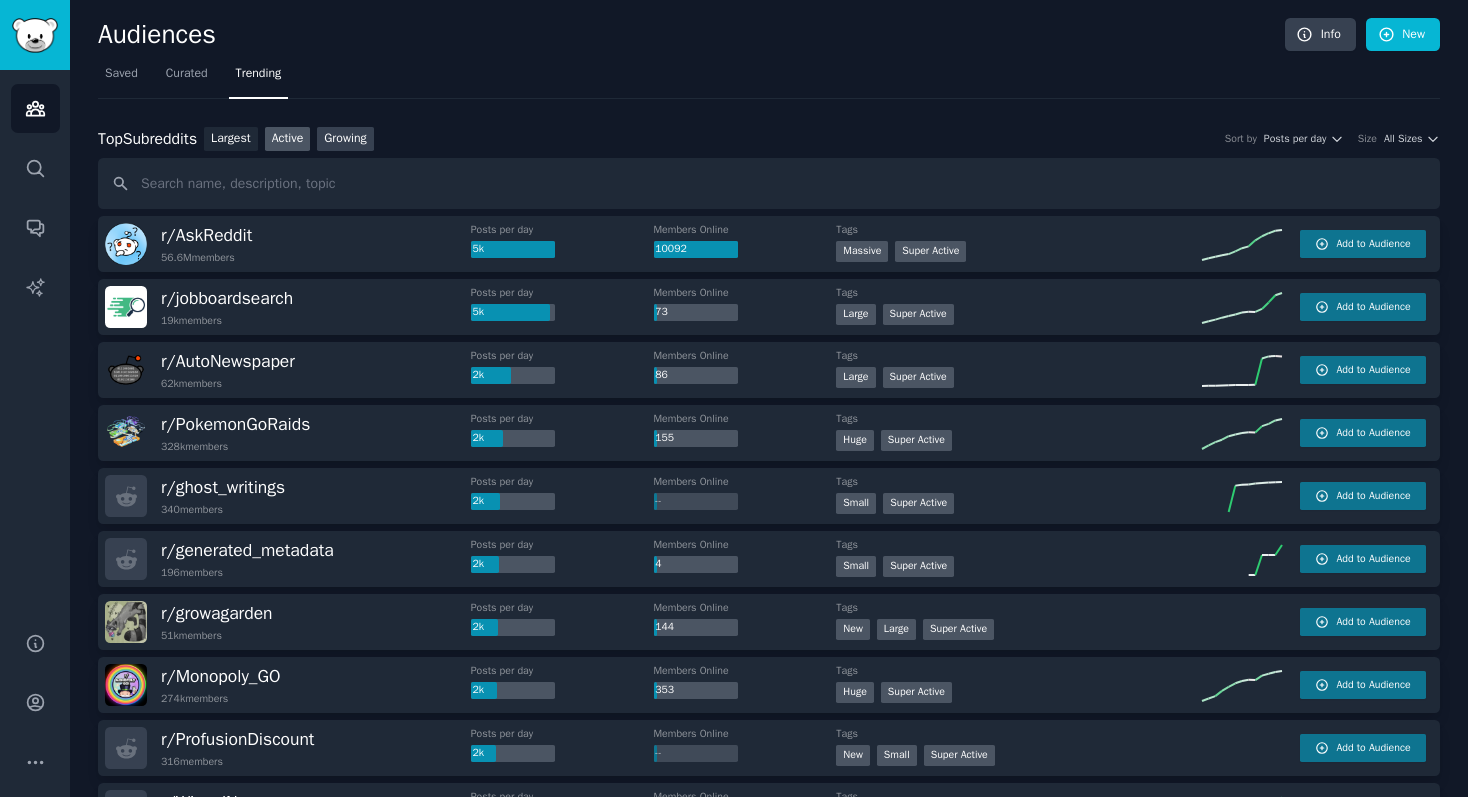 click on "Growing" at bounding box center (345, 139) 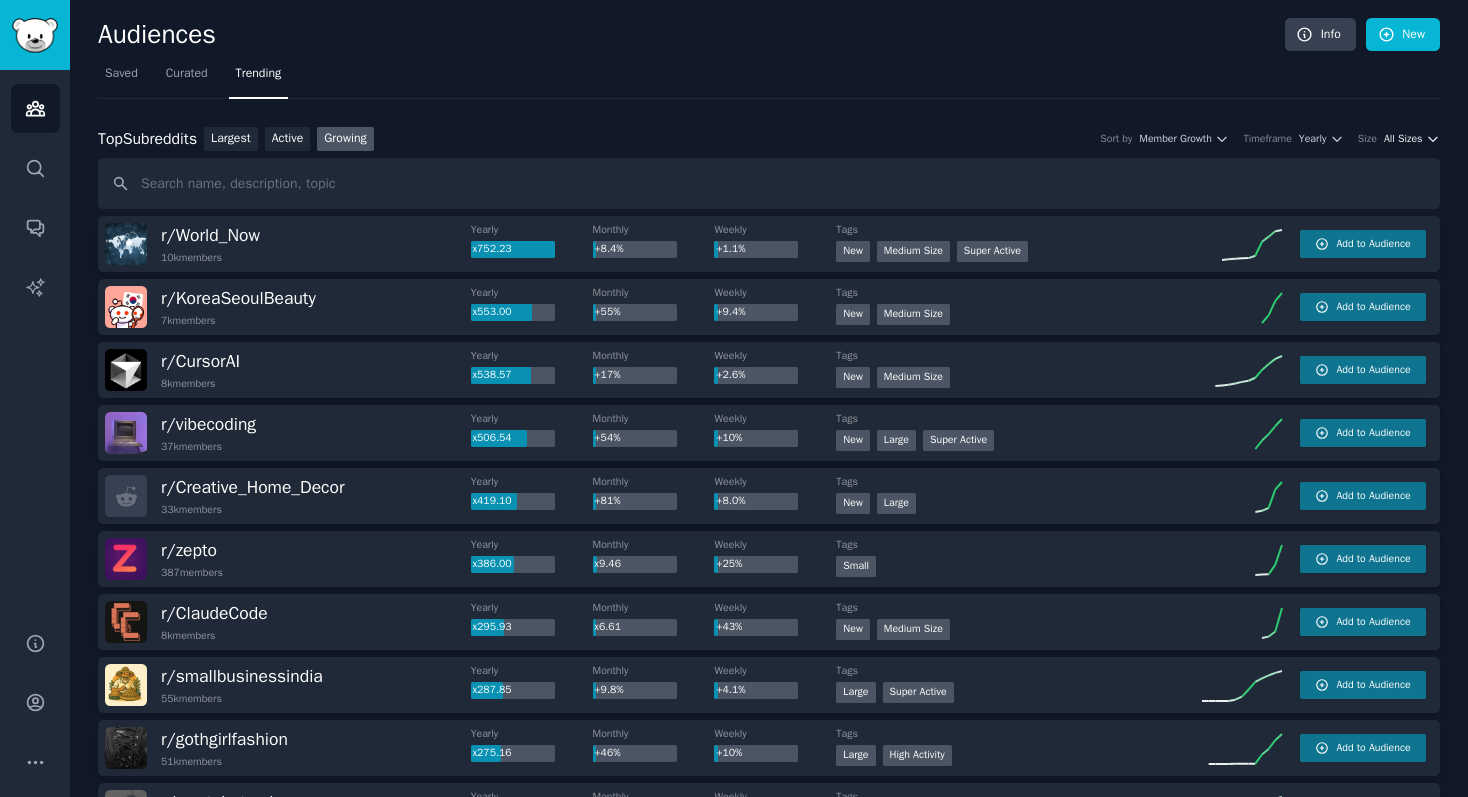 click on "All Sizes" at bounding box center (1403, 139) 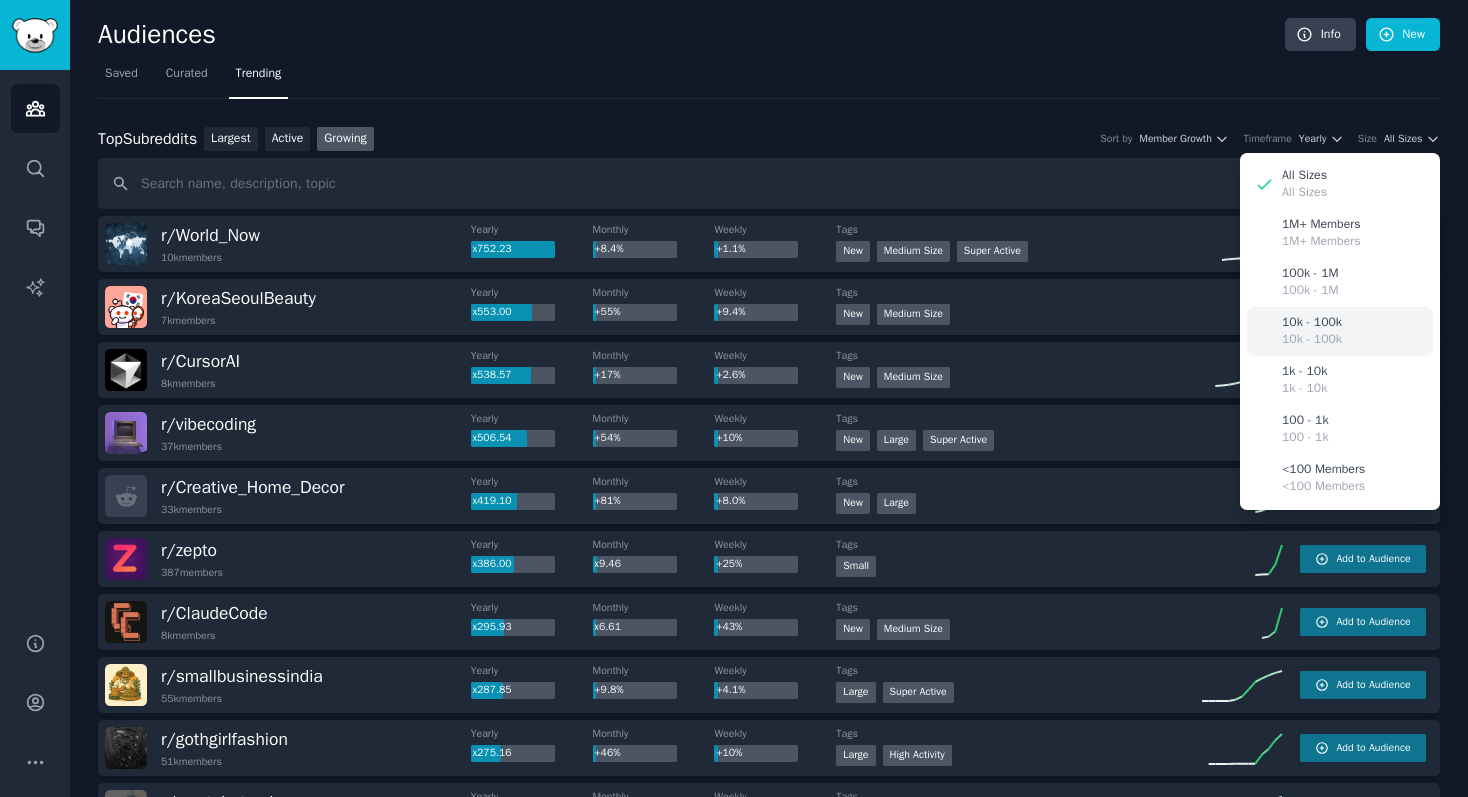 click on "10k - 100k 10k - 100k" at bounding box center (1340, 331) 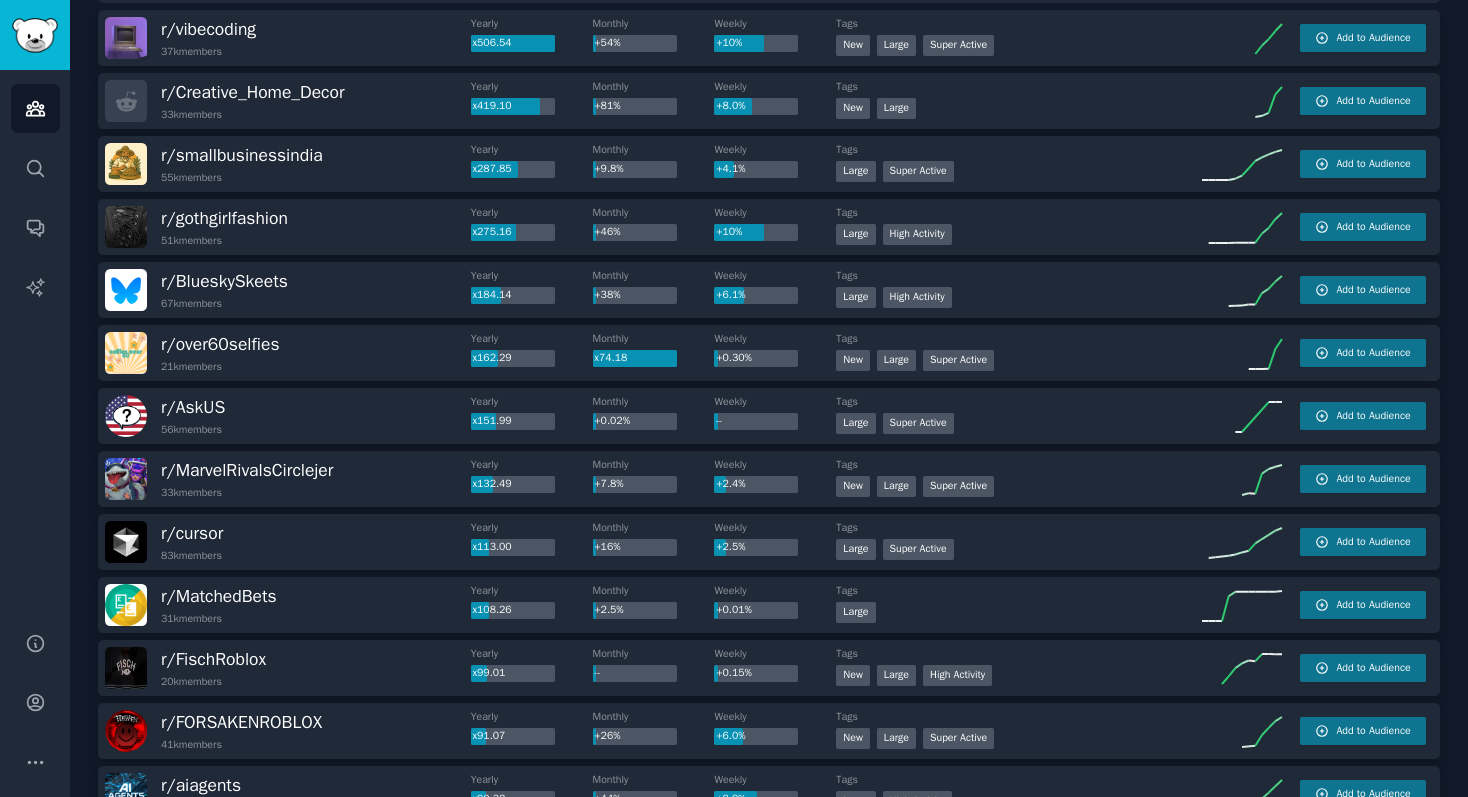 scroll, scrollTop: 0, scrollLeft: 0, axis: both 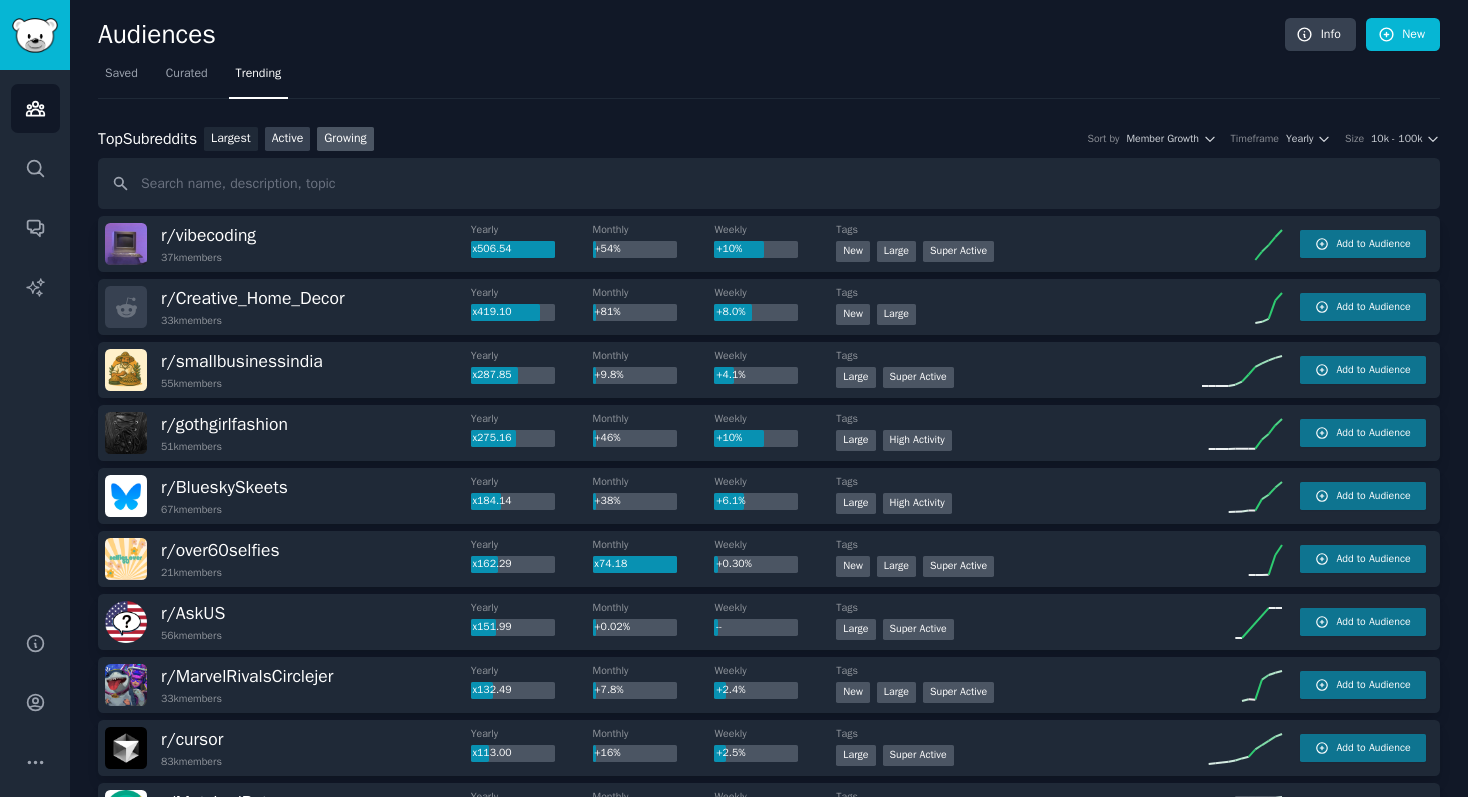 click on "Active" at bounding box center (288, 139) 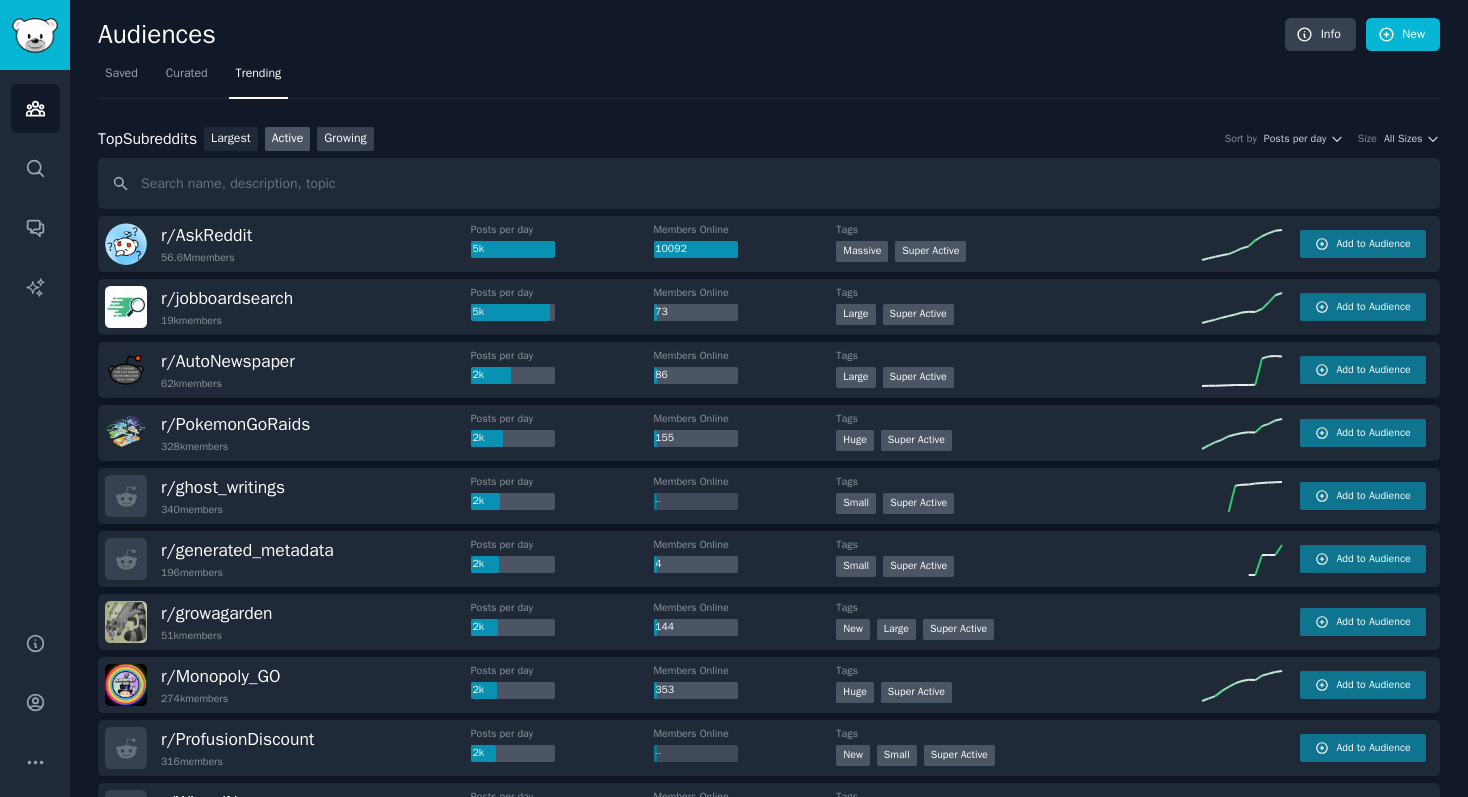 click on "Growing" at bounding box center (345, 139) 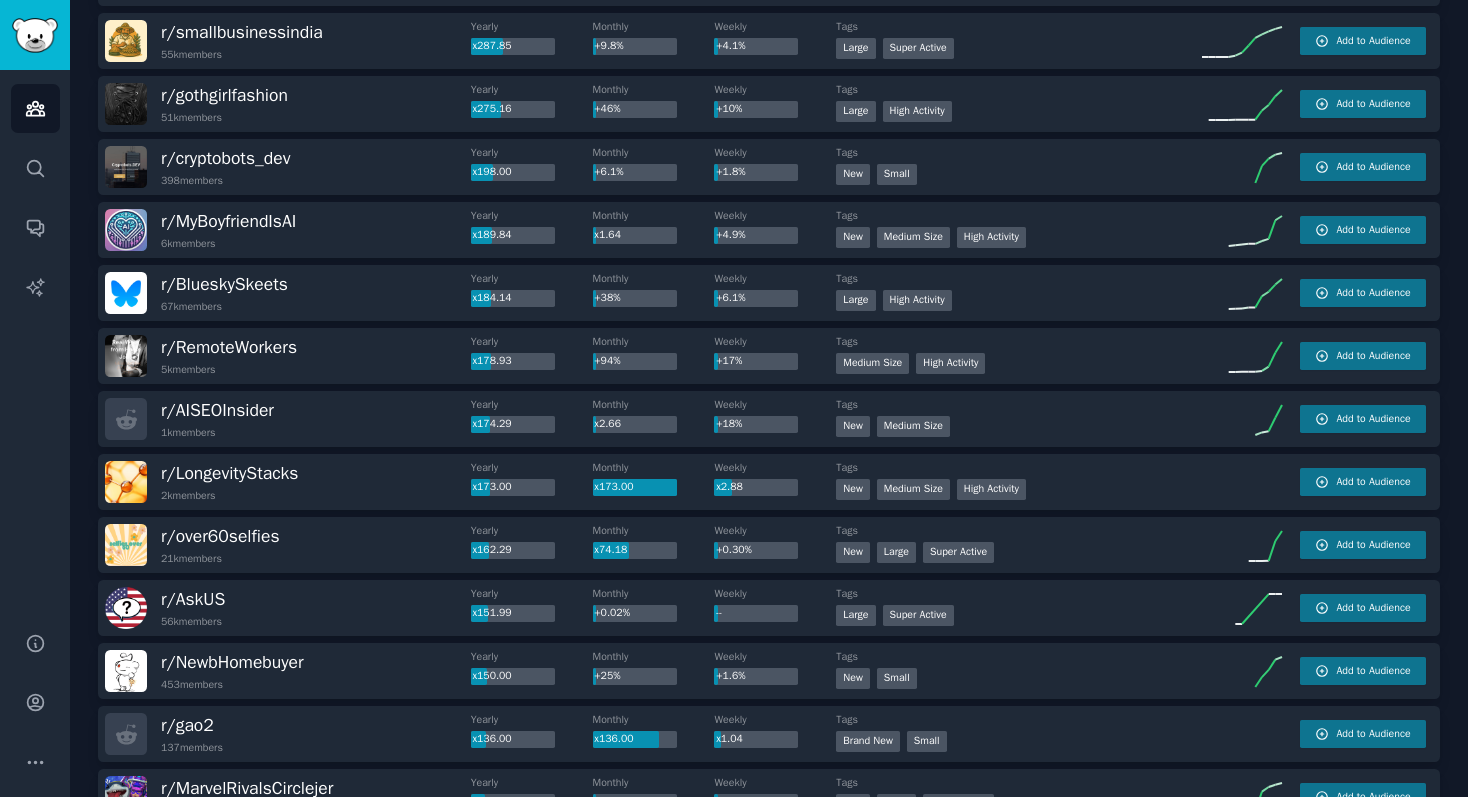 scroll, scrollTop: 0, scrollLeft: 0, axis: both 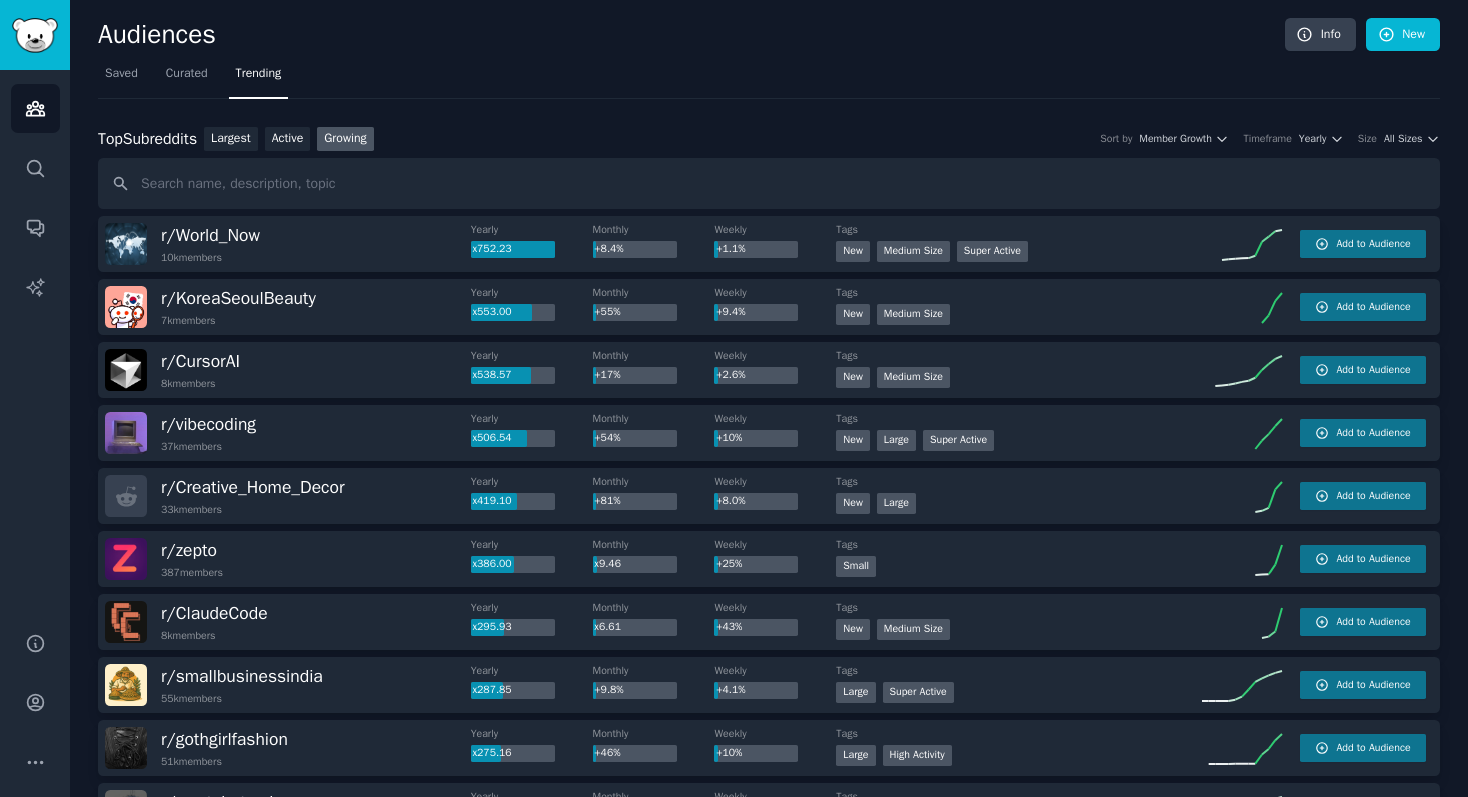 click on "Top   Subreddits Top Subreddits Largest Active Growing Sort by Member Growth Timeframe Yearly Size All Sizes" at bounding box center (769, 168) 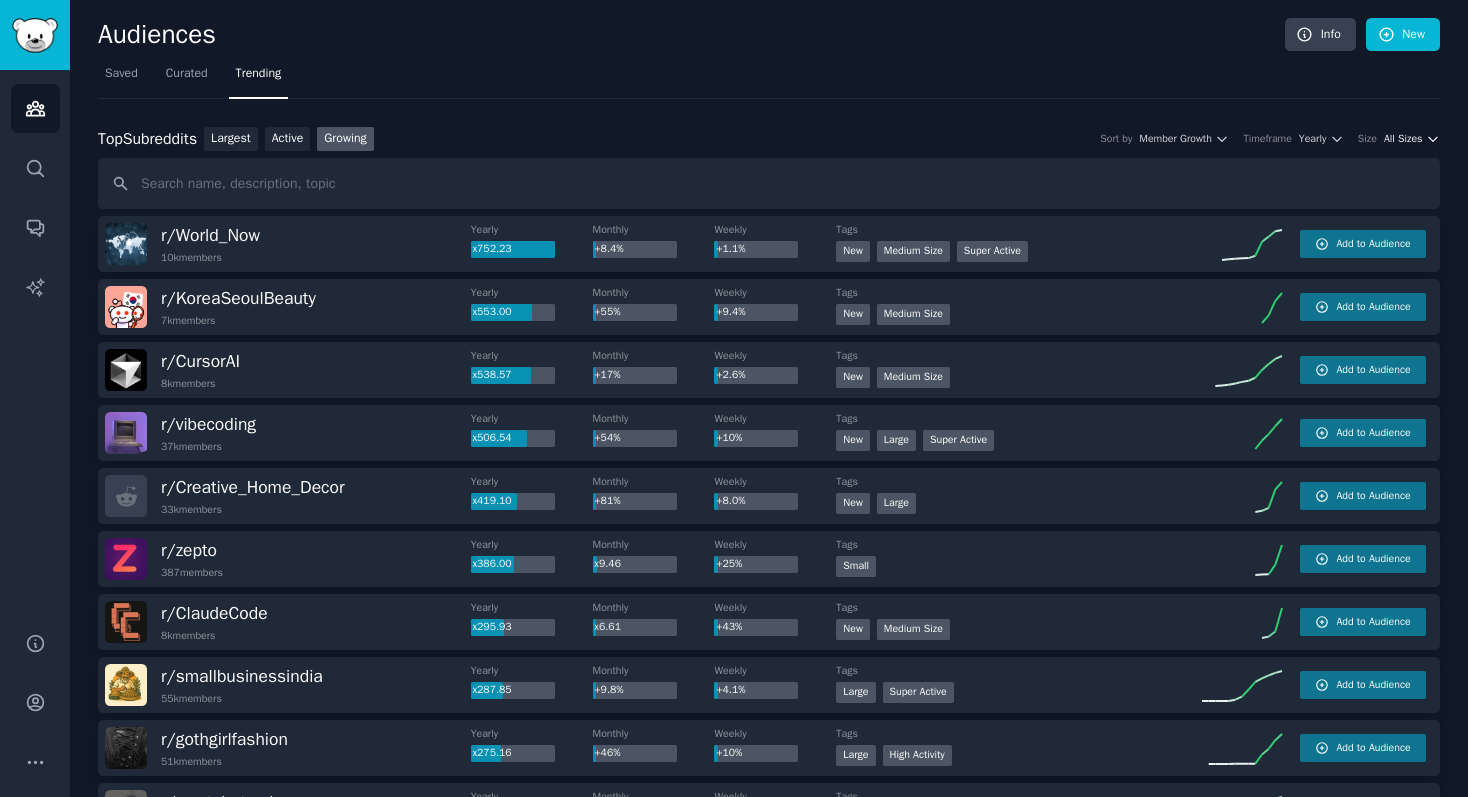 click on "All Sizes" at bounding box center (1403, 139) 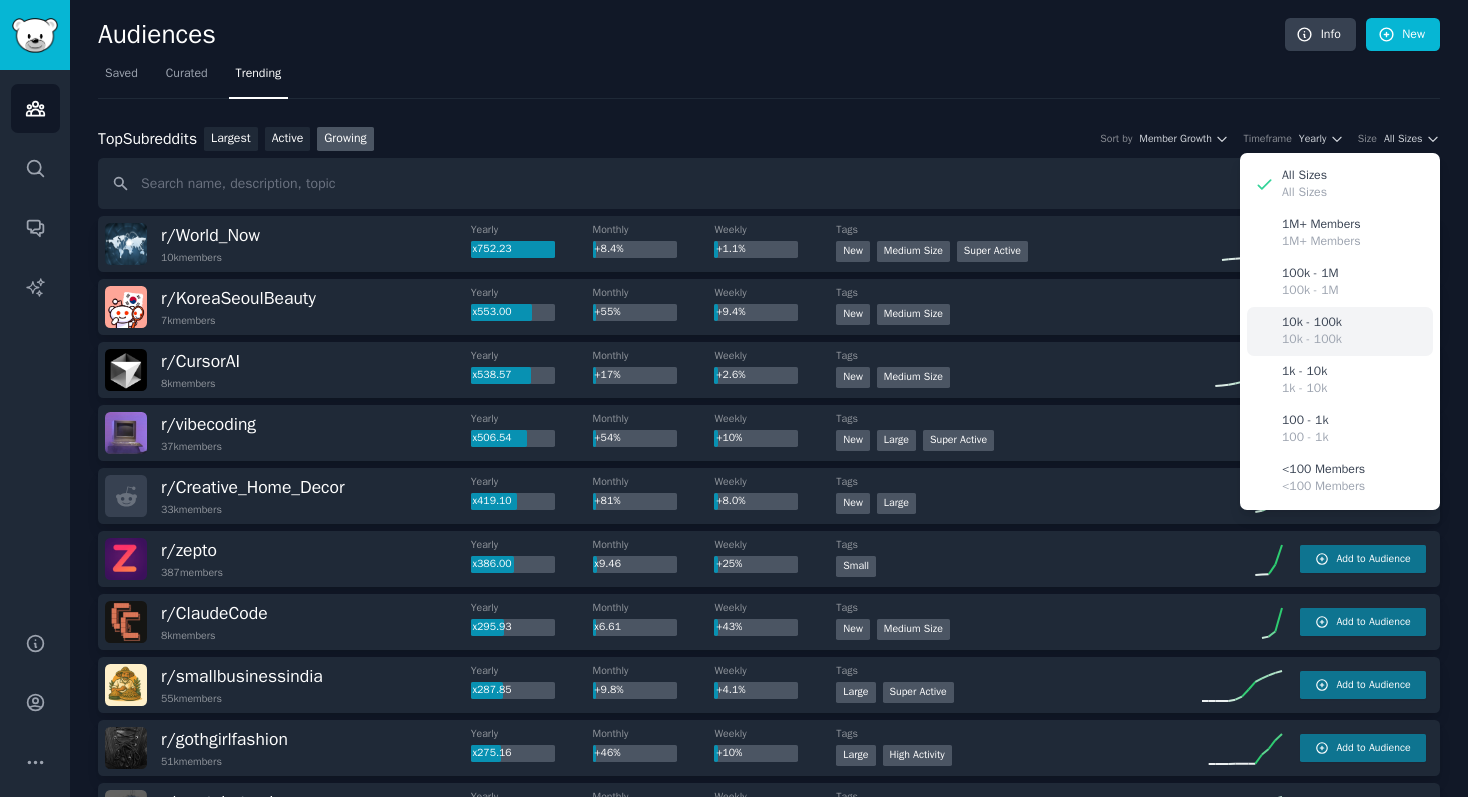 click on "10k - 100k 10k - 100k" at bounding box center (1340, 331) 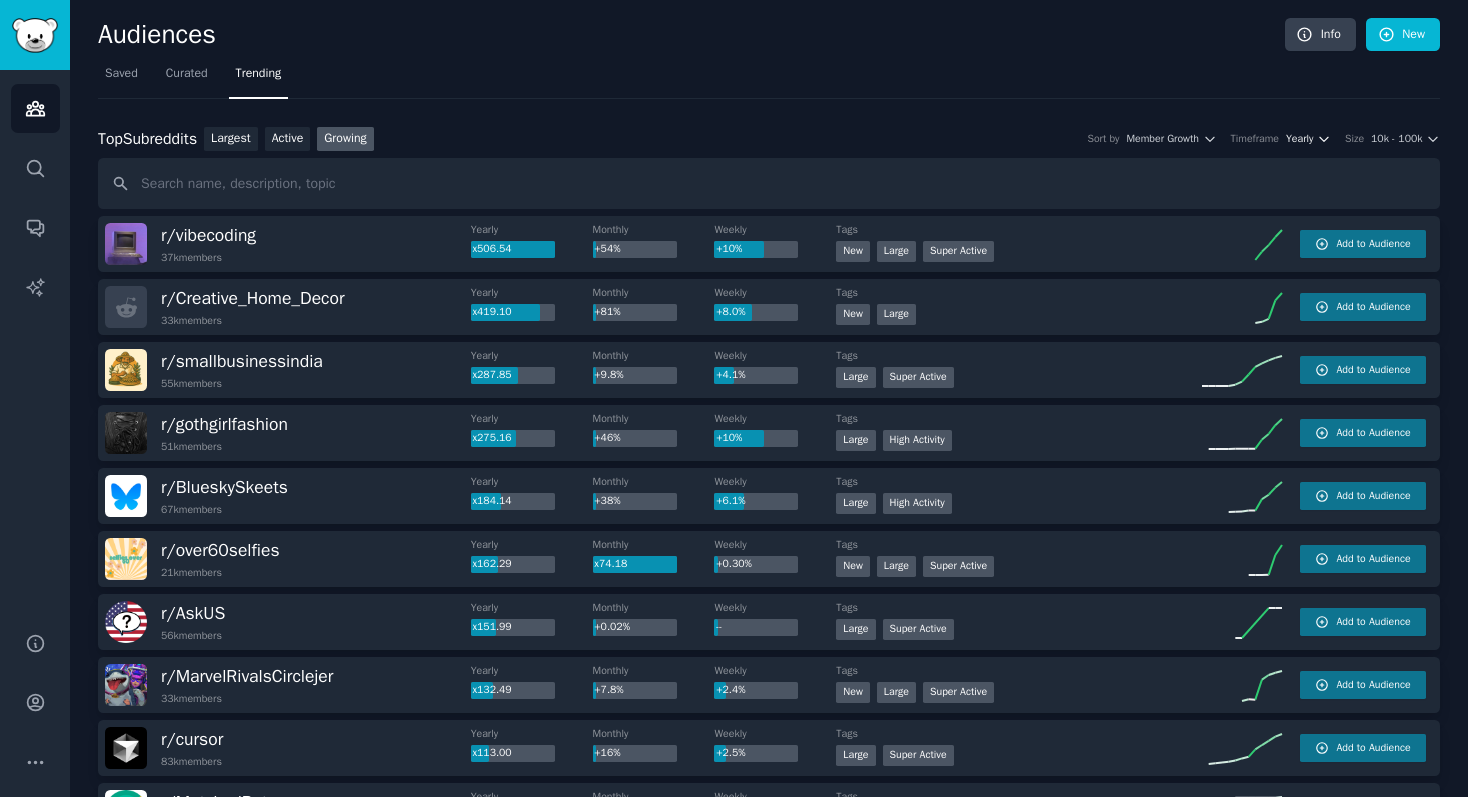 click on "Yearly" at bounding box center [1299, 139] 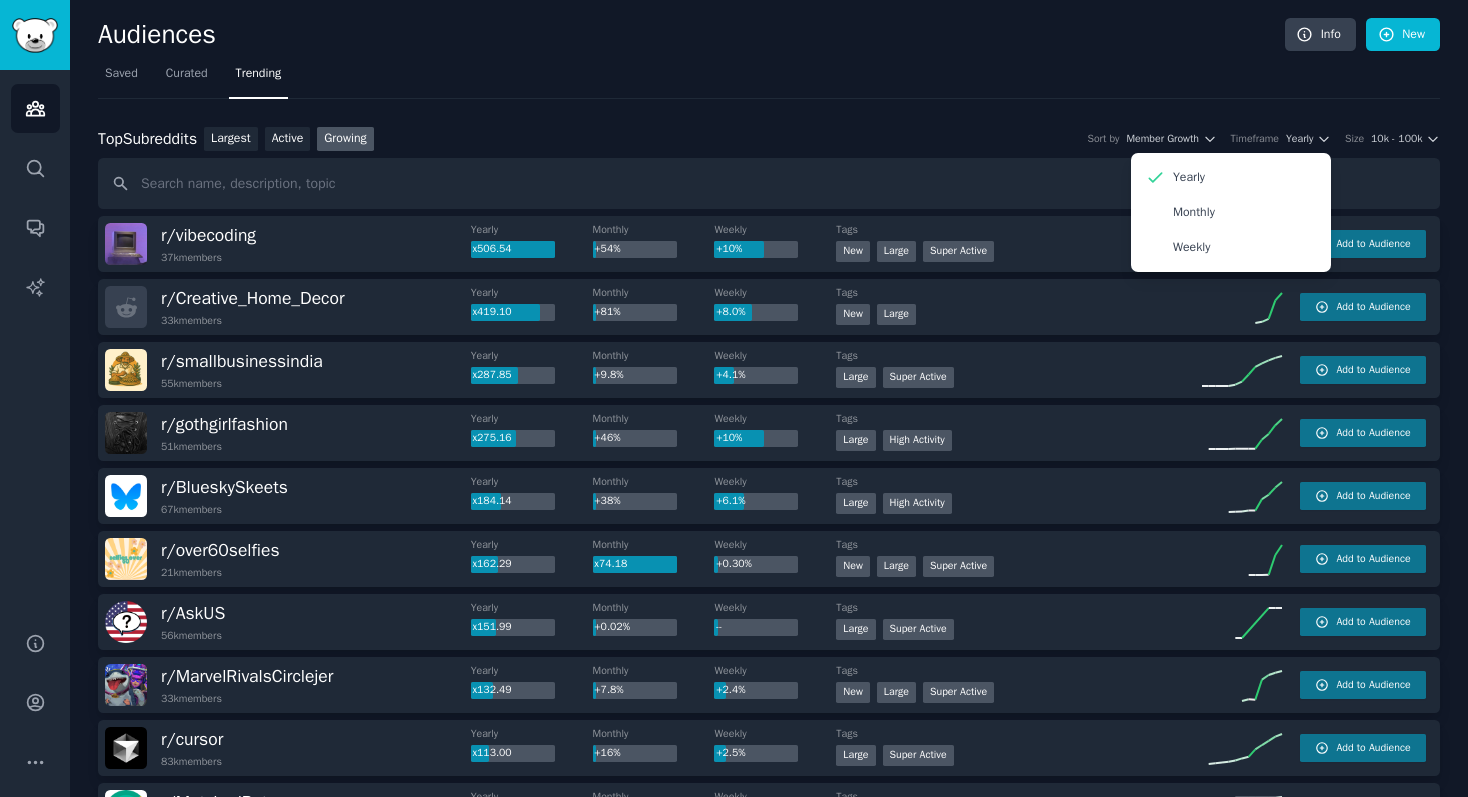 click on "Top   Subreddits Top Subreddits Largest Active Growing Sort by Member Growth Timeframe Yearly Yearly Monthly Weekly Size 10k - 100k r/ vibecoding 37k  members Yearly x506.54 Monthly +54% Weekly +10% Tags New Large Super Active Add to Audience r/ Creative_Home_Decor 33k  members Yearly x419.10 Monthly +81% Weekly +8.0% Tags New Large Add to Audience r/ smallbusinessindia 55k  members Yearly x287.85 Monthly +9.8% Weekly +4.1% Tags Large Super Active Add to Audience r/ gothgirlfashion 51k  members Yearly x275.16 Monthly +46% Weekly +10% Tags Large High Activity Add to Audience r/ BlueskySkeets 67k  members Yearly x184.14 Monthly +38% Weekly +6.1% Tags Large High Activity Add to Audience r/ over60selfies 21k  members Yearly x162.29 Monthly x74.18 Weekly +0.30% Tags New Large Super Active Add to Audience r/ AskUS 56k  members Yearly x151.99 Monthly +0.02% Weekly -- Tags Large Super Active Add to Audience r/ MarvelRivalsCirclejer 33k  members Yearly x132.49 Monthly +7.8% Weekly +2.4% Tags New Large Super Active r/" at bounding box center [769, 1783] 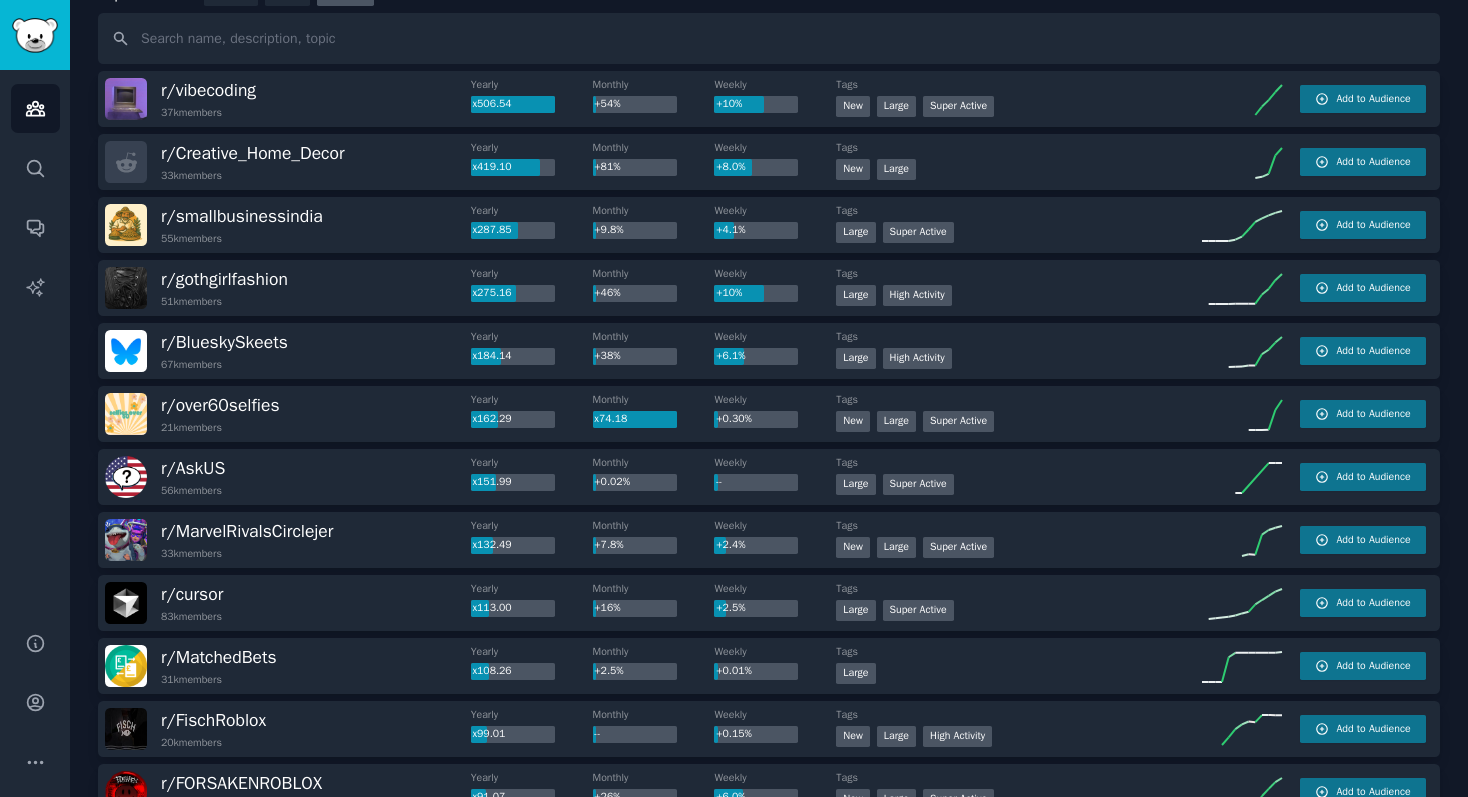 scroll, scrollTop: 0, scrollLeft: 0, axis: both 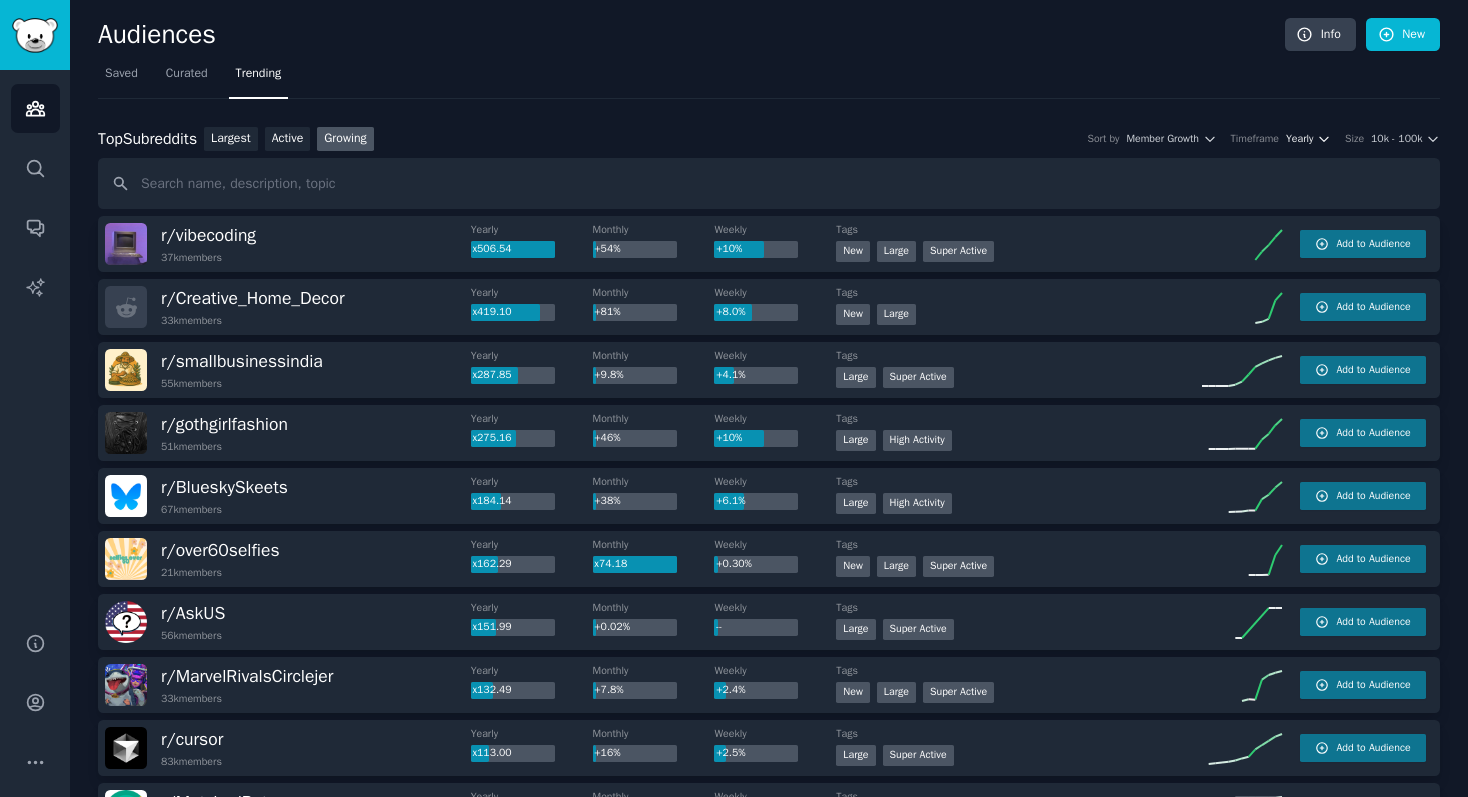 click 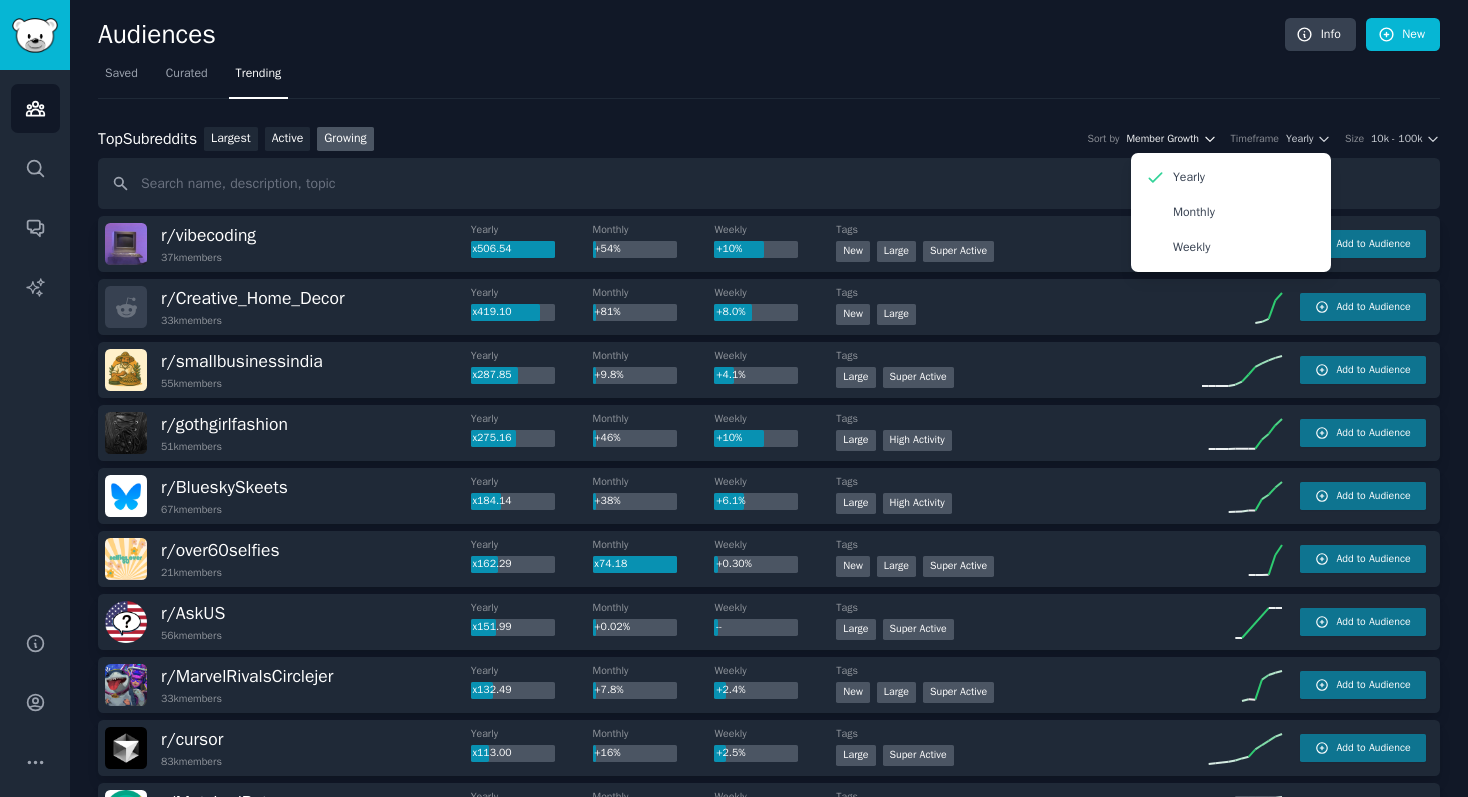 click on "Member Growth" at bounding box center [1162, 139] 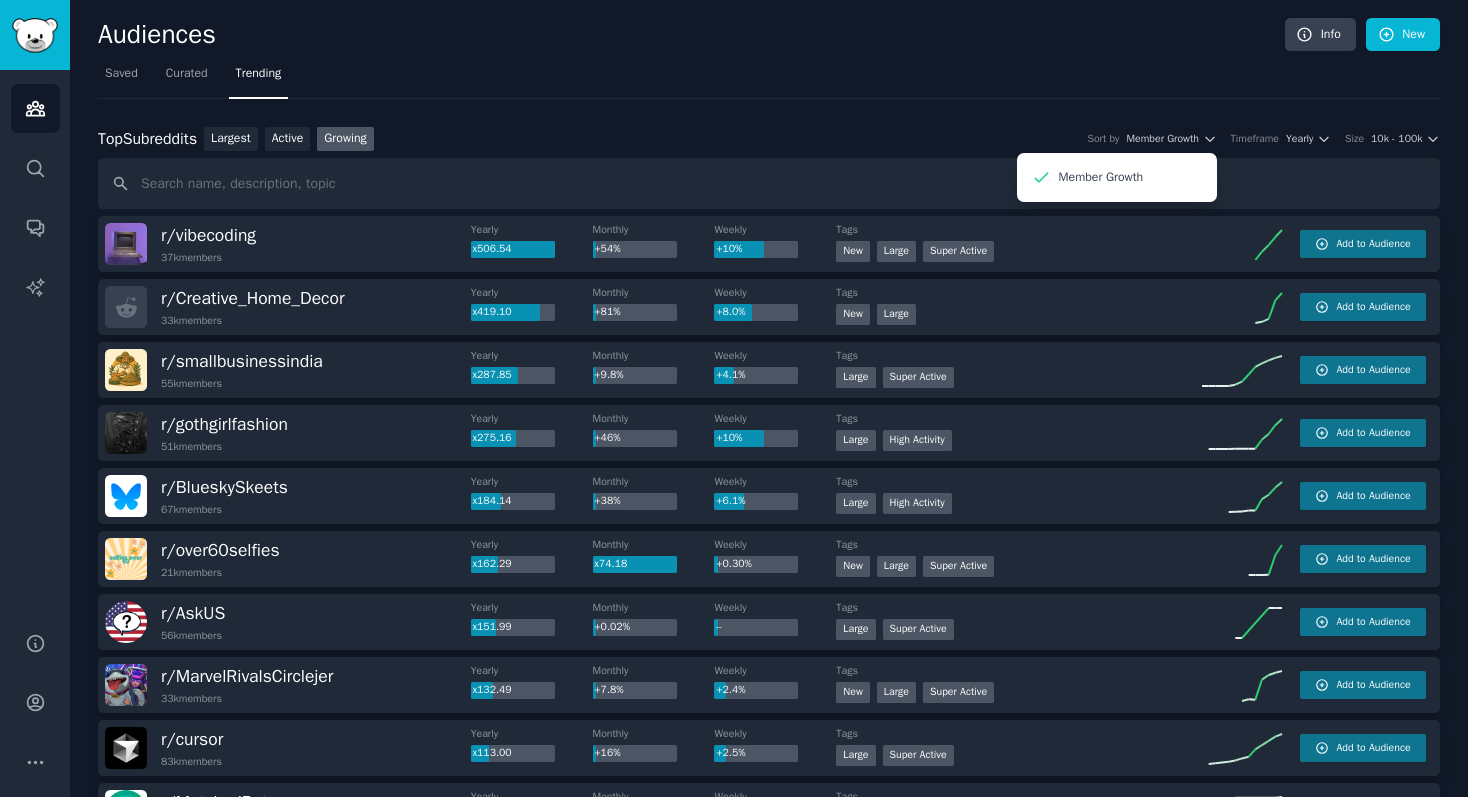 click on "Top   Subreddits Top Subreddits Largest Active Growing Sort by Member Growth Member Growth Timeframe Yearly Size 10k - 100k r/ vibecoding 37k  members Yearly x506.54 Monthly +54% Weekly +10% Tags New Large Super Active Add to Audience r/ Creative_Home_Decor 33k  members Yearly x419.10 Monthly +81% Weekly +8.0% Tags New Large Add to Audience r/ smallbusinessindia 55k  members Yearly x287.85 Monthly +9.8% Weekly +4.1% Tags Large Super Active Add to Audience r/ gothgirlfashion 51k  members Yearly x275.16 Monthly +46% Weekly +10% Tags Large High Activity Add to Audience r/ BlueskySkeets 67k  members Yearly x184.14 Monthly +38% Weekly +6.1% Tags Large High Activity Add to Audience r/ over60selfies 21k  members Yearly x162.29 Monthly x74.18 Weekly +0.30% Tags New Large Super Active Add to Audience r/ AskUS 56k  members Yearly x151.99 Monthly +0.02% Weekly -- Tags Large Super Active Add to Audience r/ MarvelRivalsCirclejer 33k  members Yearly x132.49 Monthly +7.8% Weekly +2.4% Tags New Large Super Active r/ cursor" at bounding box center [769, 1783] 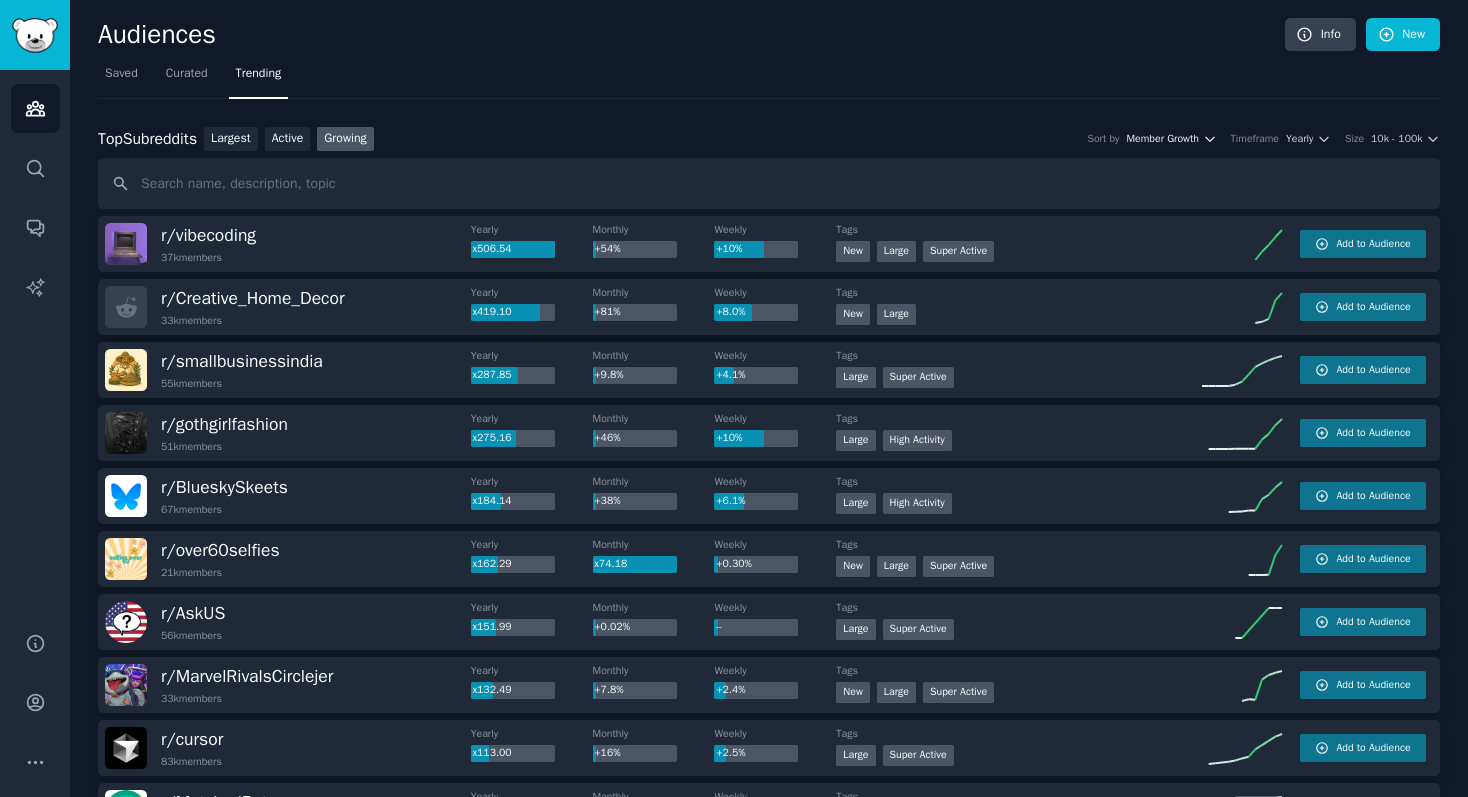 click on "Member Growth" at bounding box center (1162, 139) 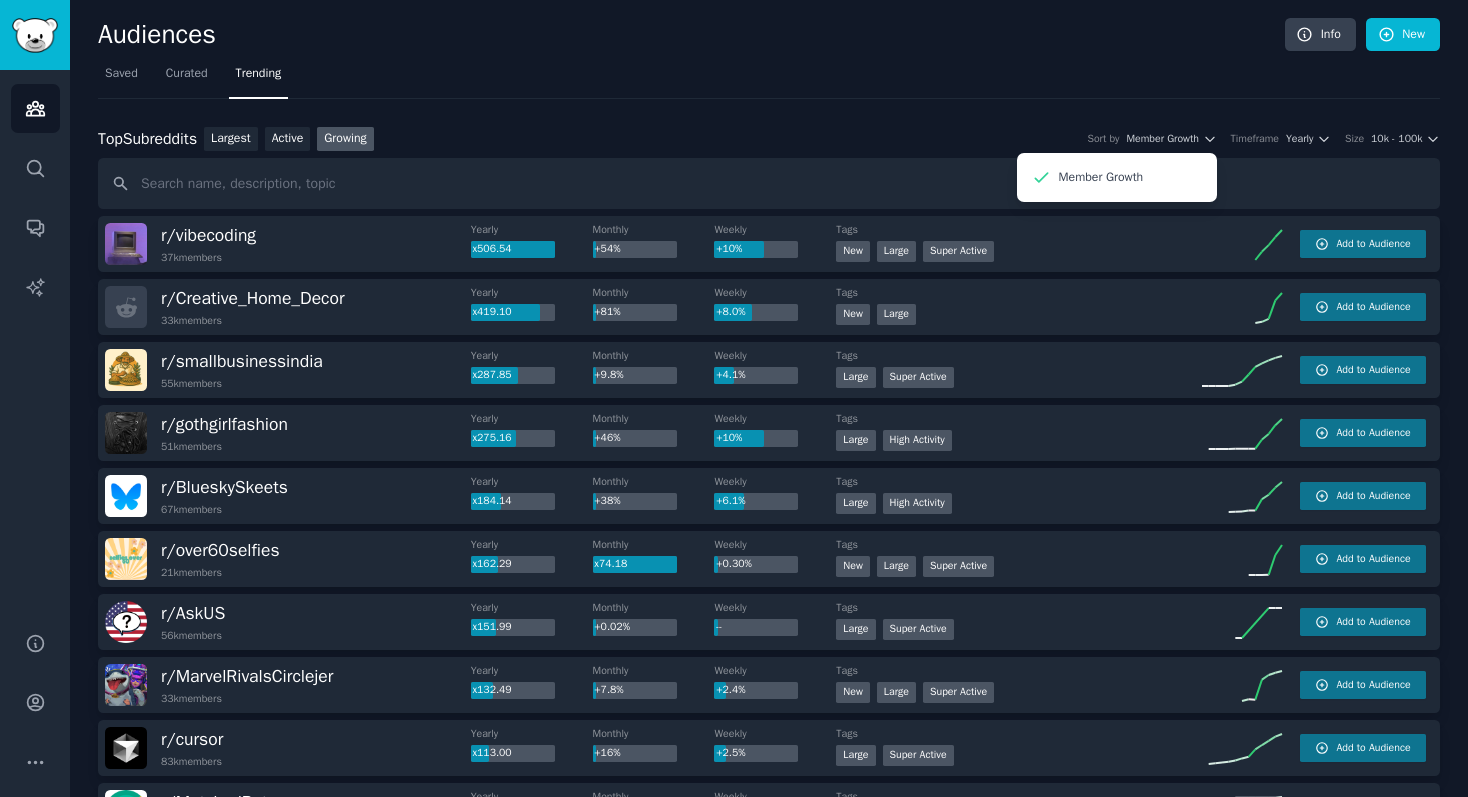 click on "Saved Curated Trending" at bounding box center (769, 78) 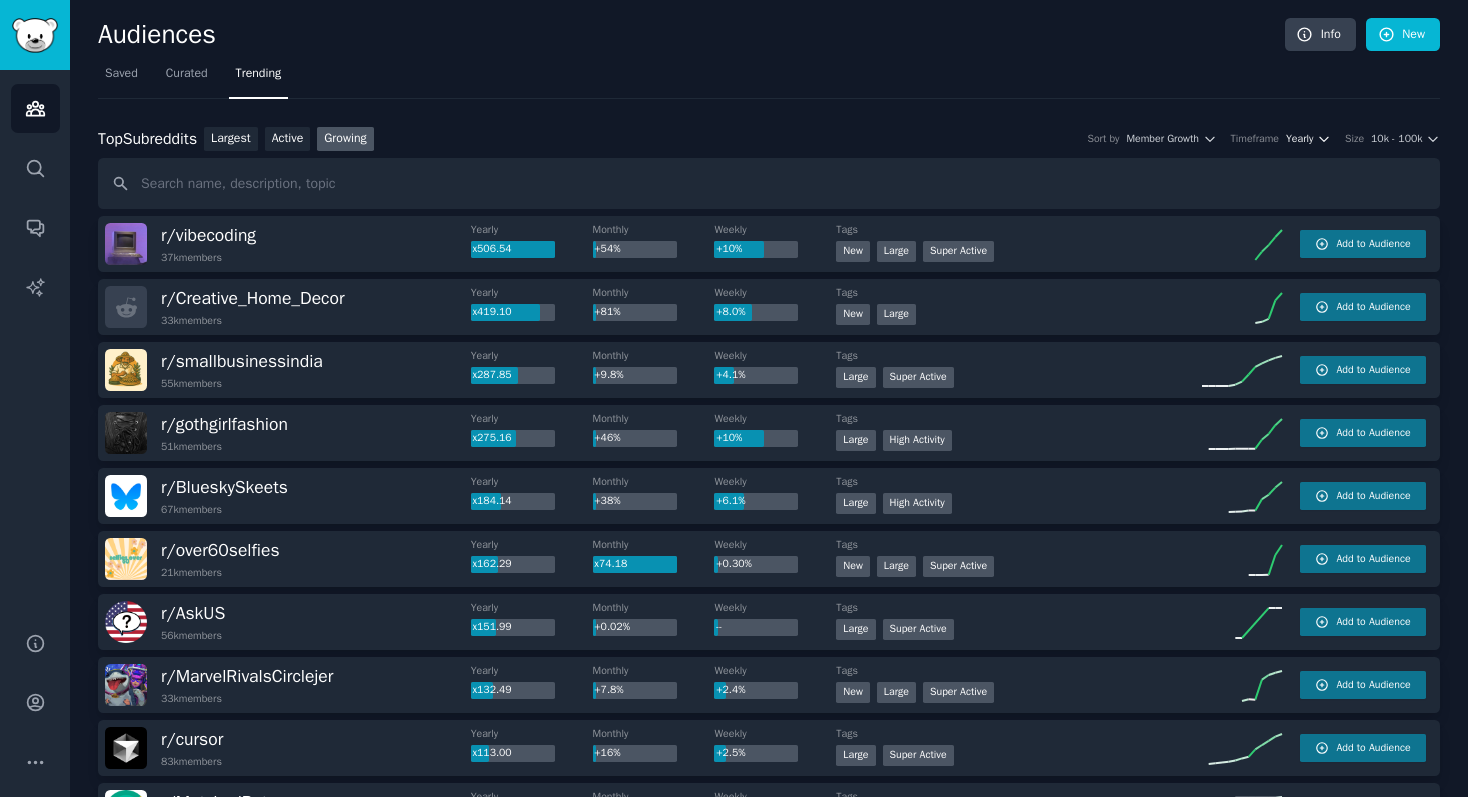 click on "Yearly" at bounding box center (1299, 139) 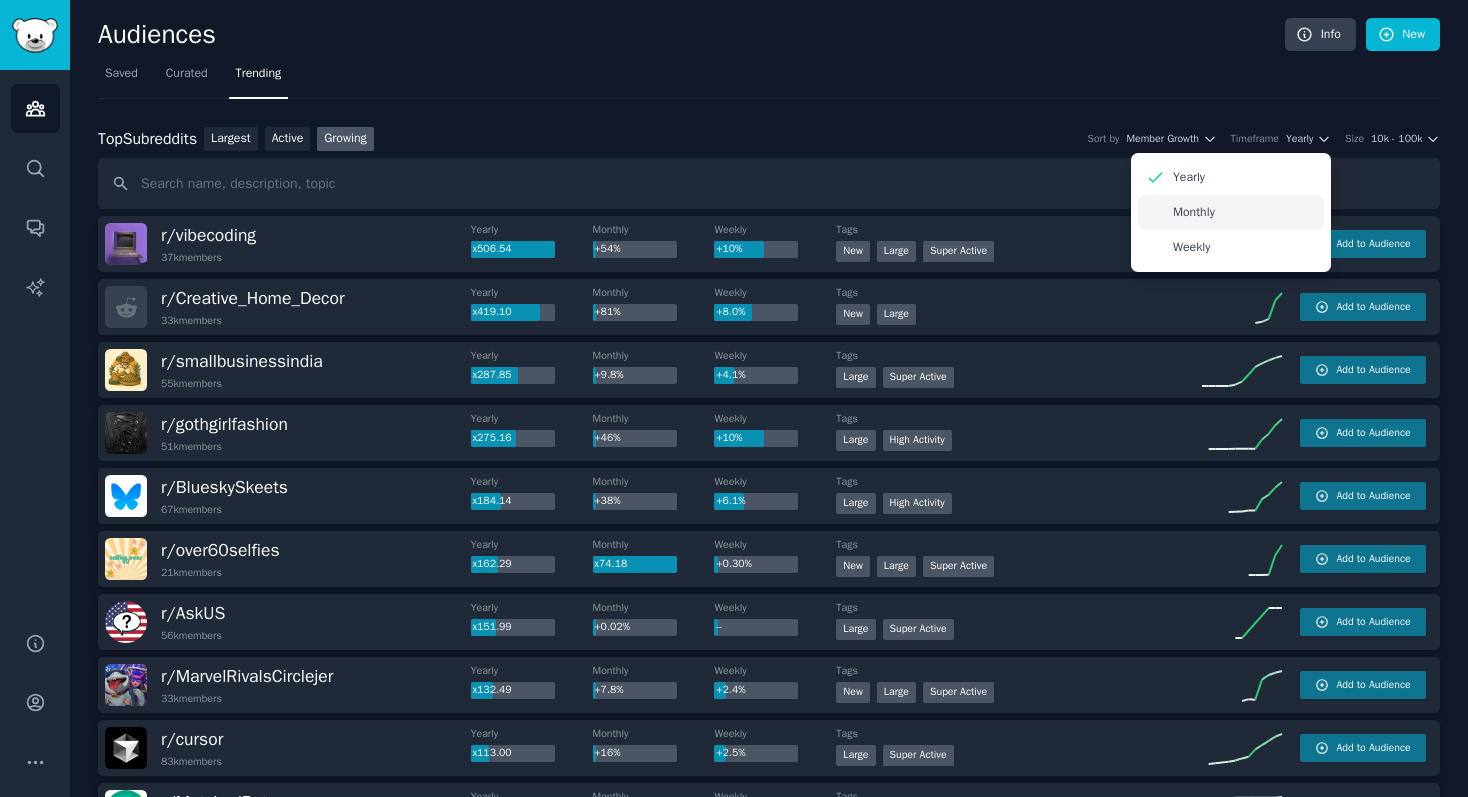click on "Monthly" at bounding box center [1231, 212] 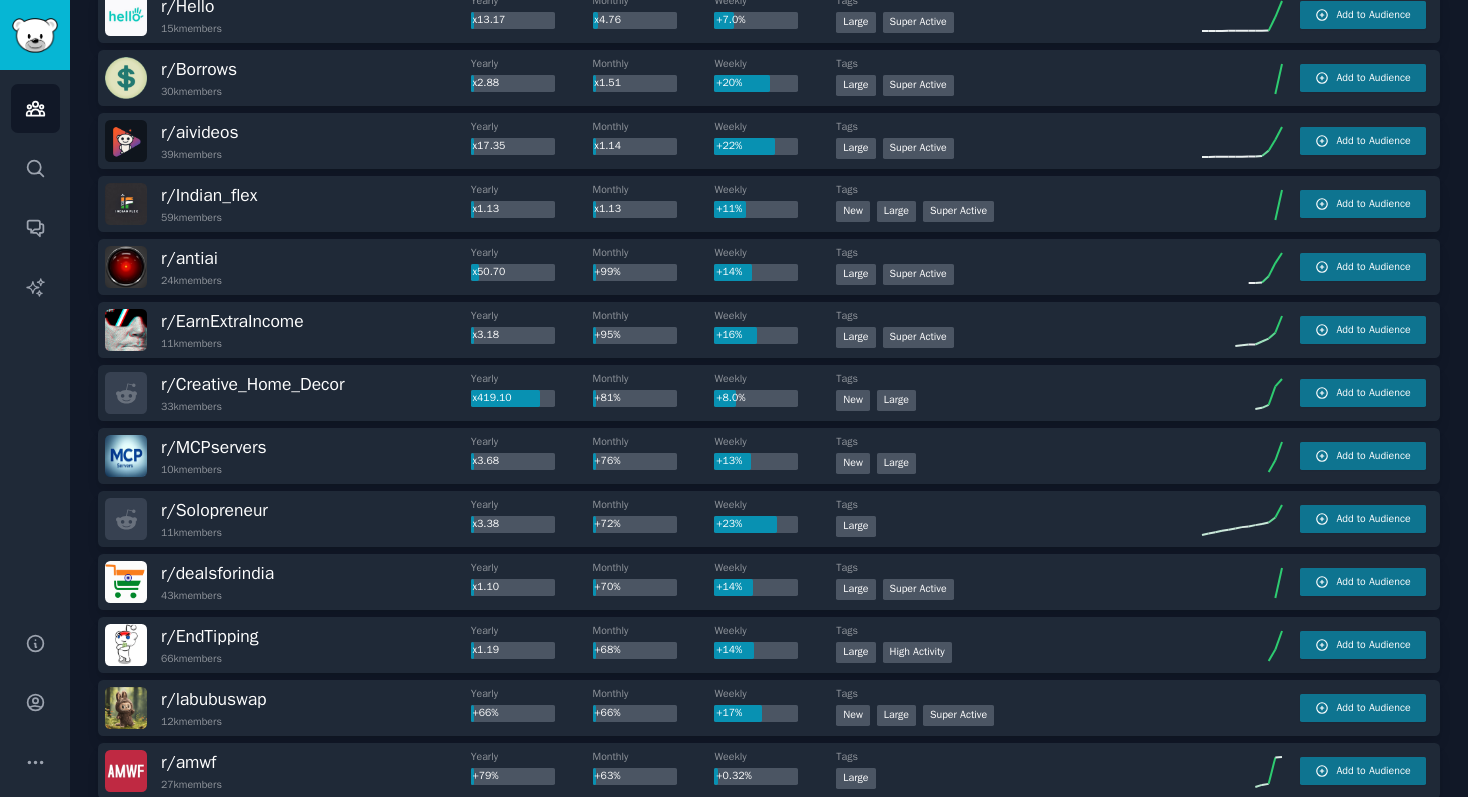 scroll, scrollTop: 0, scrollLeft: 0, axis: both 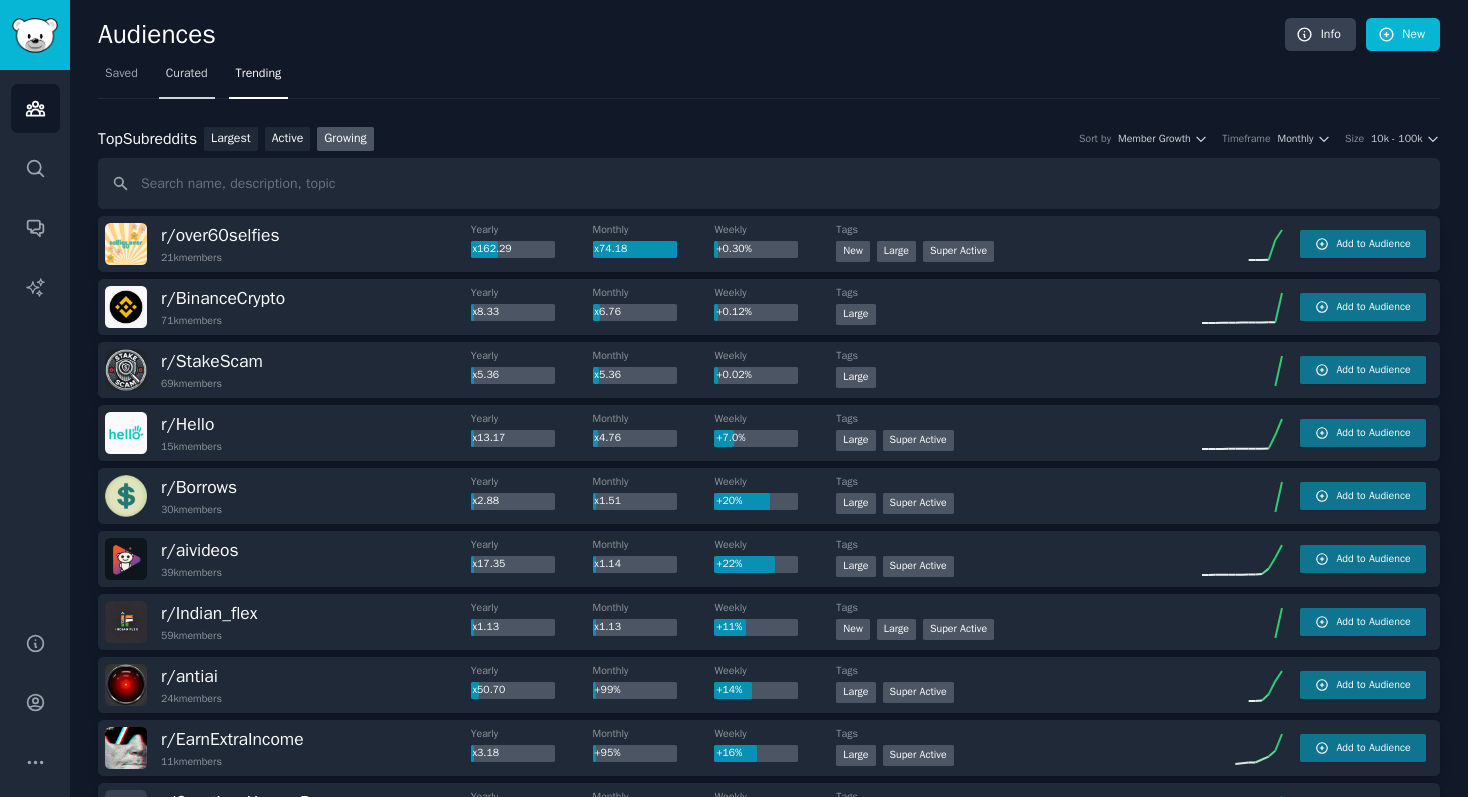 click on "Curated" at bounding box center (187, 74) 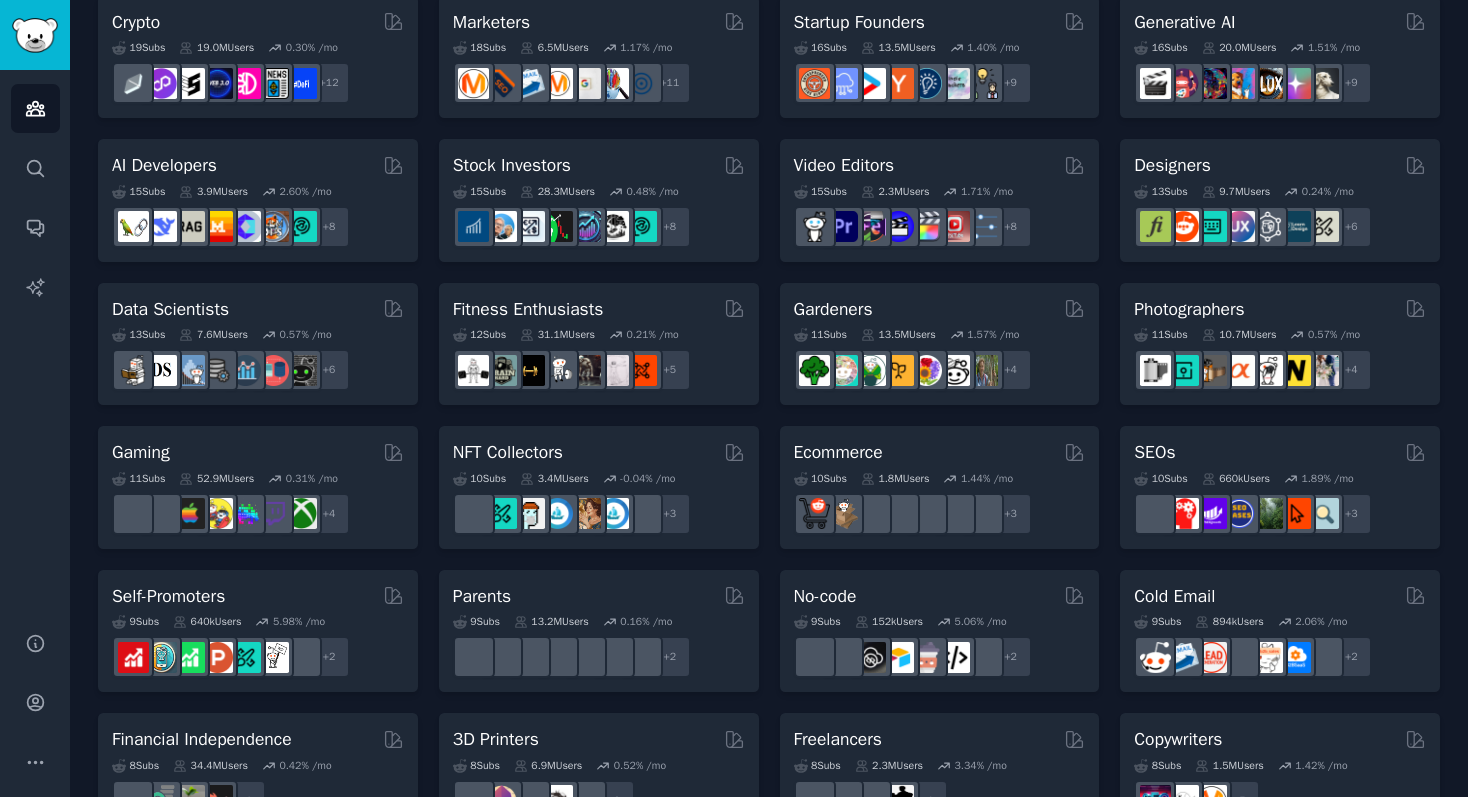 scroll, scrollTop: 323, scrollLeft: 0, axis: vertical 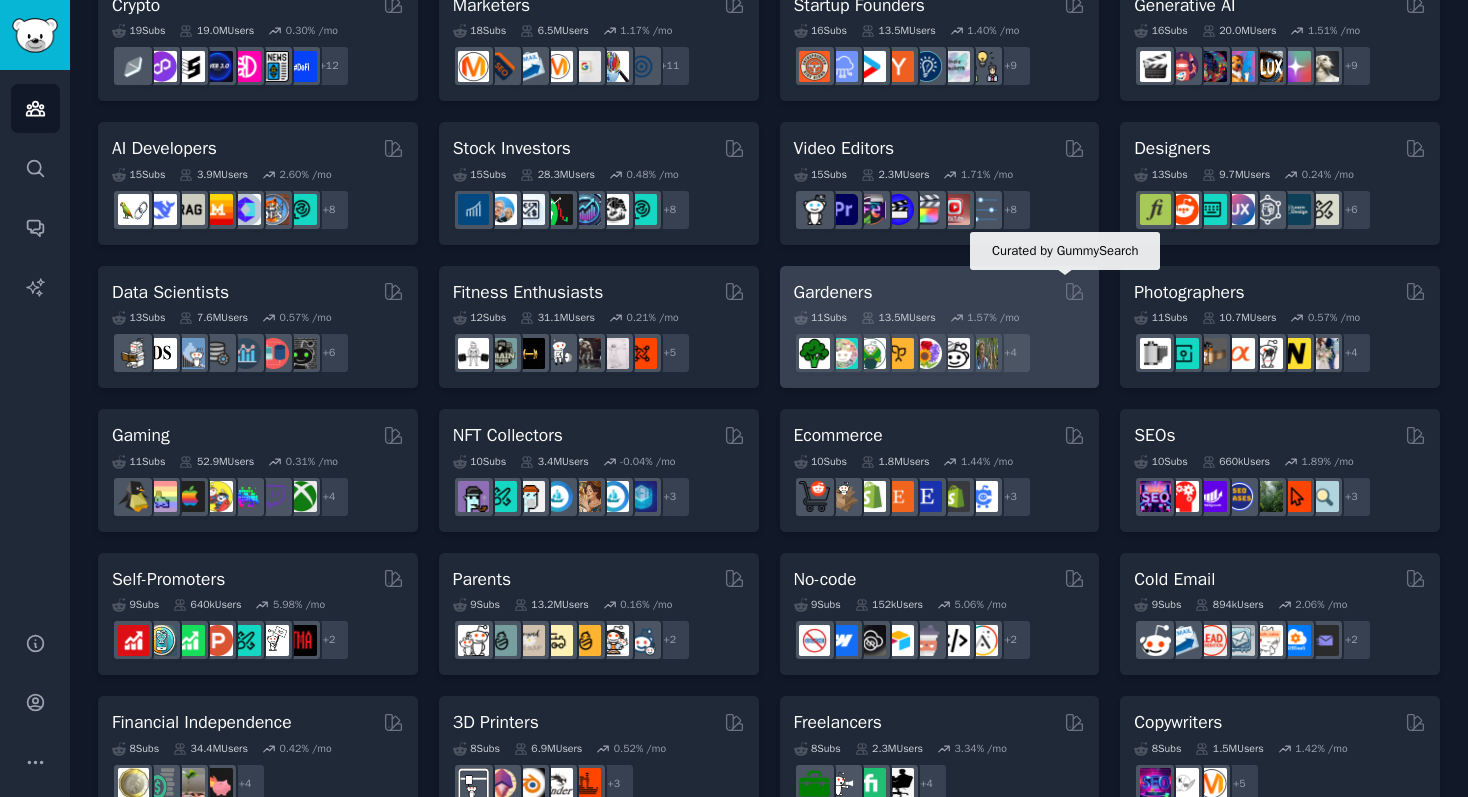 click 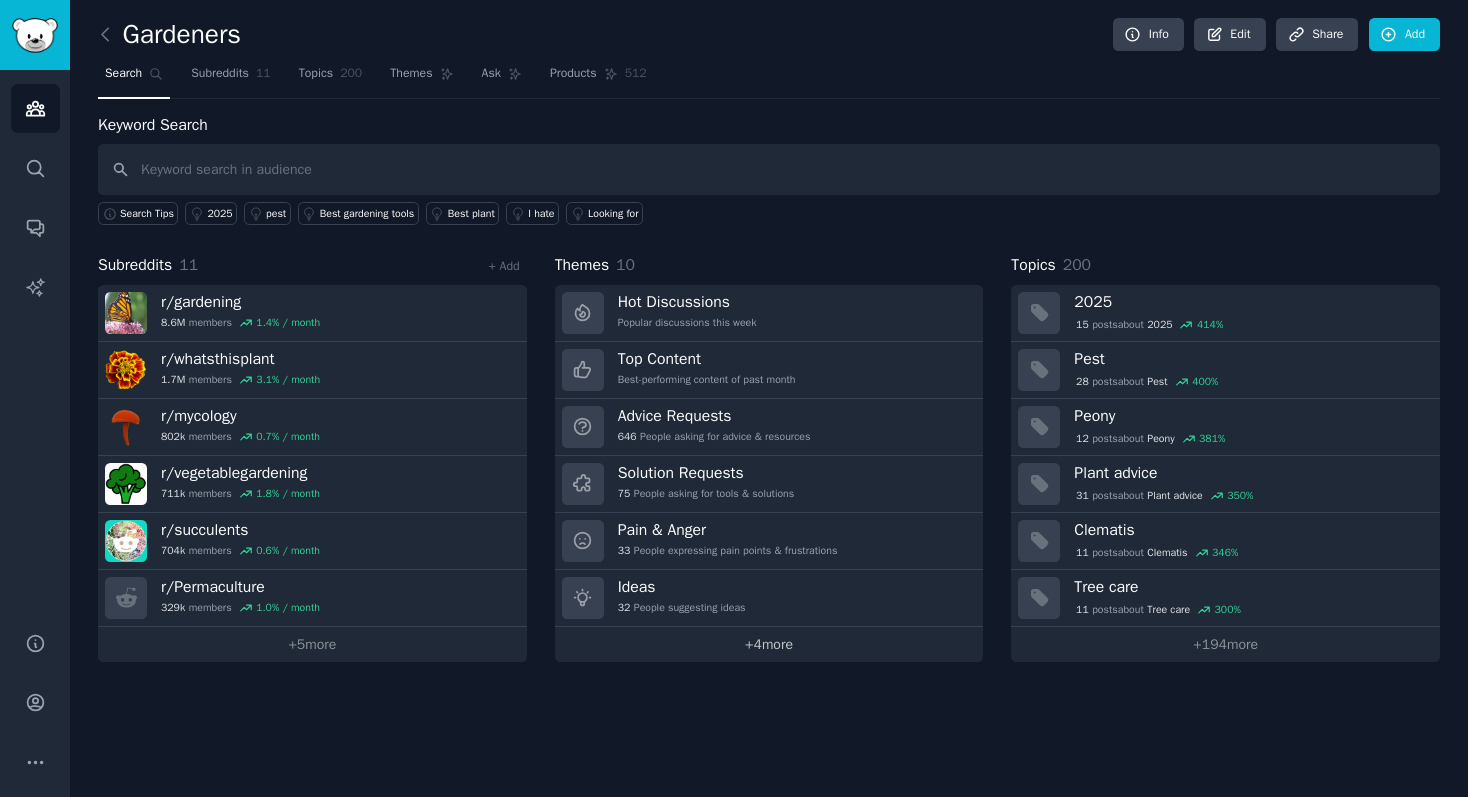 click on "+  4  more" at bounding box center (769, 644) 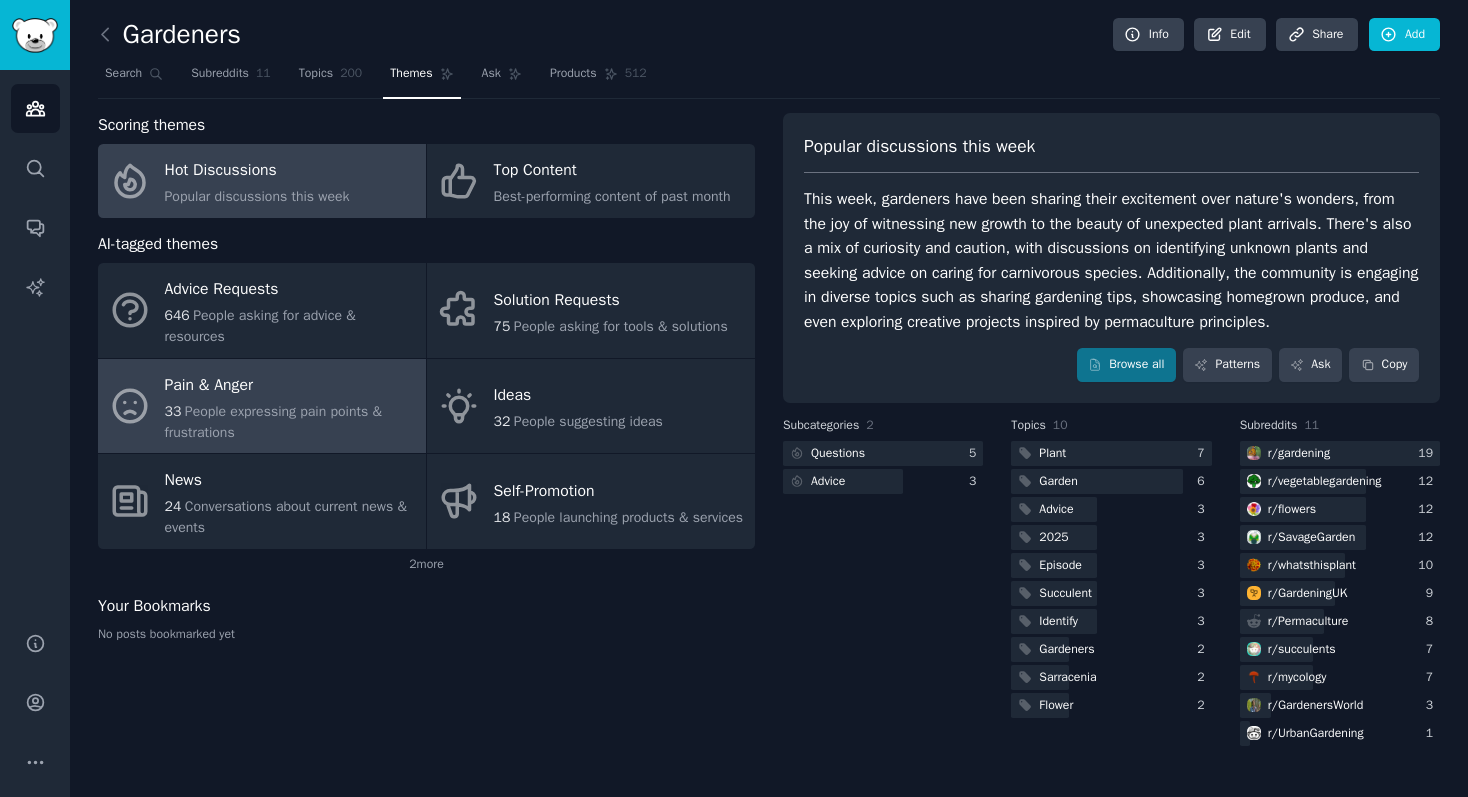 click on "Pain & Anger" at bounding box center (290, 385) 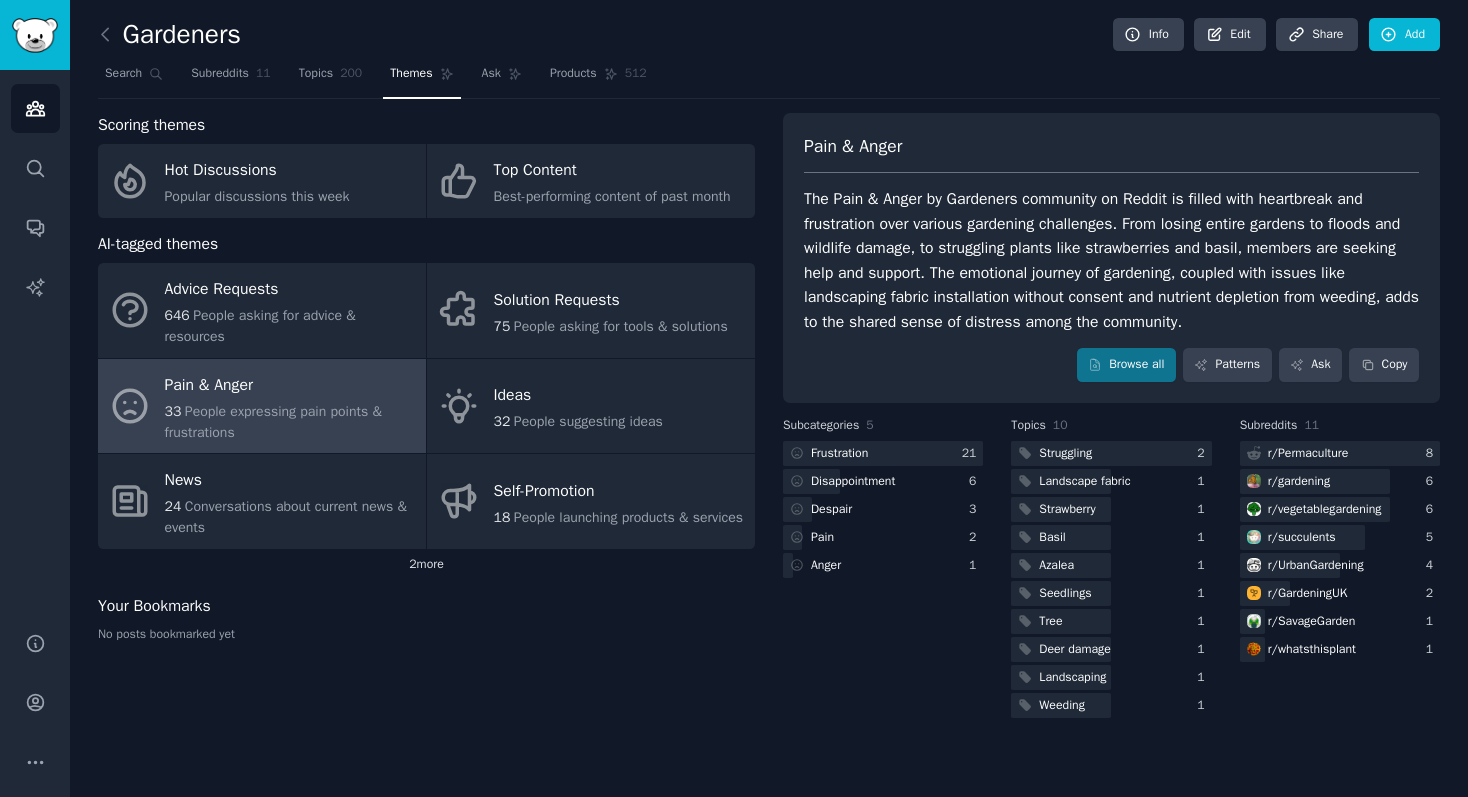 click on "2  more" 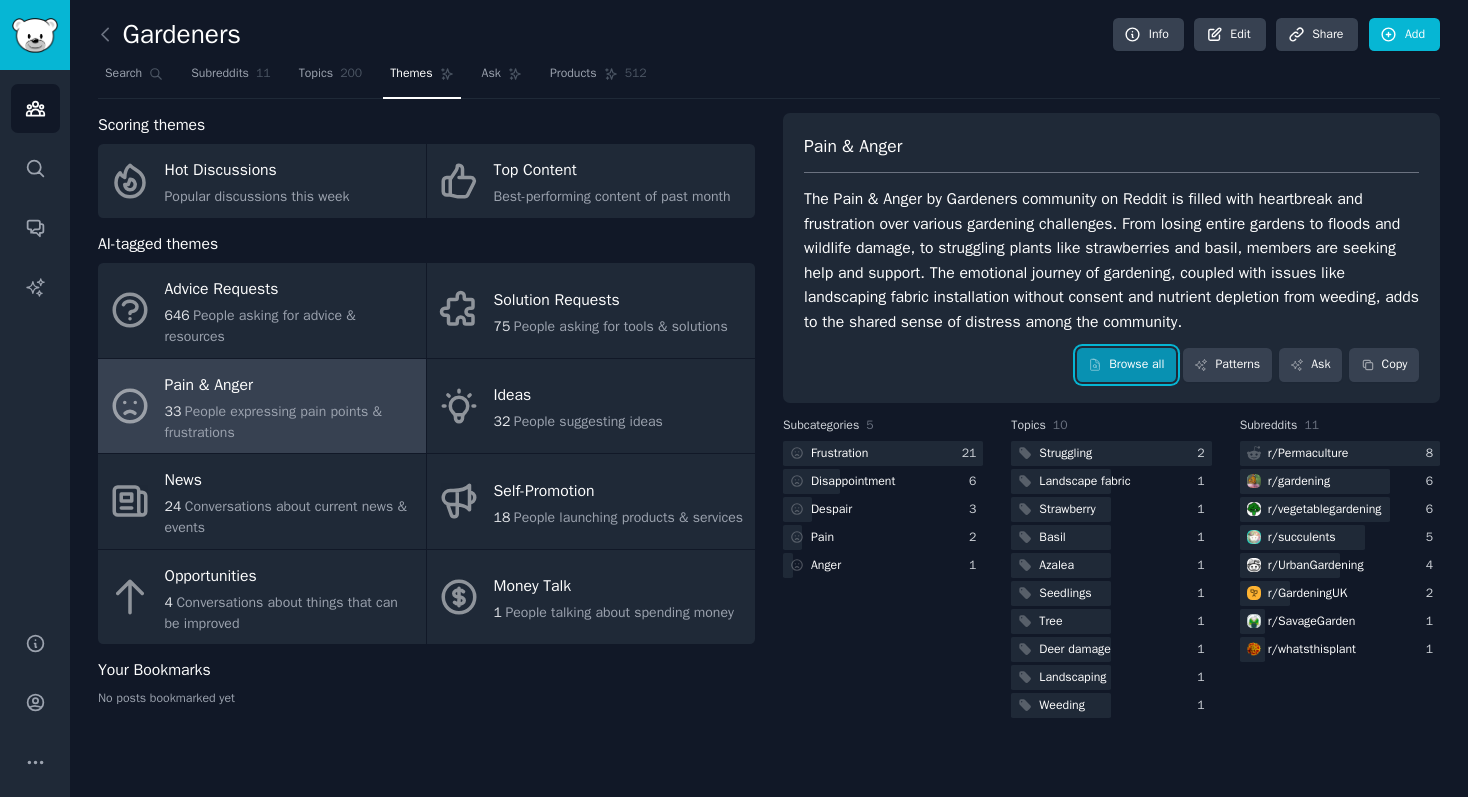 click 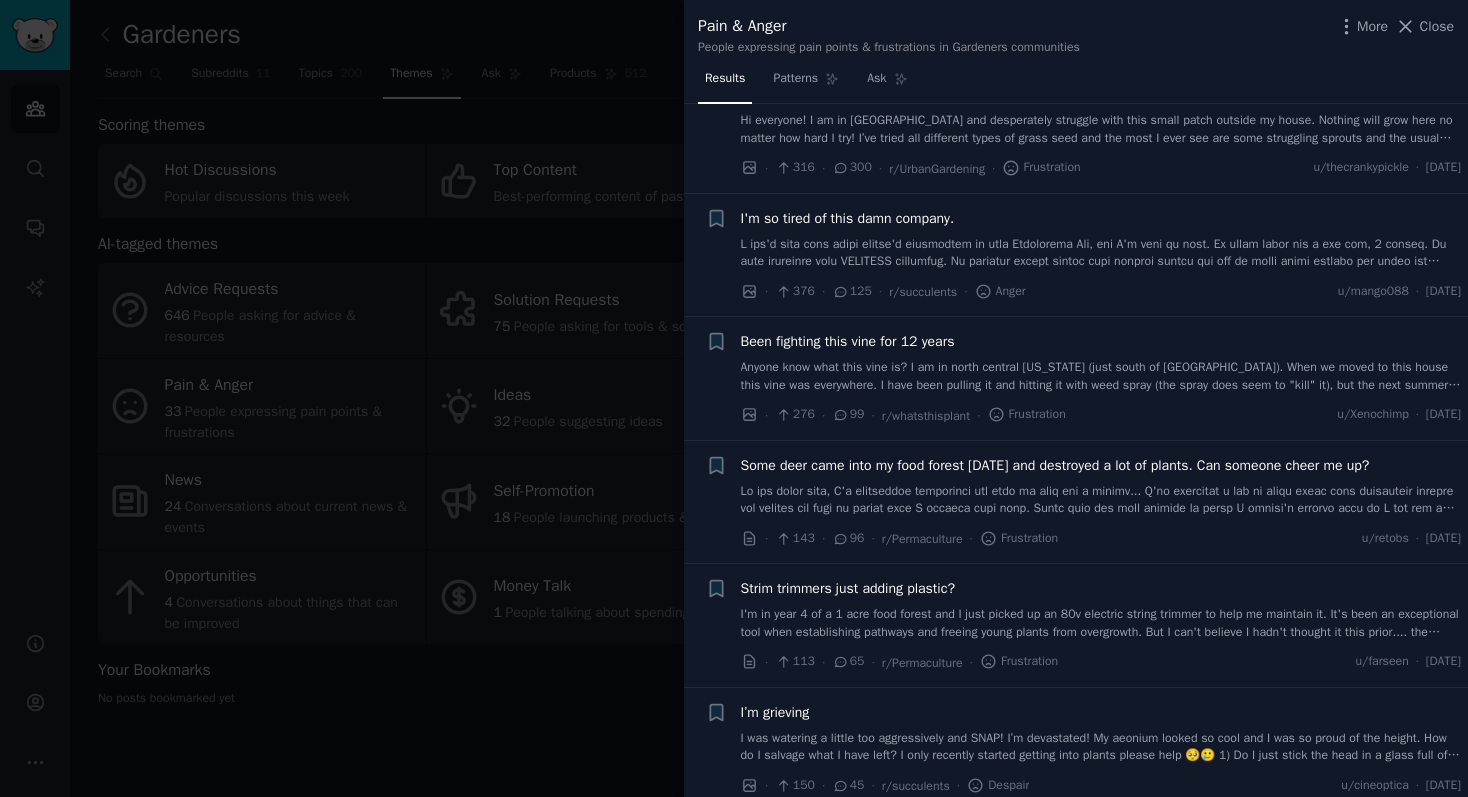 scroll, scrollTop: 69, scrollLeft: 0, axis: vertical 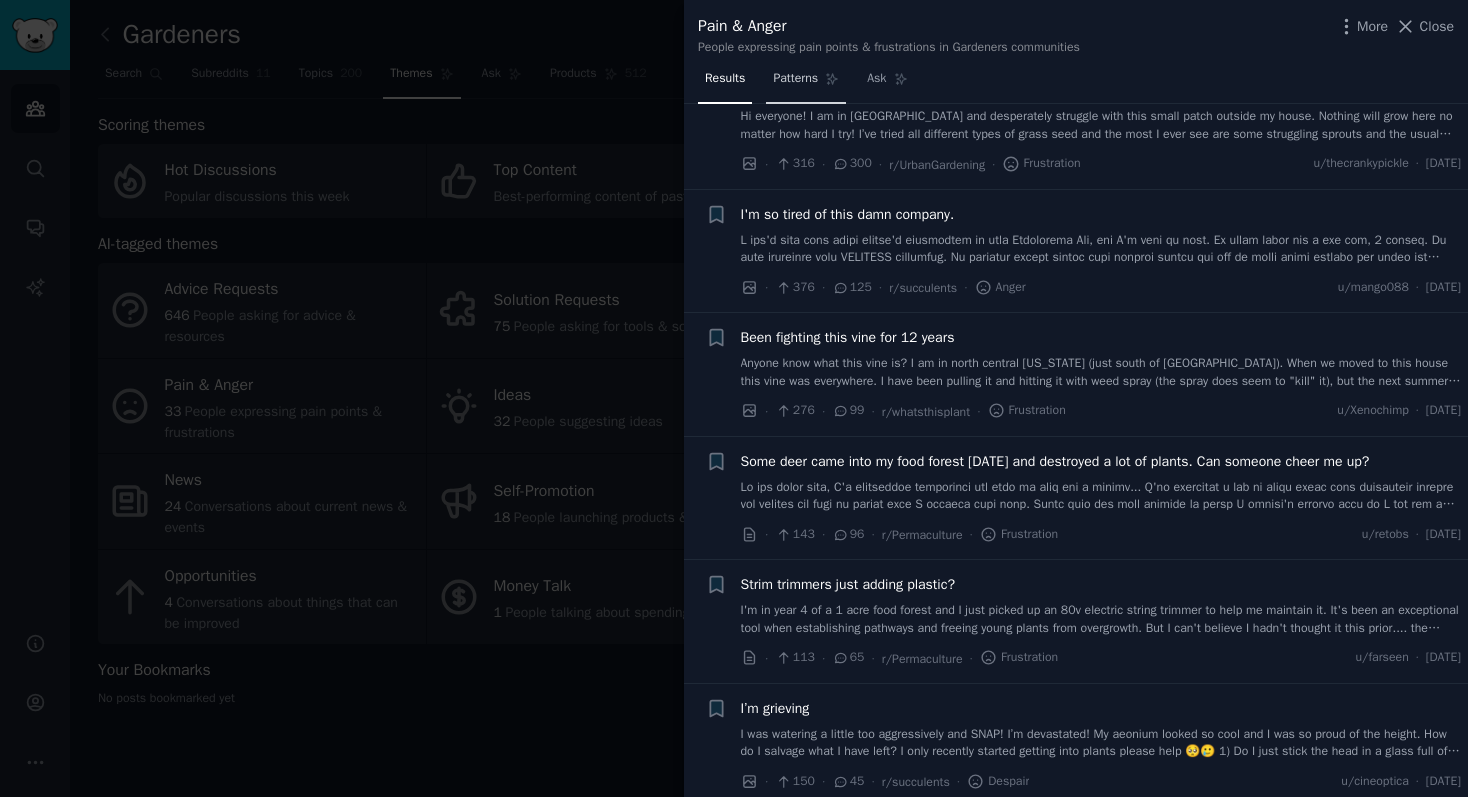 click on "Patterns" at bounding box center (795, 79) 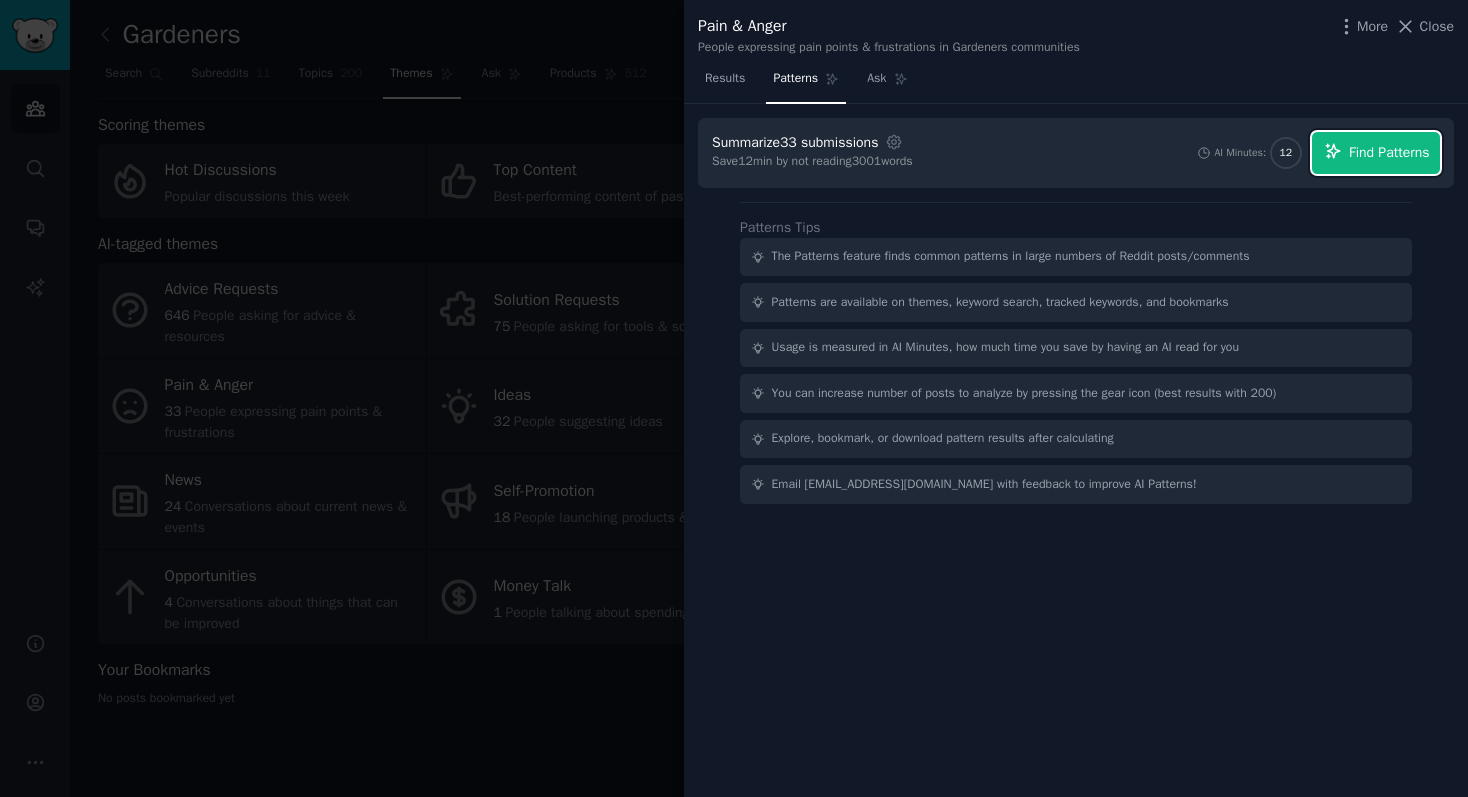 click on "Find Patterns" at bounding box center (1389, 152) 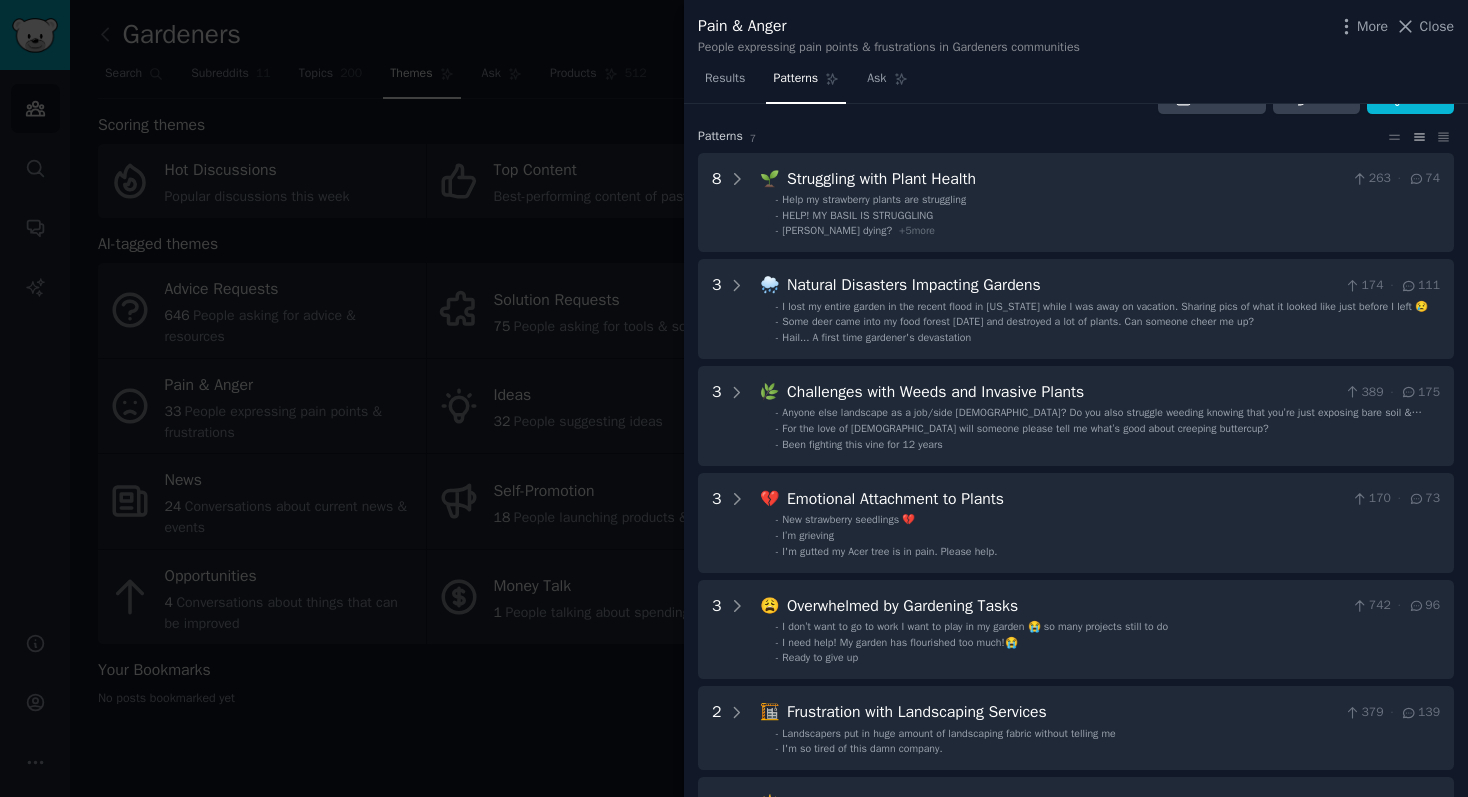 scroll, scrollTop: 0, scrollLeft: 0, axis: both 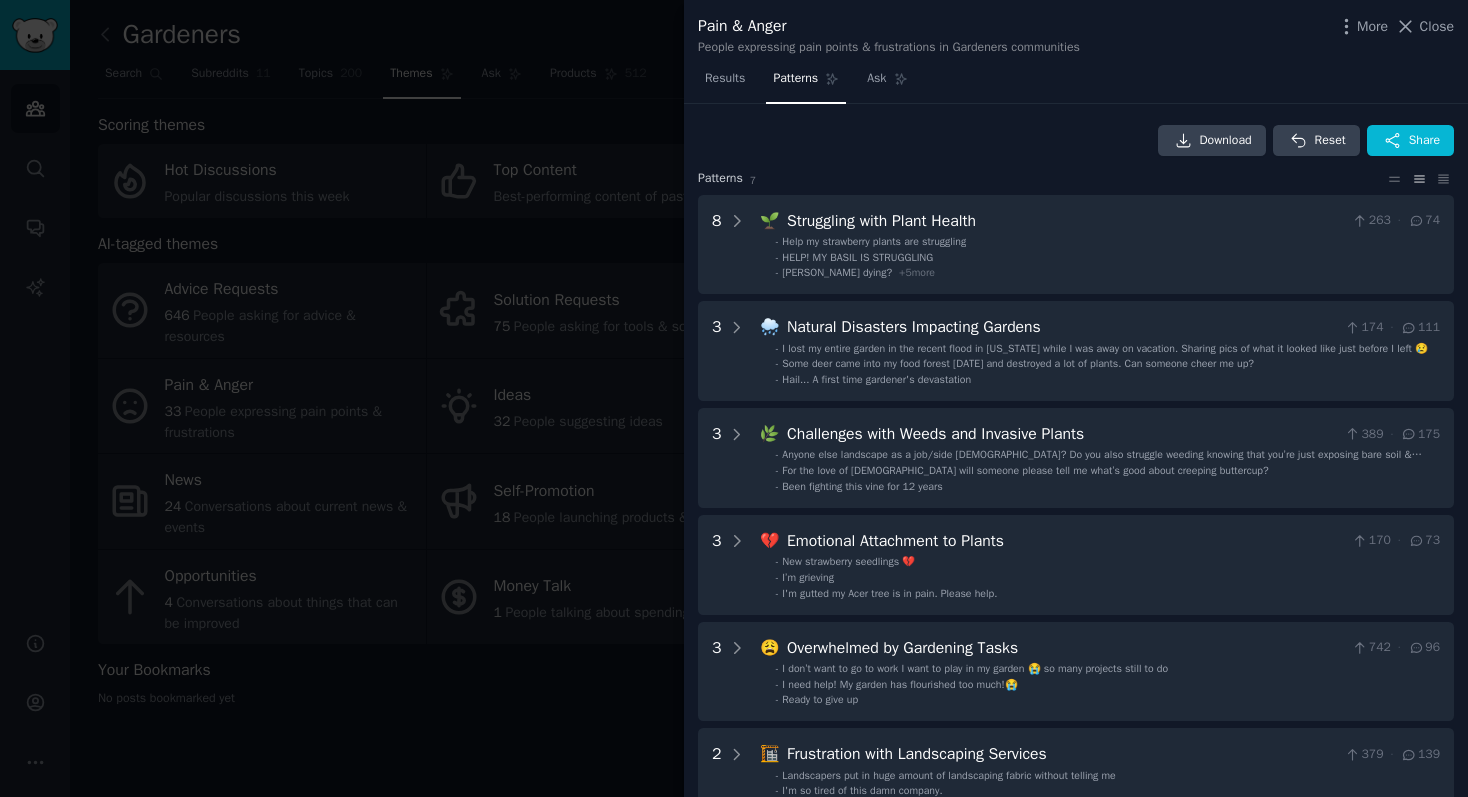 click at bounding box center (734, 398) 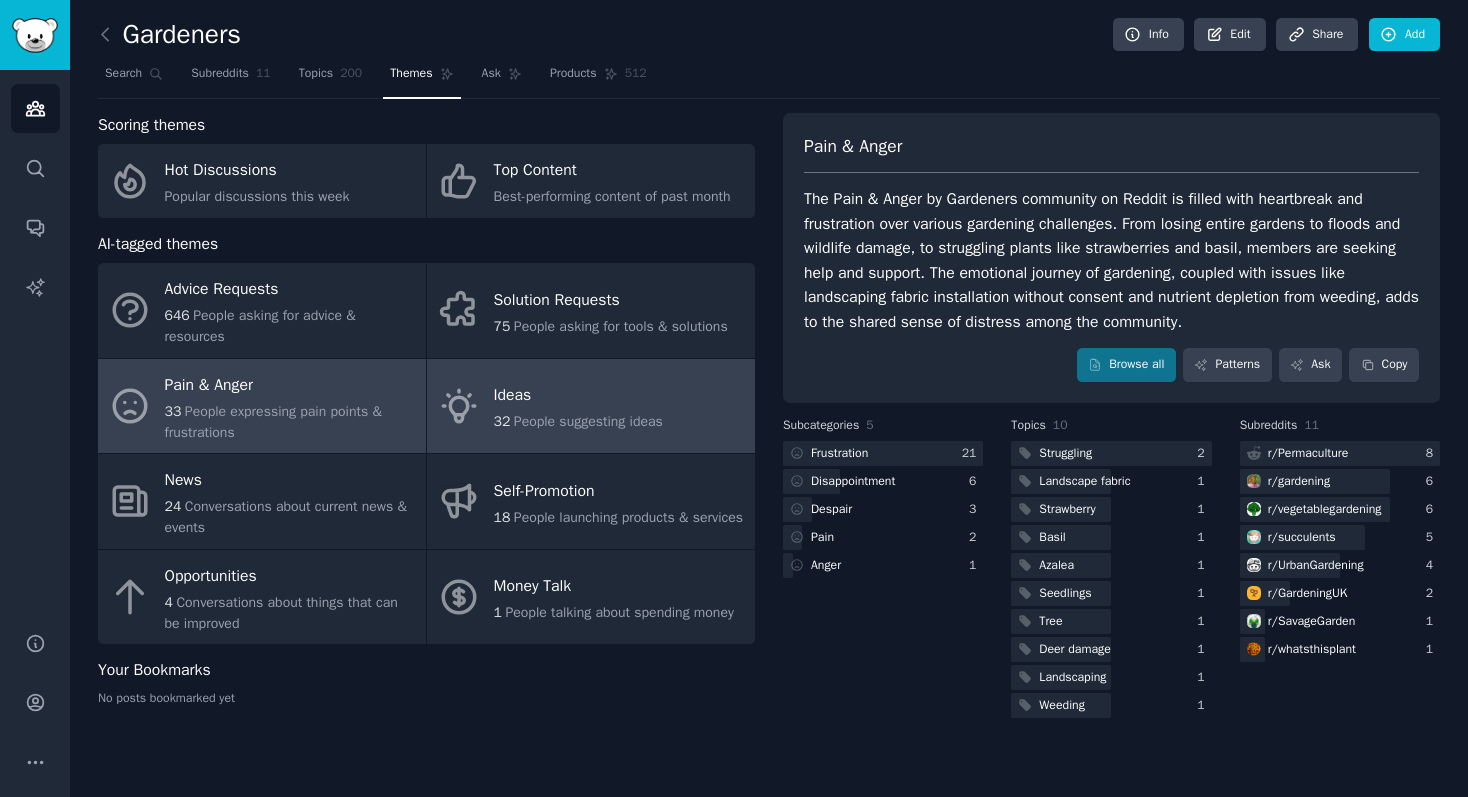 click on "People suggesting ideas" at bounding box center (588, 421) 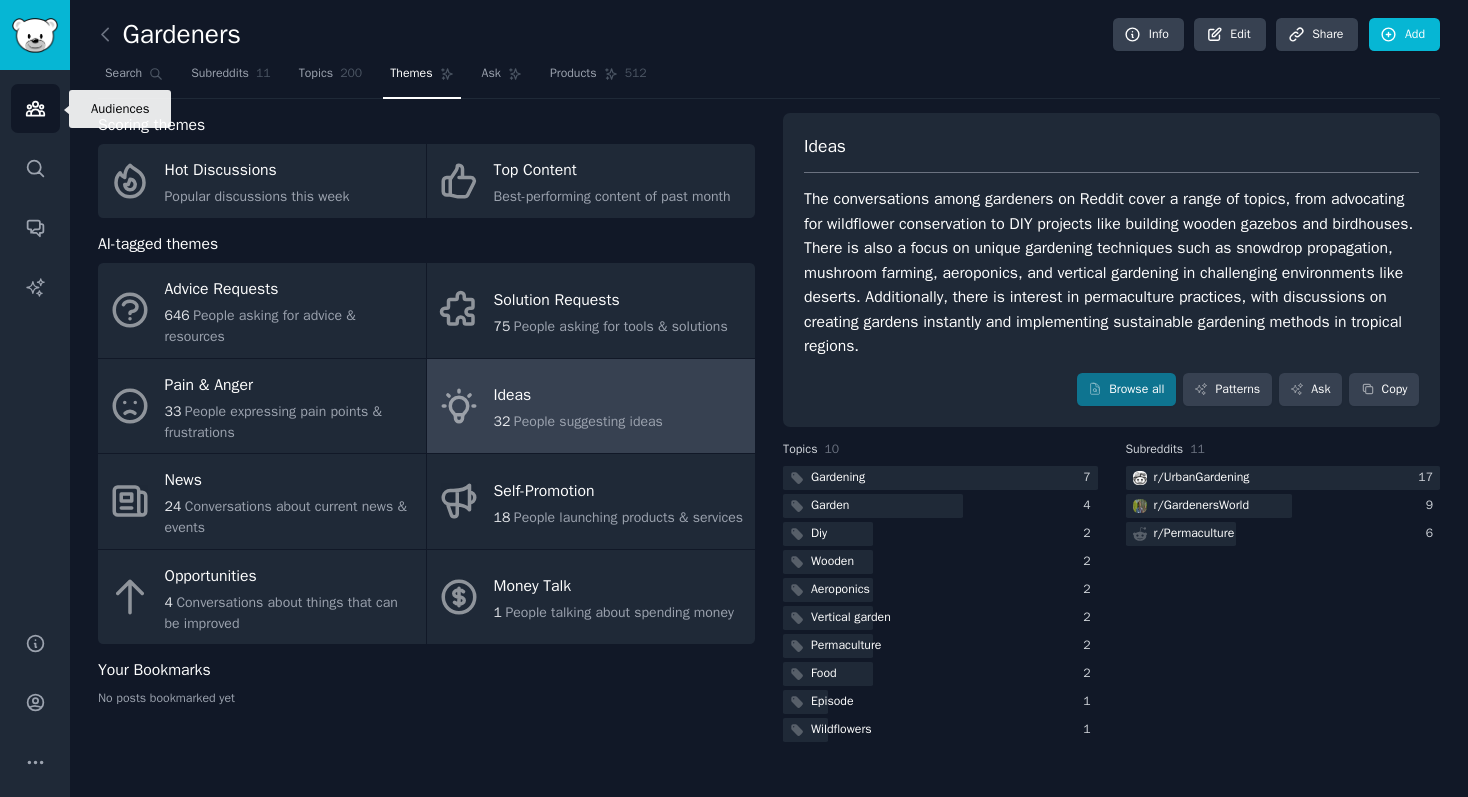 click 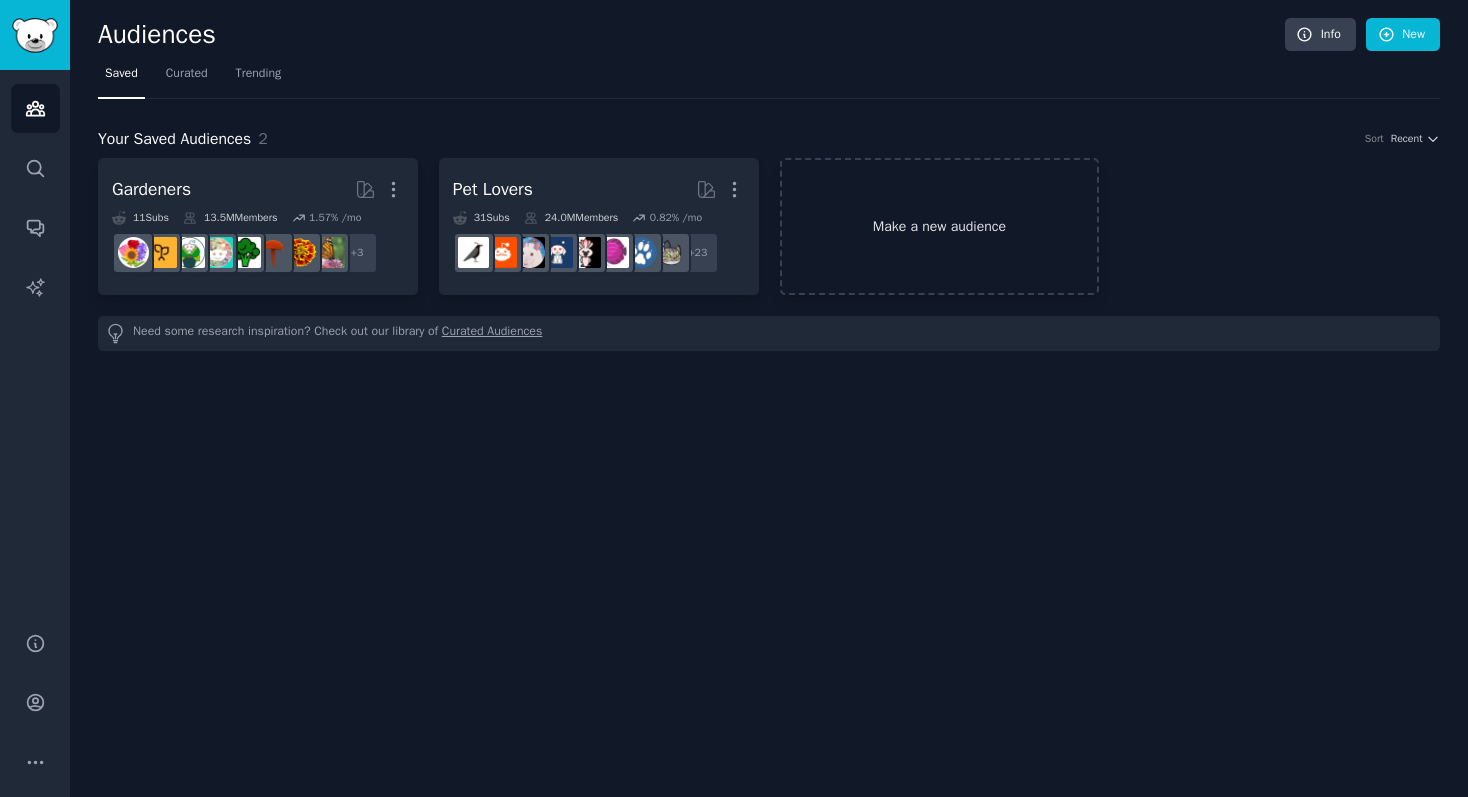 click on "Make a new audience" at bounding box center [940, 226] 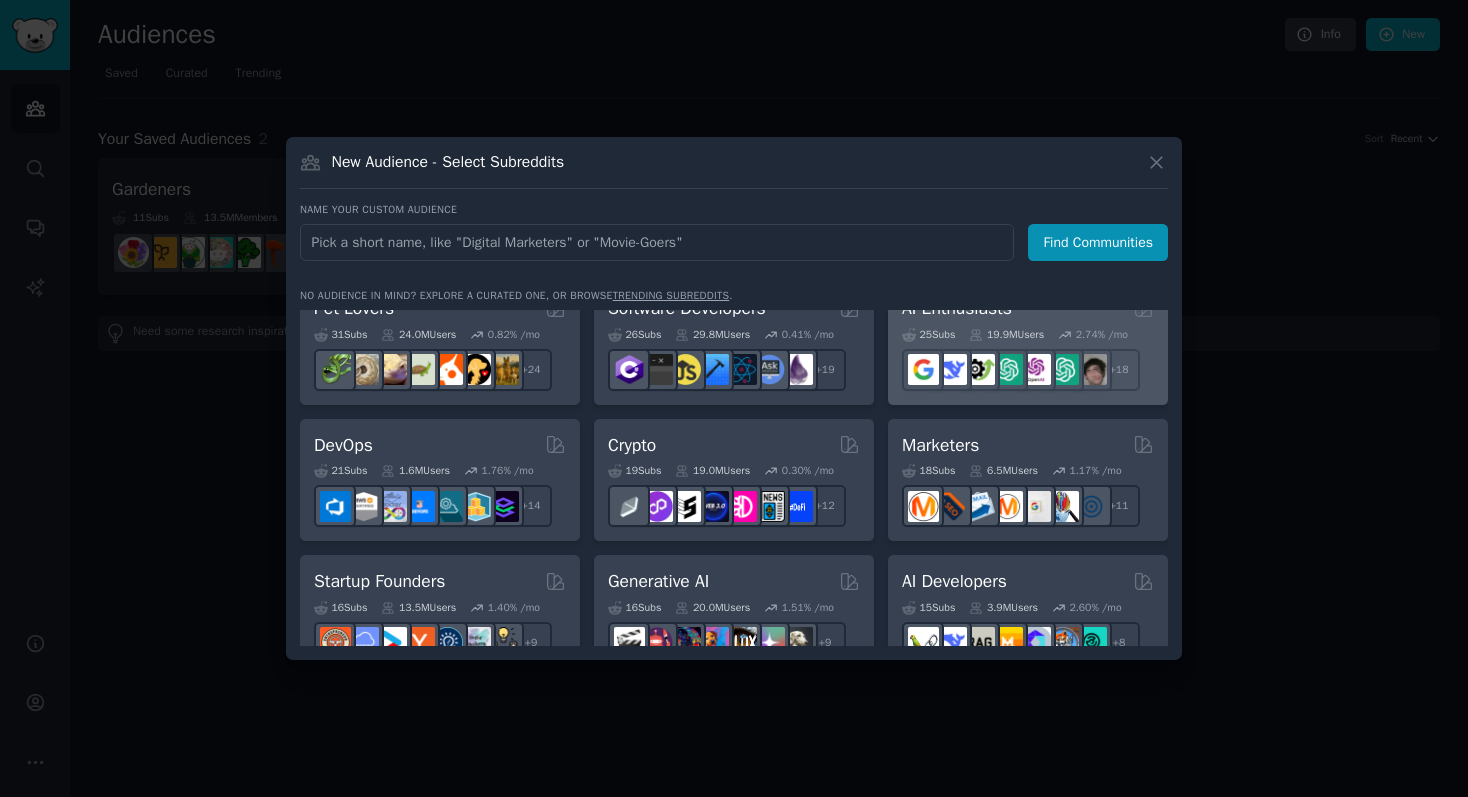 scroll, scrollTop: 58, scrollLeft: 0, axis: vertical 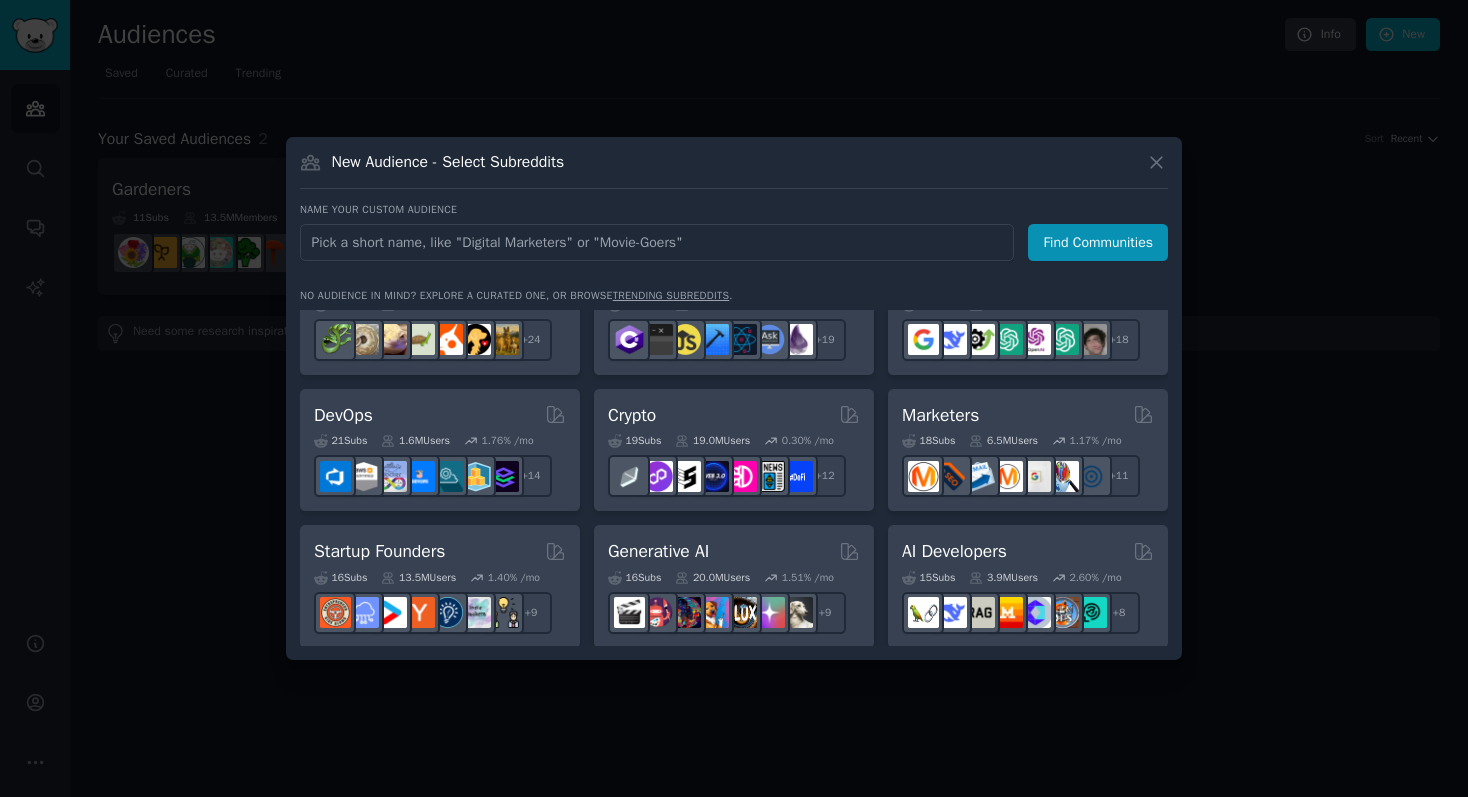 click on "New Audience - Select Subreddits" at bounding box center [734, 170] 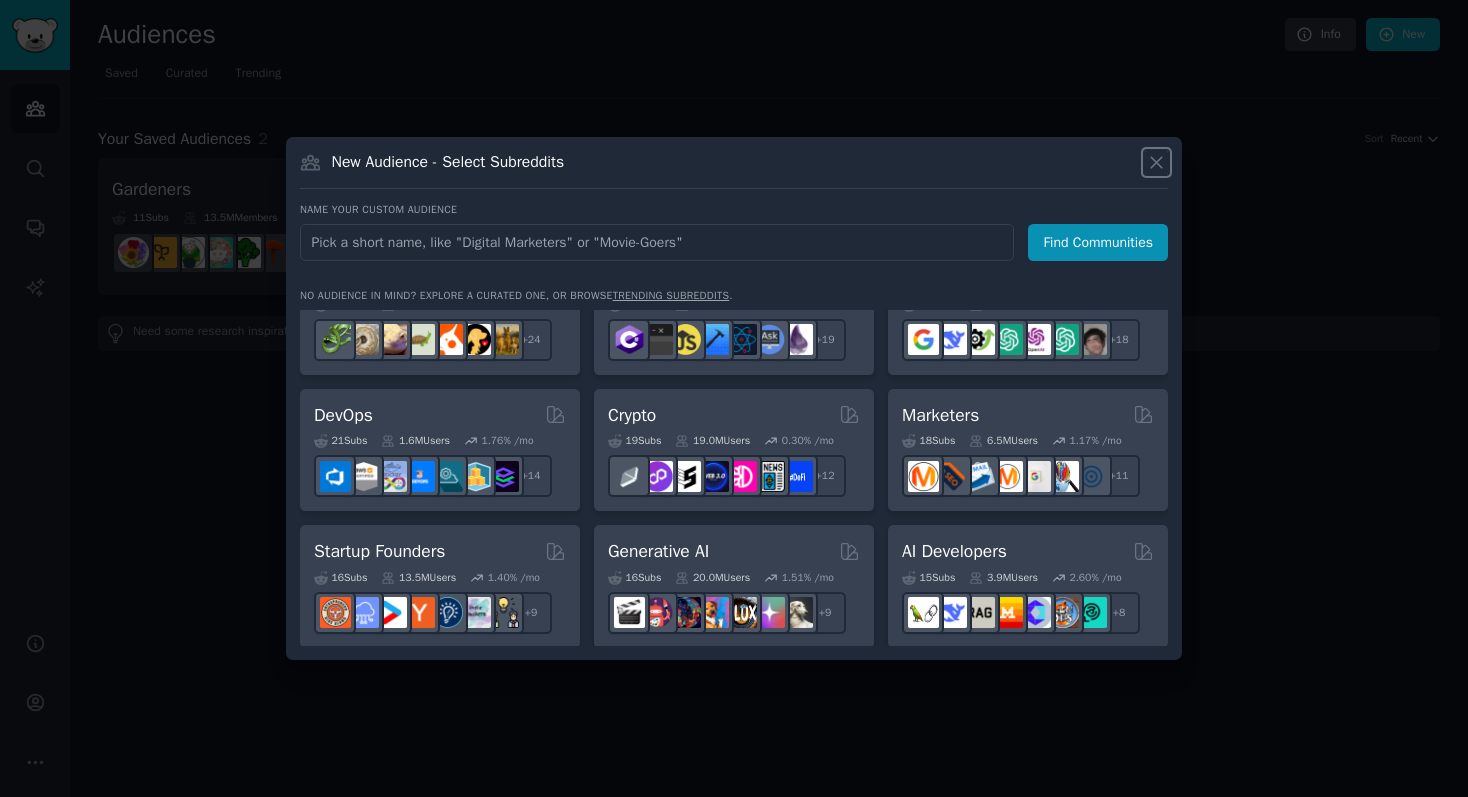 click 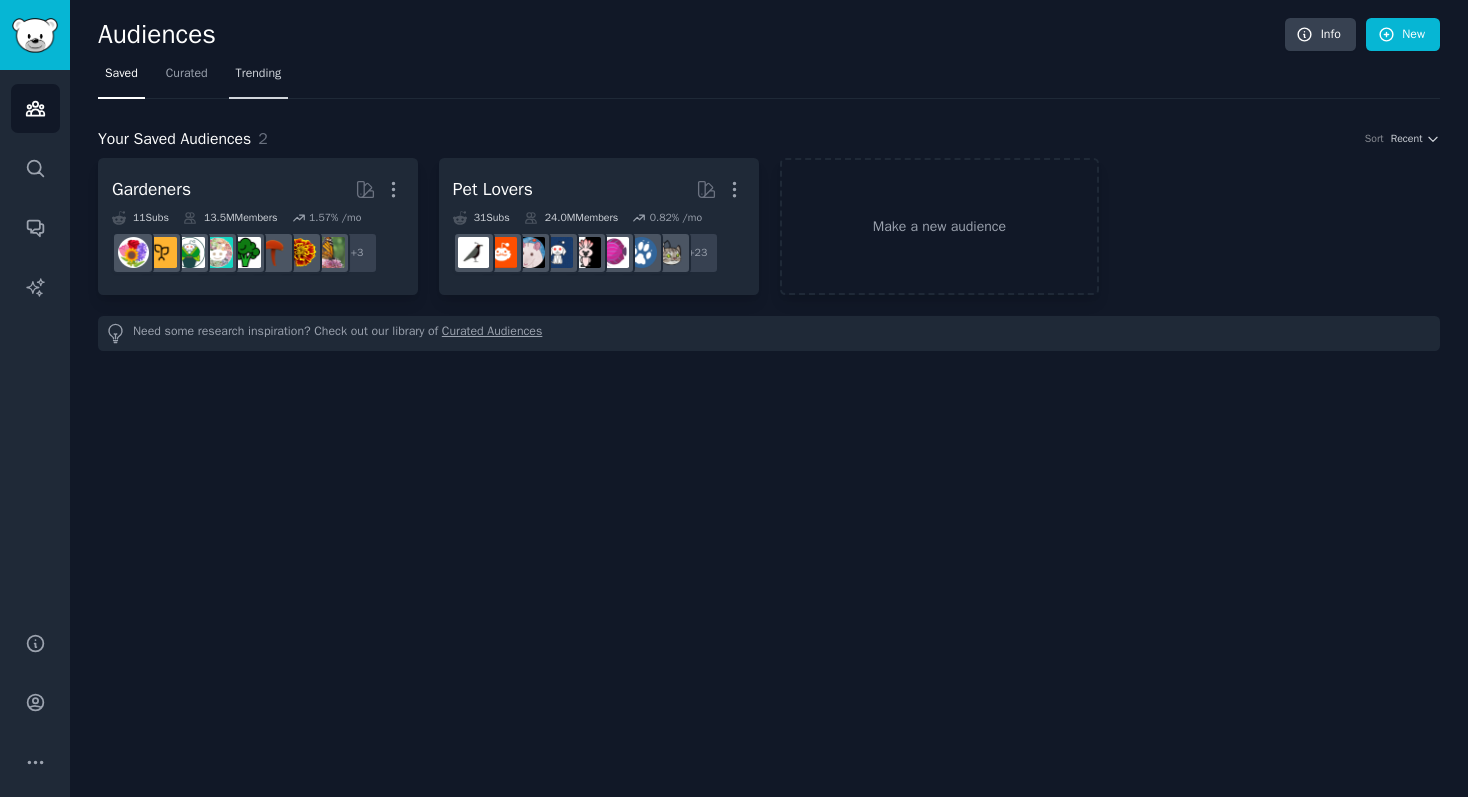click on "Trending" at bounding box center (259, 74) 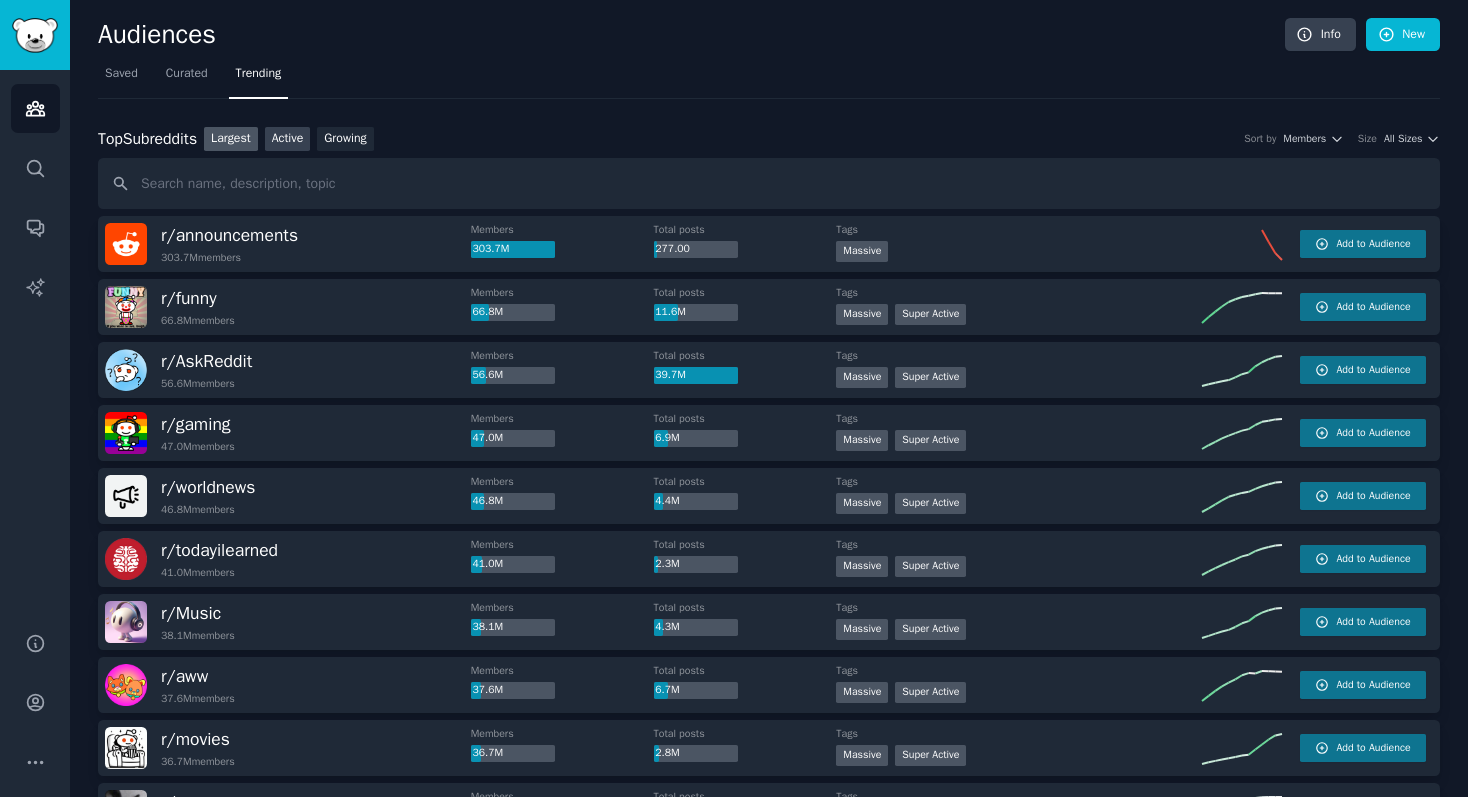 click on "Active" at bounding box center (288, 139) 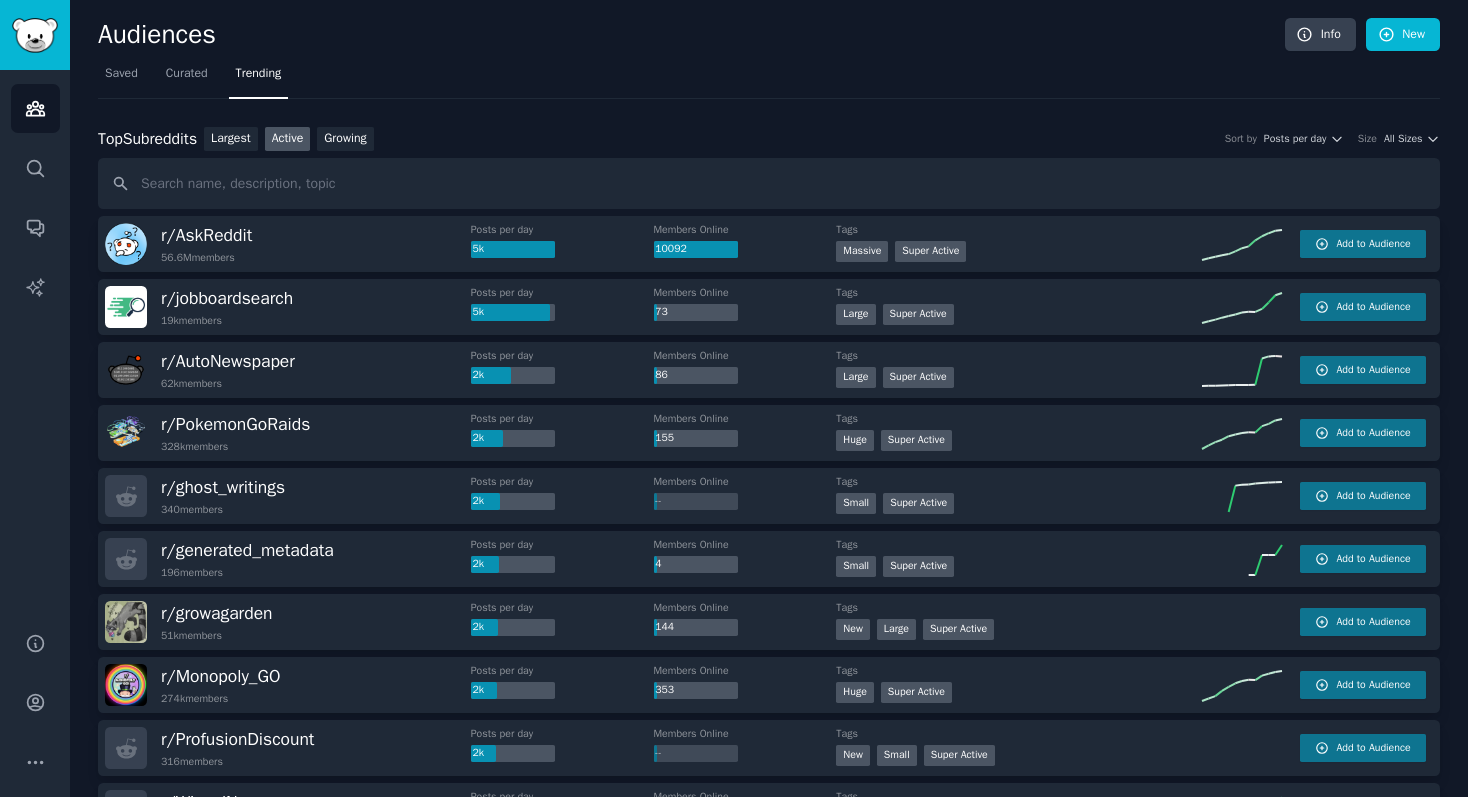 click on "Top   Subreddits Top Subreddits Largest Active Growing Sort by Posts per day Size All Sizes" at bounding box center (769, 139) 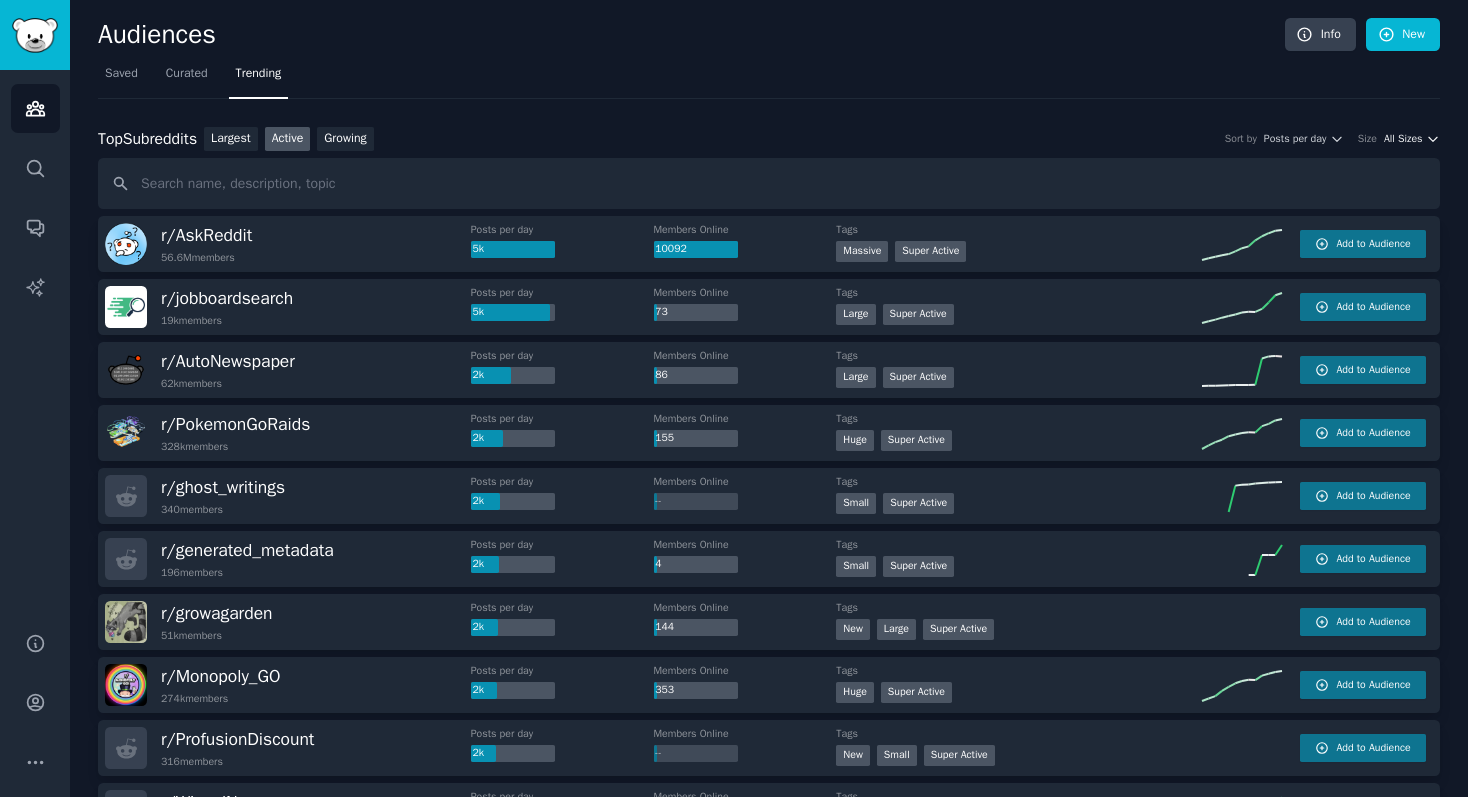 click 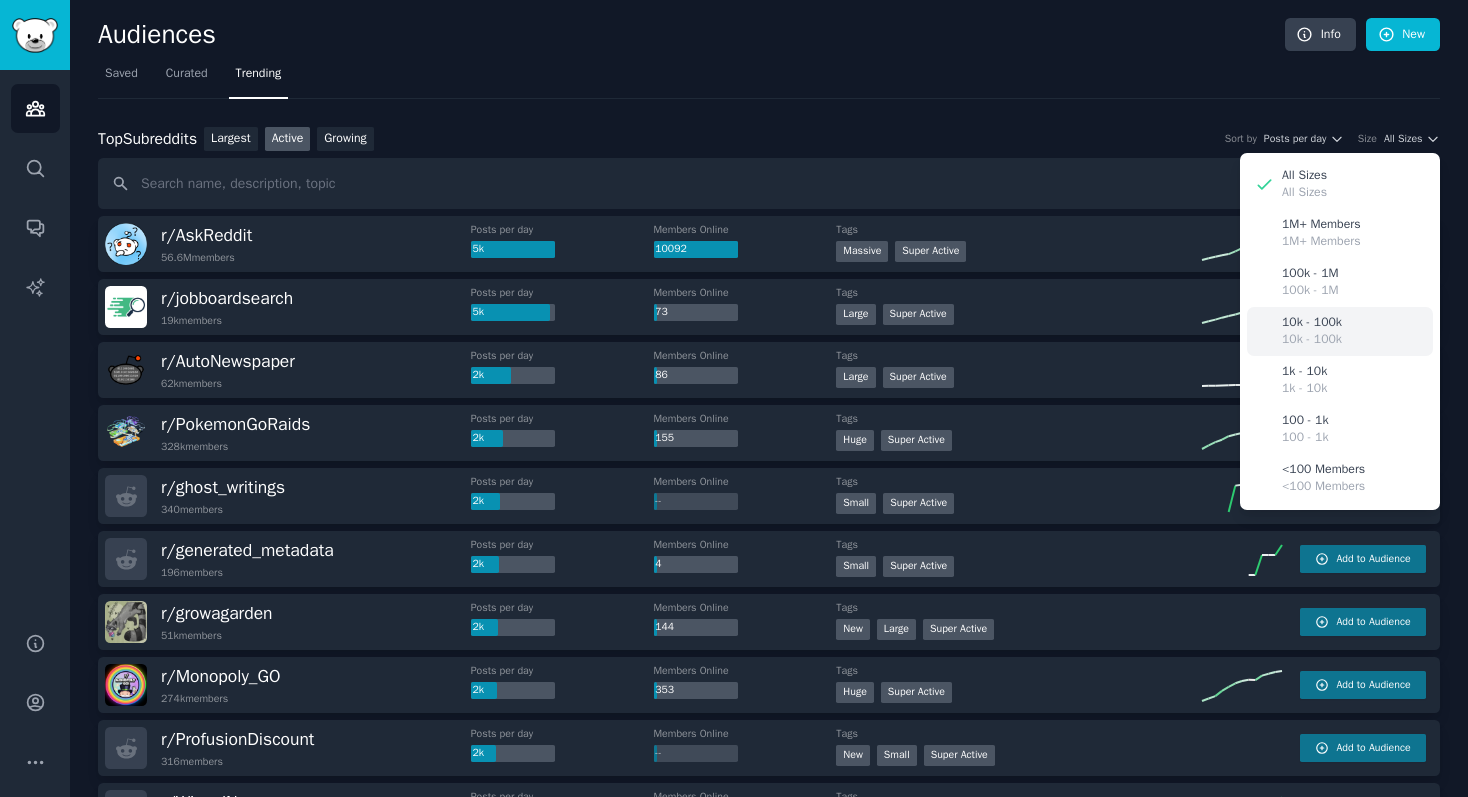 click on "10k - 100k" at bounding box center (1312, 340) 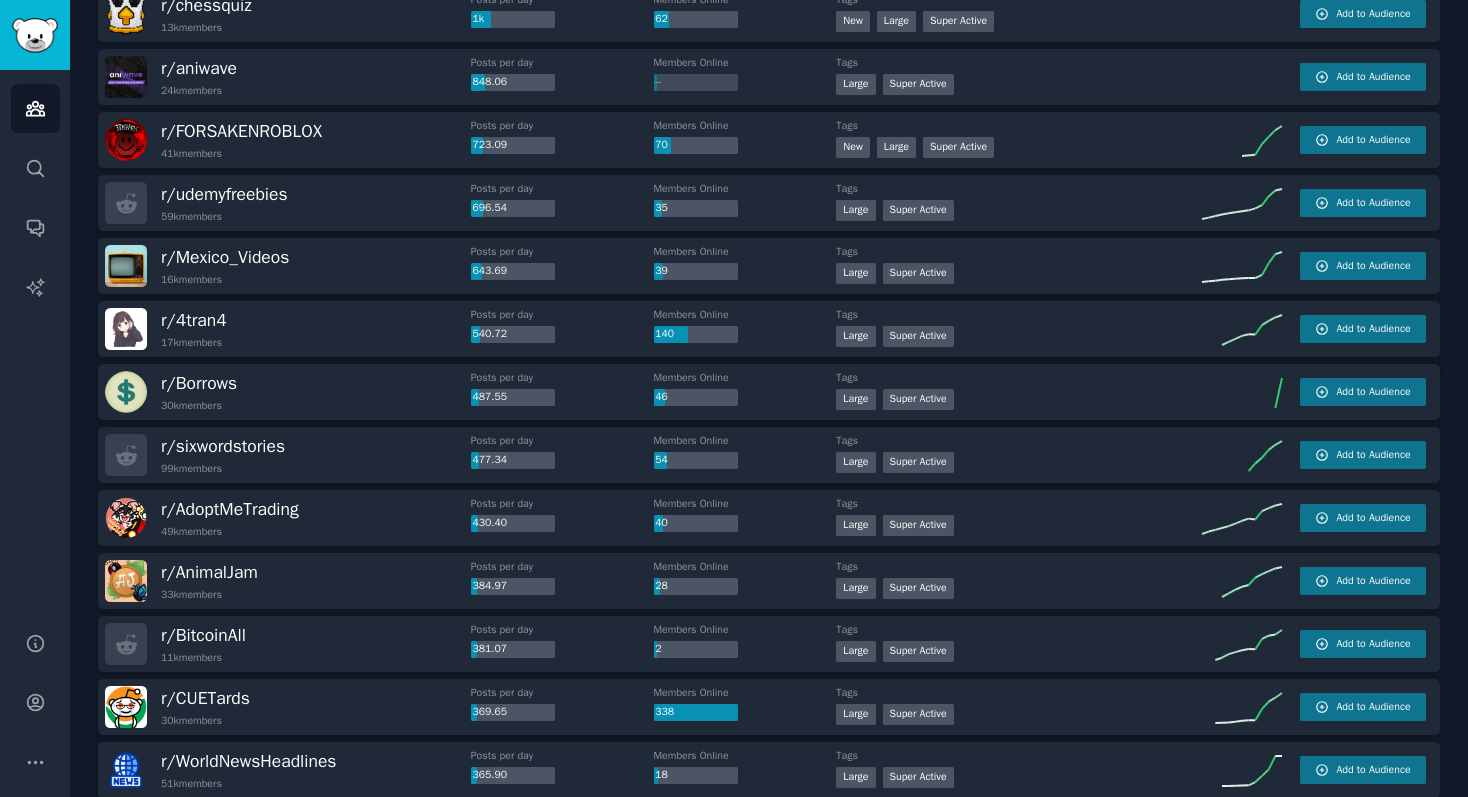 scroll, scrollTop: 0, scrollLeft: 0, axis: both 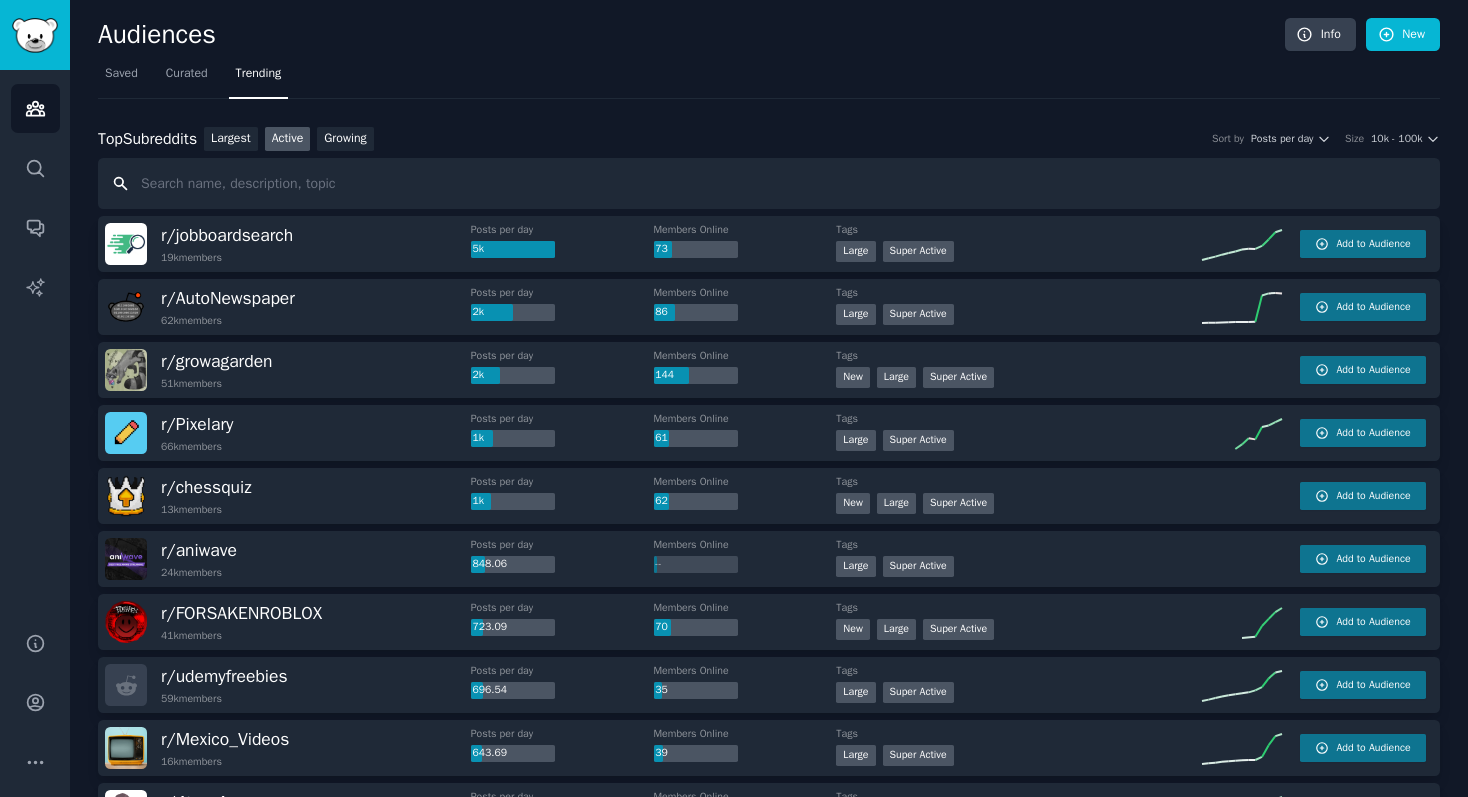 click at bounding box center (769, 183) 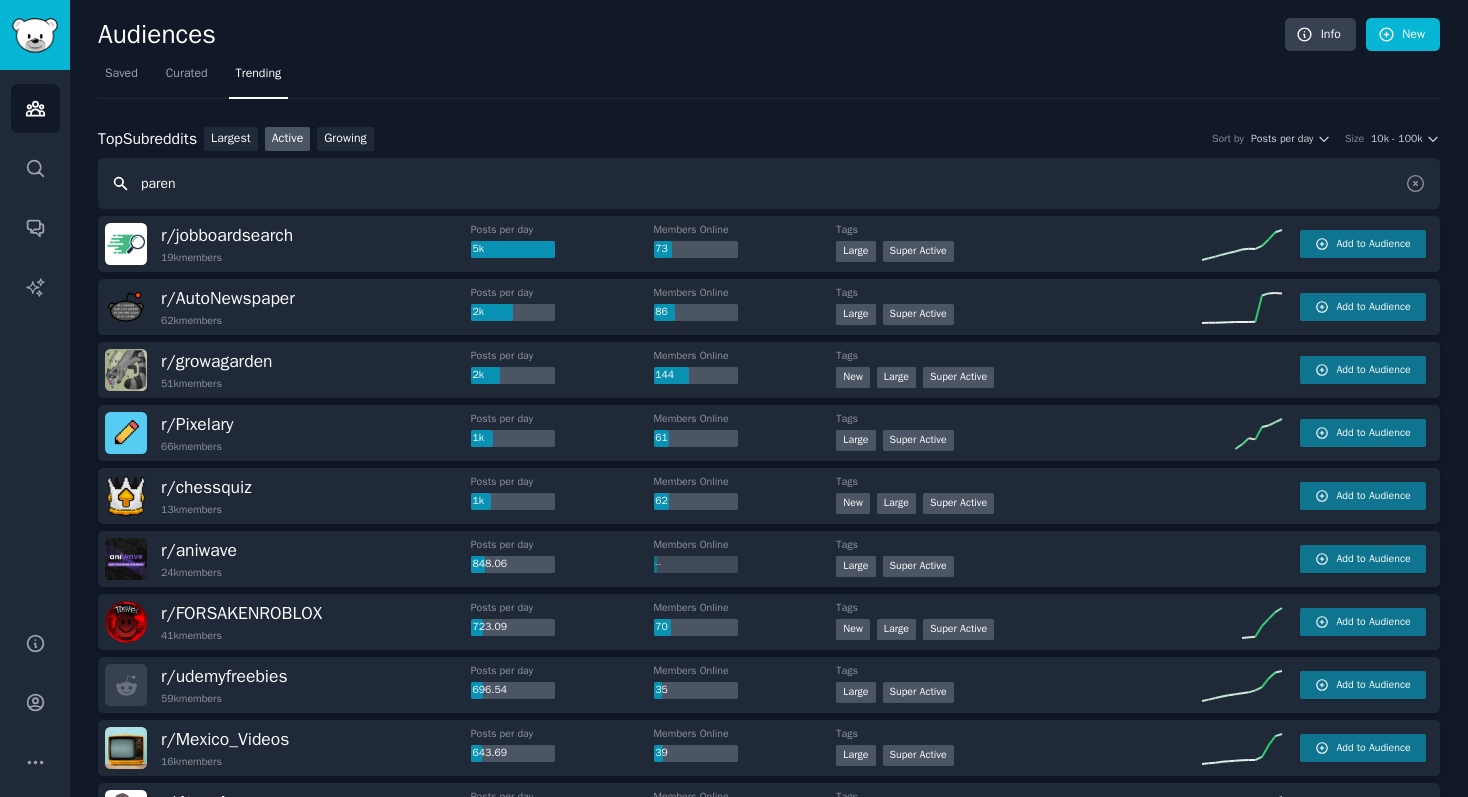 type on "parent" 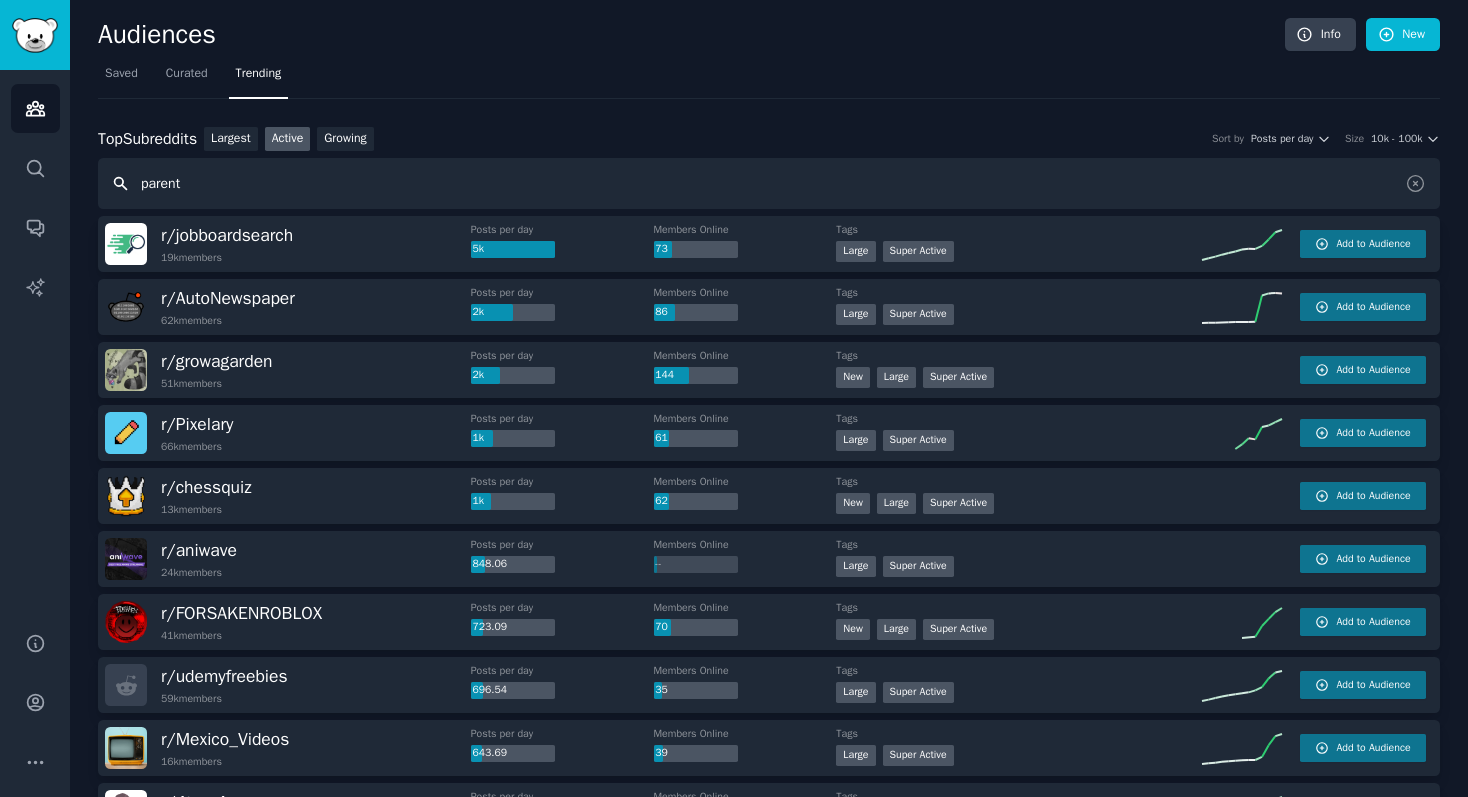 drag, startPoint x: 271, startPoint y: 205, endPoint x: 123, endPoint y: 173, distance: 151.41995 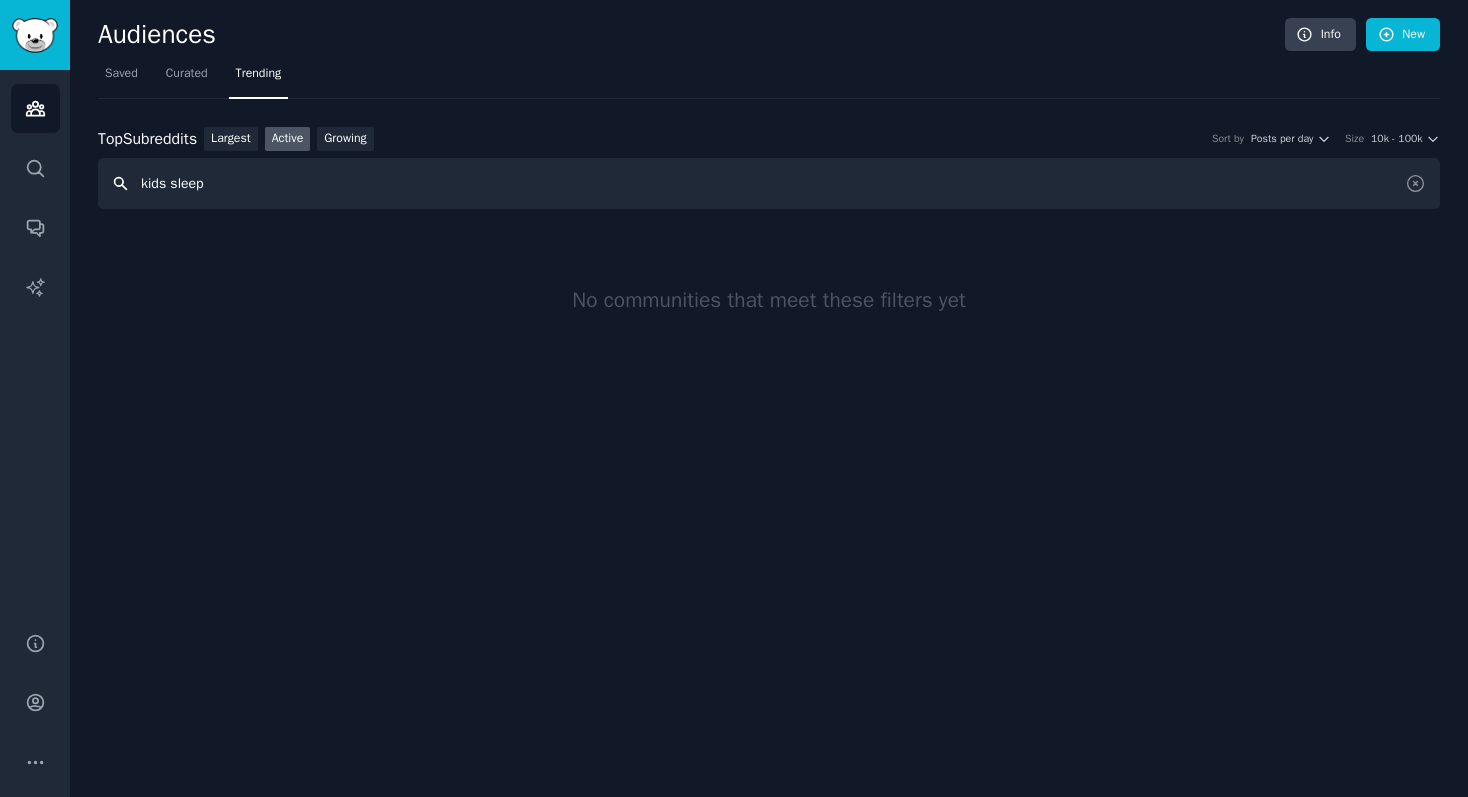 drag, startPoint x: 233, startPoint y: 189, endPoint x: 119, endPoint y: 189, distance: 114 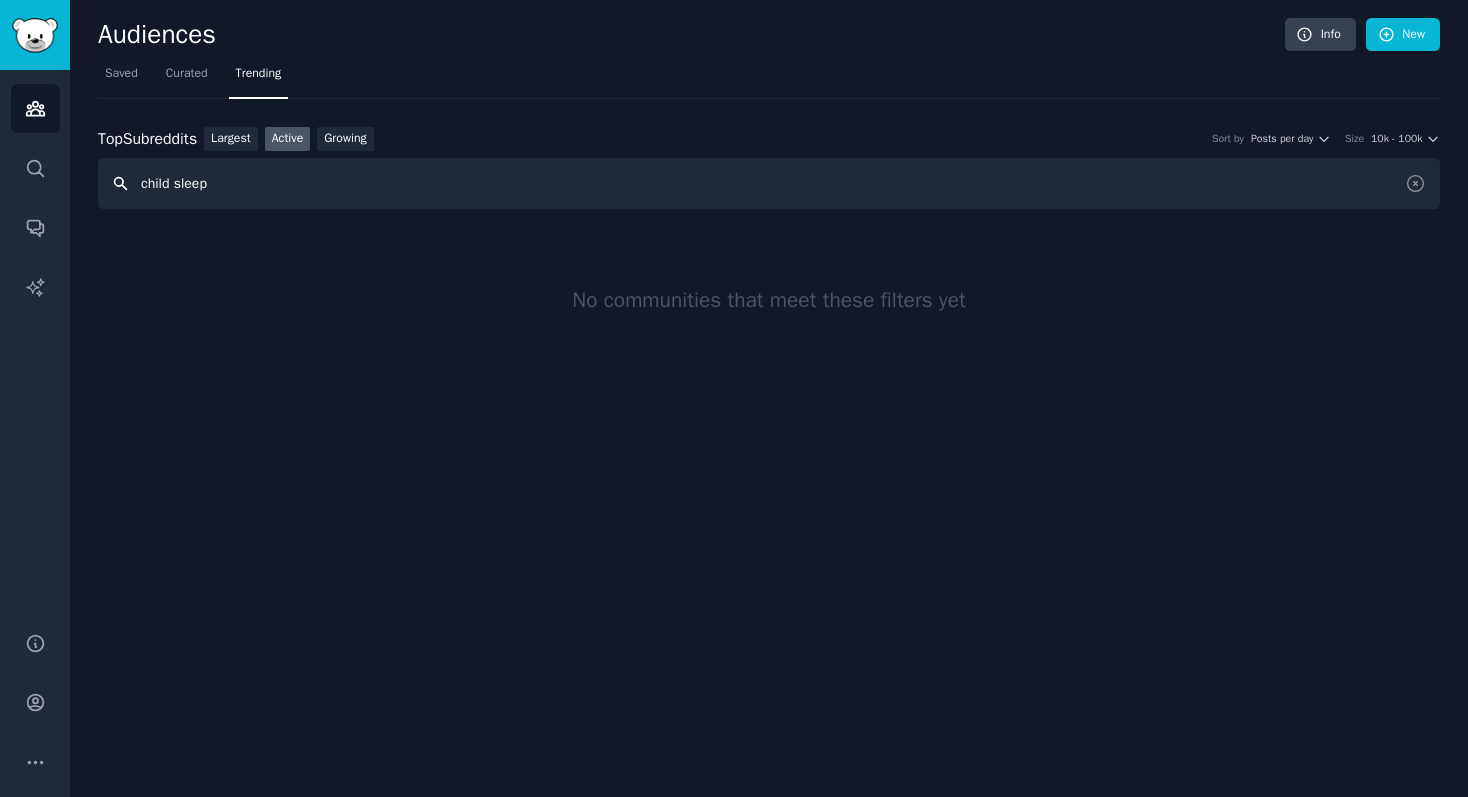 type on "child sleep" 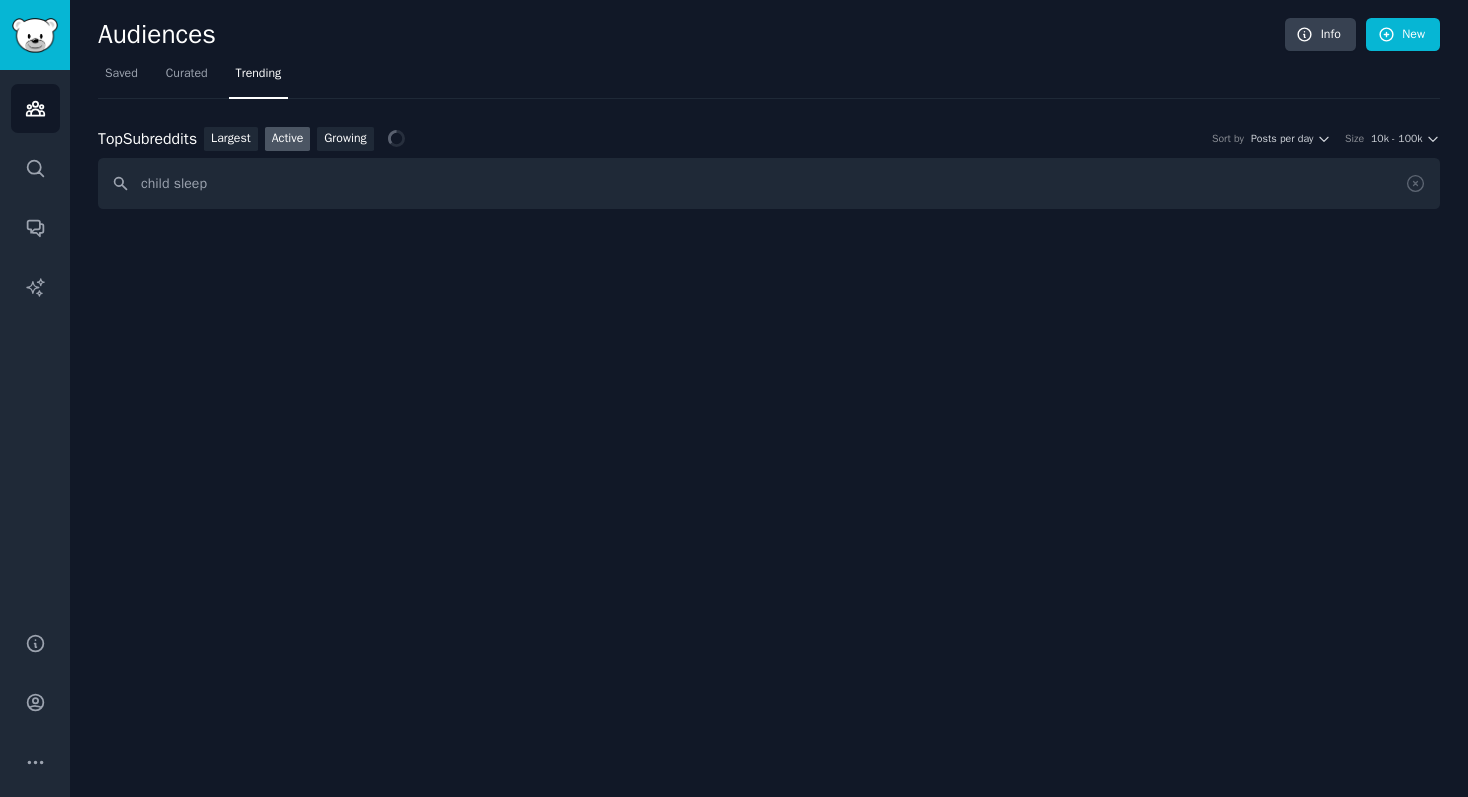 click on "Top   Subreddits Top Subreddits Largest Active Growing Sort by Posts per day Size 10k - 100k" at bounding box center (769, 139) 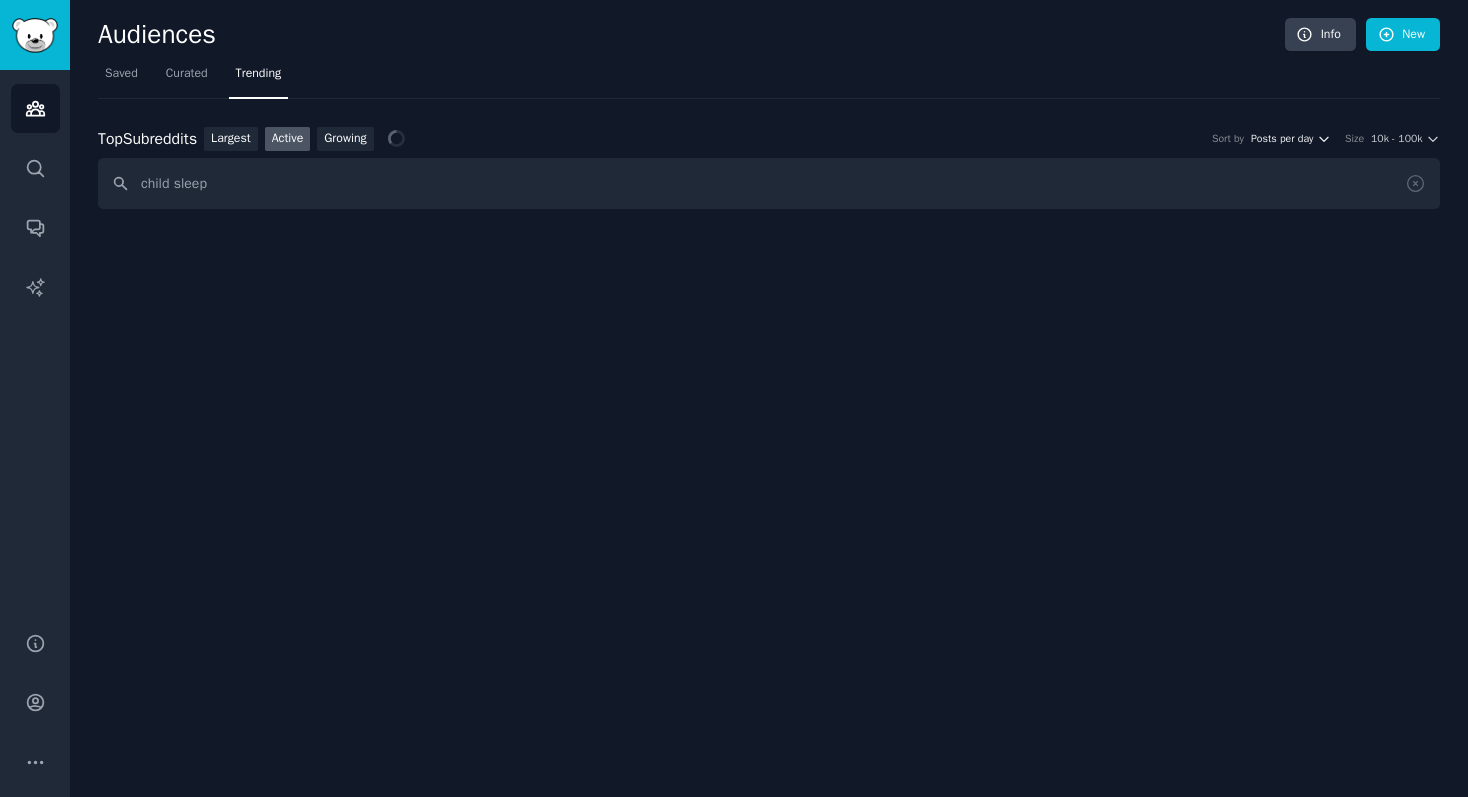 click on "Posts per day" at bounding box center (1282, 139) 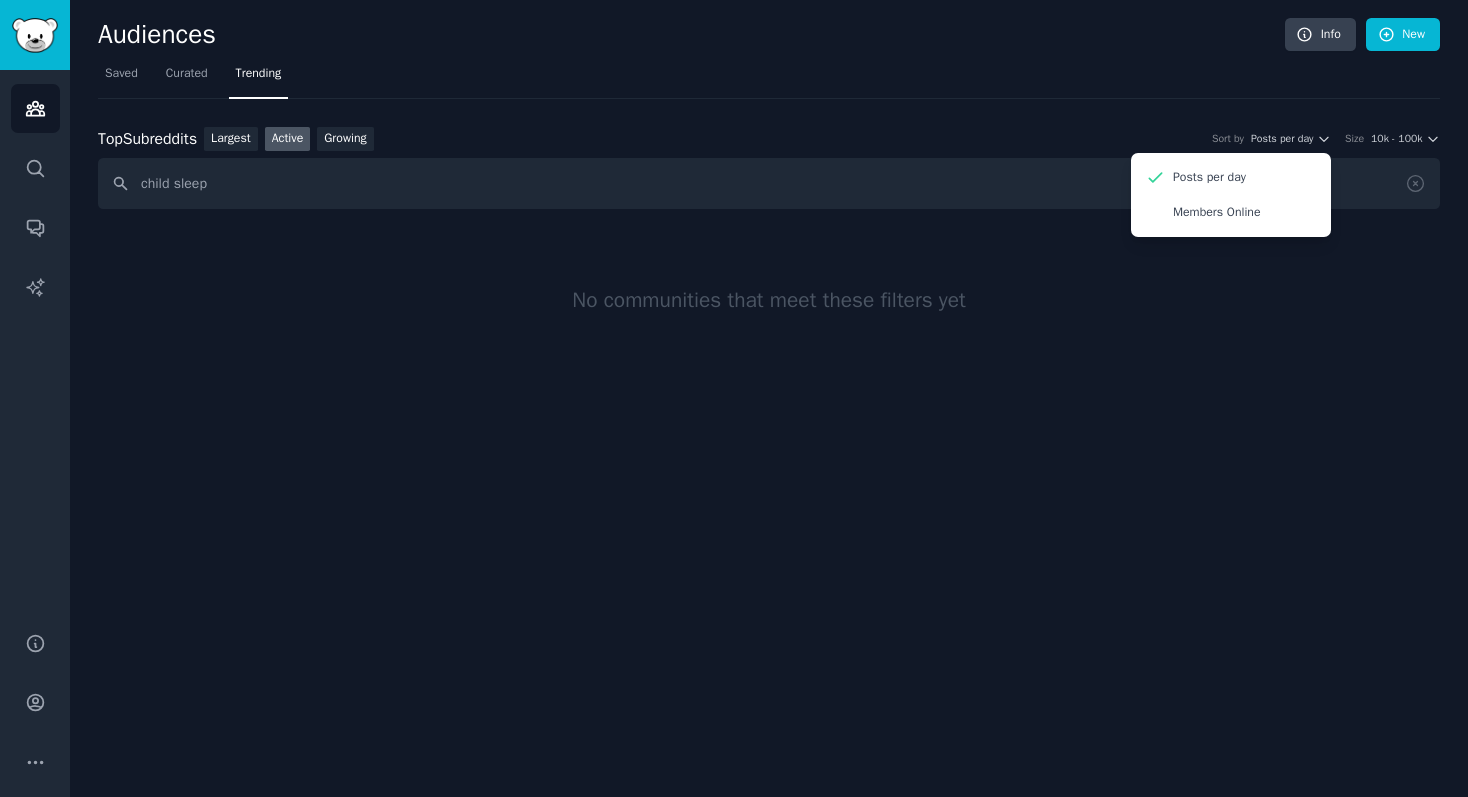 click on "No communities that meet these filters yet" at bounding box center [769, 300] 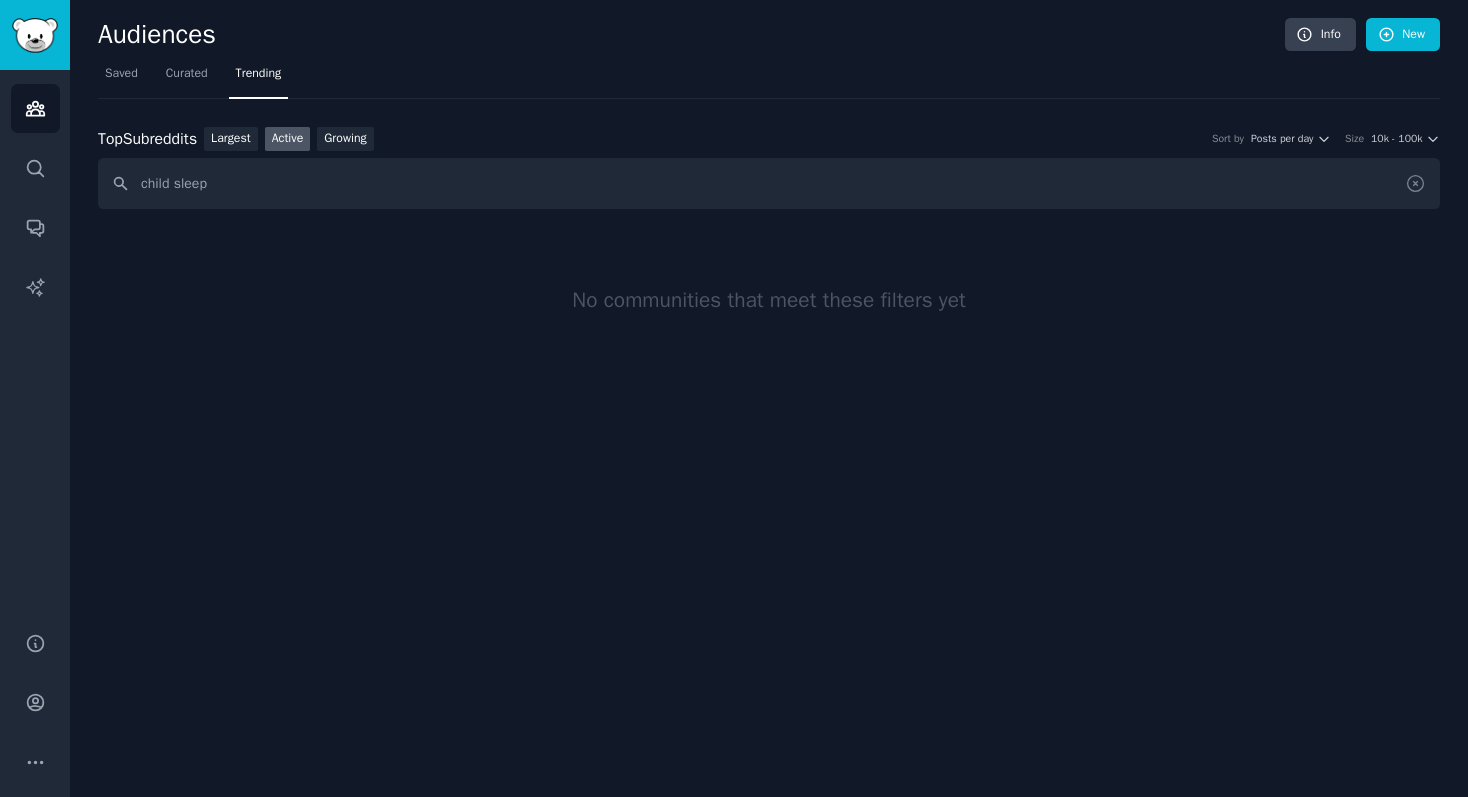 click 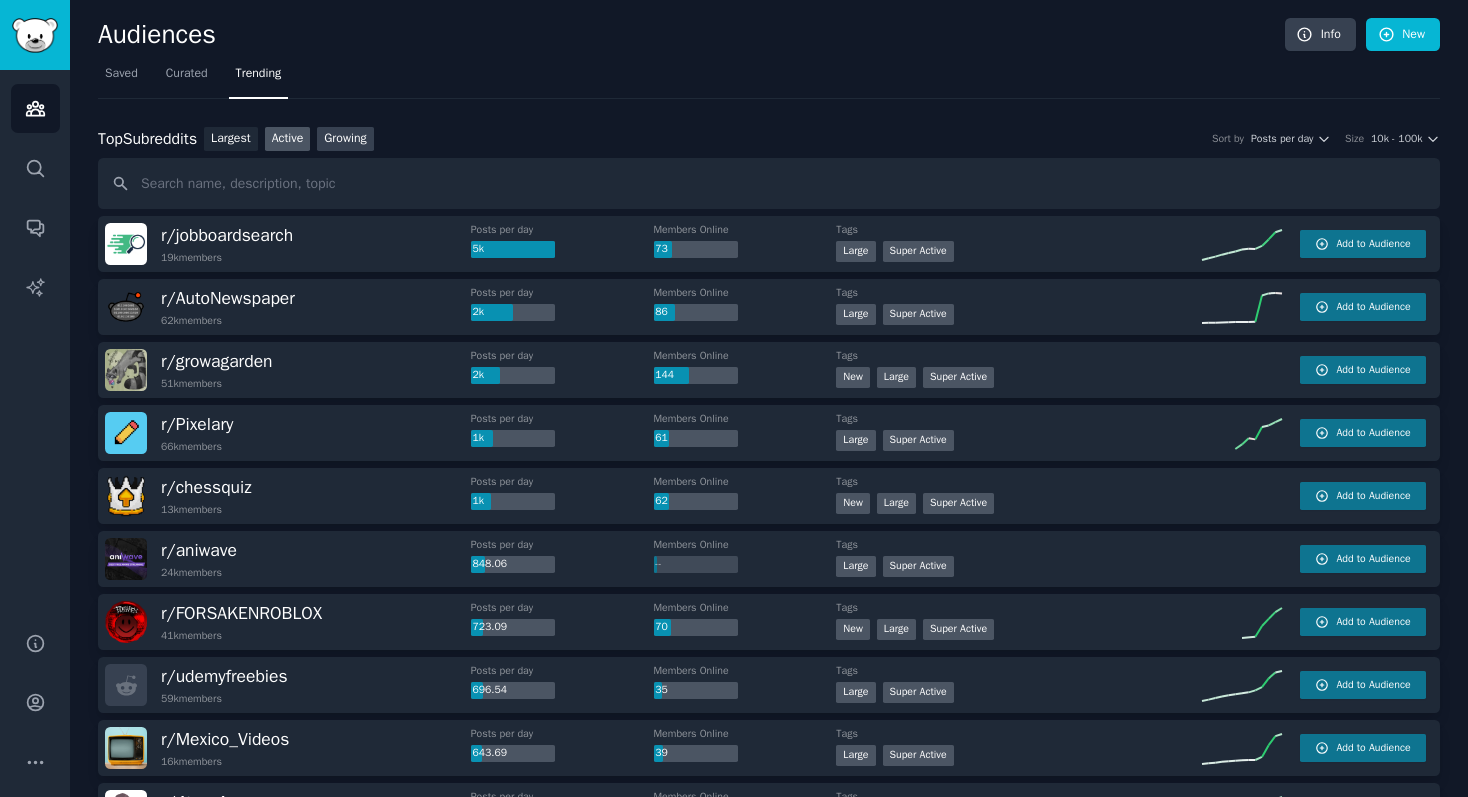 click on "Growing" at bounding box center [345, 139] 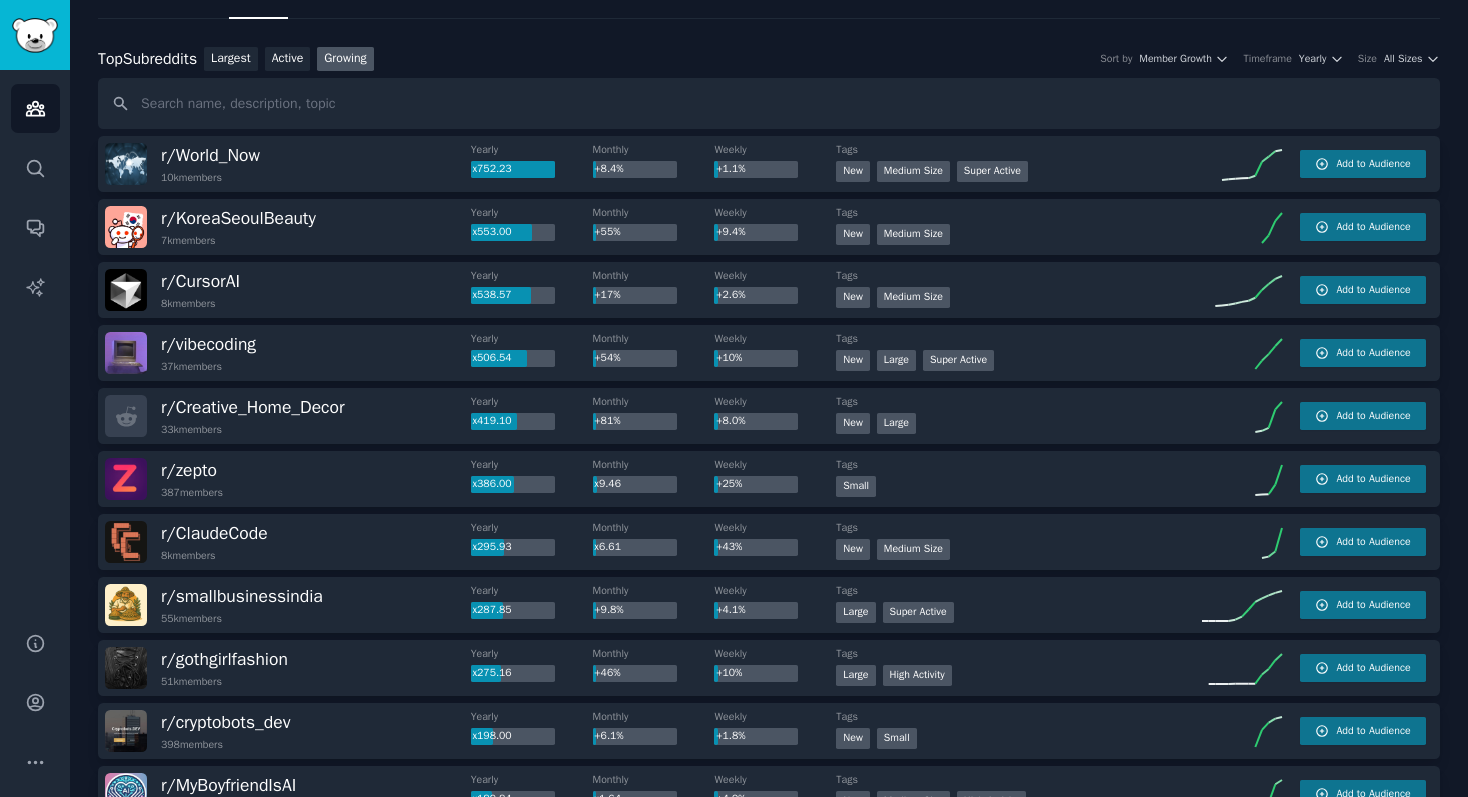 scroll, scrollTop: 0, scrollLeft: 0, axis: both 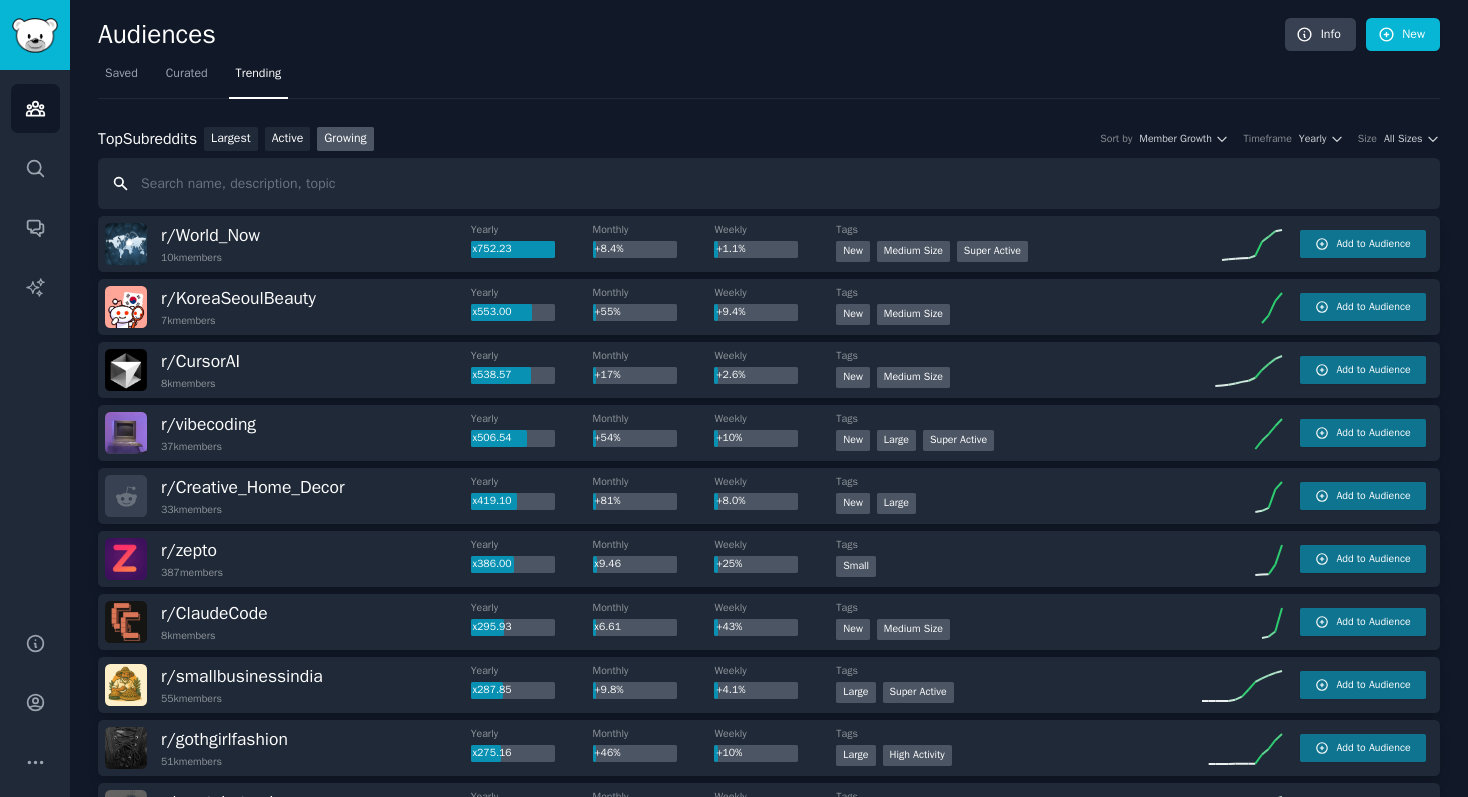 click at bounding box center [769, 183] 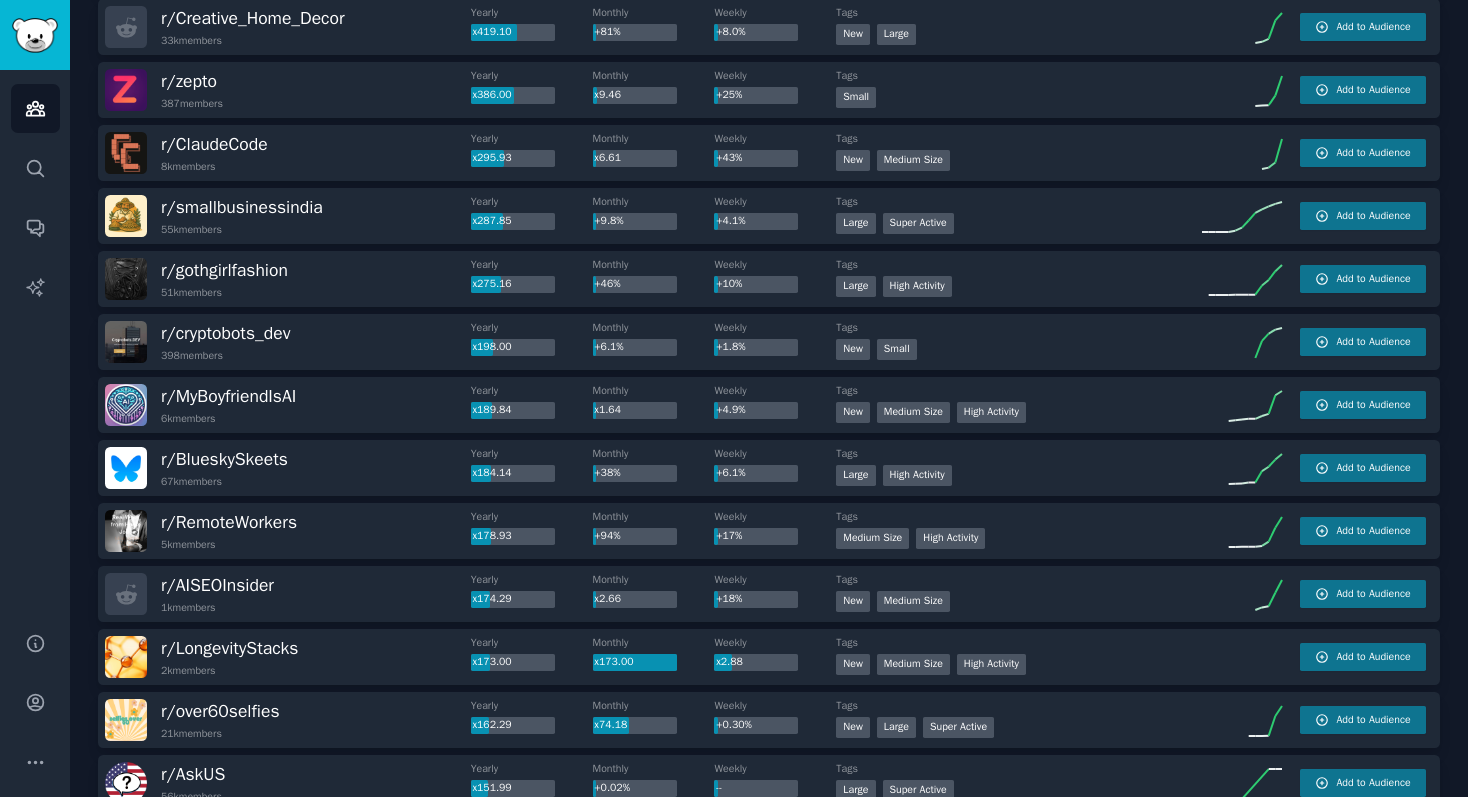 scroll, scrollTop: 0, scrollLeft: 0, axis: both 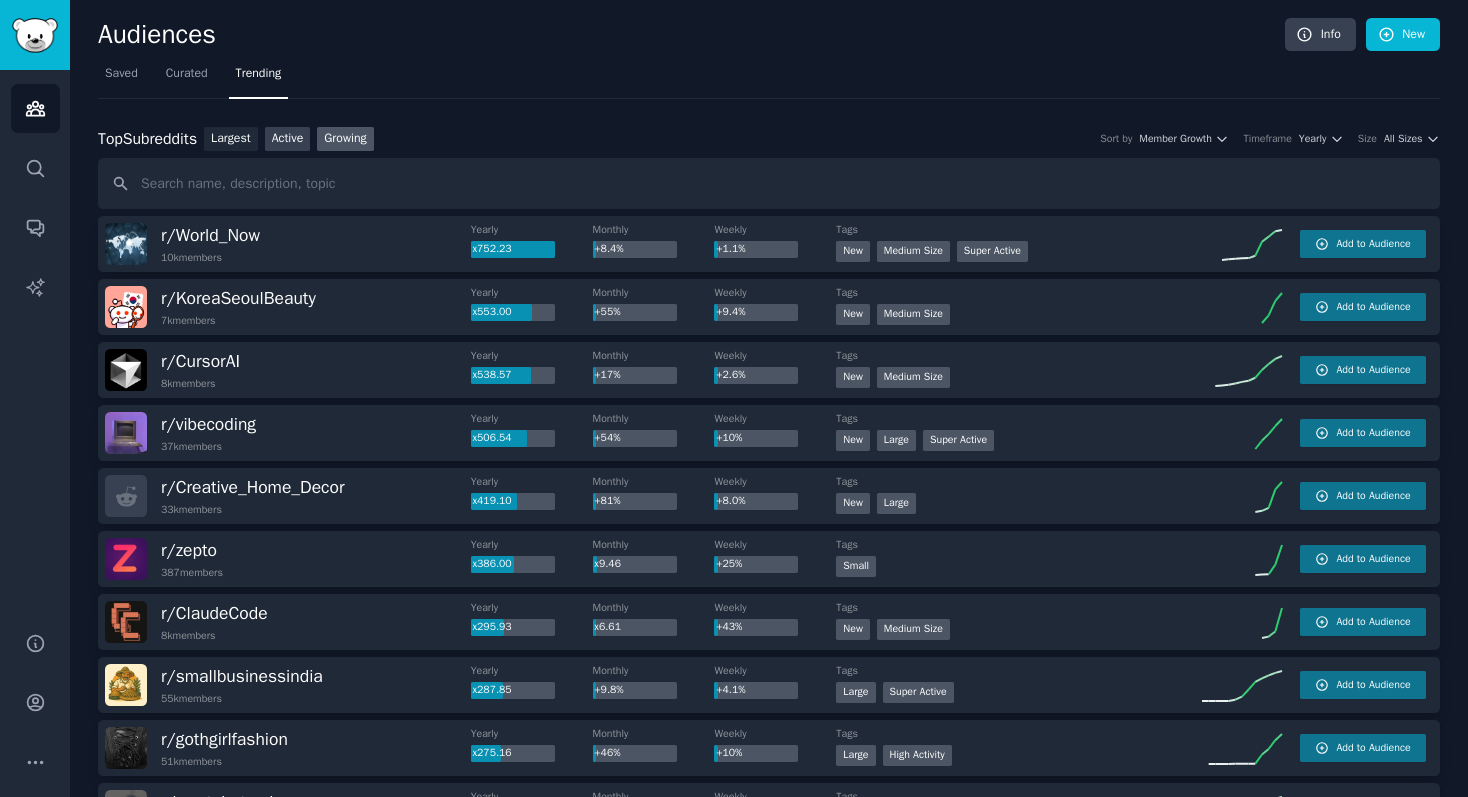 click on "Active" at bounding box center (288, 139) 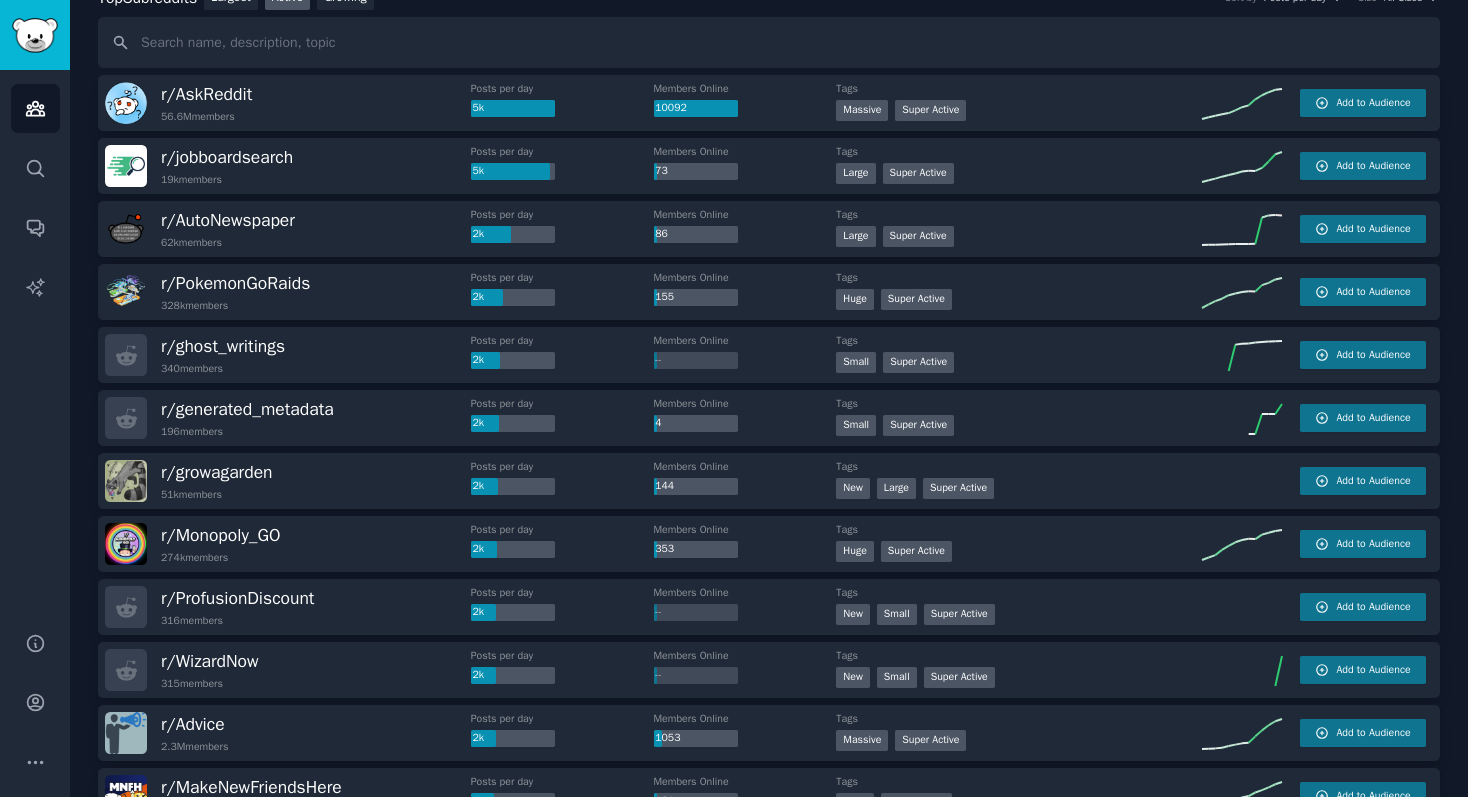scroll, scrollTop: 0, scrollLeft: 0, axis: both 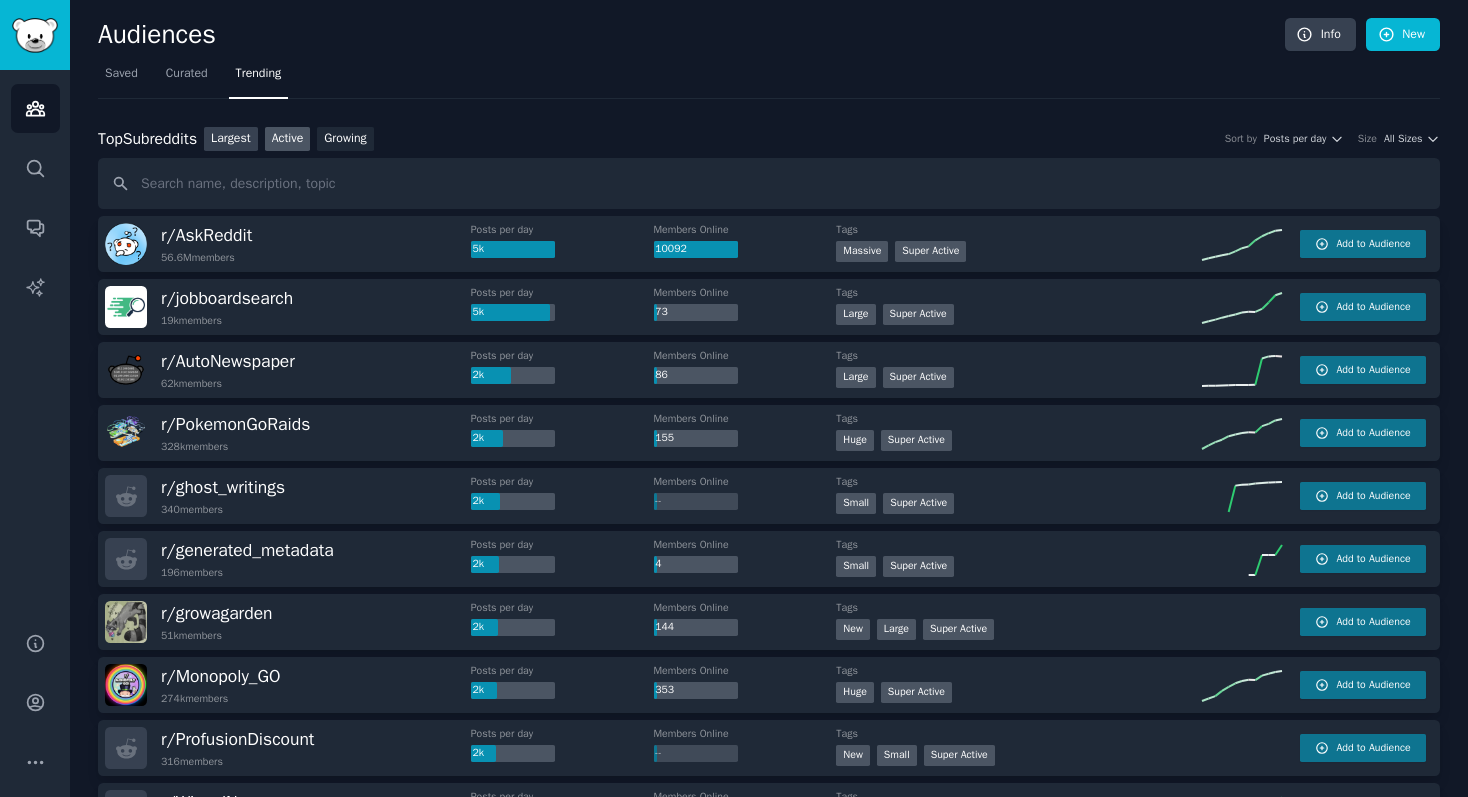 click on "Largest" at bounding box center [231, 139] 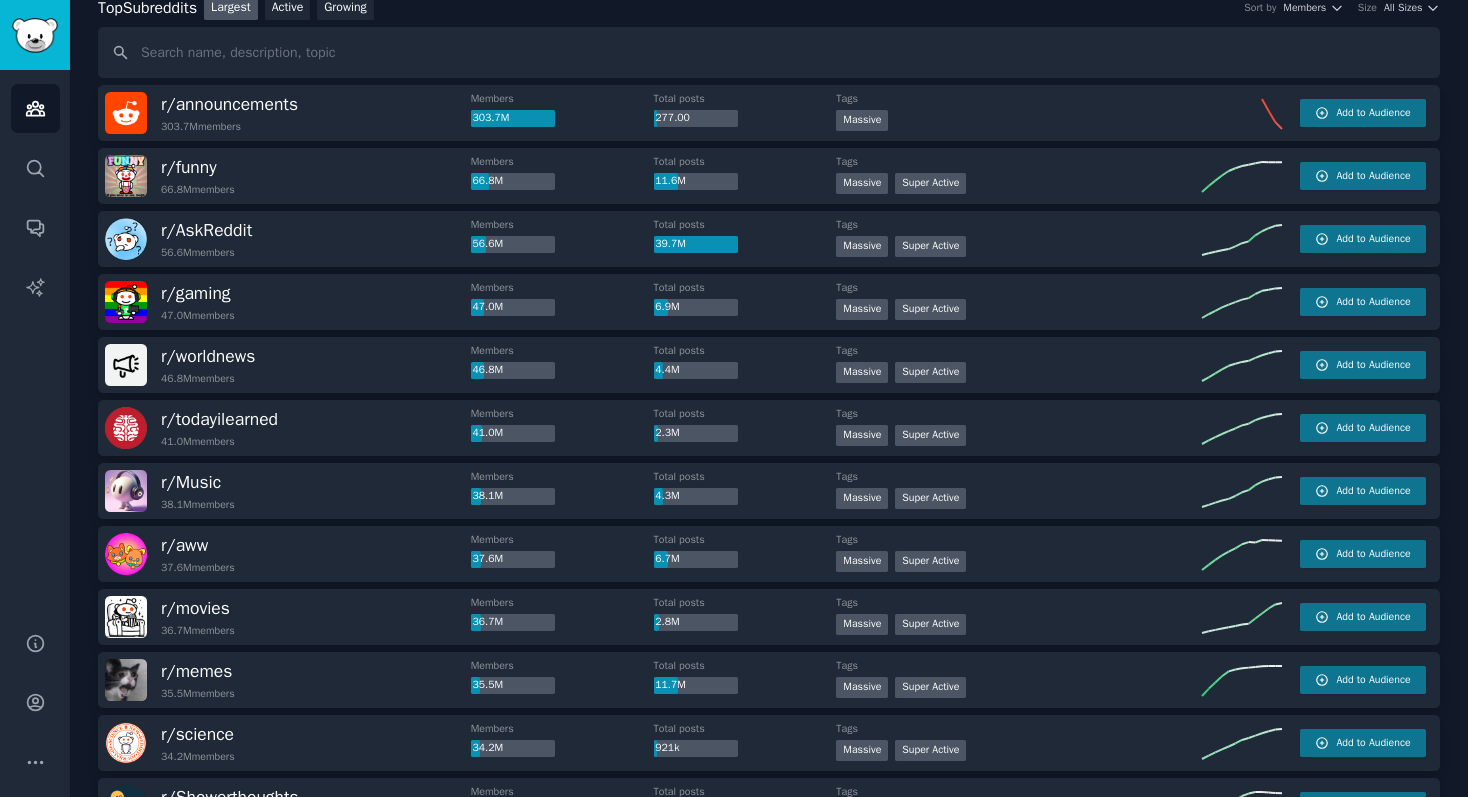 scroll, scrollTop: 0, scrollLeft: 0, axis: both 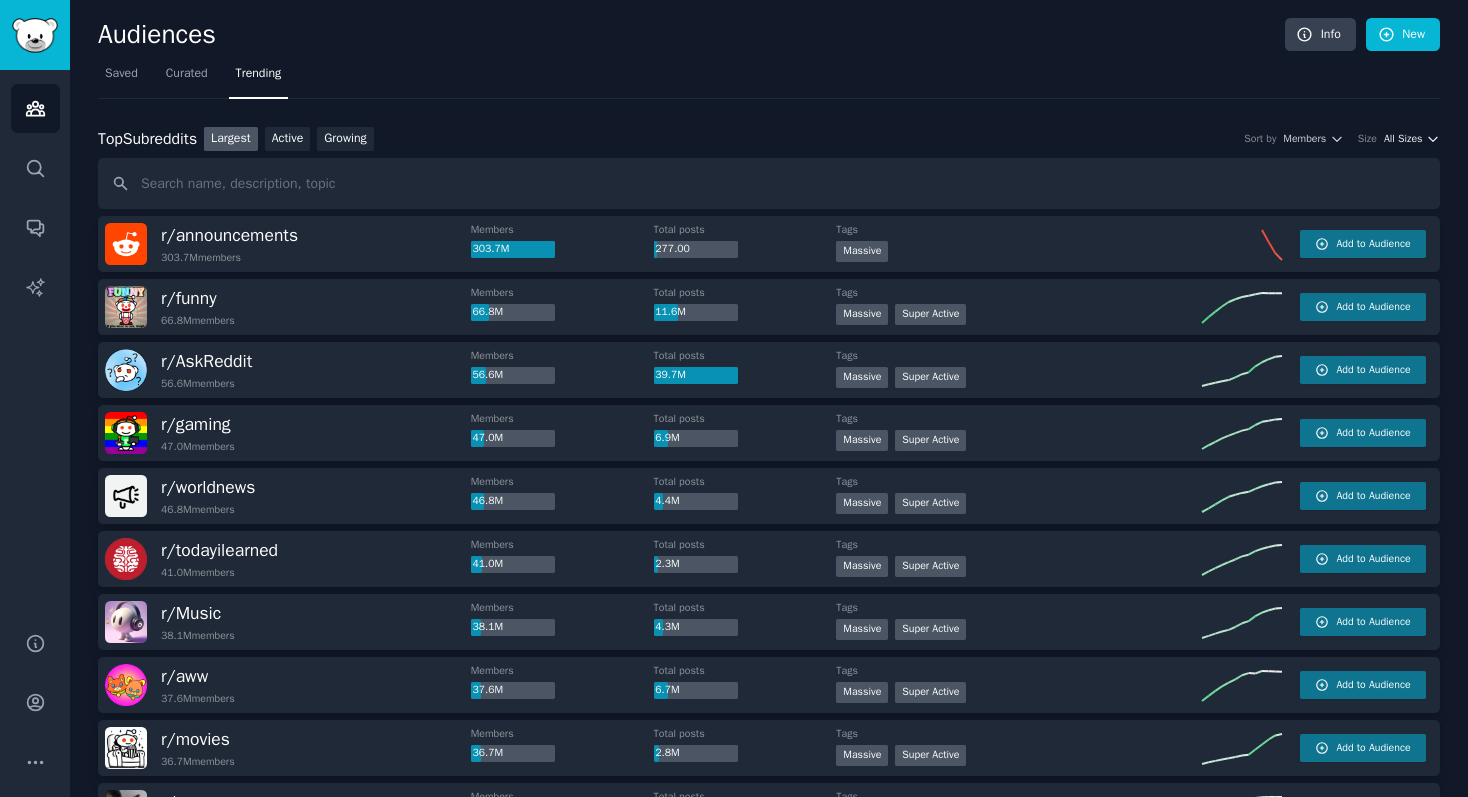 click on "All Sizes" at bounding box center [1403, 139] 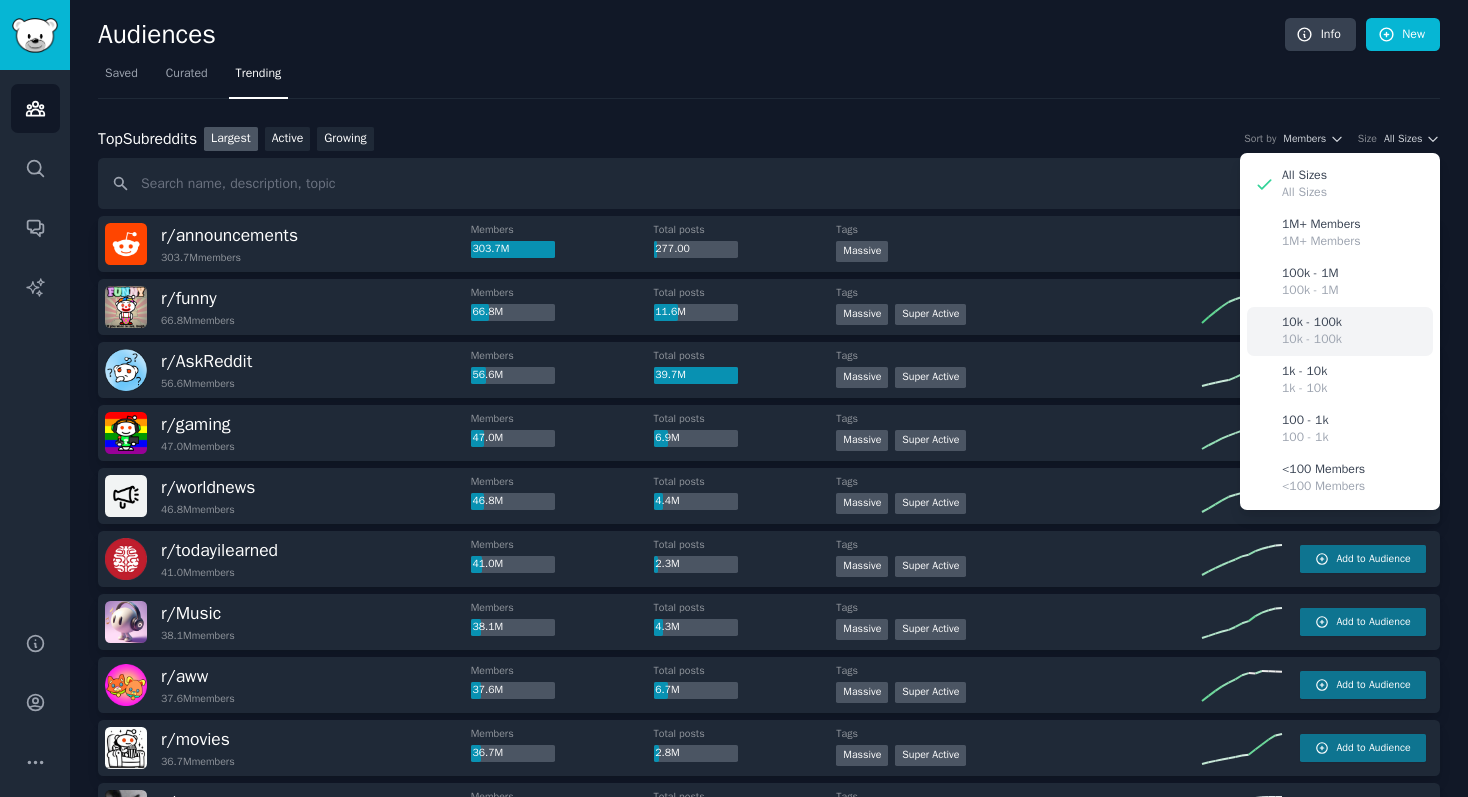 click on "10k - 100k 10k - 100k" at bounding box center (1340, 331) 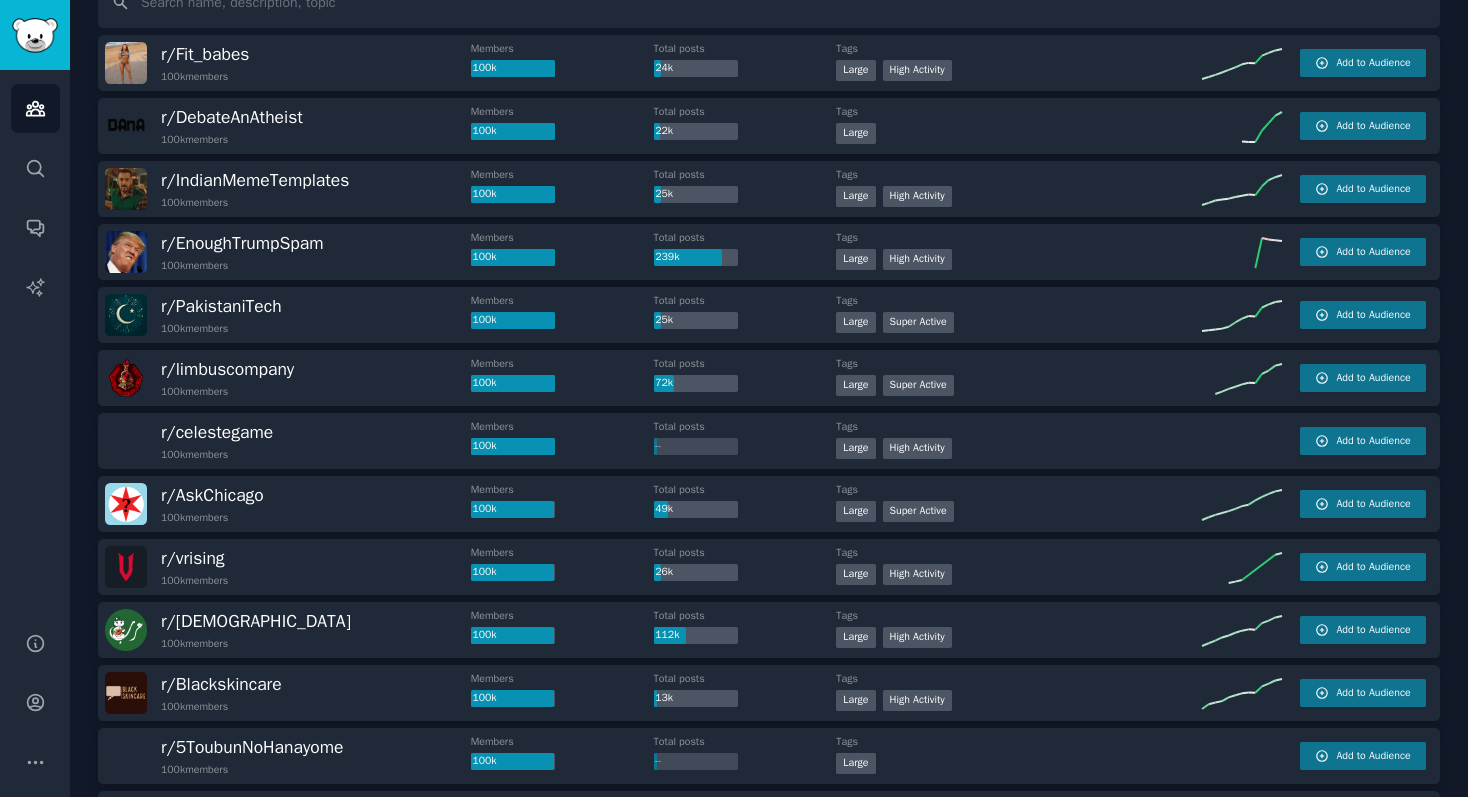 scroll, scrollTop: 0, scrollLeft: 0, axis: both 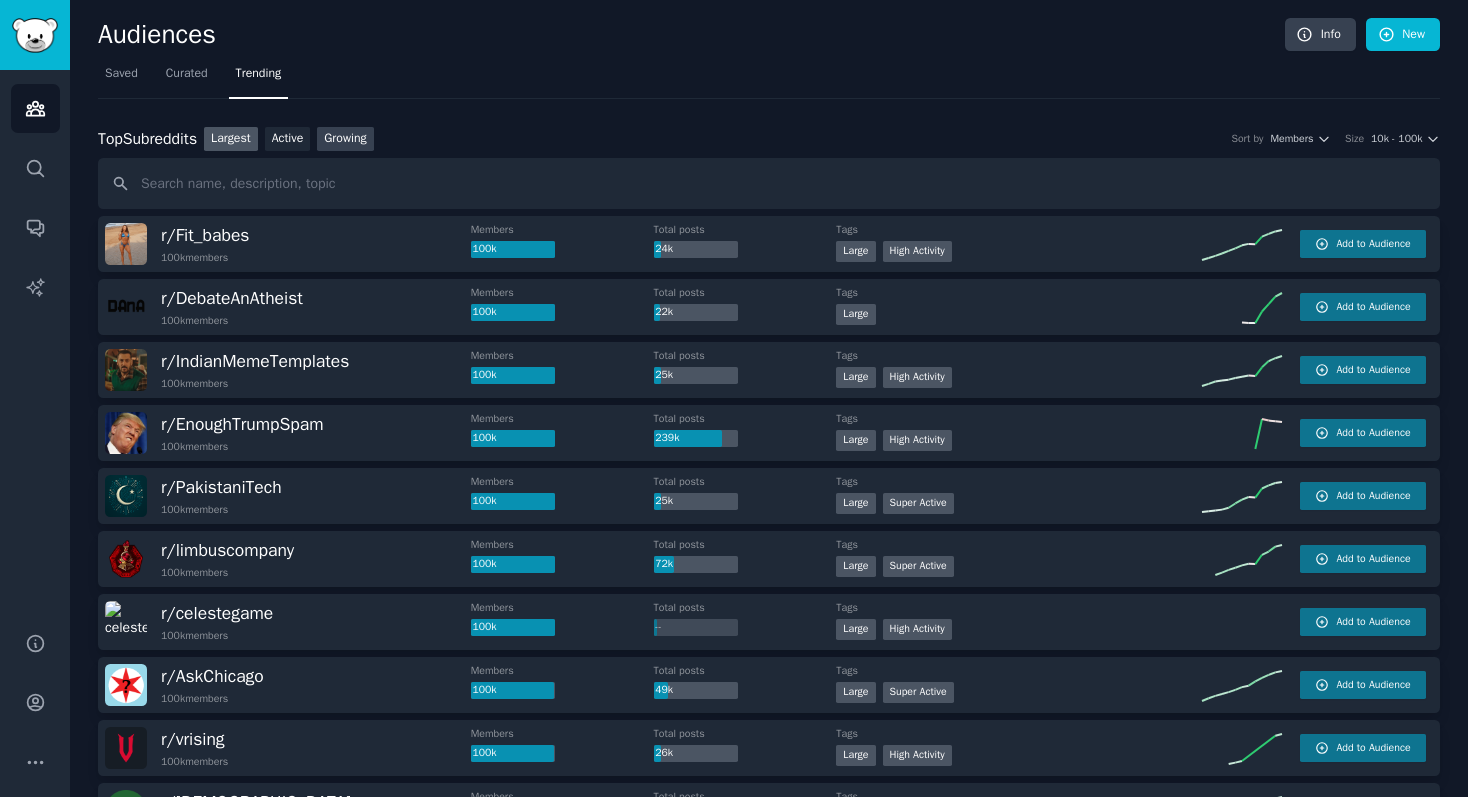 click on "Growing" at bounding box center (345, 139) 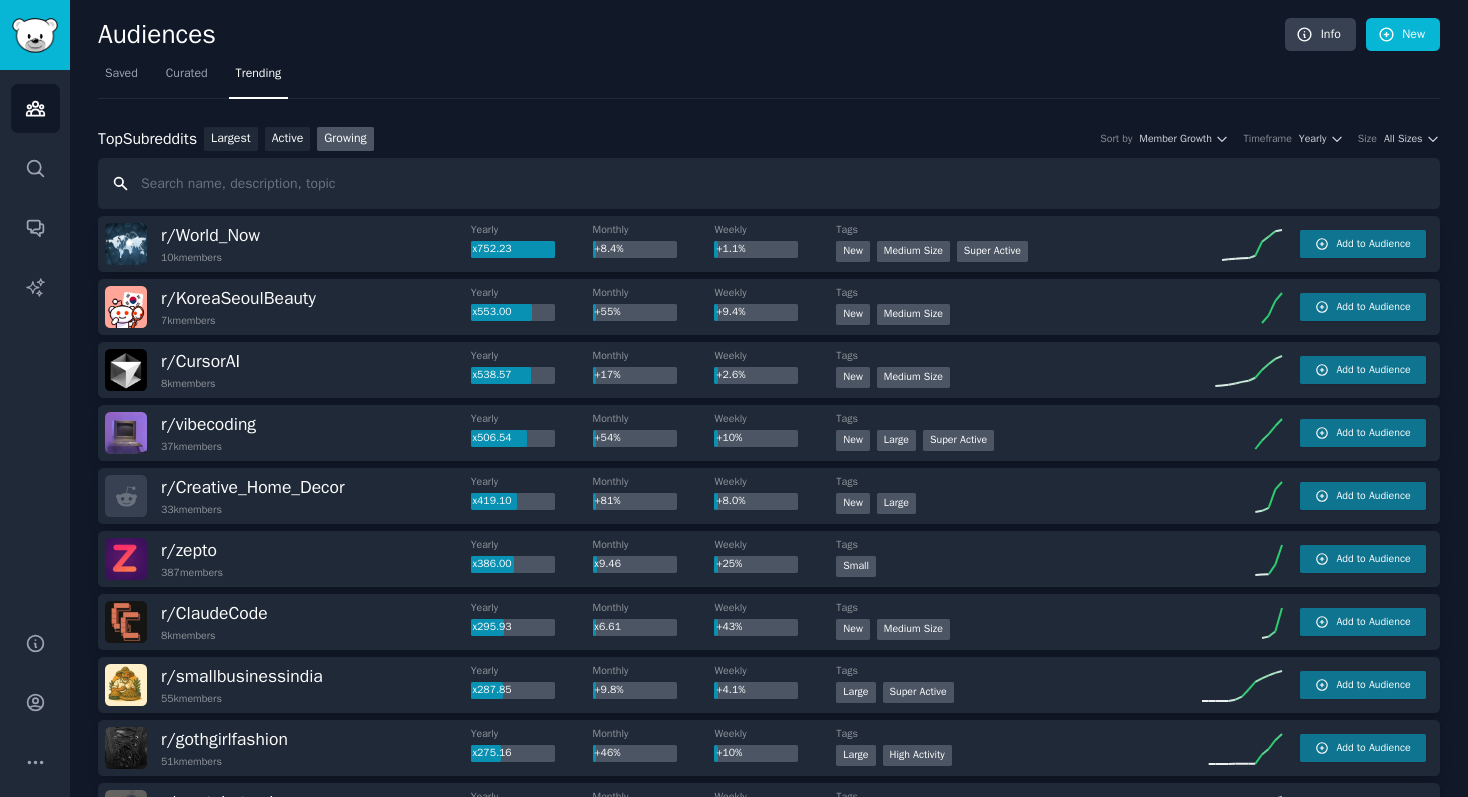 click at bounding box center (769, 183) 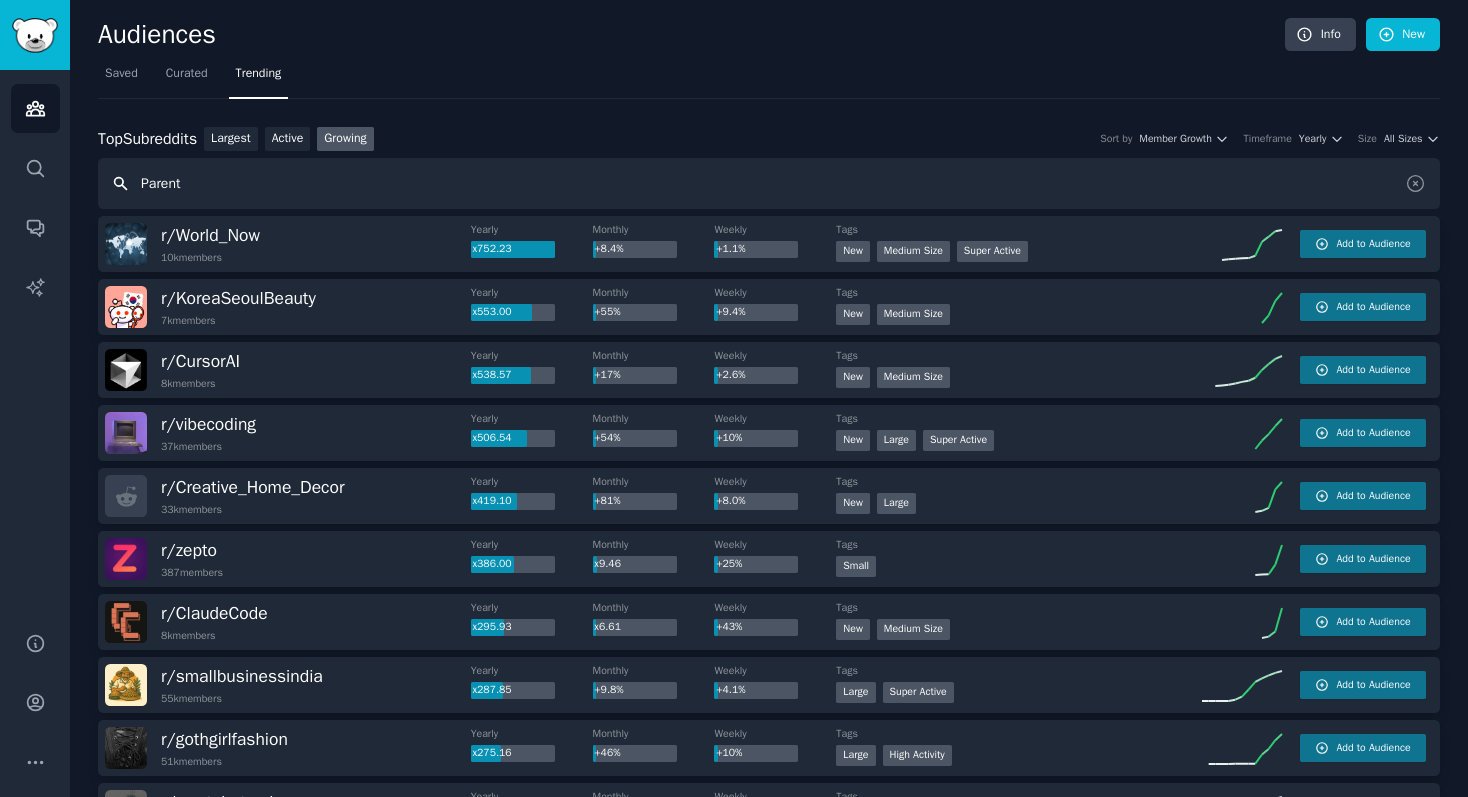 type on "Parent" 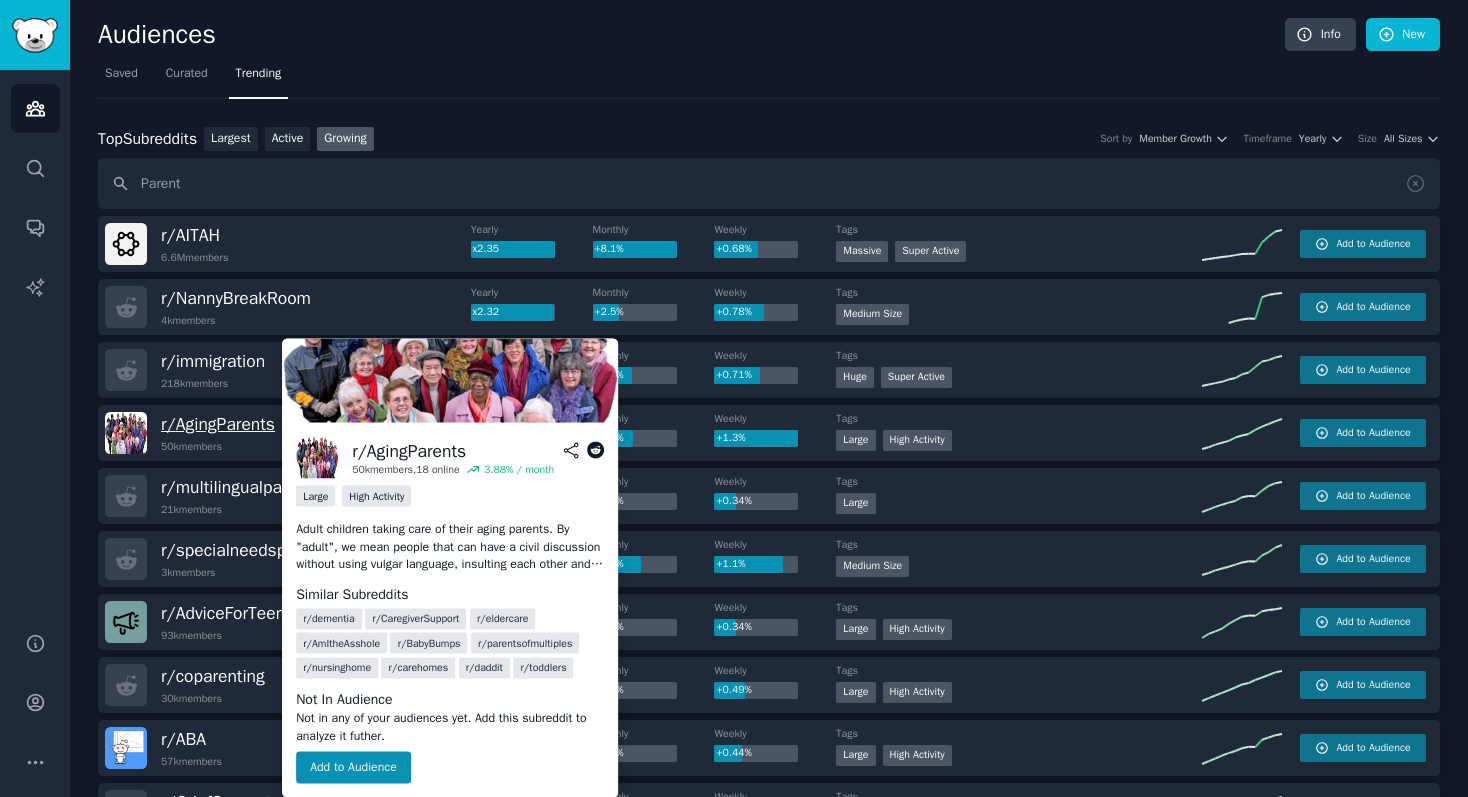 click on "r/ AgingParents" at bounding box center [218, 424] 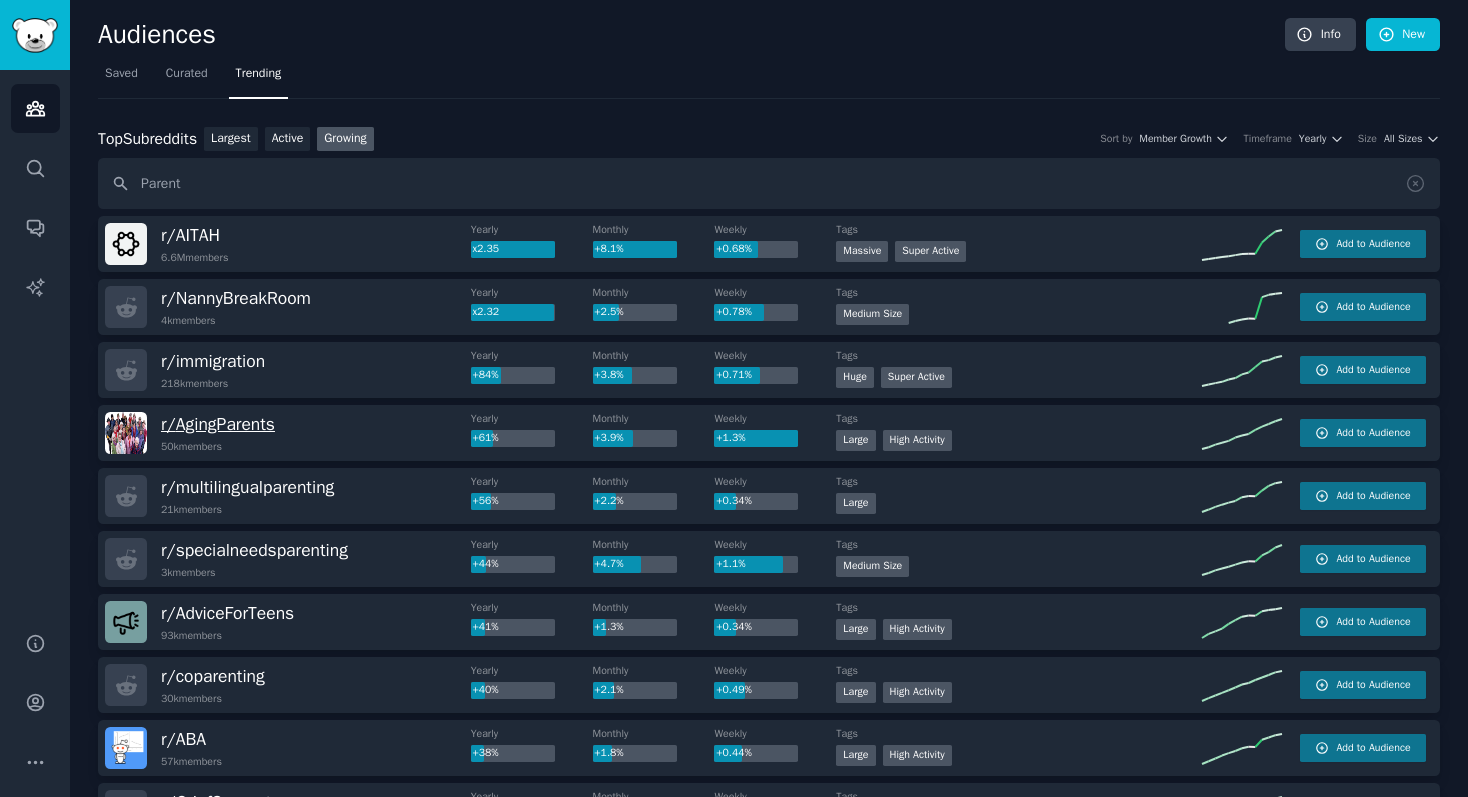 click on "r/ AgingParents" at bounding box center (218, 424) 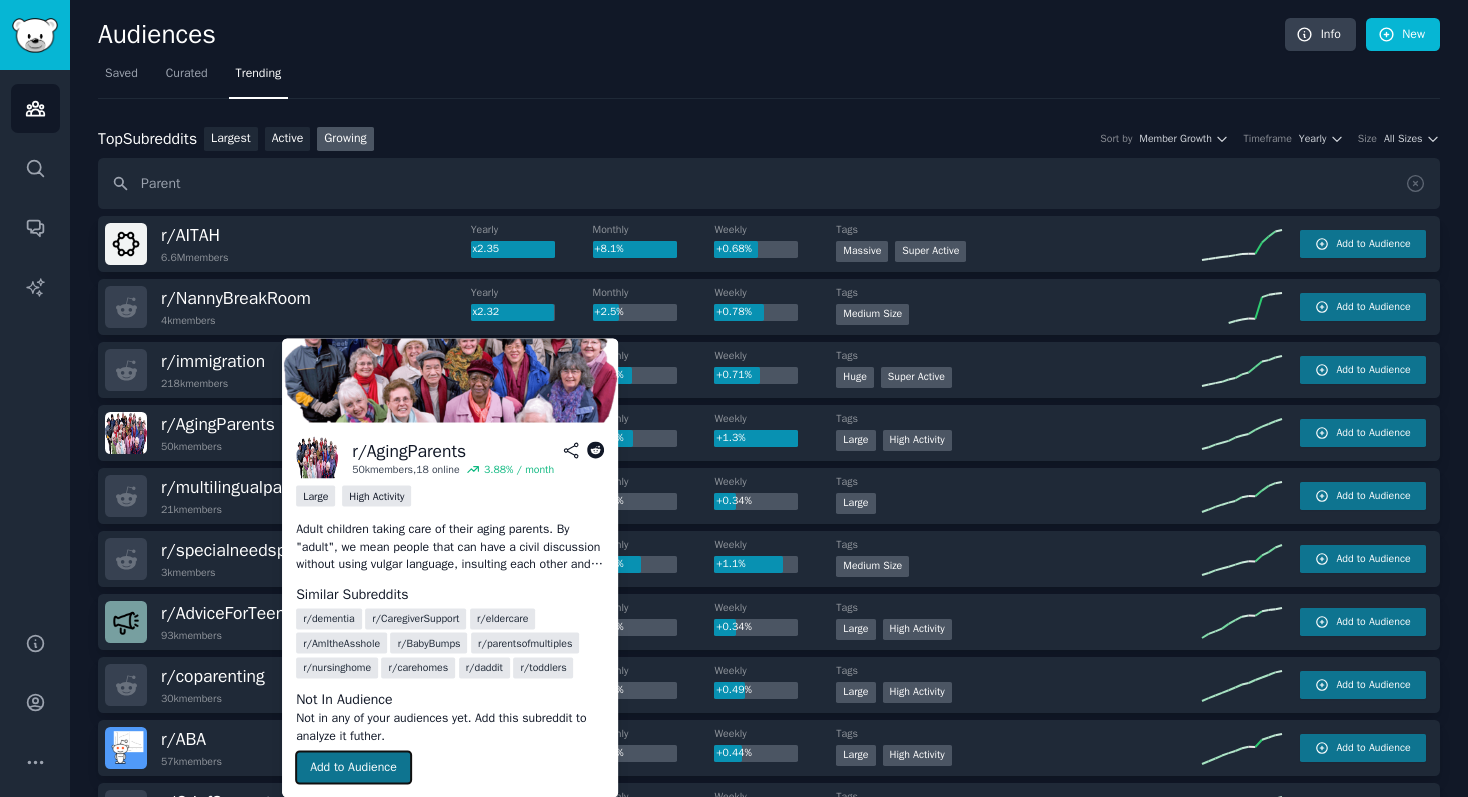 click on "Add to Audience" at bounding box center [353, 768] 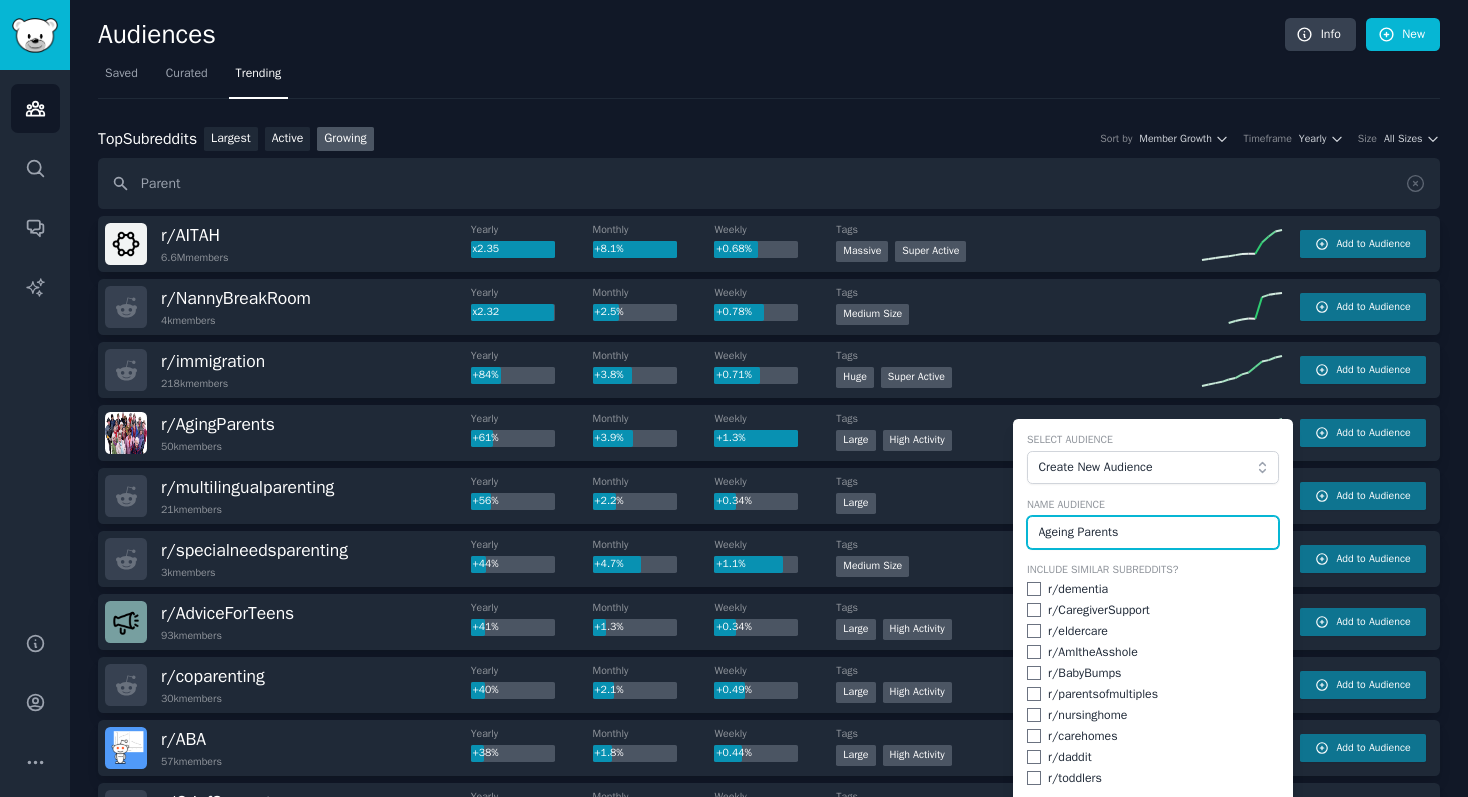type on "Ageing Parents" 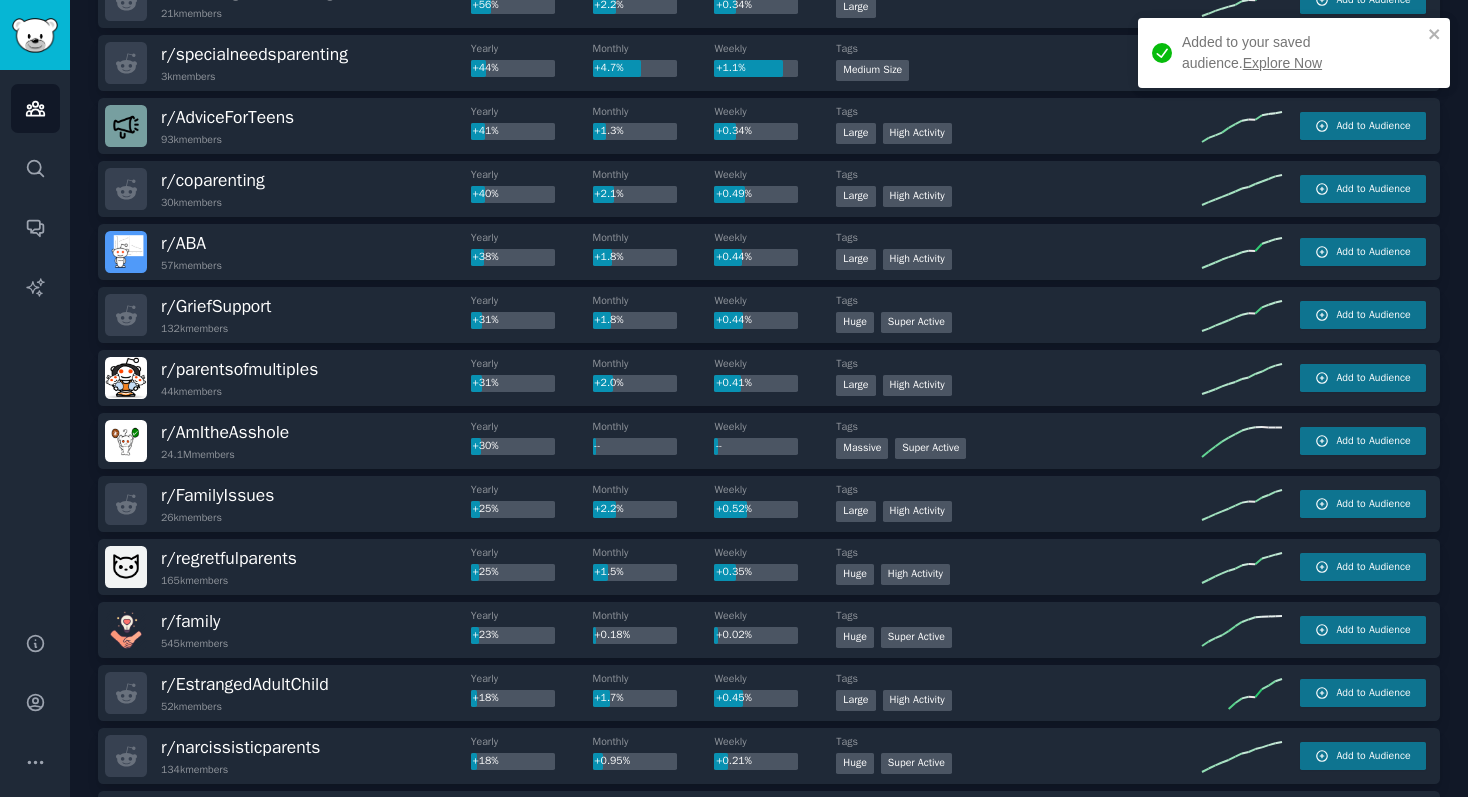 scroll, scrollTop: 0, scrollLeft: 0, axis: both 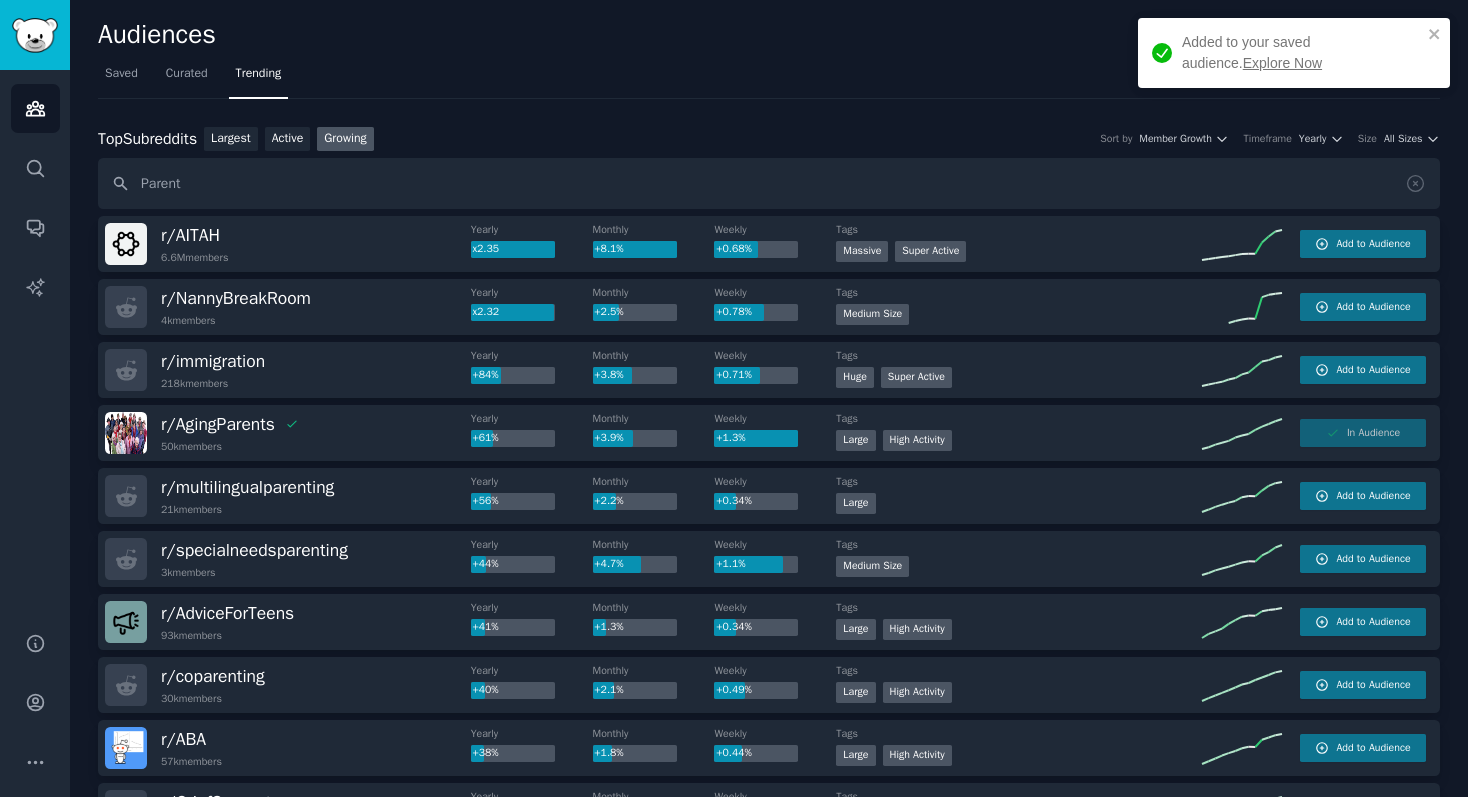 click on "Explore Now" at bounding box center [1282, 63] 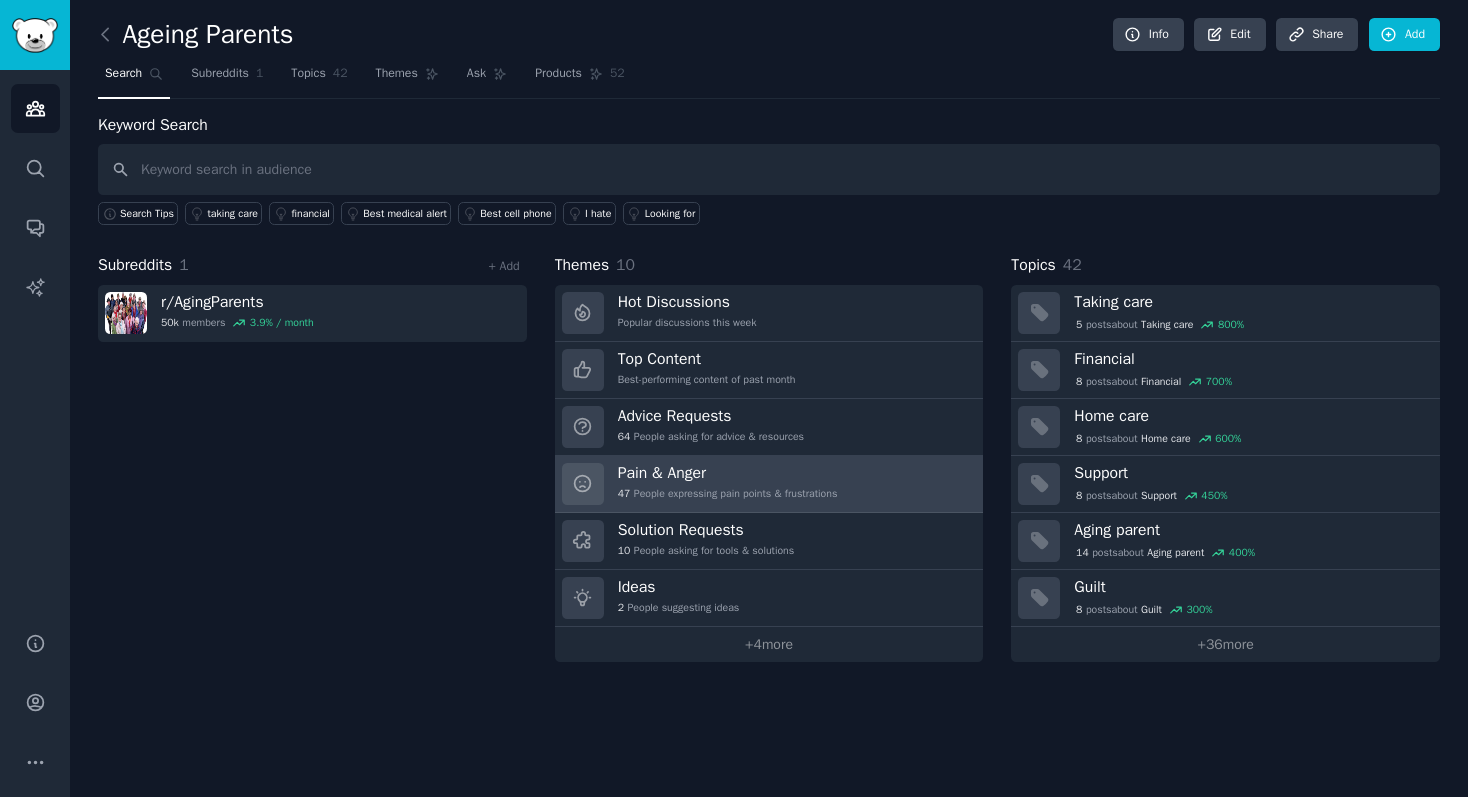 click on "Pain & Anger" at bounding box center (728, 473) 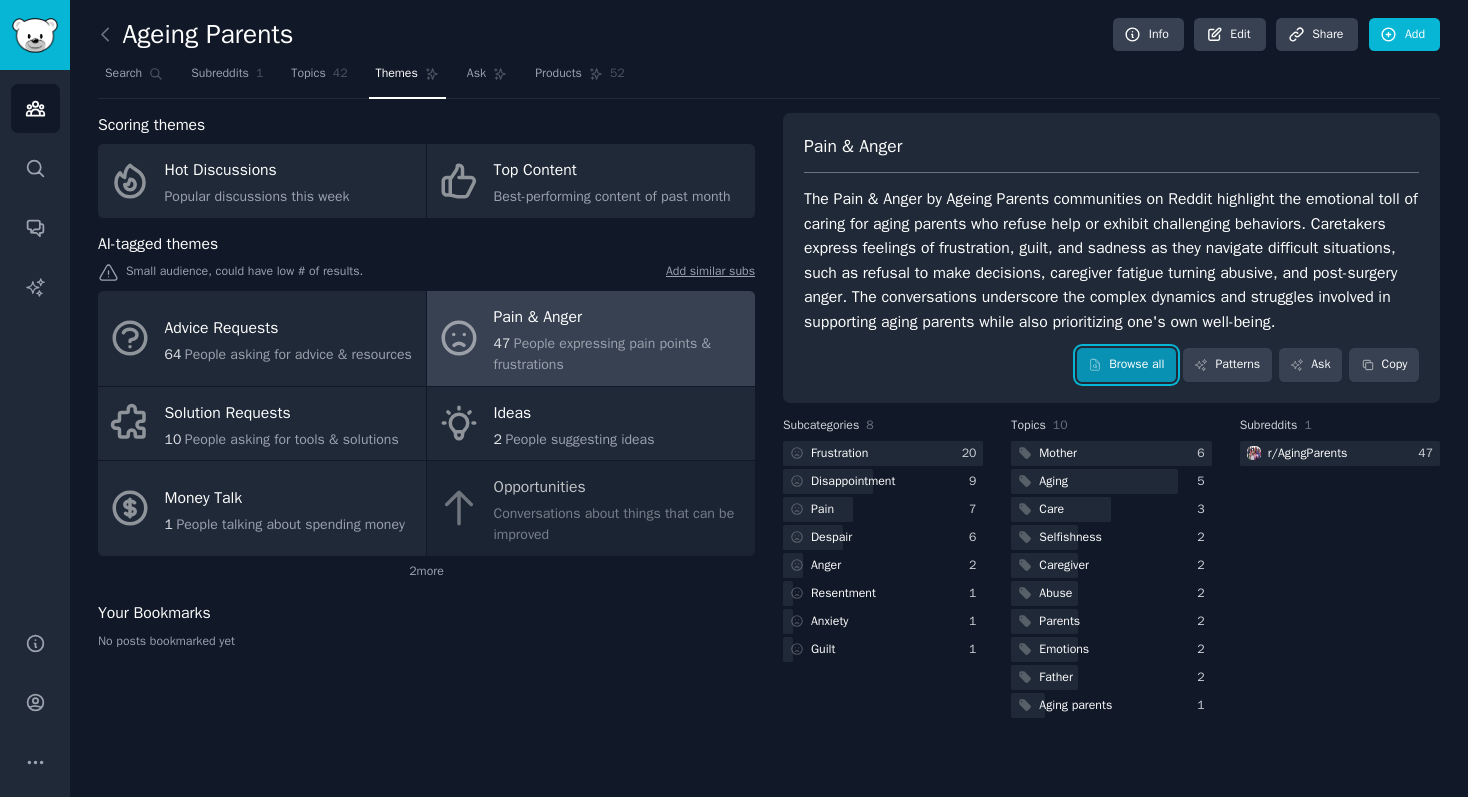 click on "Browse all" at bounding box center (1126, 365) 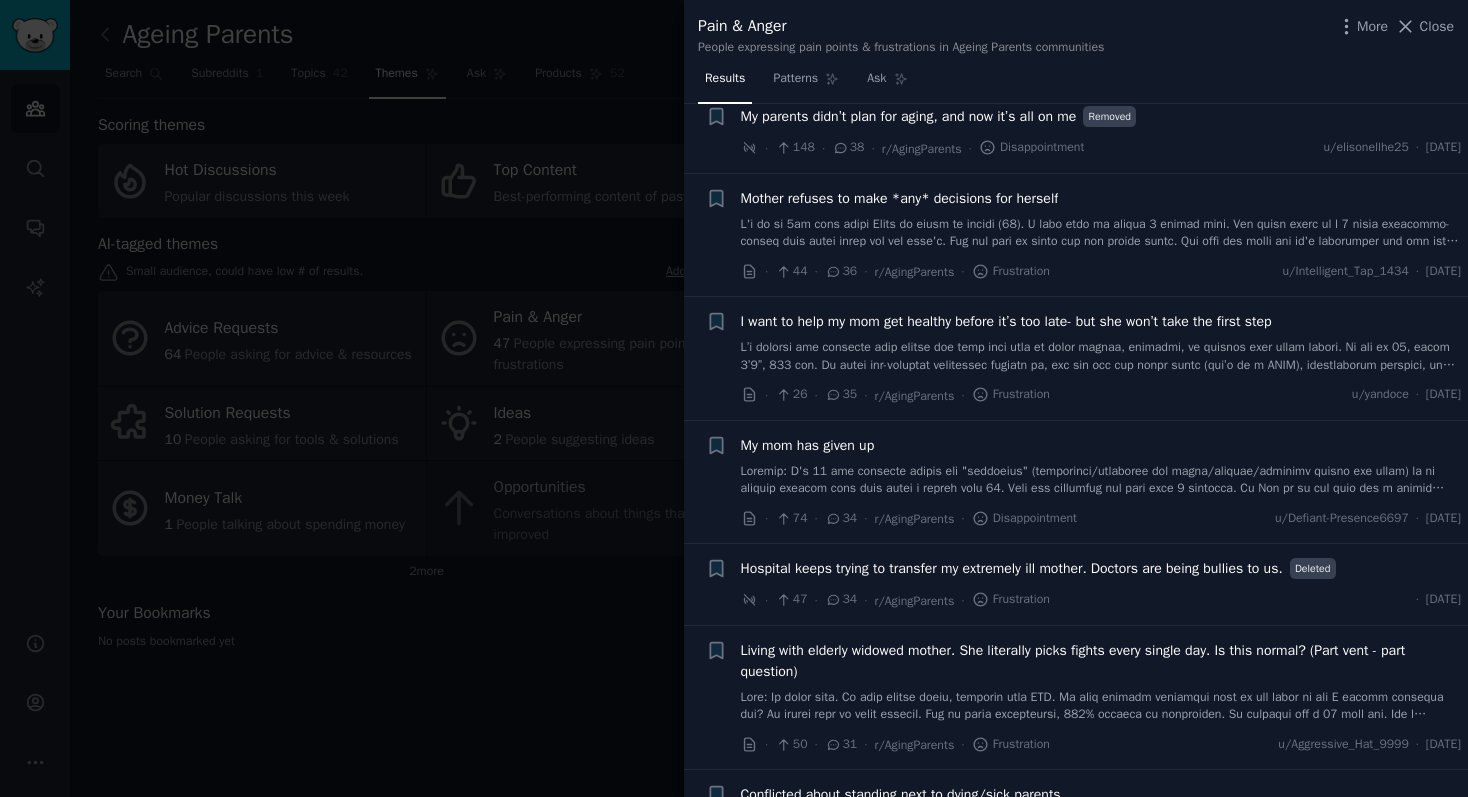 scroll, scrollTop: 1863, scrollLeft: 0, axis: vertical 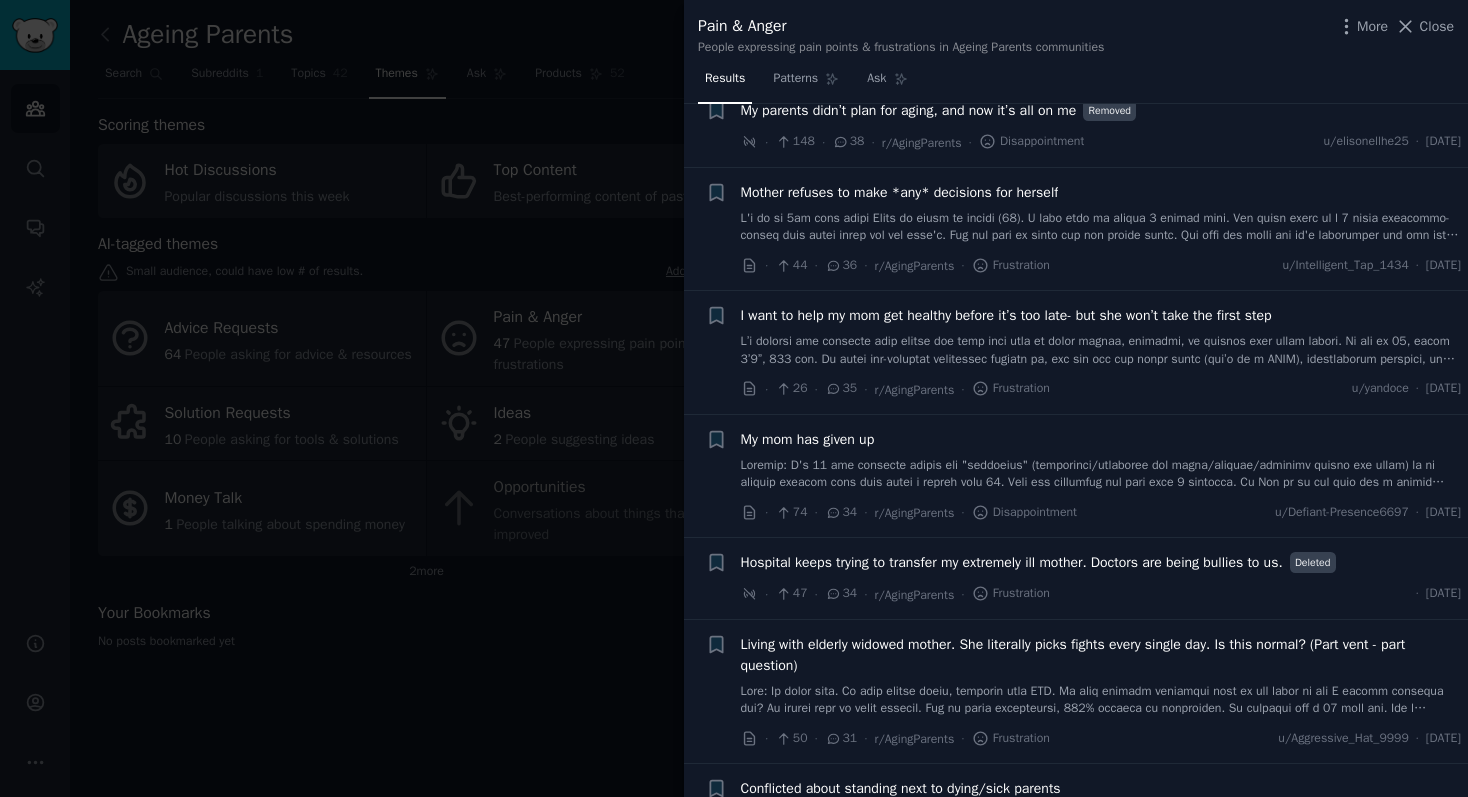 click at bounding box center (734, 398) 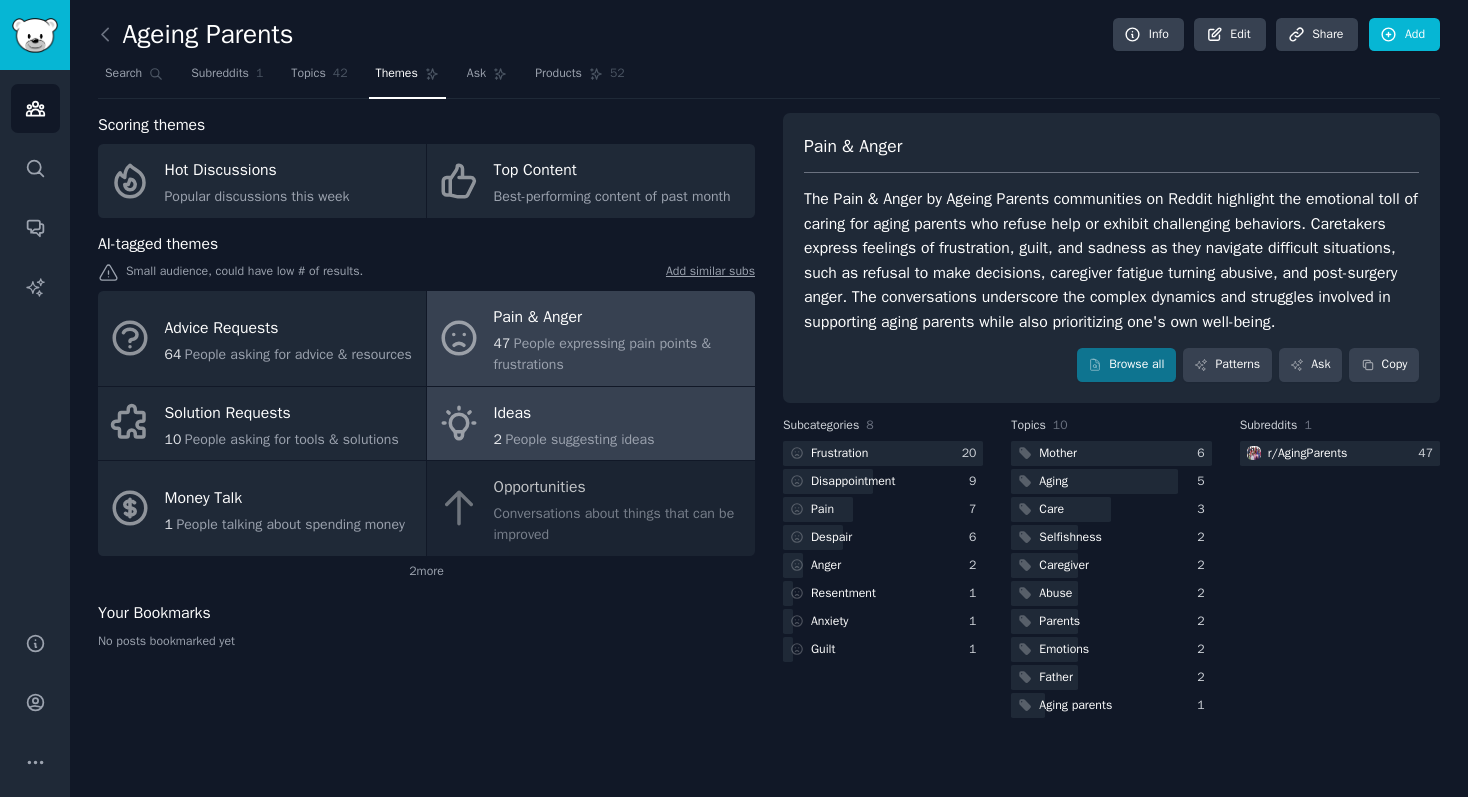 click on "Ideas" at bounding box center [574, 413] 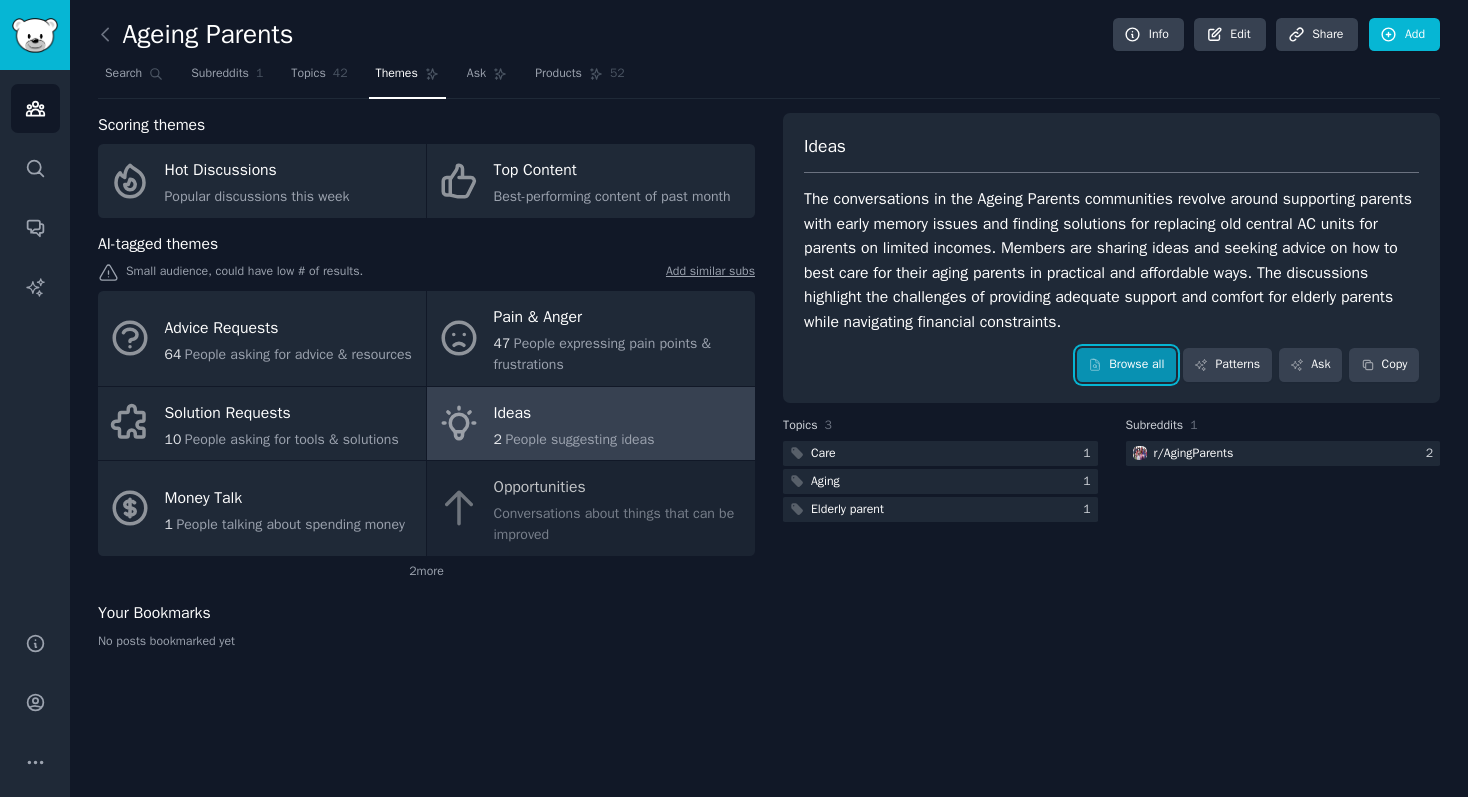click on "Browse all" at bounding box center [1126, 365] 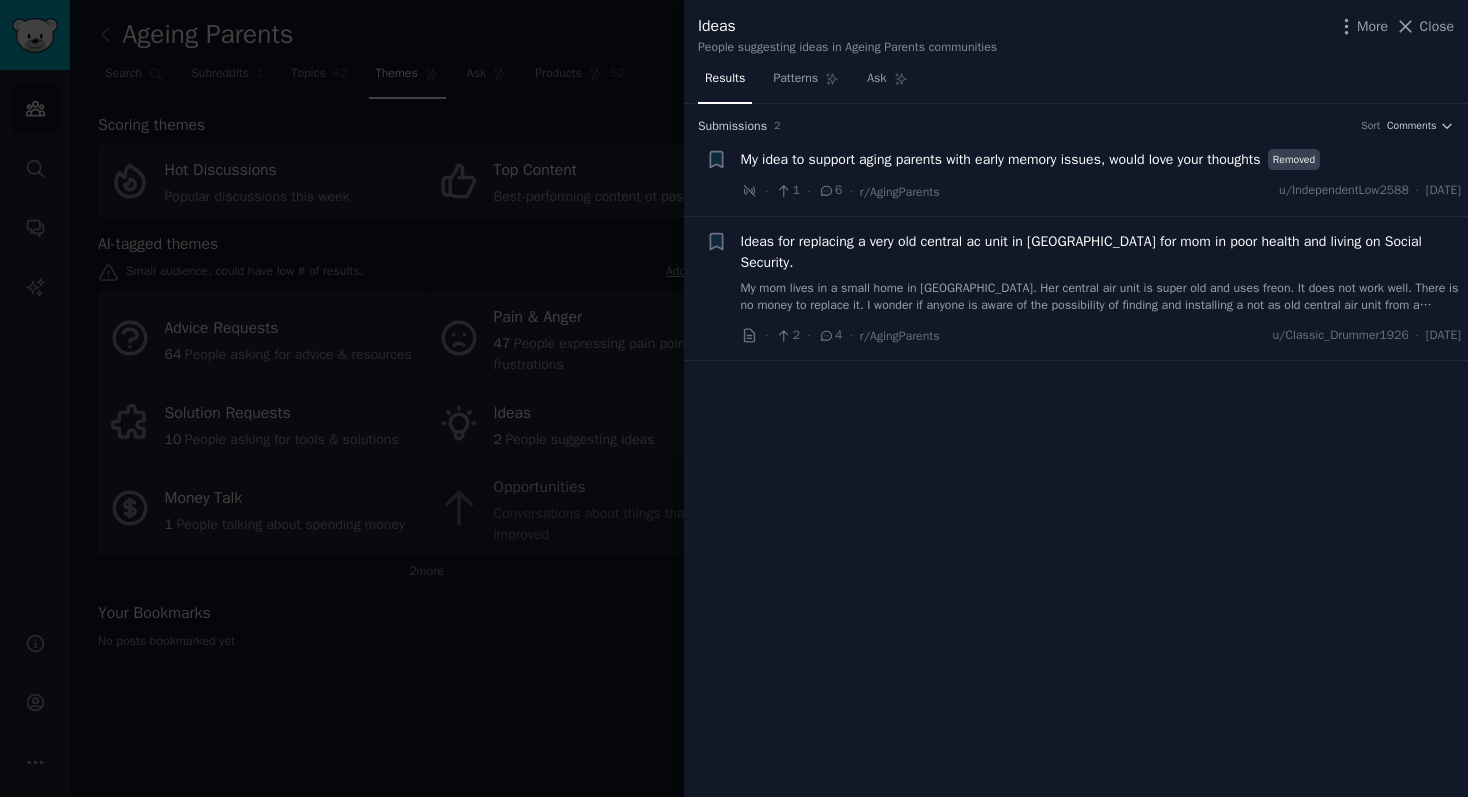 click on "My idea to support aging parents with early memory issues, would love your thoughts" at bounding box center [1001, 159] 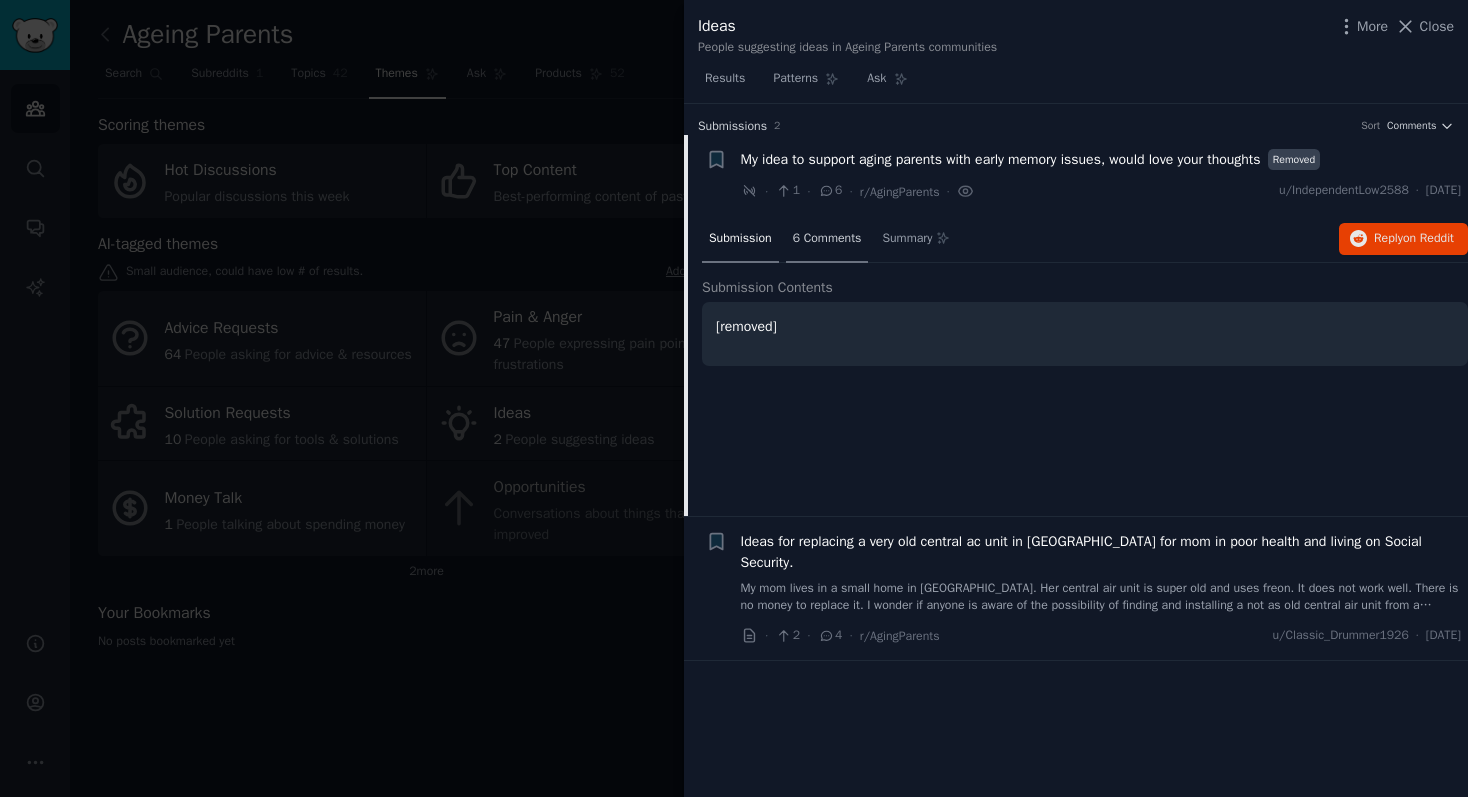 click on "6 Comments" at bounding box center [827, 240] 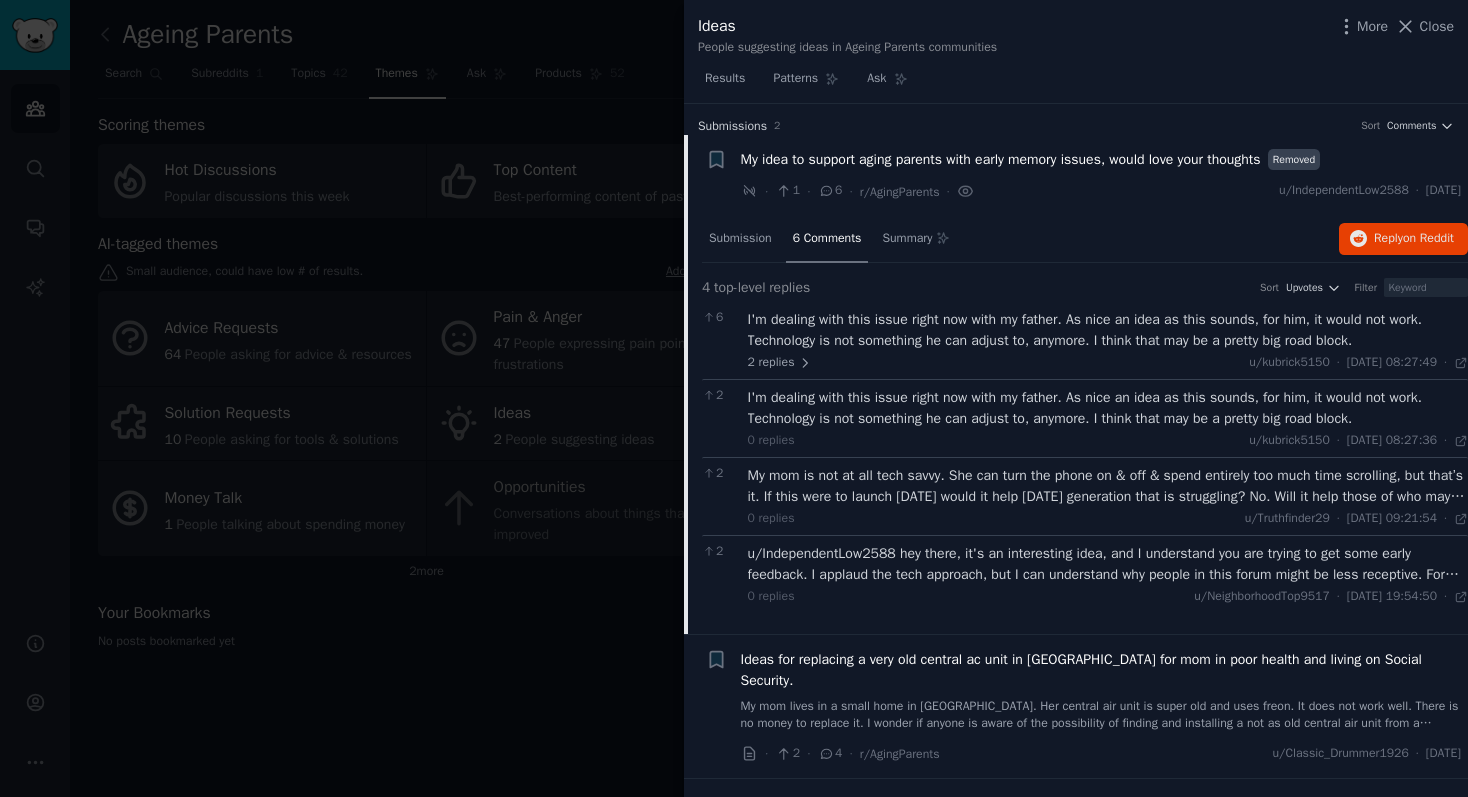 click at bounding box center [734, 398] 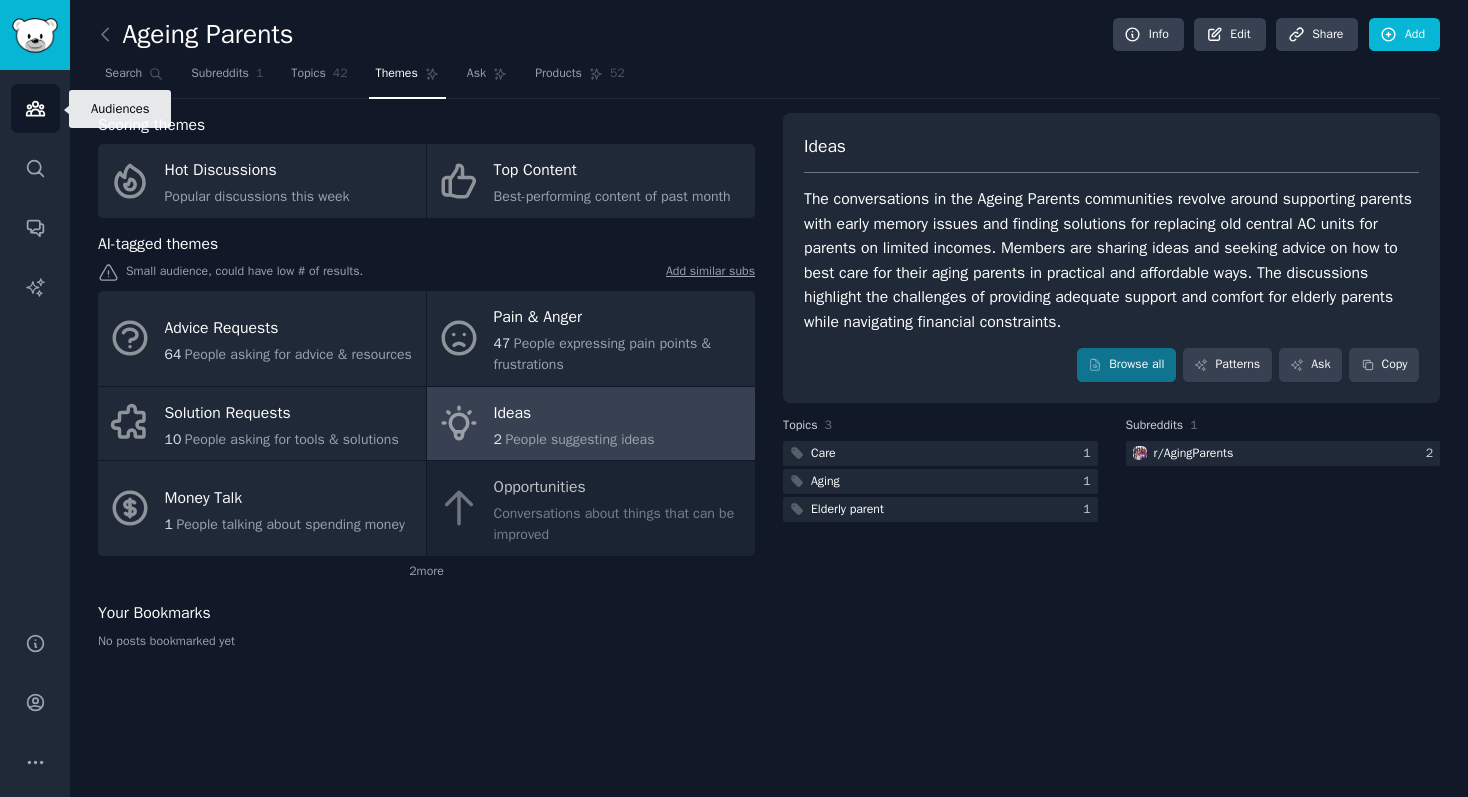 click 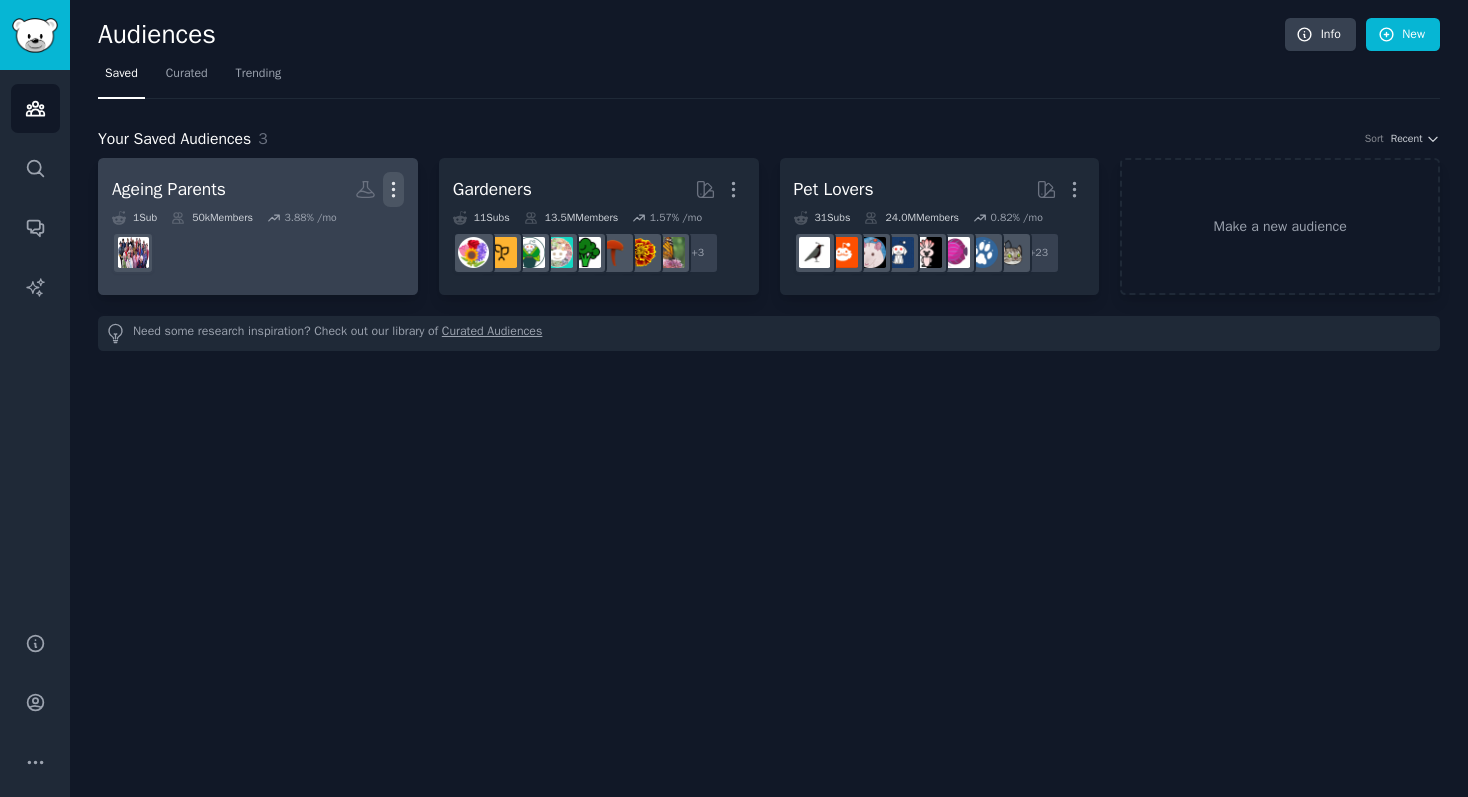 click 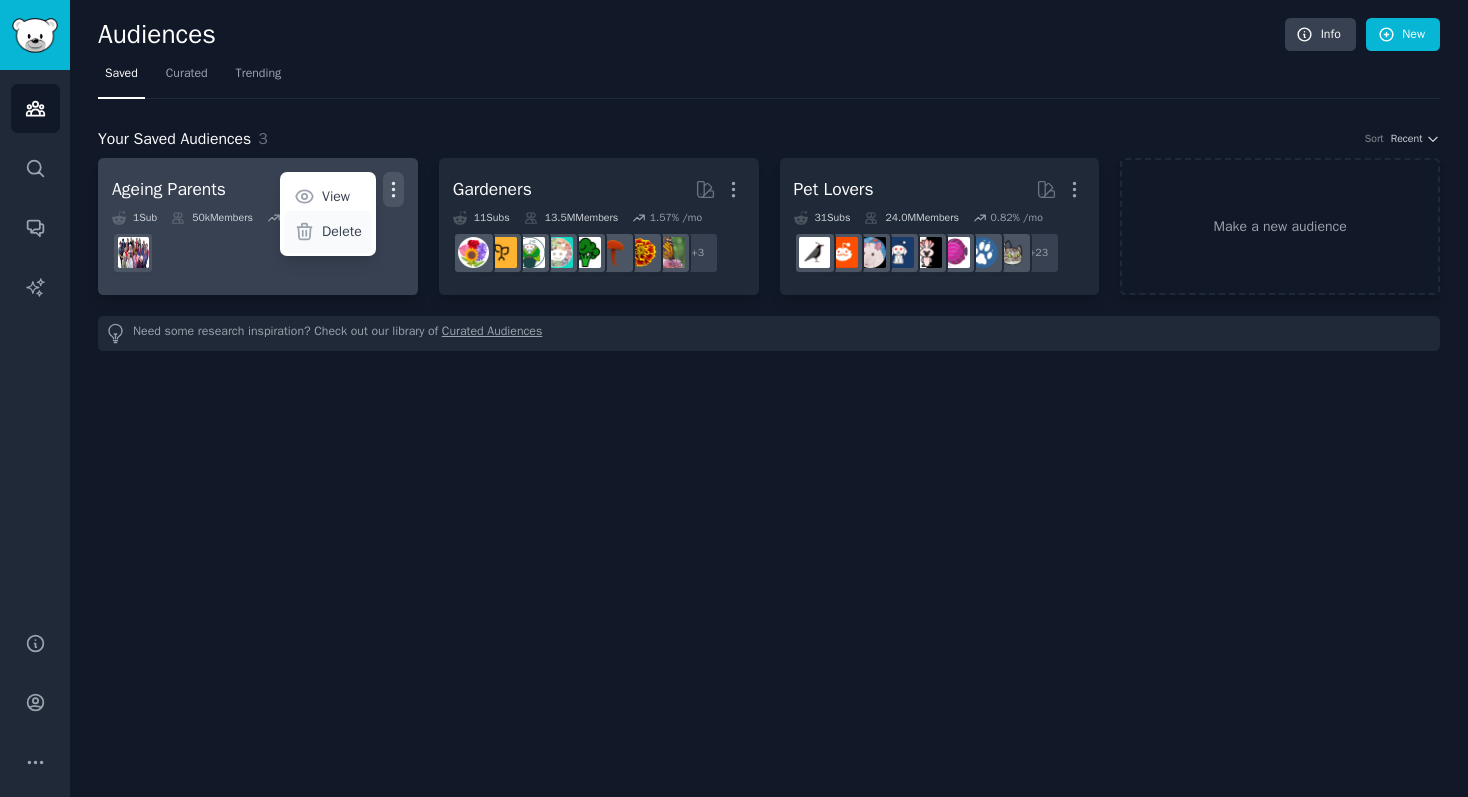 click on "Delete" at bounding box center (328, 232) 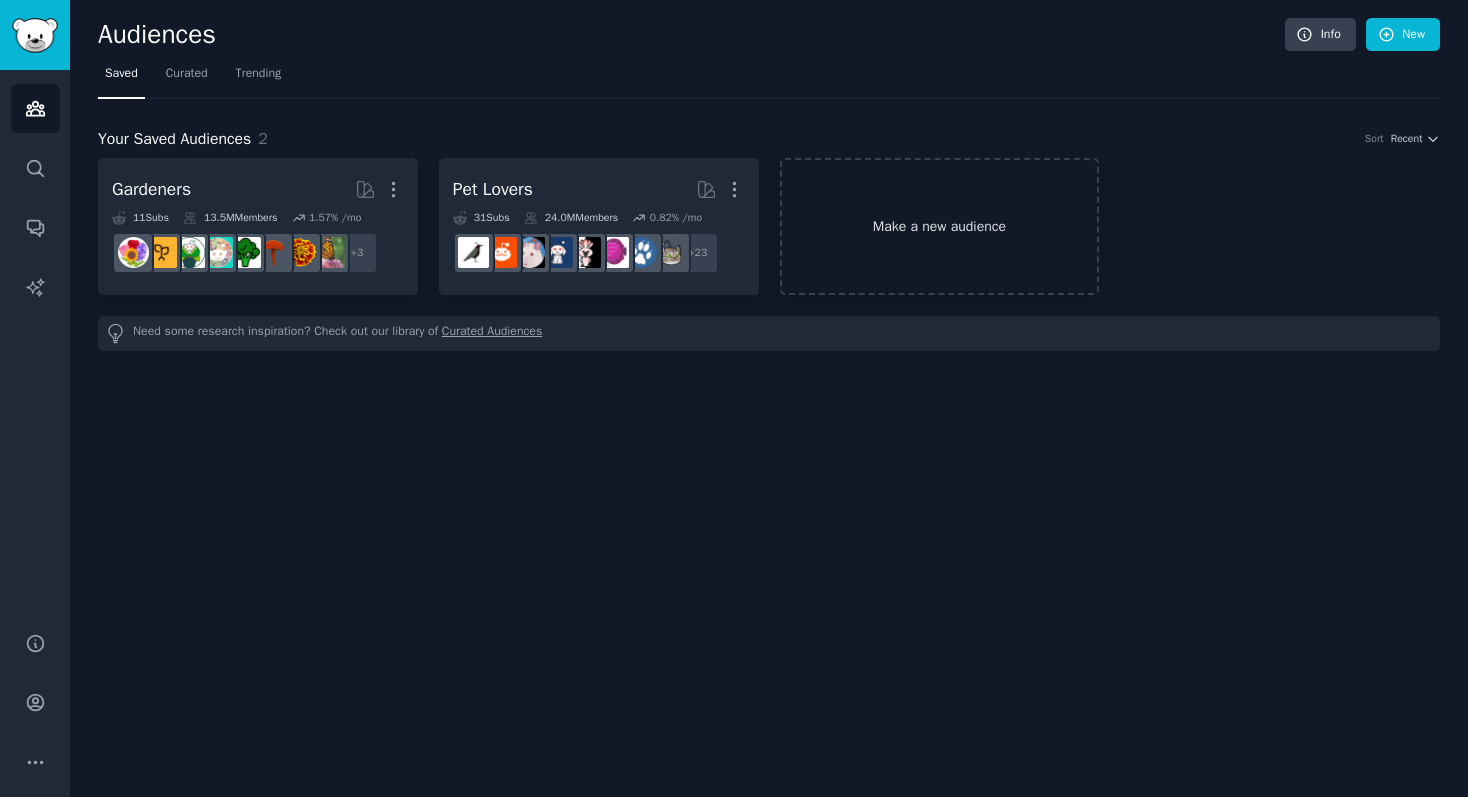 click on "Make a new audience" at bounding box center [940, 226] 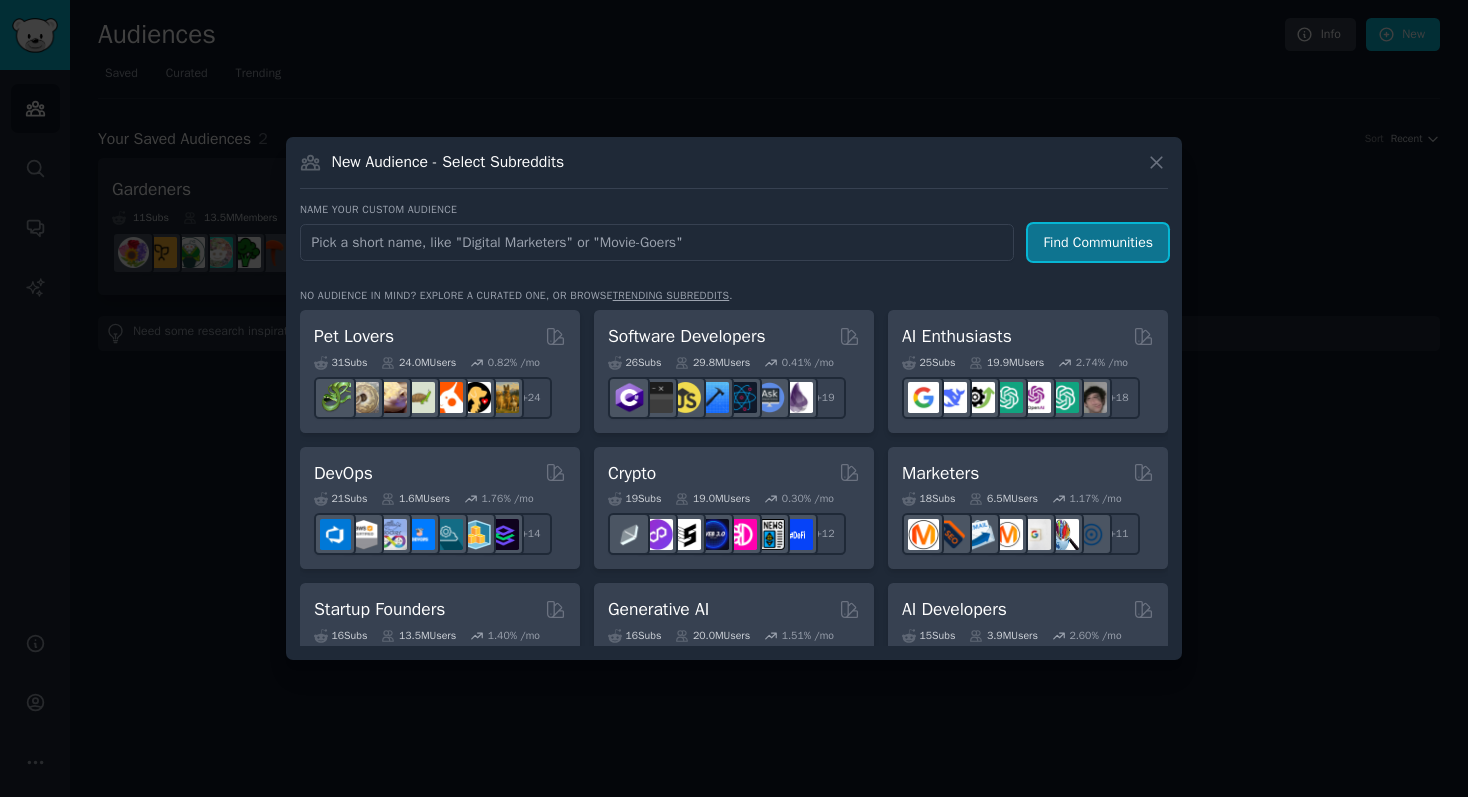 click on "Find Communities" at bounding box center [1098, 242] 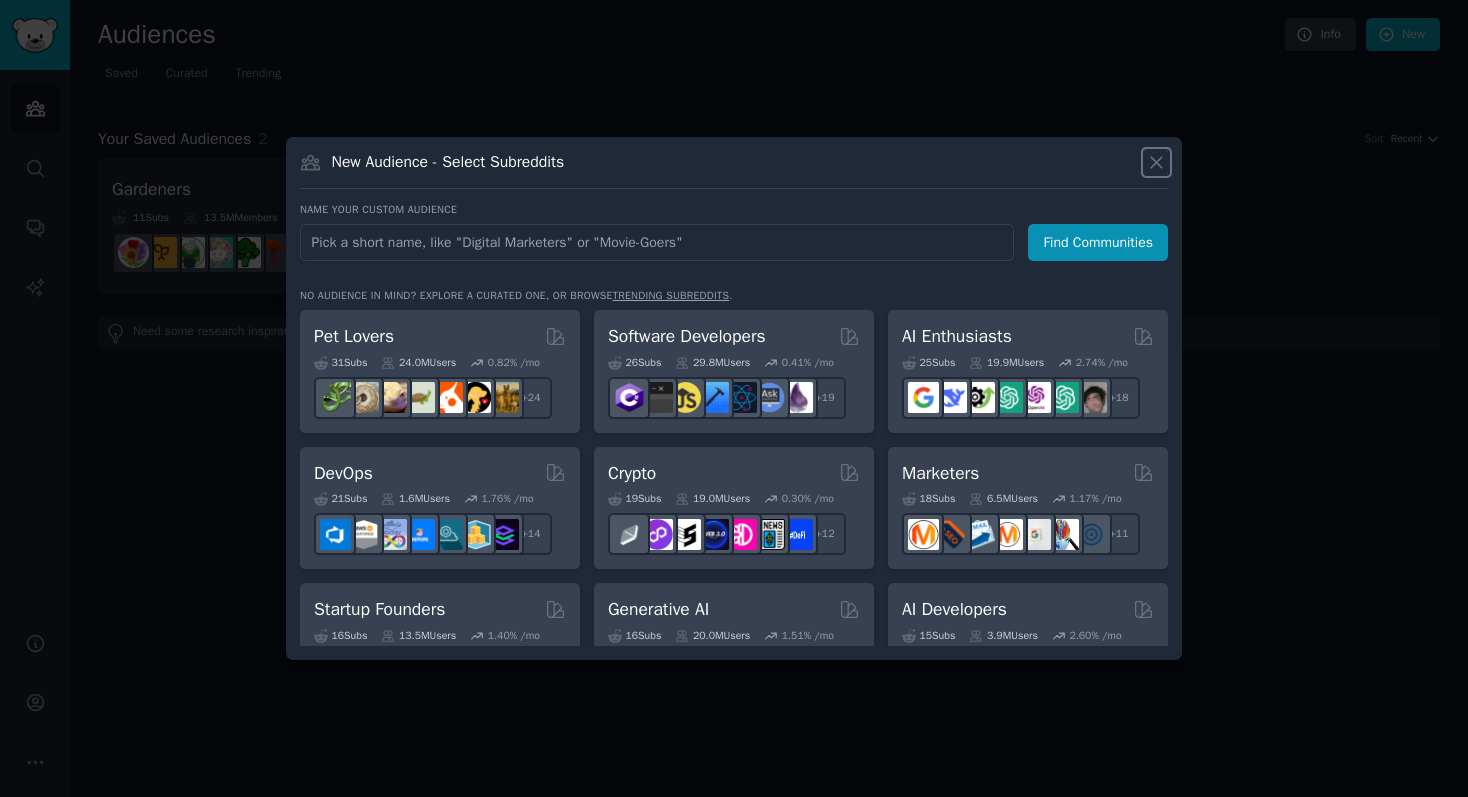 click 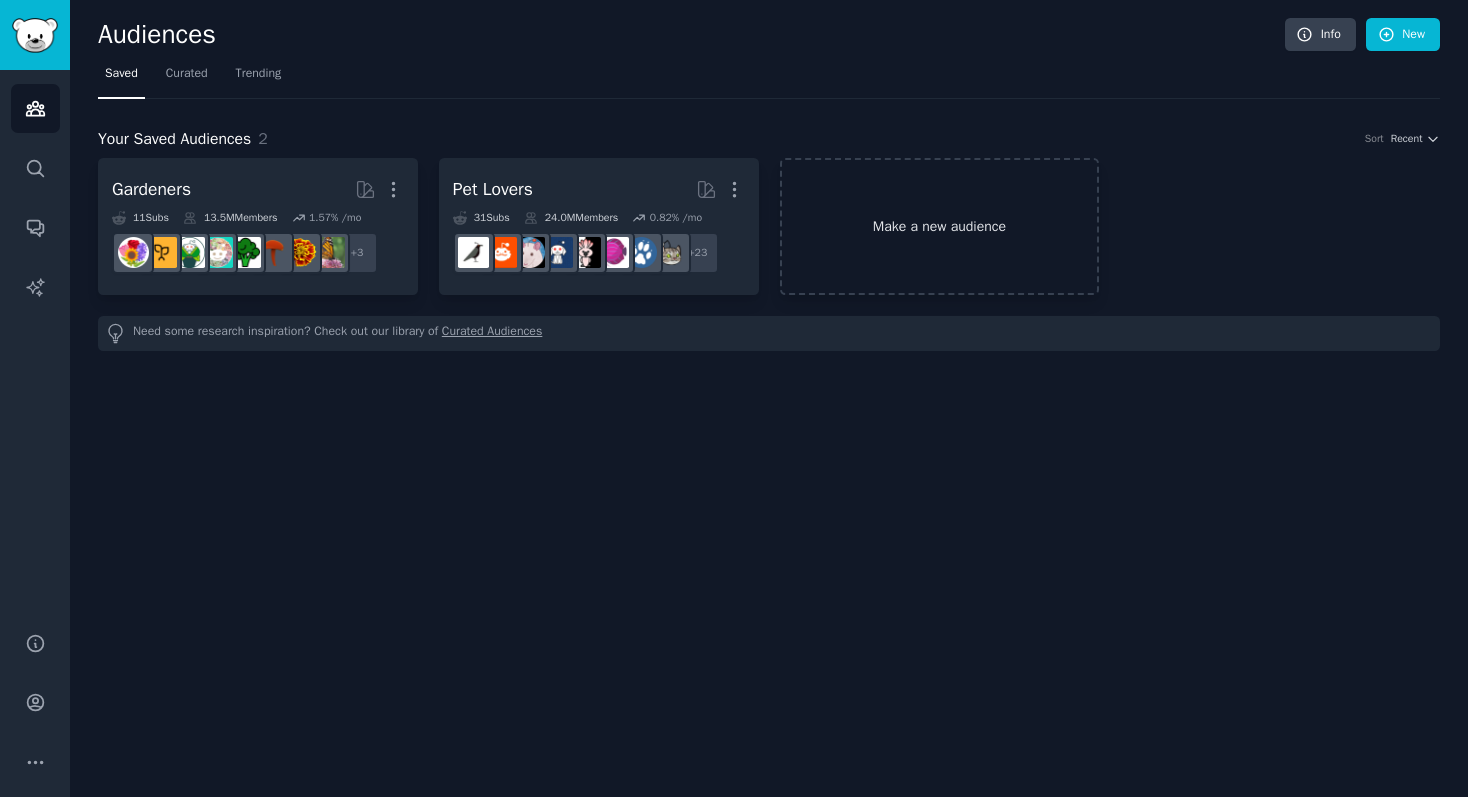 click on "Make a new audience" at bounding box center [940, 226] 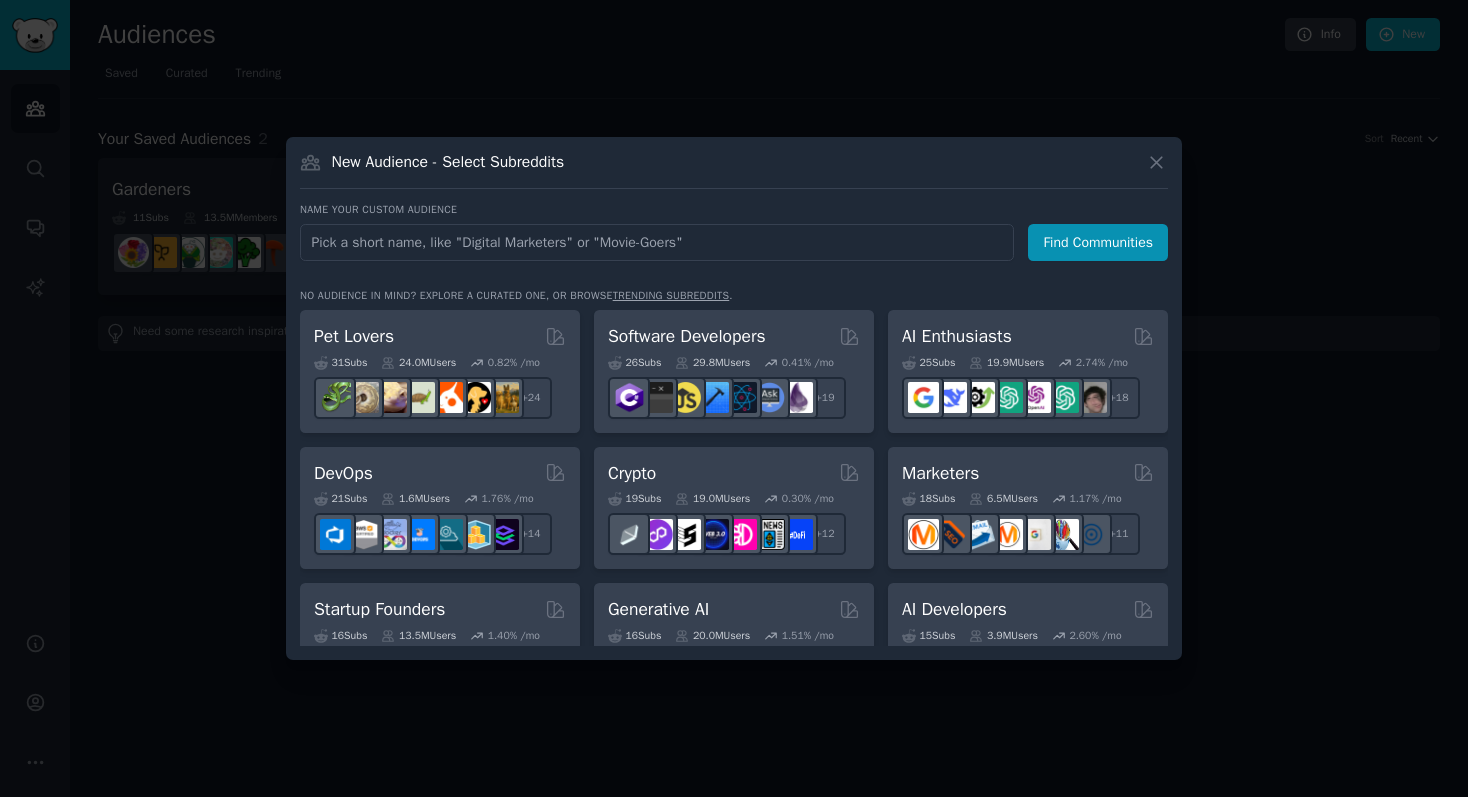 click at bounding box center (657, 242) 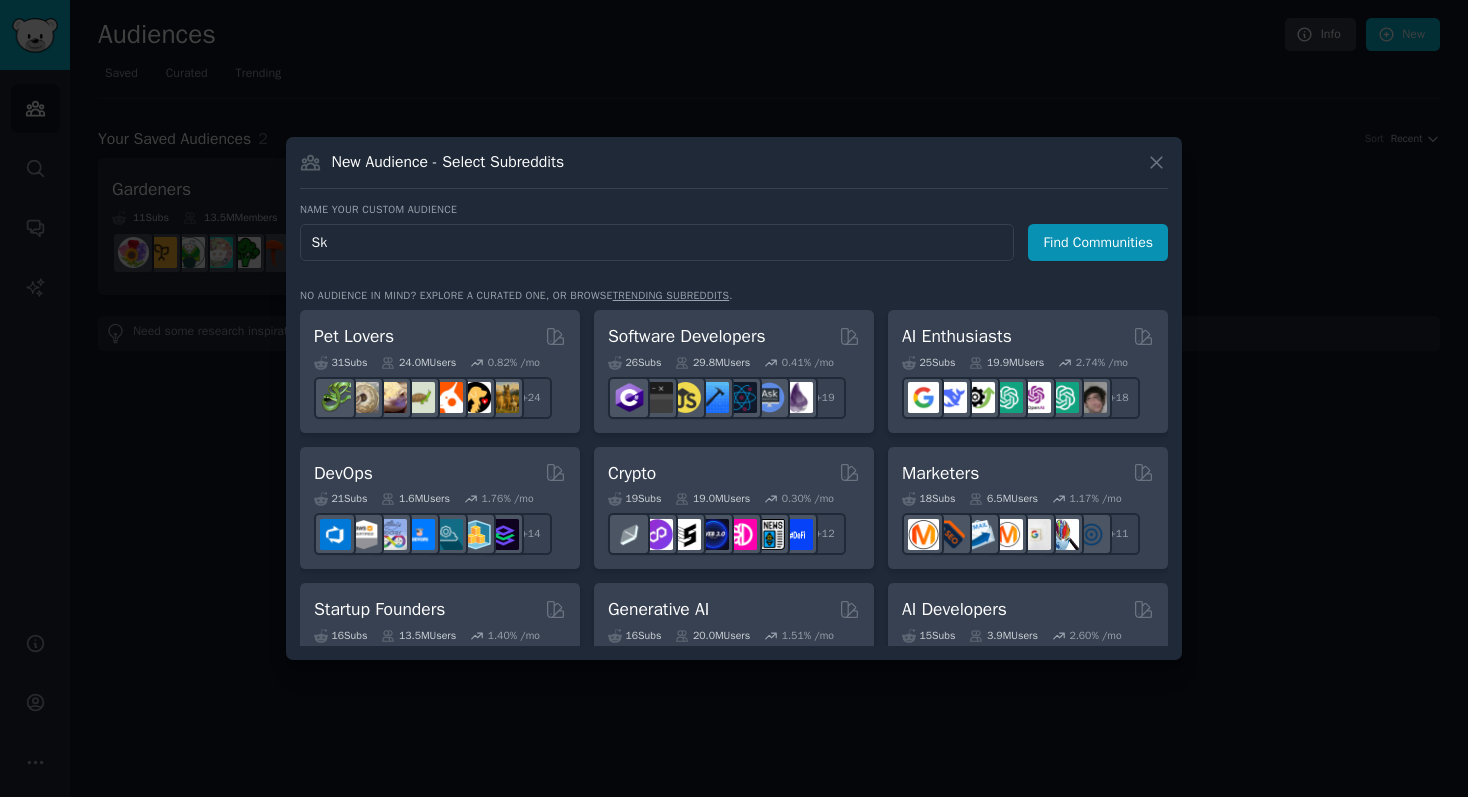 type on "S" 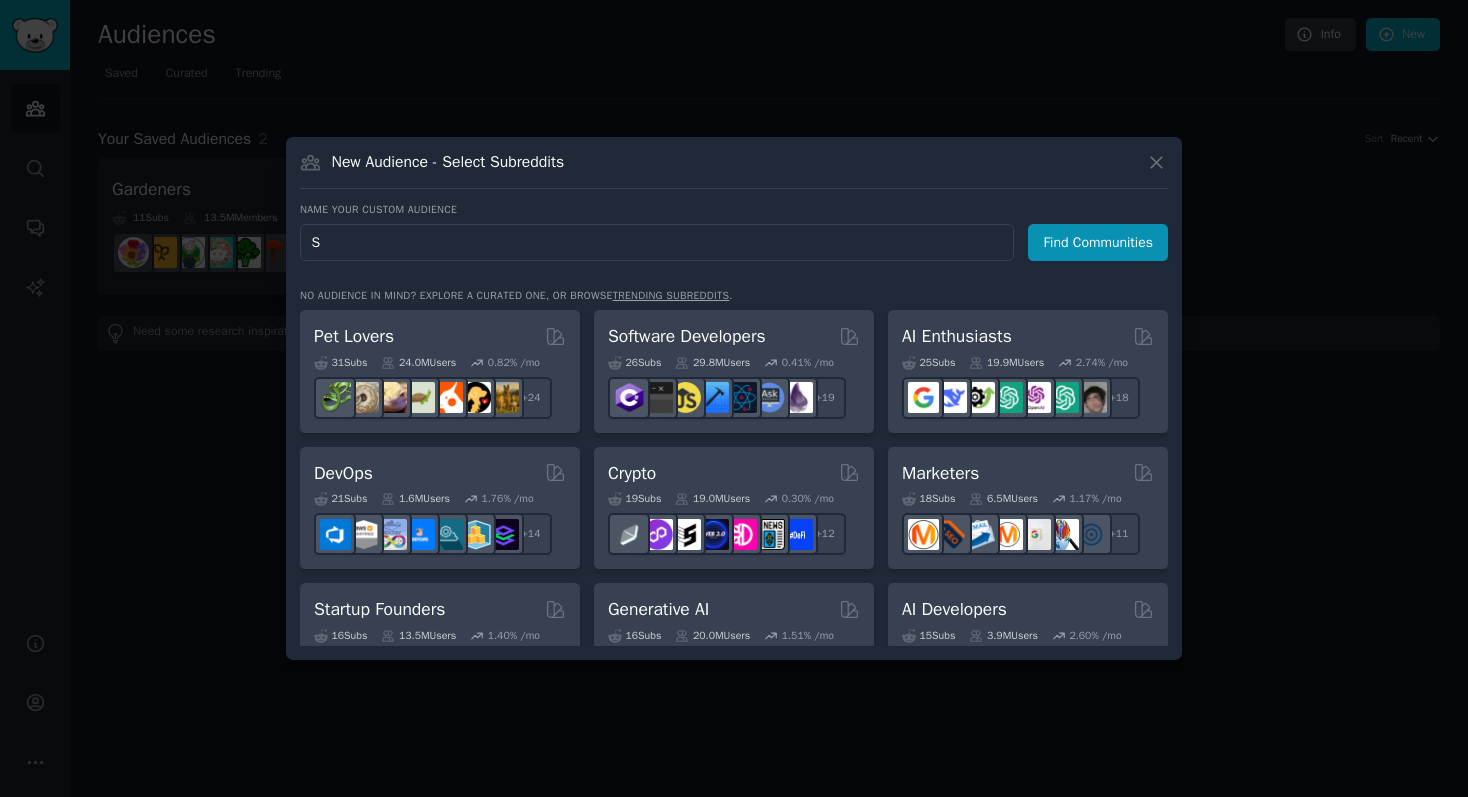 type 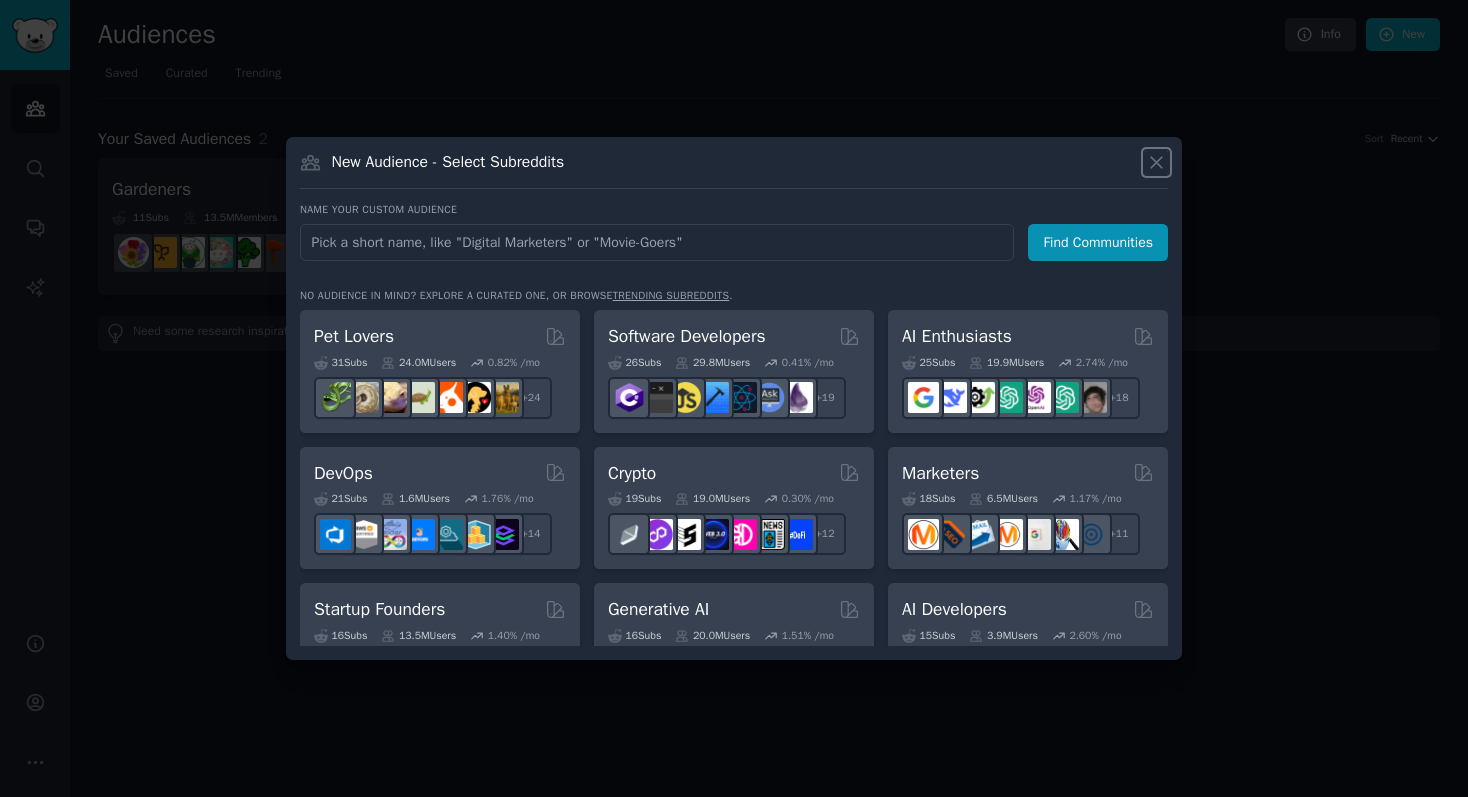 click 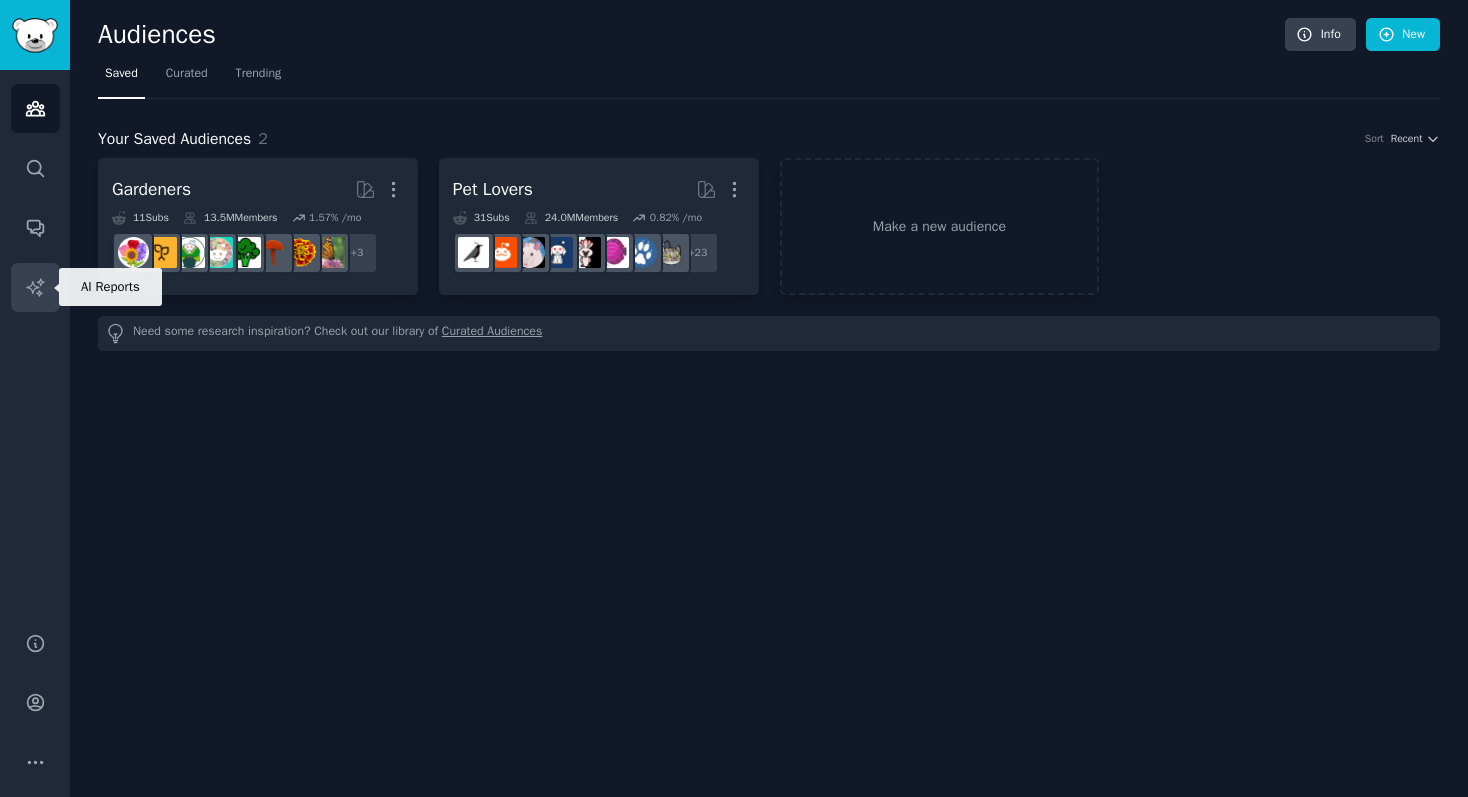 click on "AI Reports" at bounding box center [35, 287] 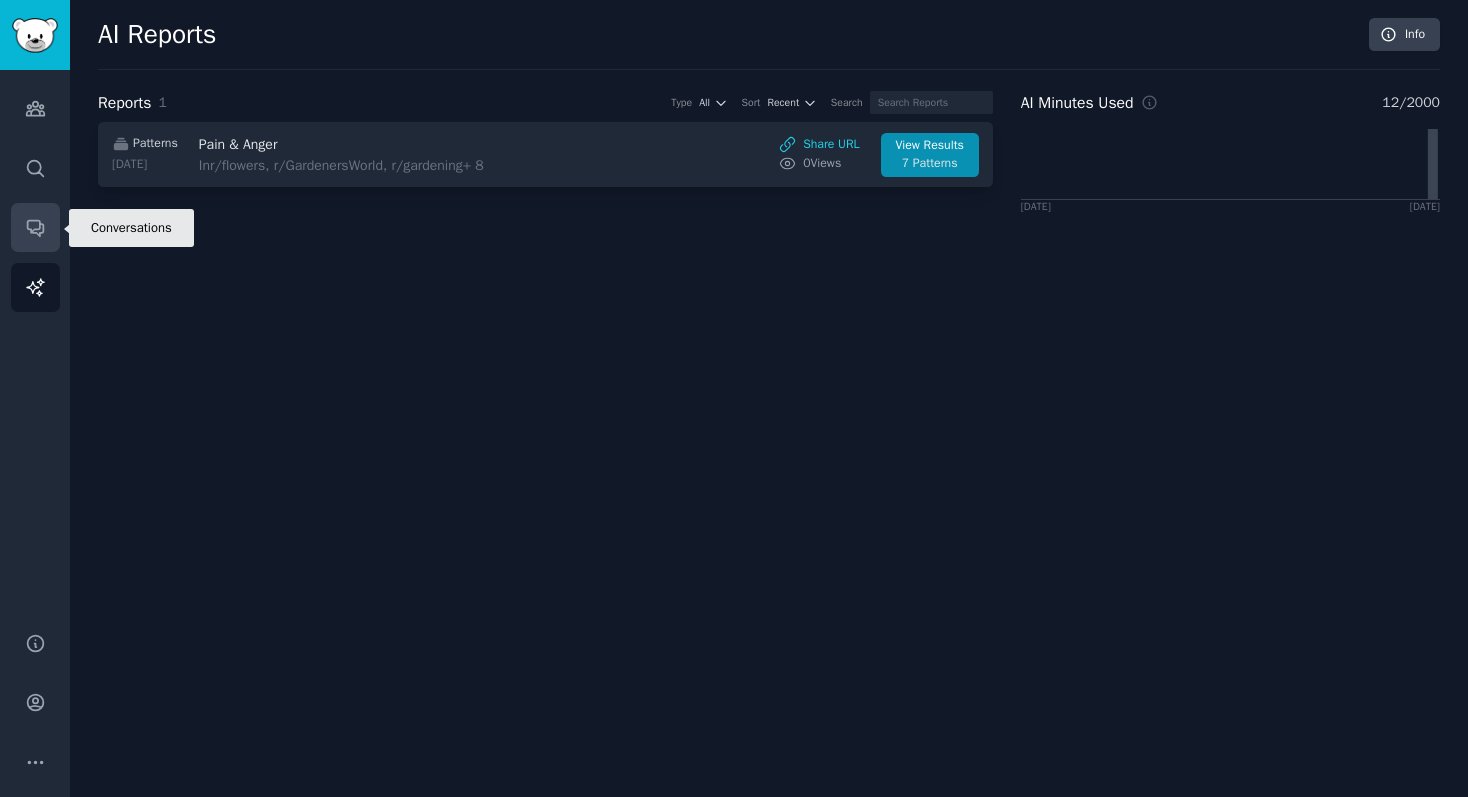 click 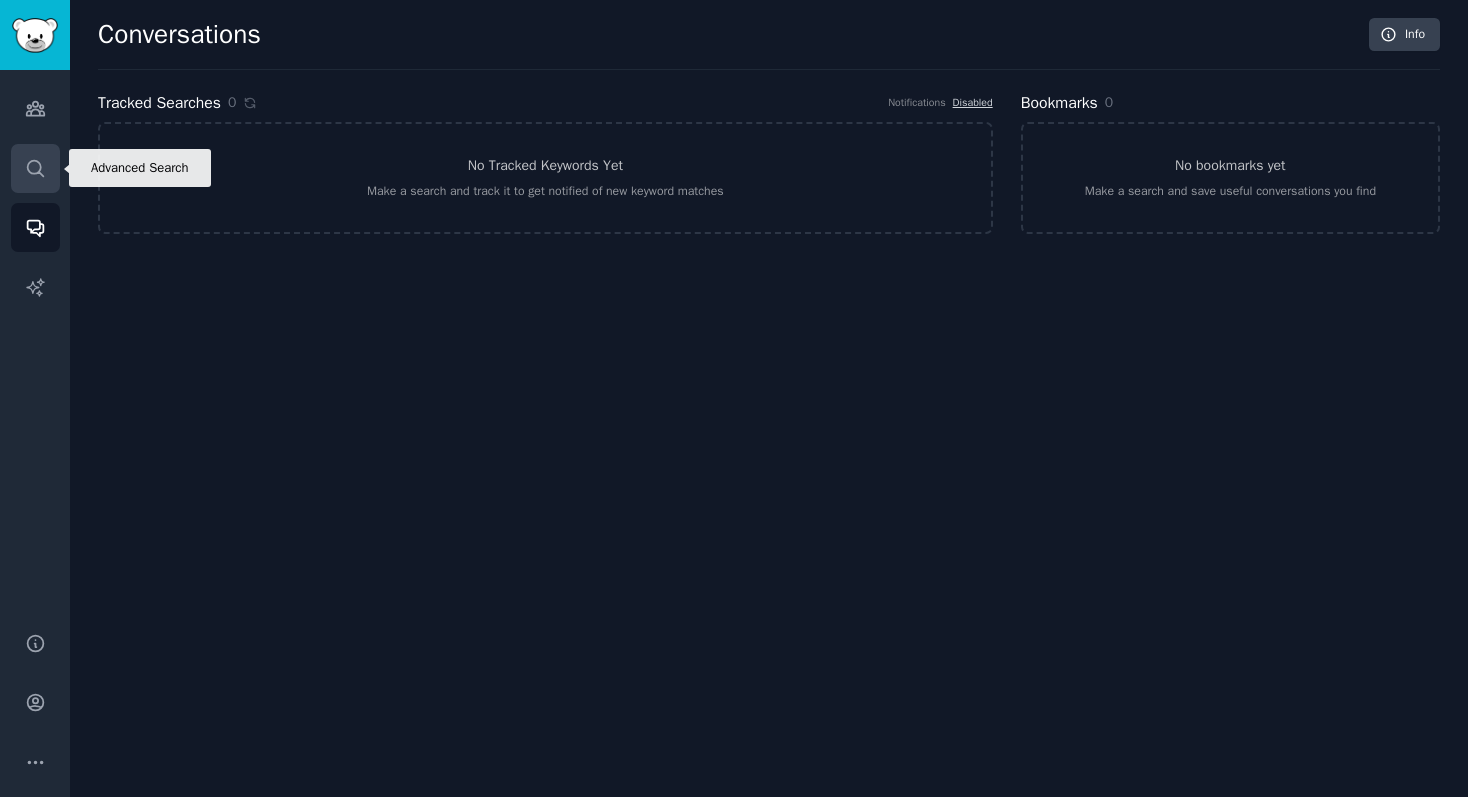 click 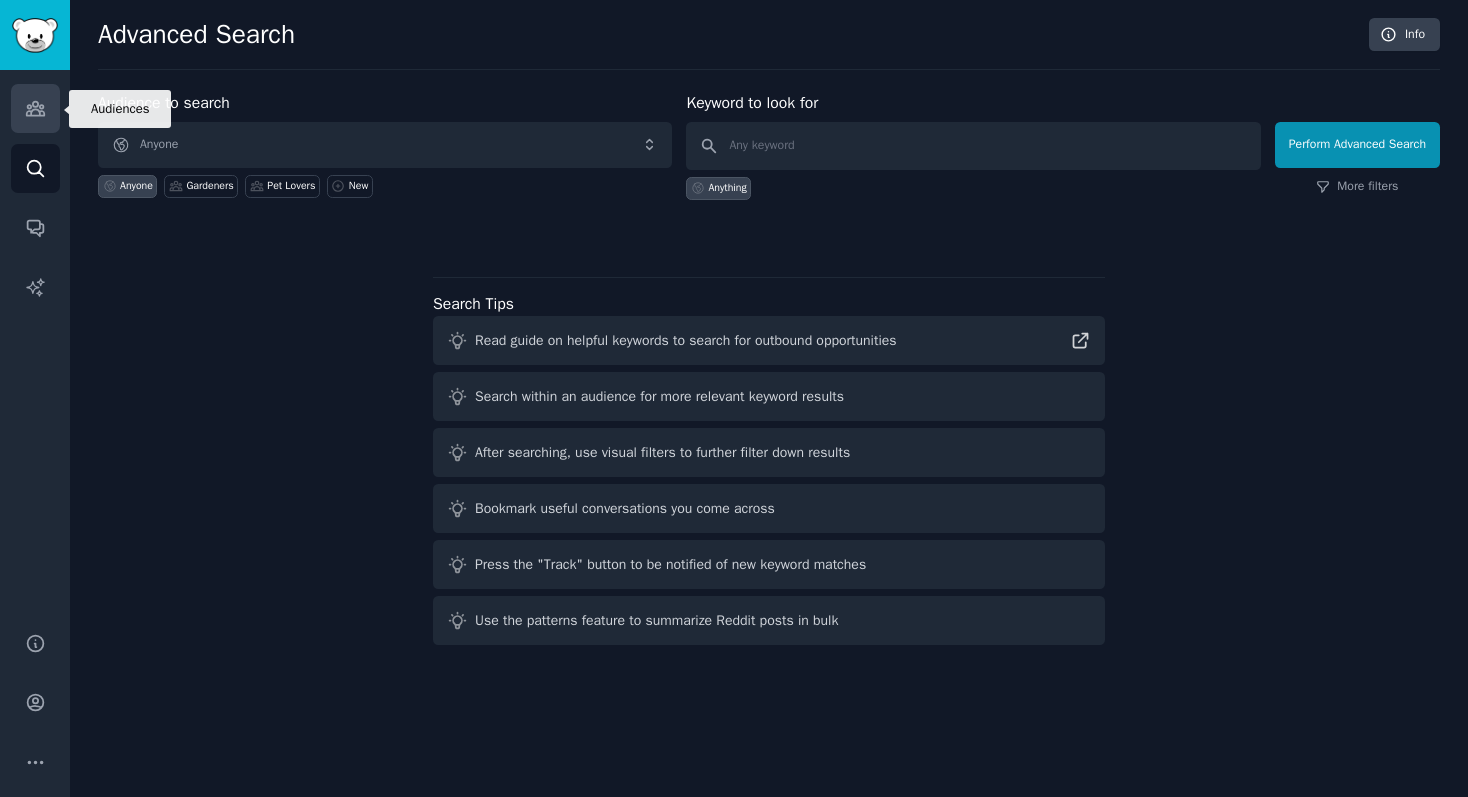click 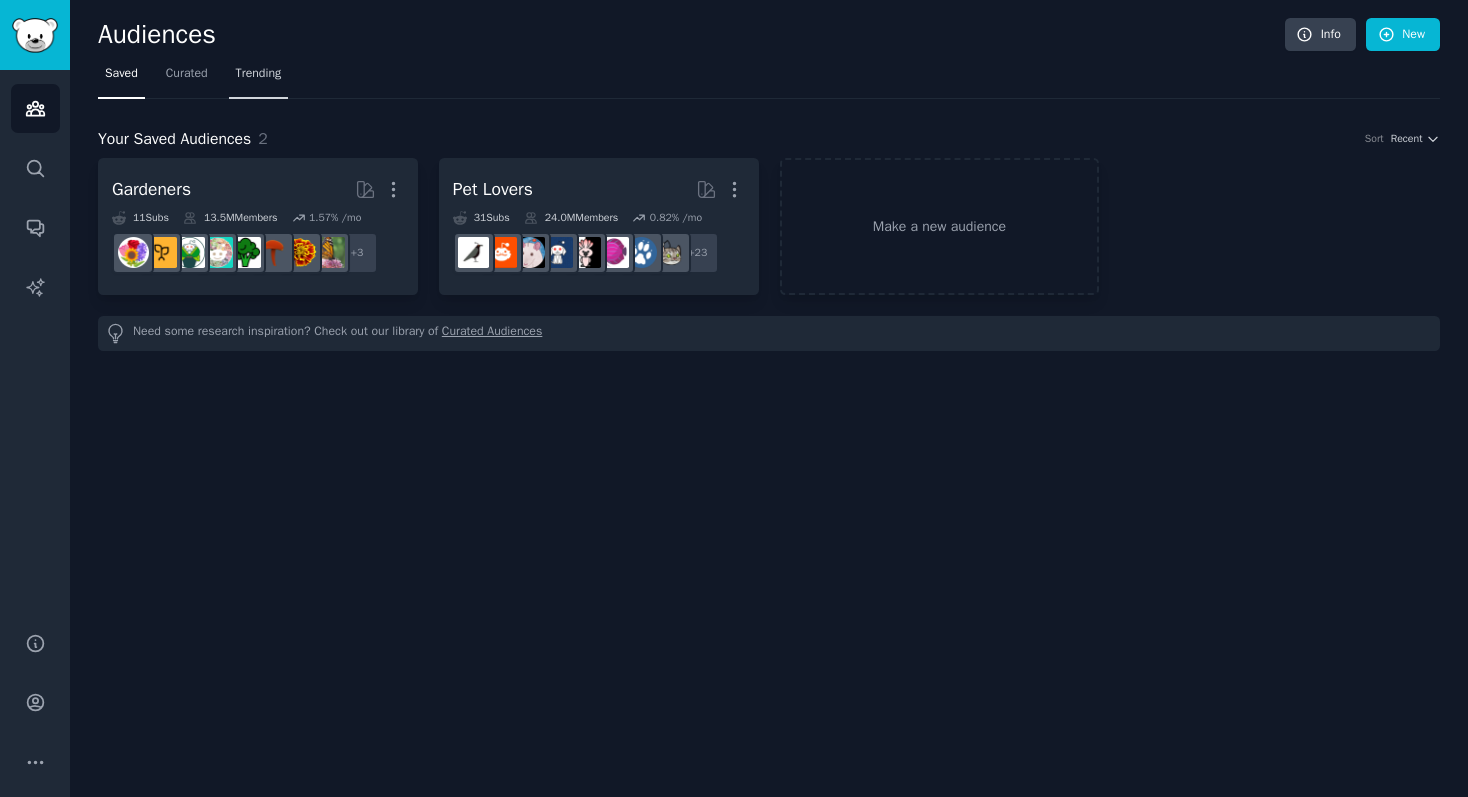 click on "Trending" at bounding box center [259, 74] 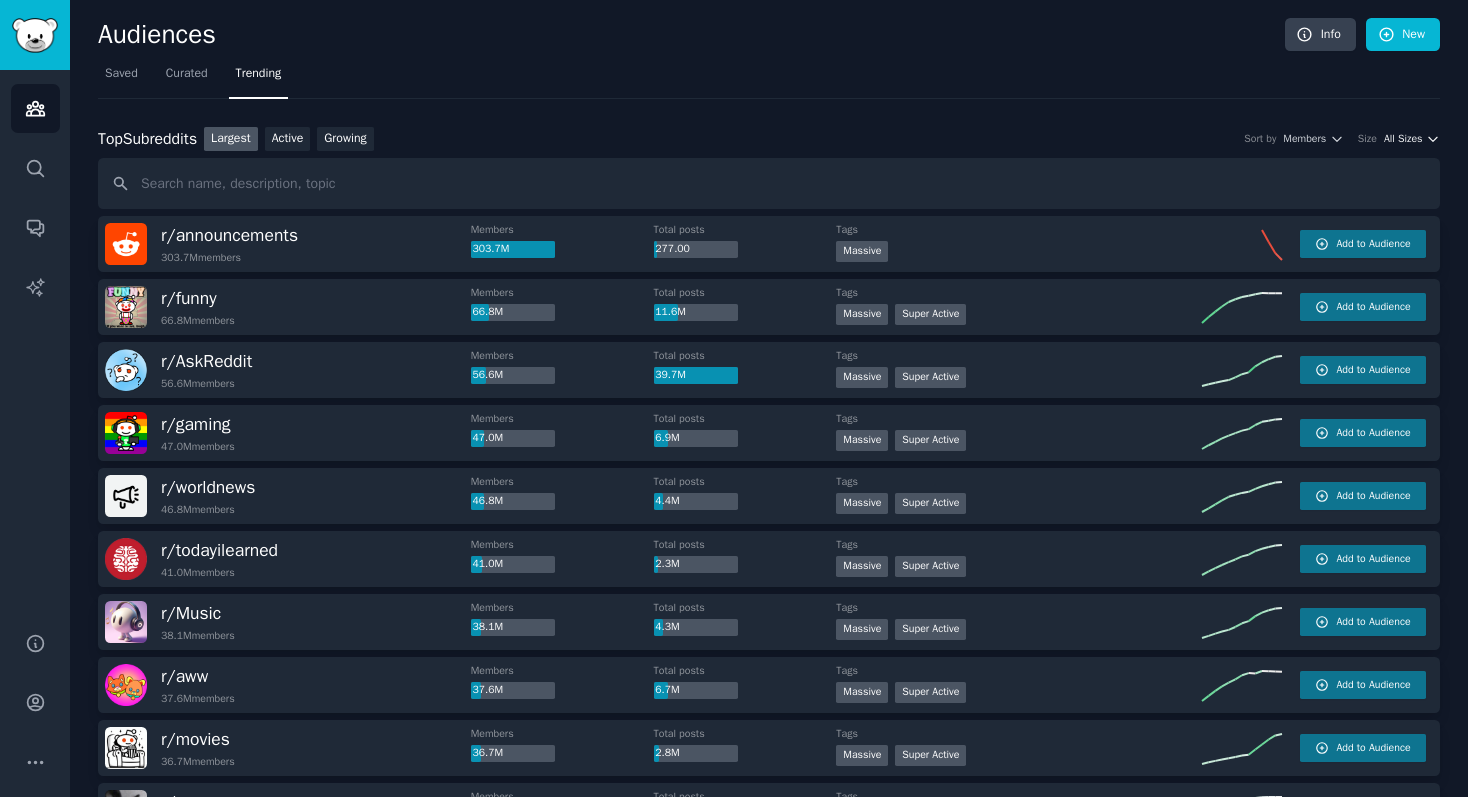 click 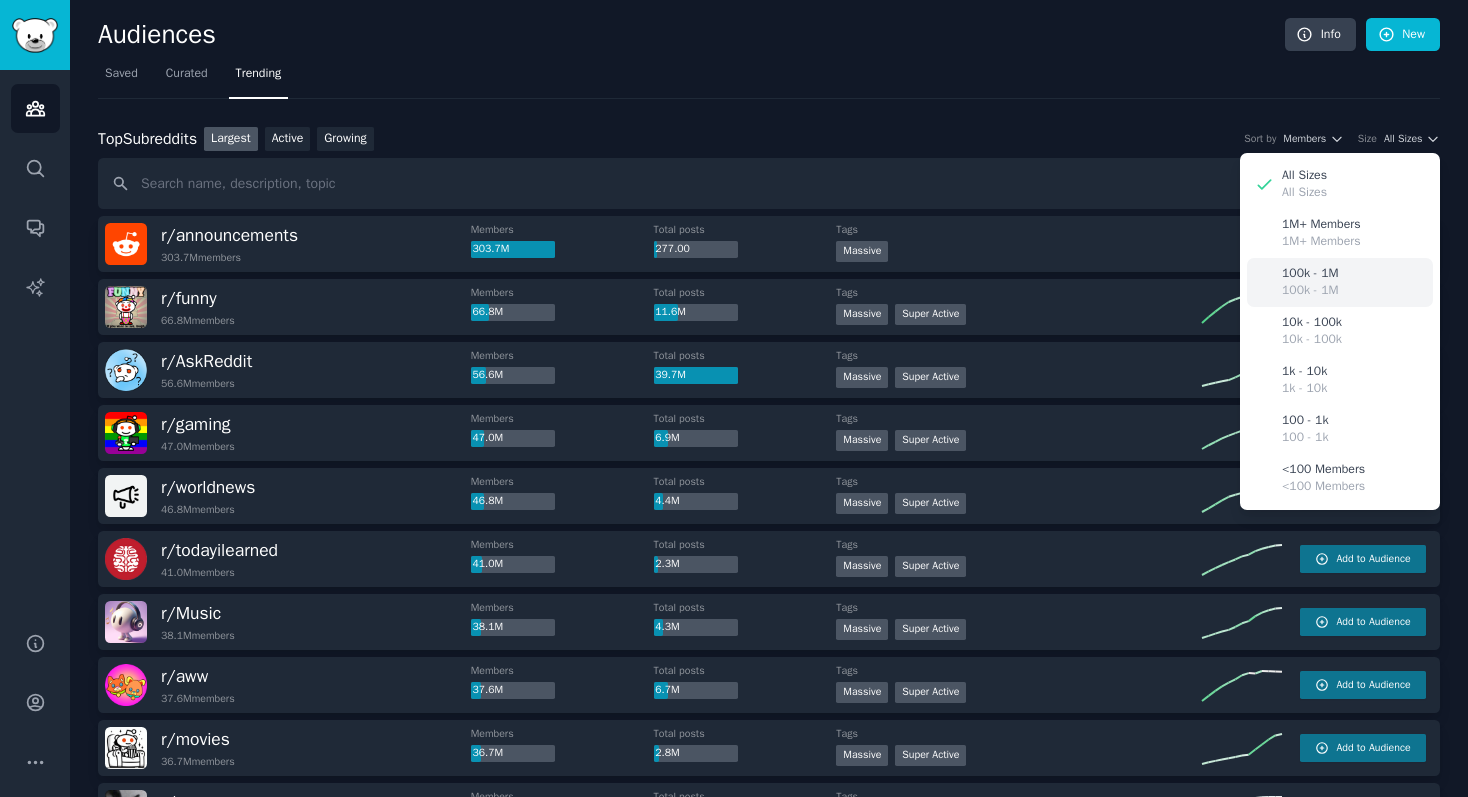 click on "100k - 1M 100k - 1M" at bounding box center (1340, 282) 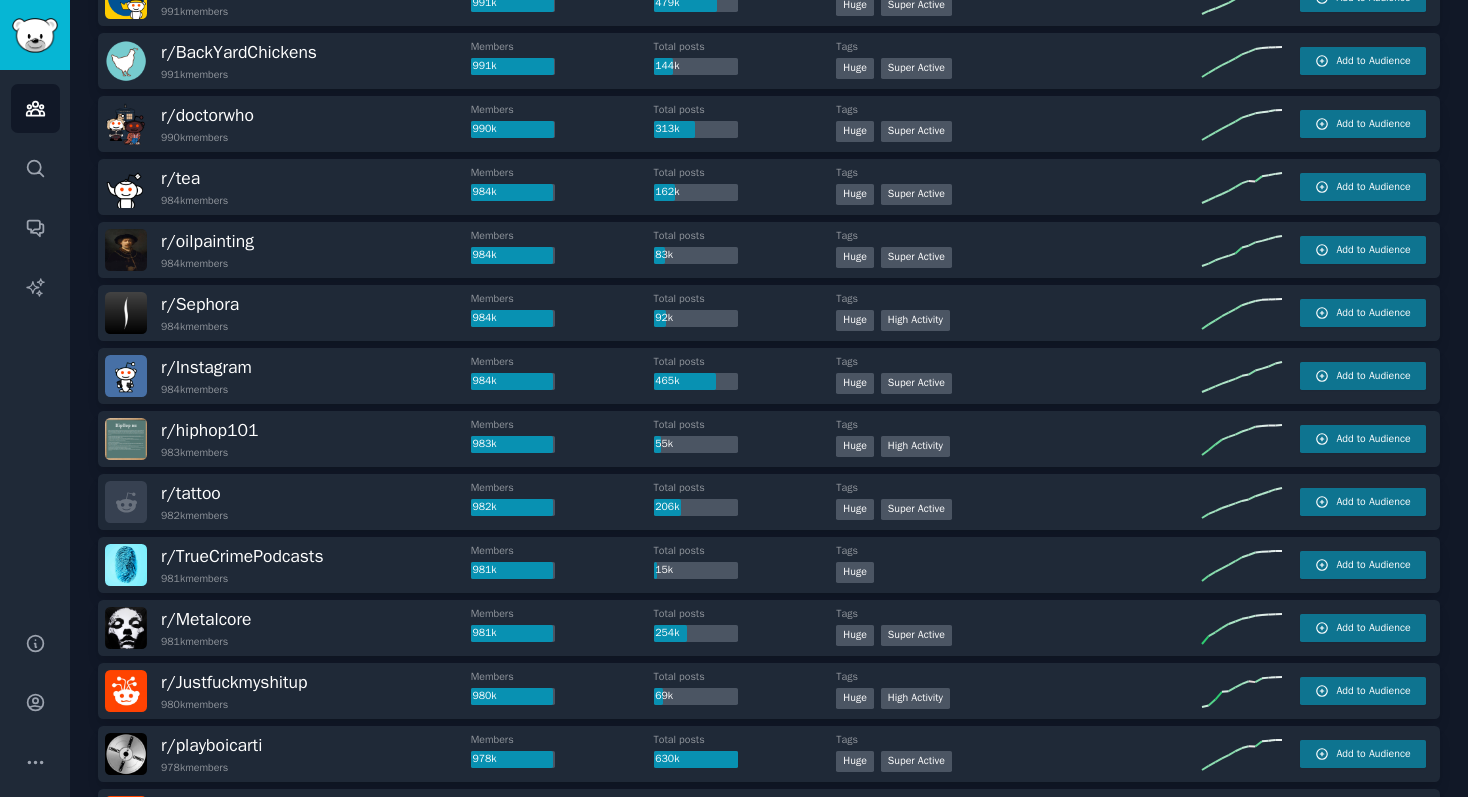 scroll, scrollTop: 0, scrollLeft: 0, axis: both 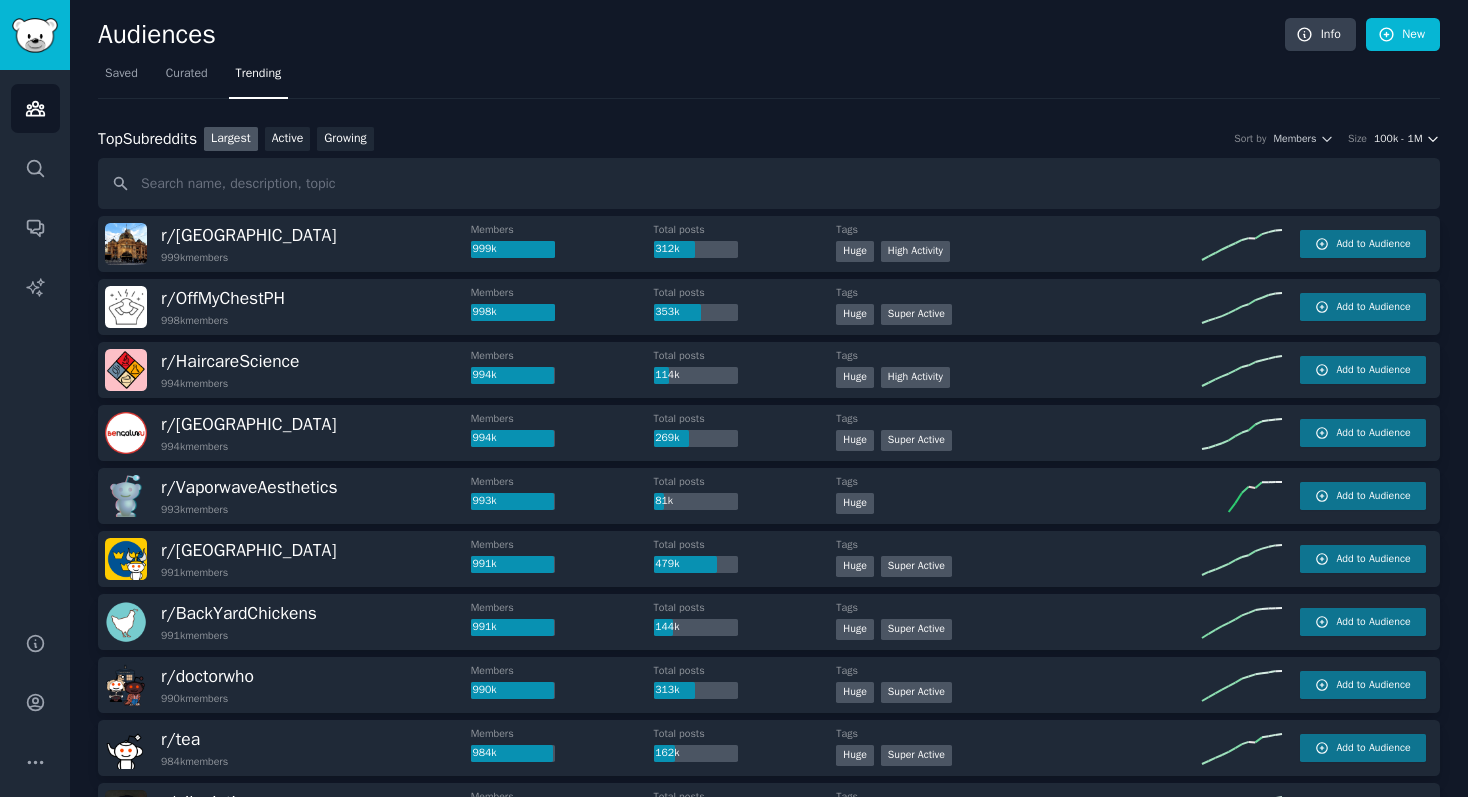 click on "100k - 1M" at bounding box center [1398, 139] 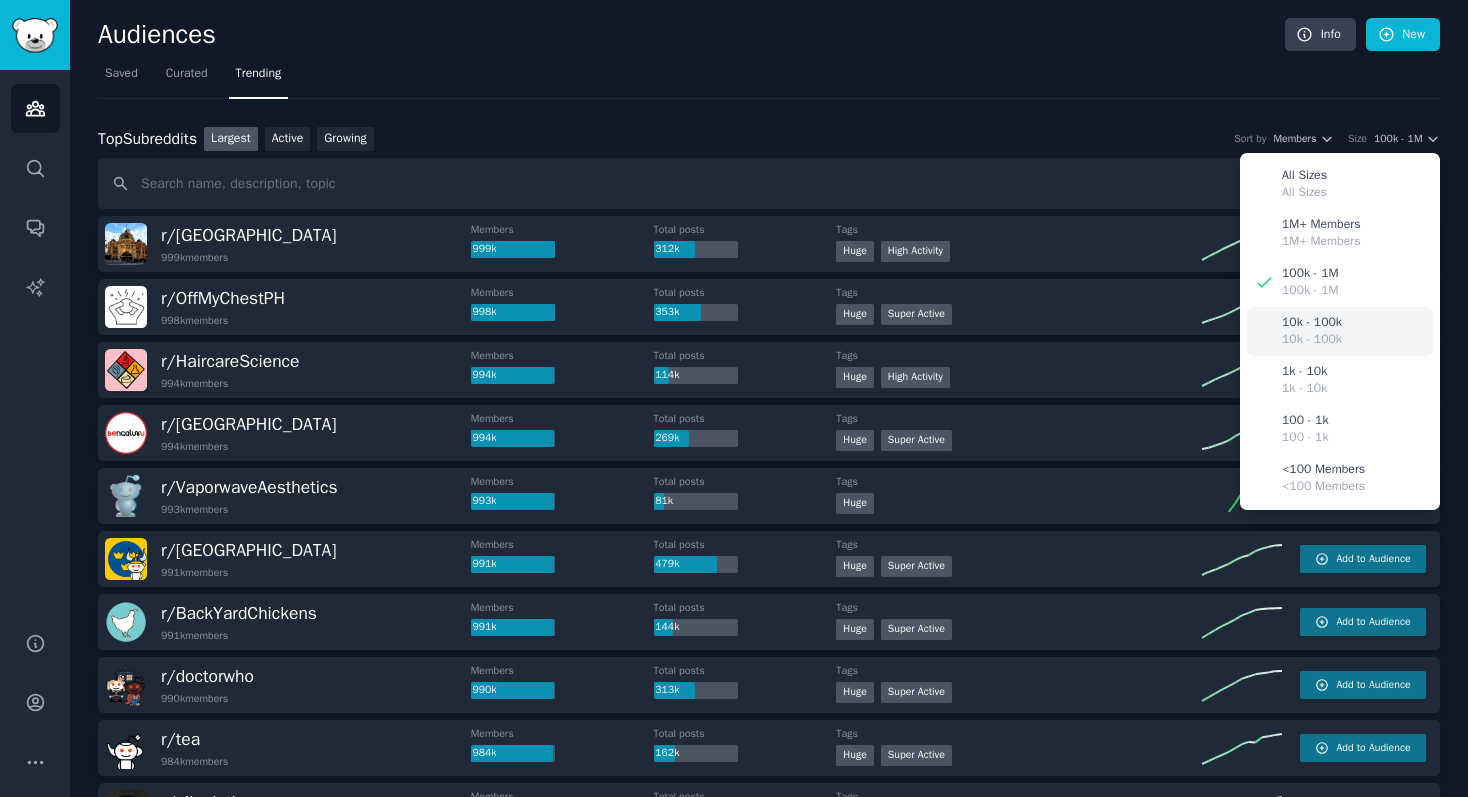 click on "10k - 100k 10k - 100k" at bounding box center [1340, 331] 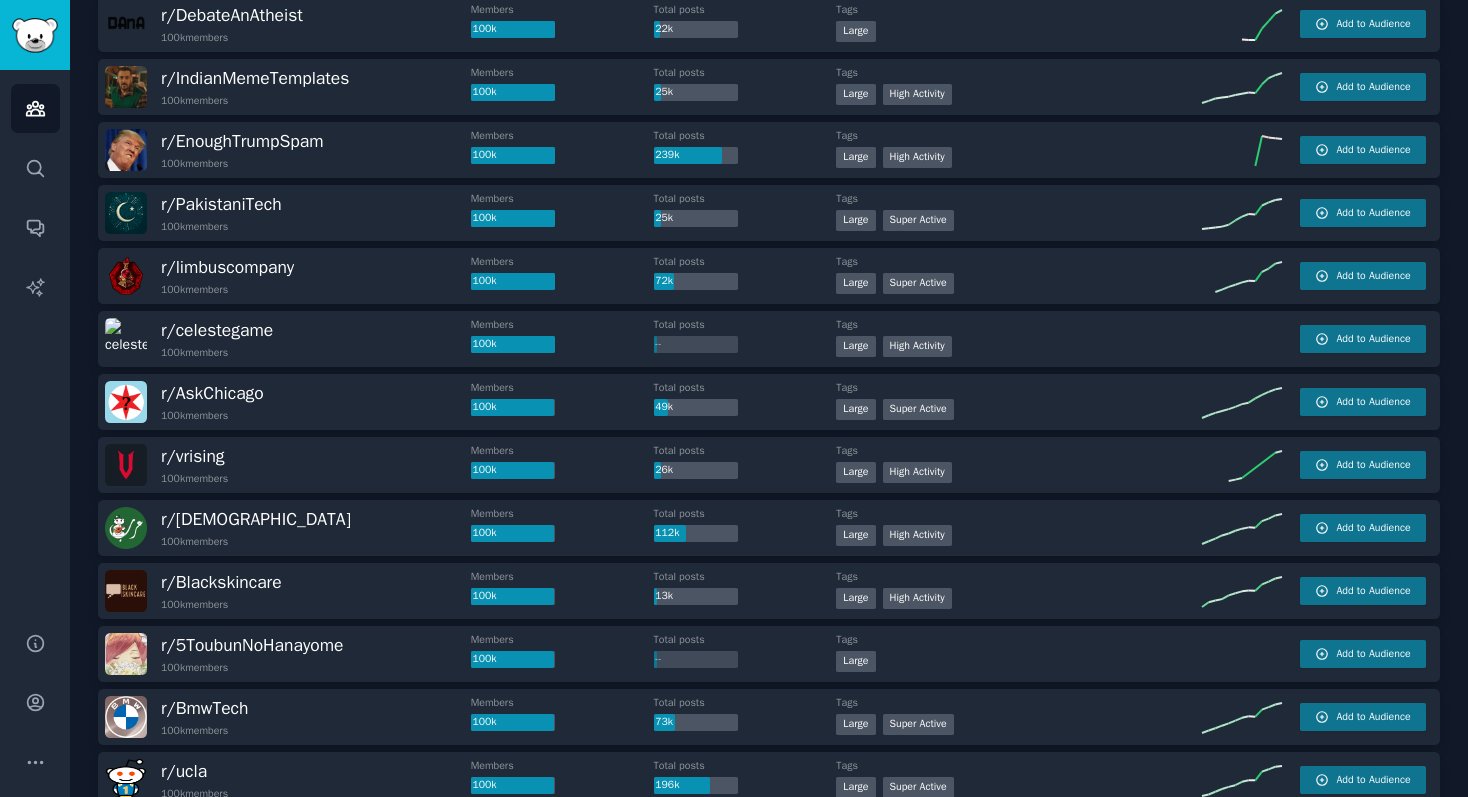 scroll, scrollTop: 0, scrollLeft: 0, axis: both 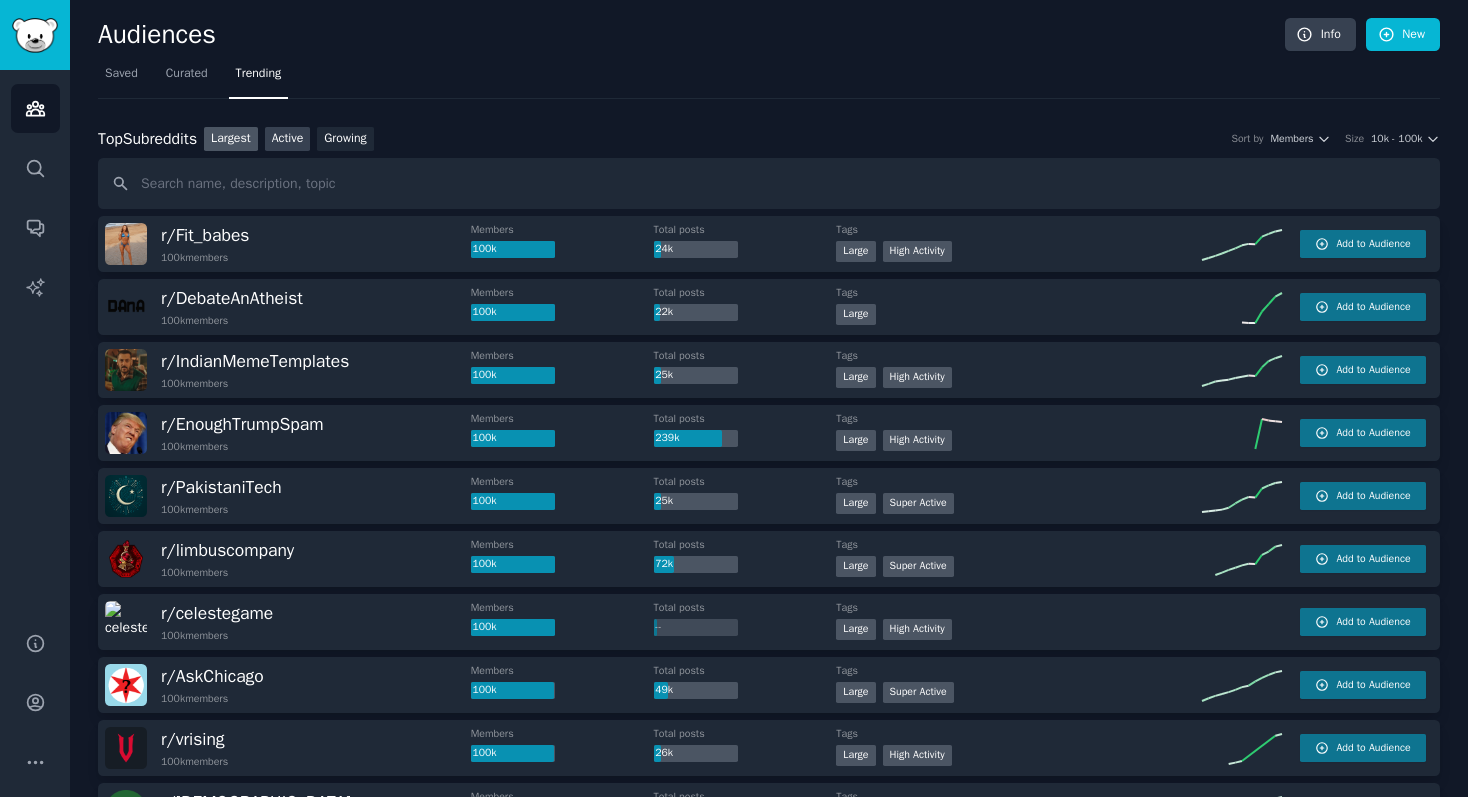 click on "Active" at bounding box center [288, 139] 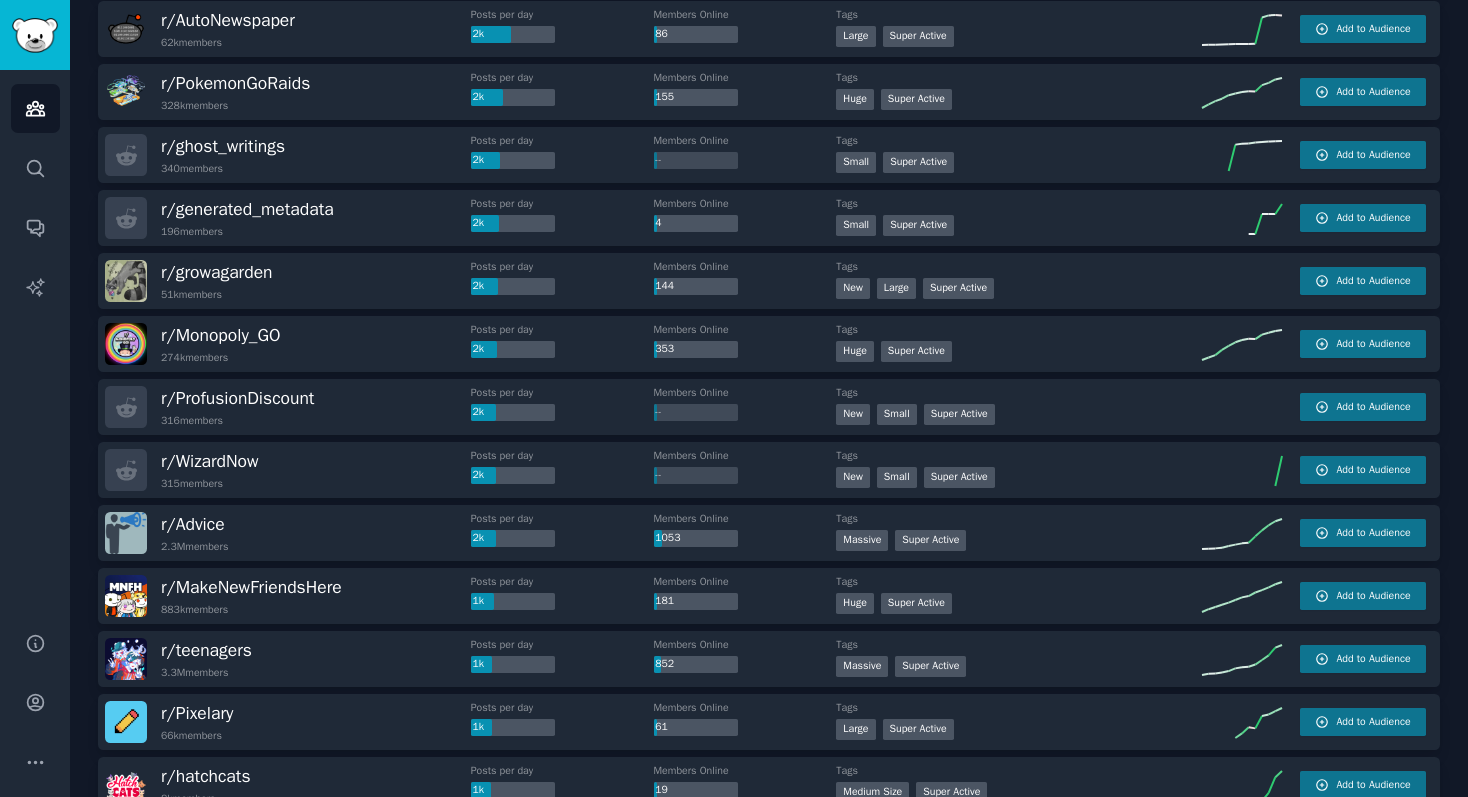 scroll, scrollTop: 720, scrollLeft: 0, axis: vertical 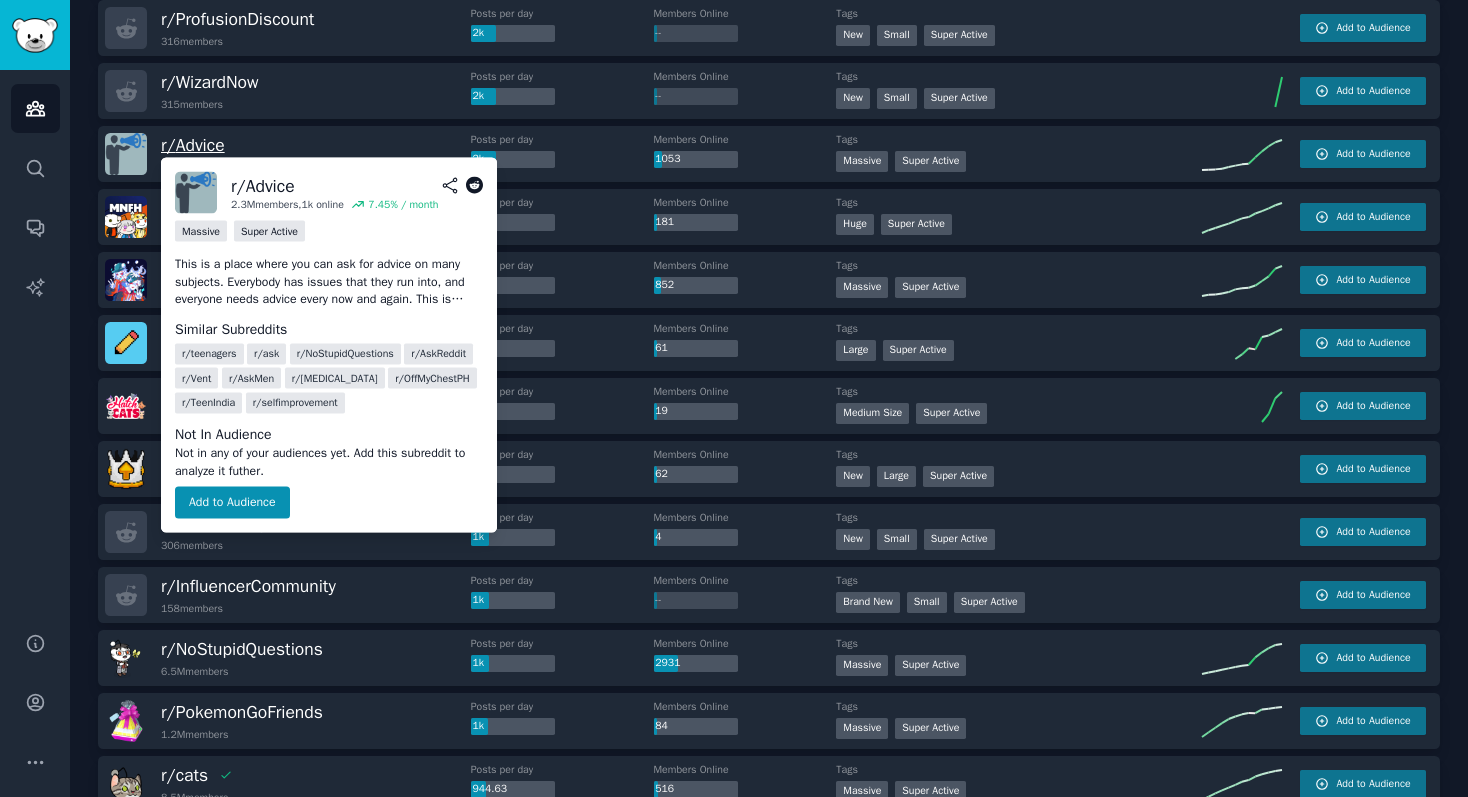 click on "r/ Advice" at bounding box center (193, 145) 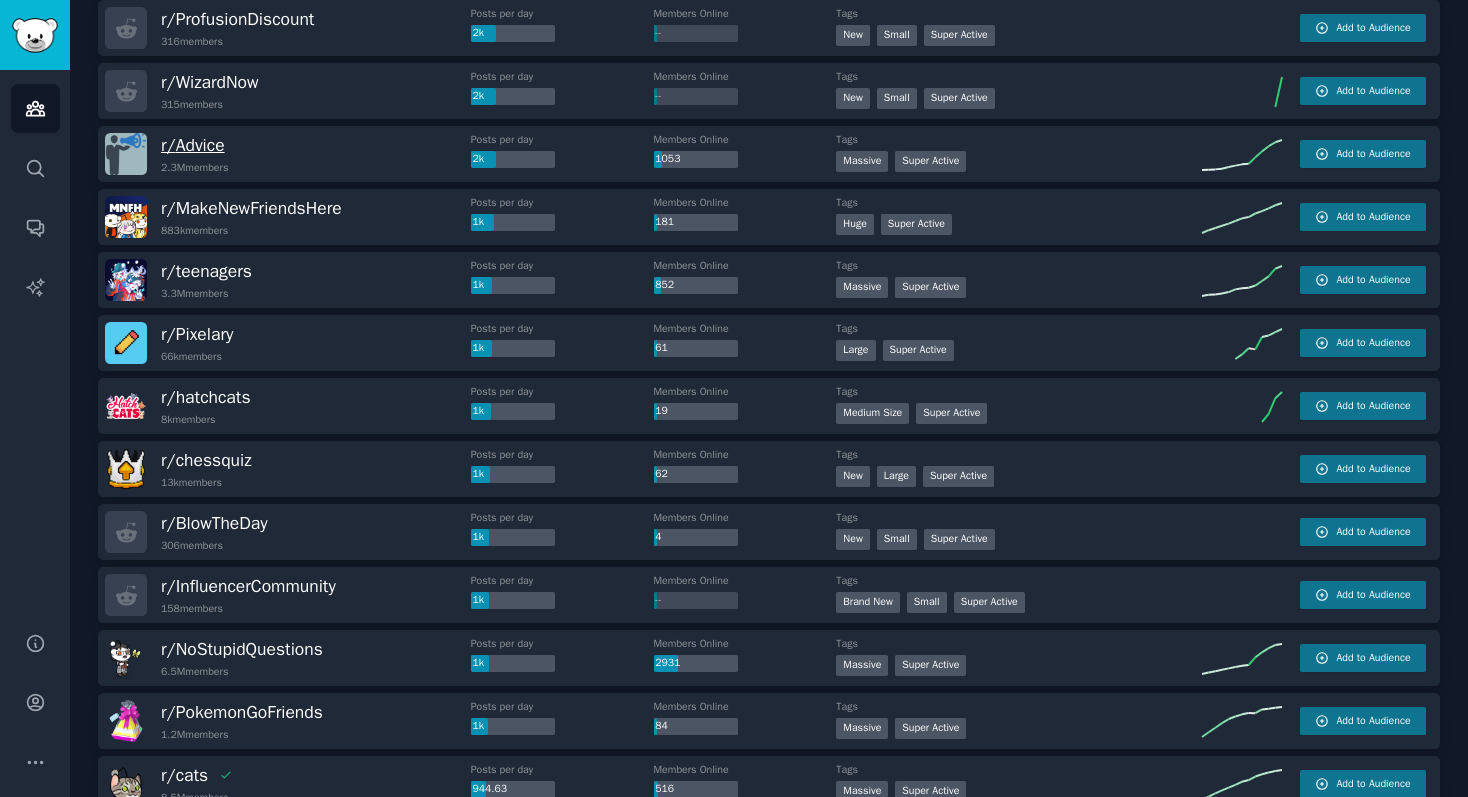 click on "r/ Advice" at bounding box center (193, 145) 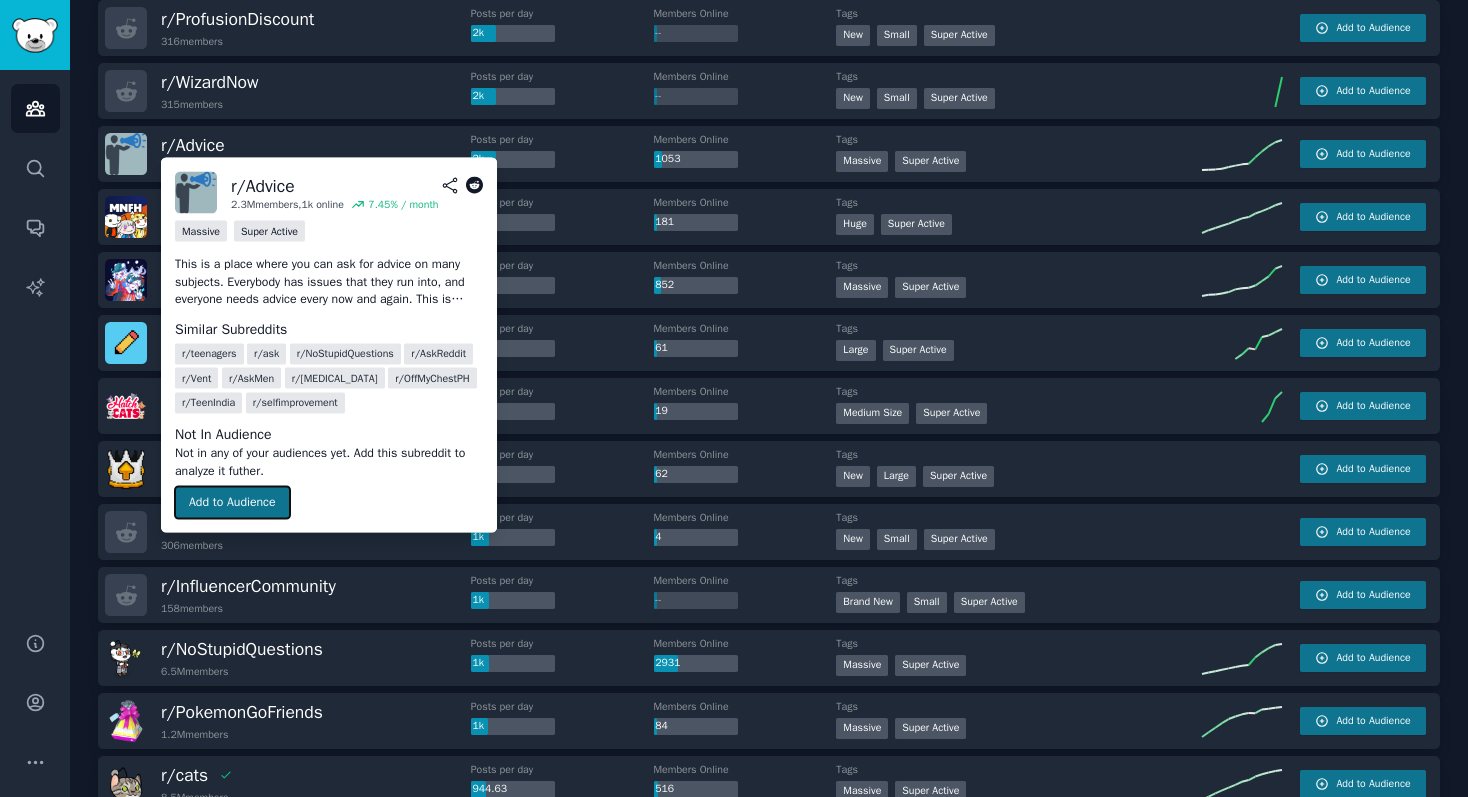 click on "Add to Audience" at bounding box center [232, 503] 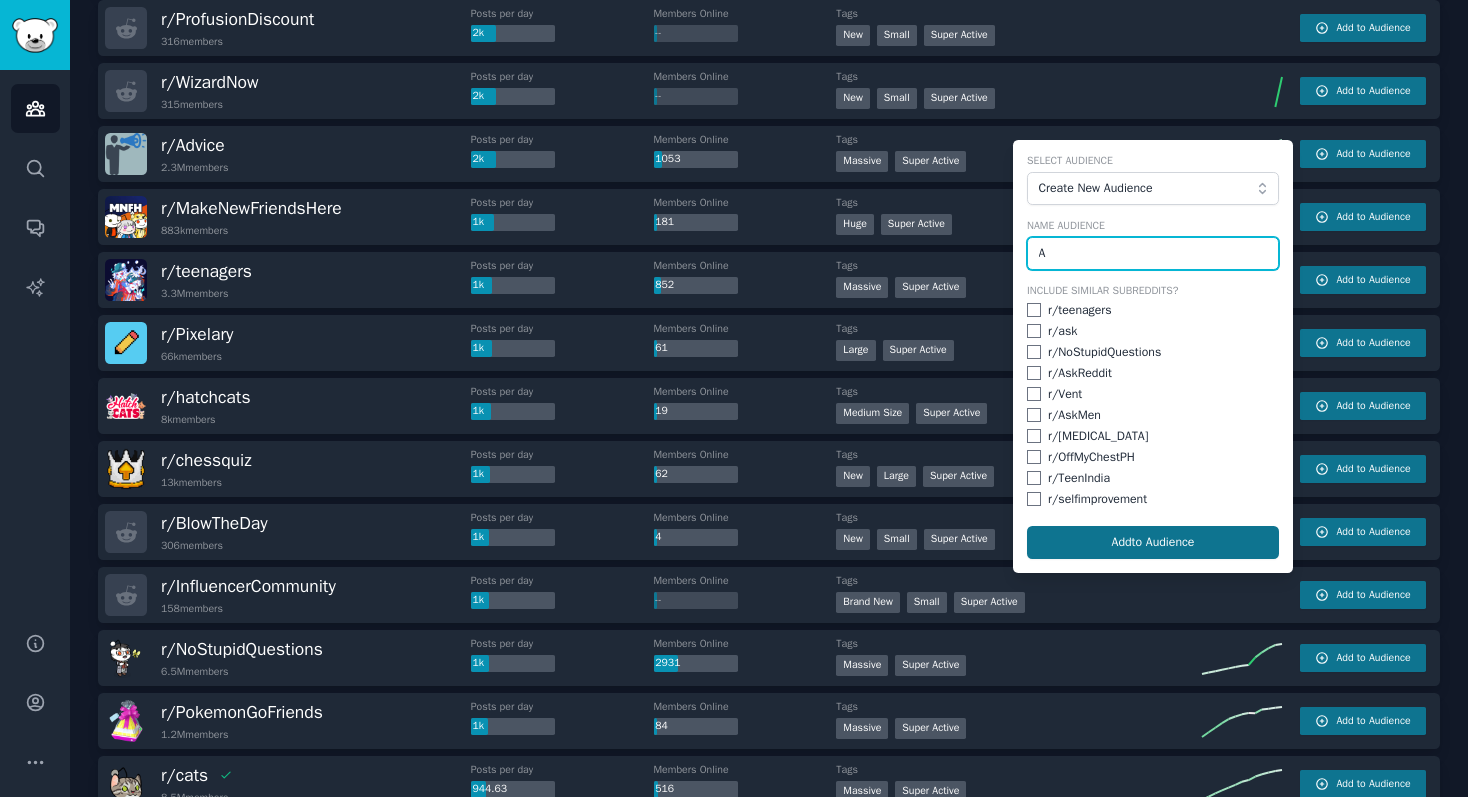 type on "A" 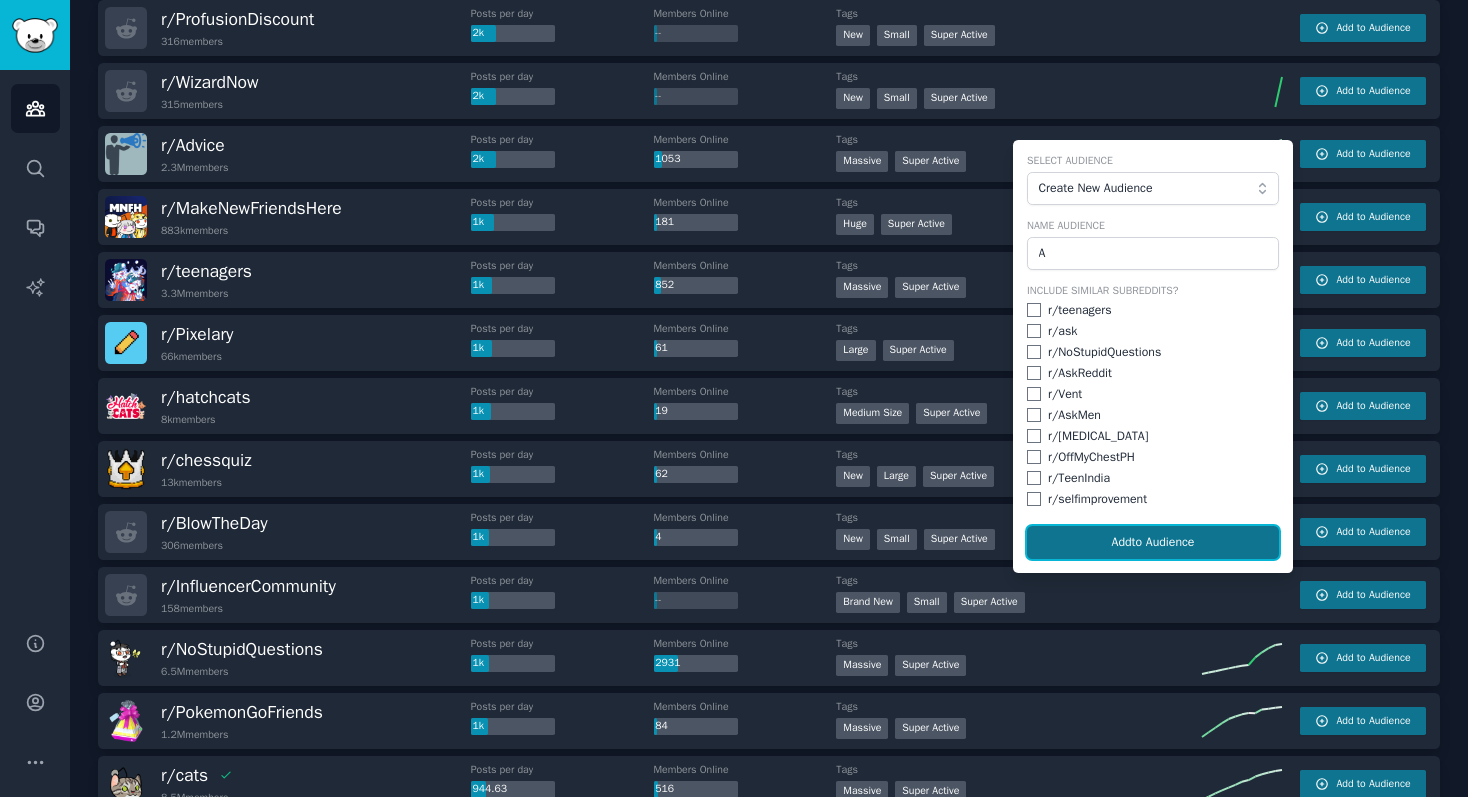 click on "Add  to Audience" at bounding box center [1153, 543] 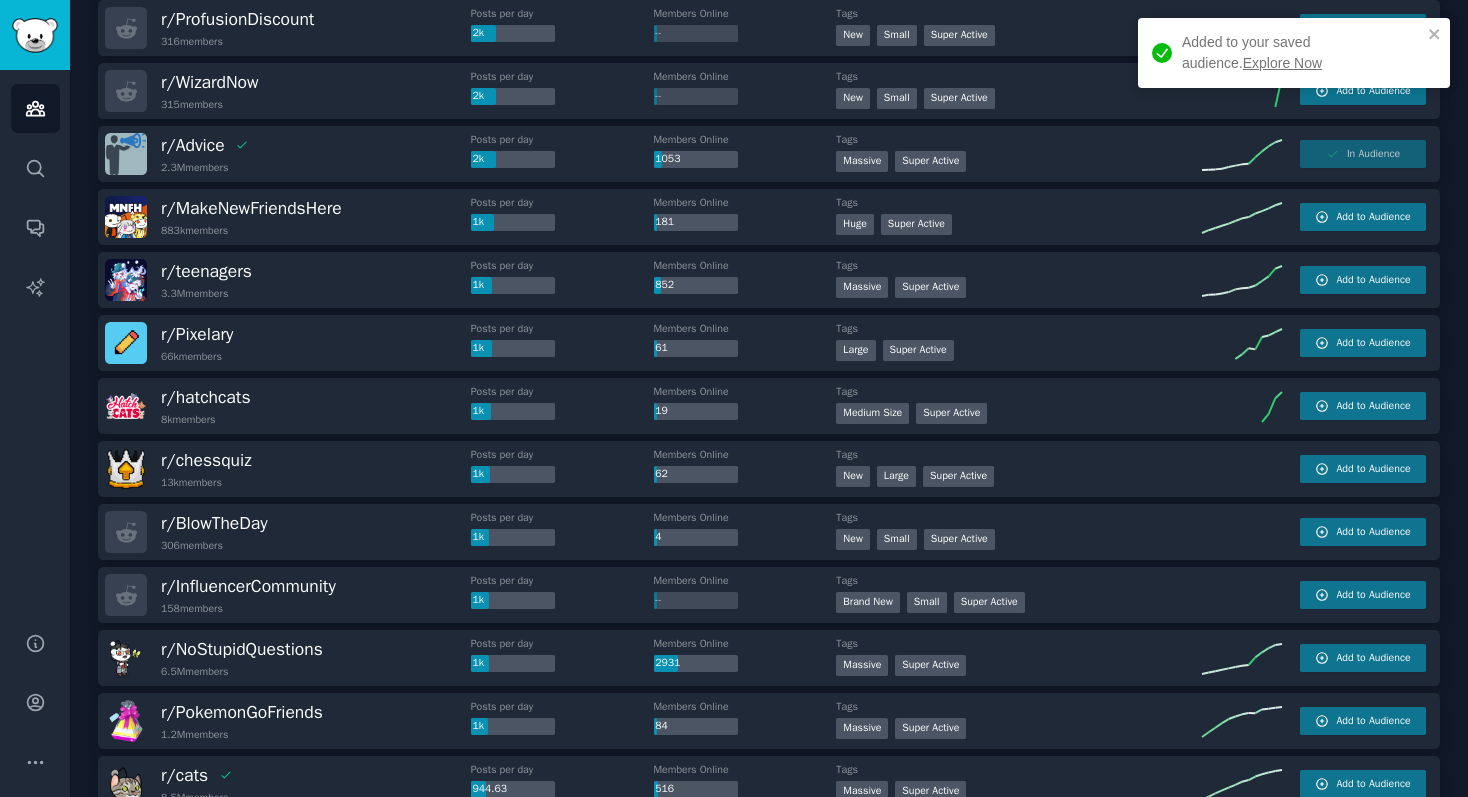 click on "Explore Now" at bounding box center [1282, 63] 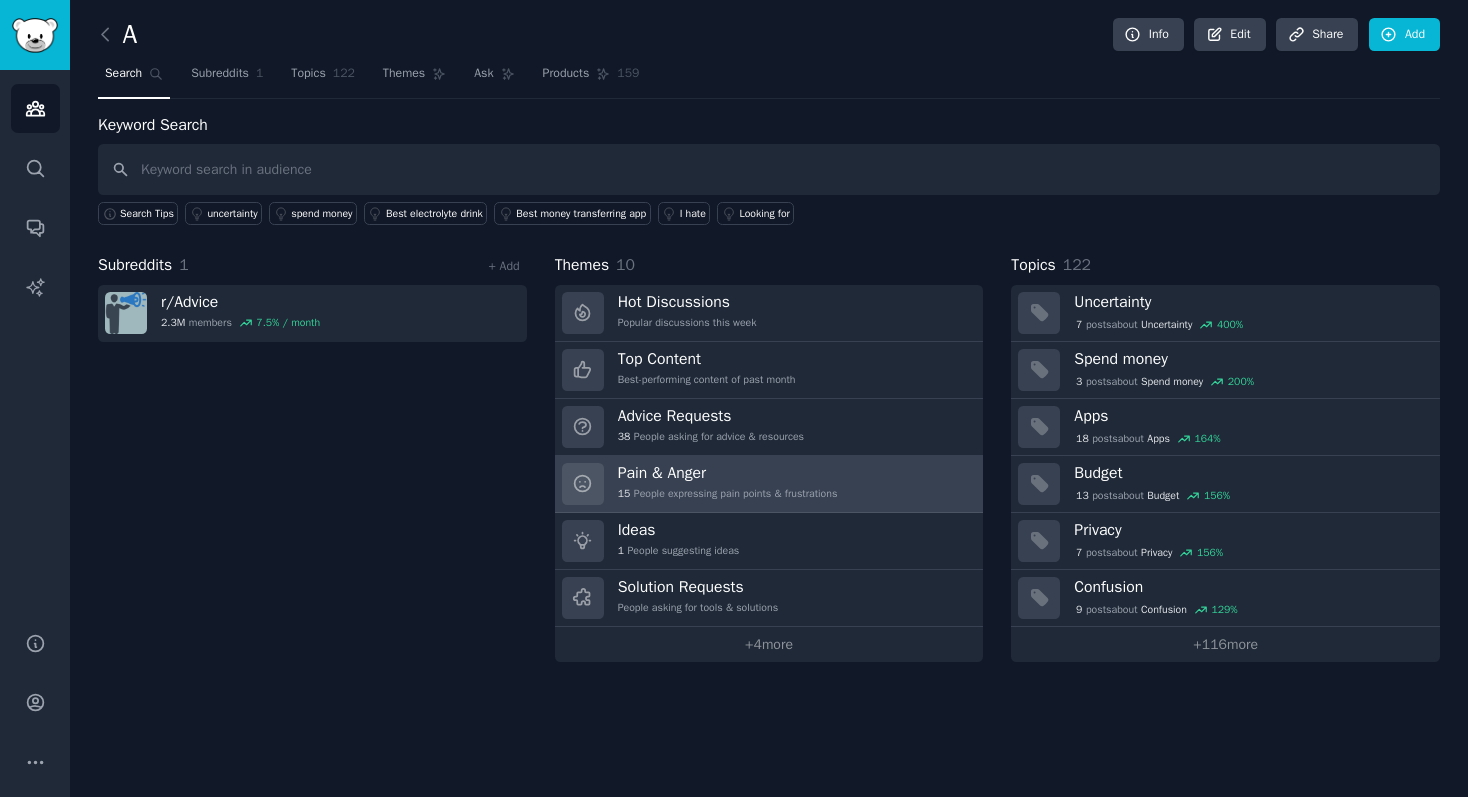click on "Pain & Anger" at bounding box center [728, 473] 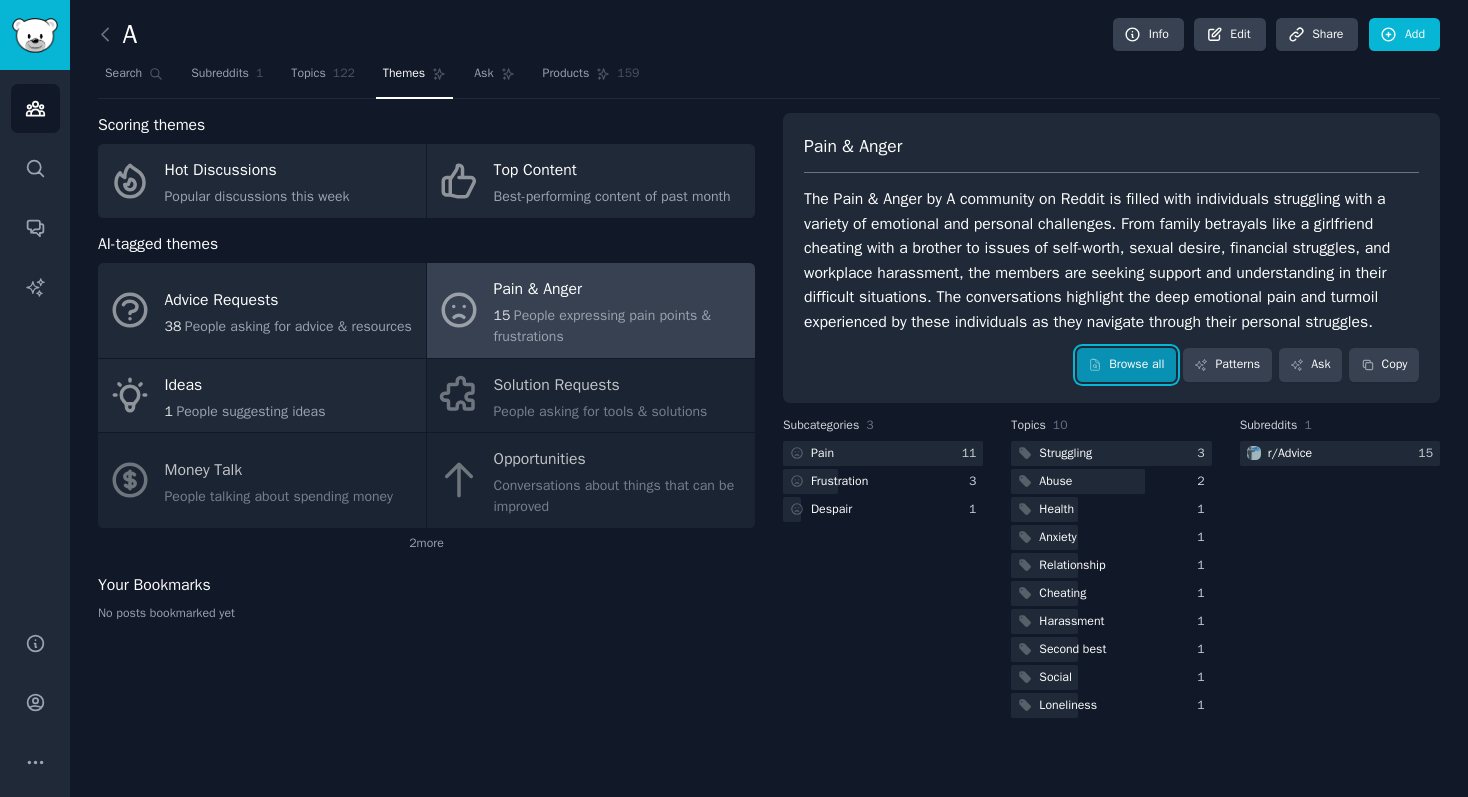 click on "Browse all" at bounding box center (1126, 365) 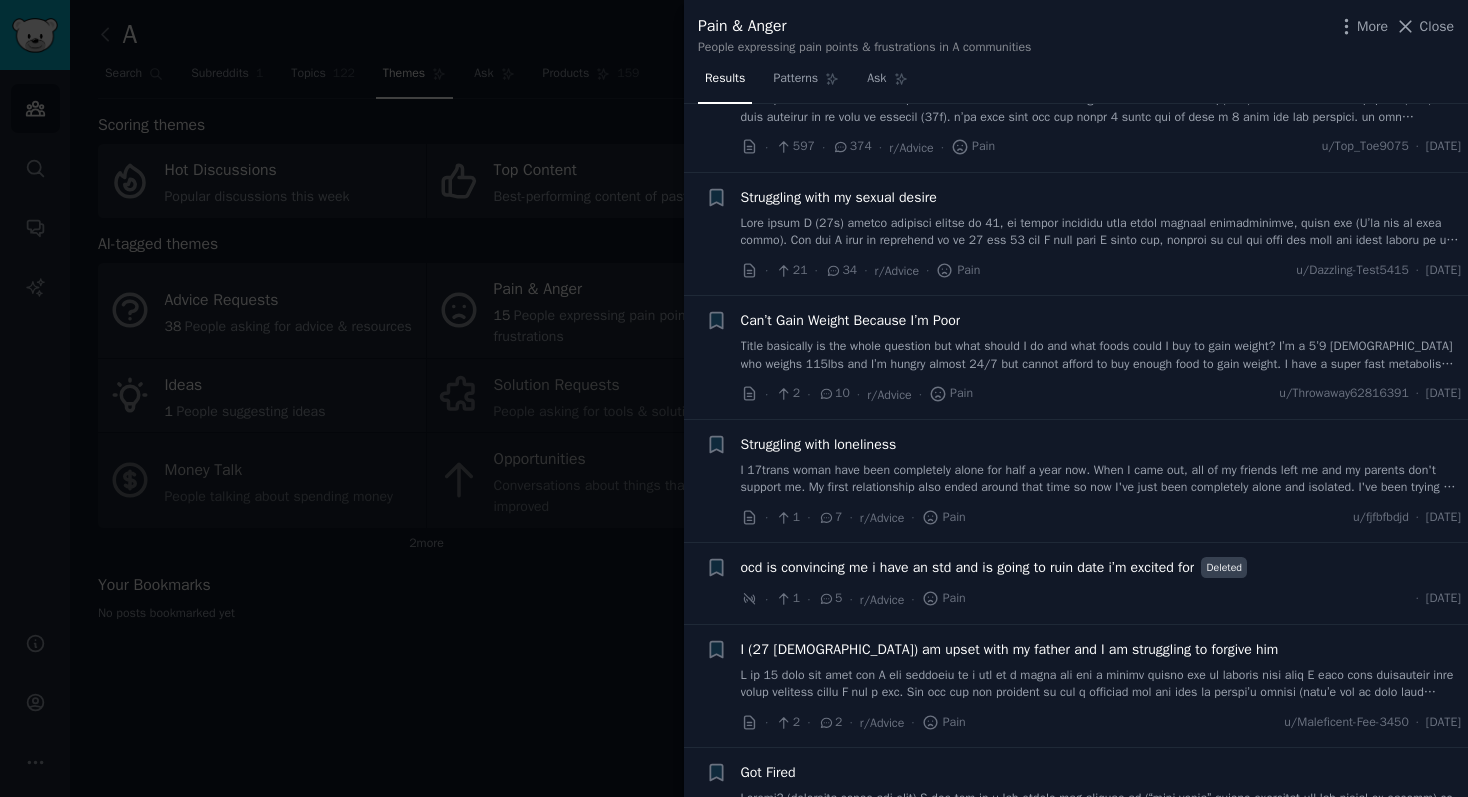scroll, scrollTop: 0, scrollLeft: 0, axis: both 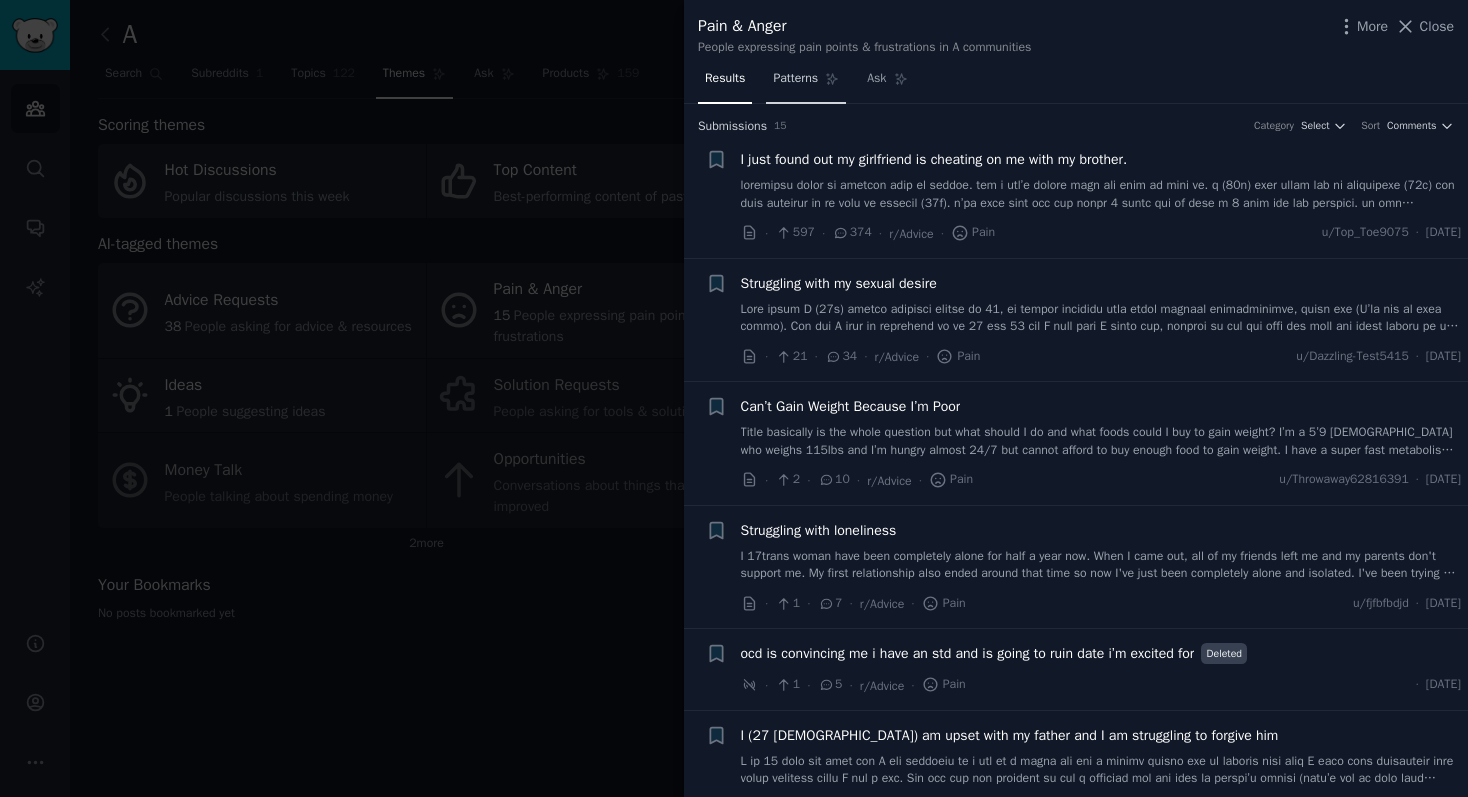click on "Patterns" at bounding box center [795, 79] 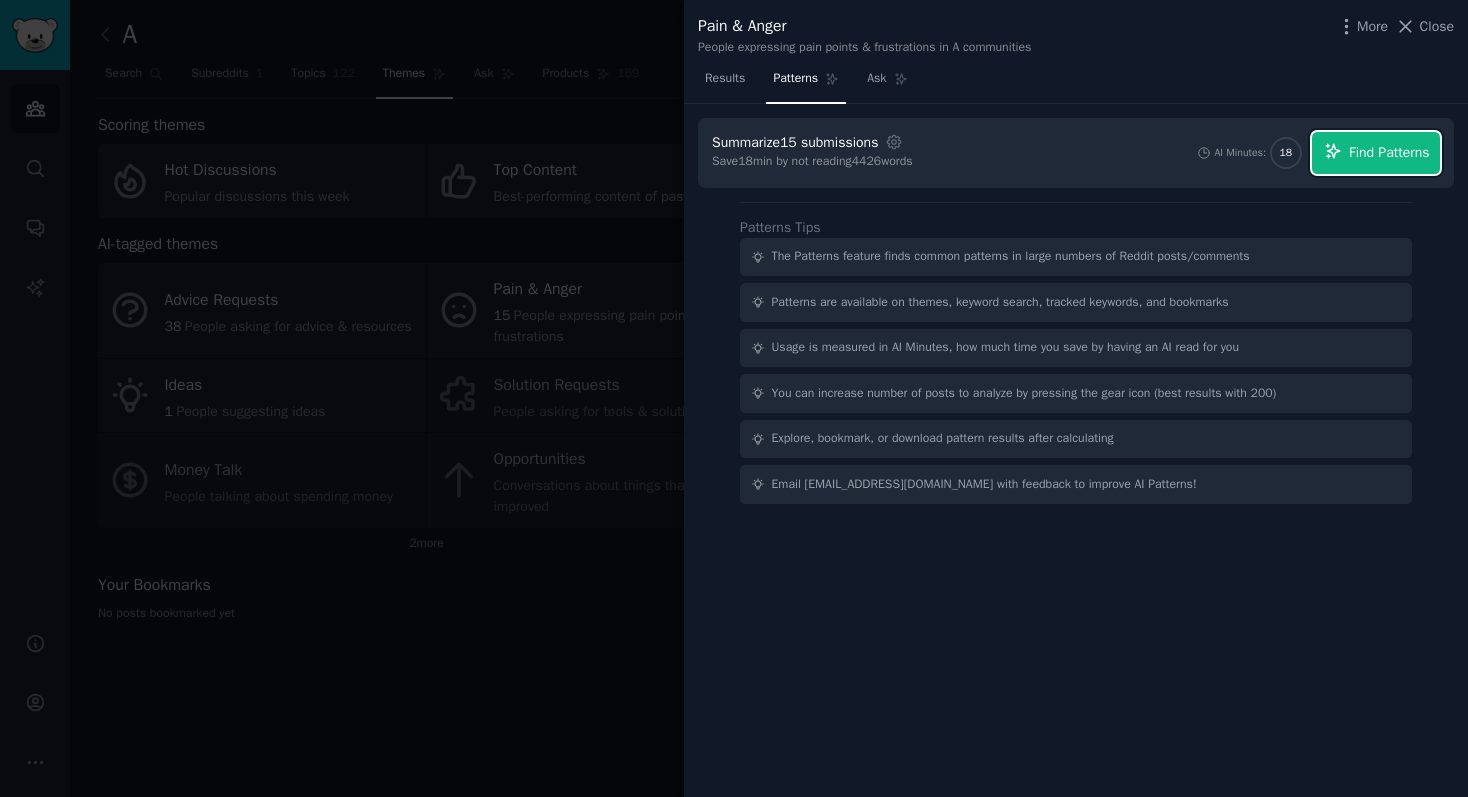 click on "Find Patterns" at bounding box center [1389, 152] 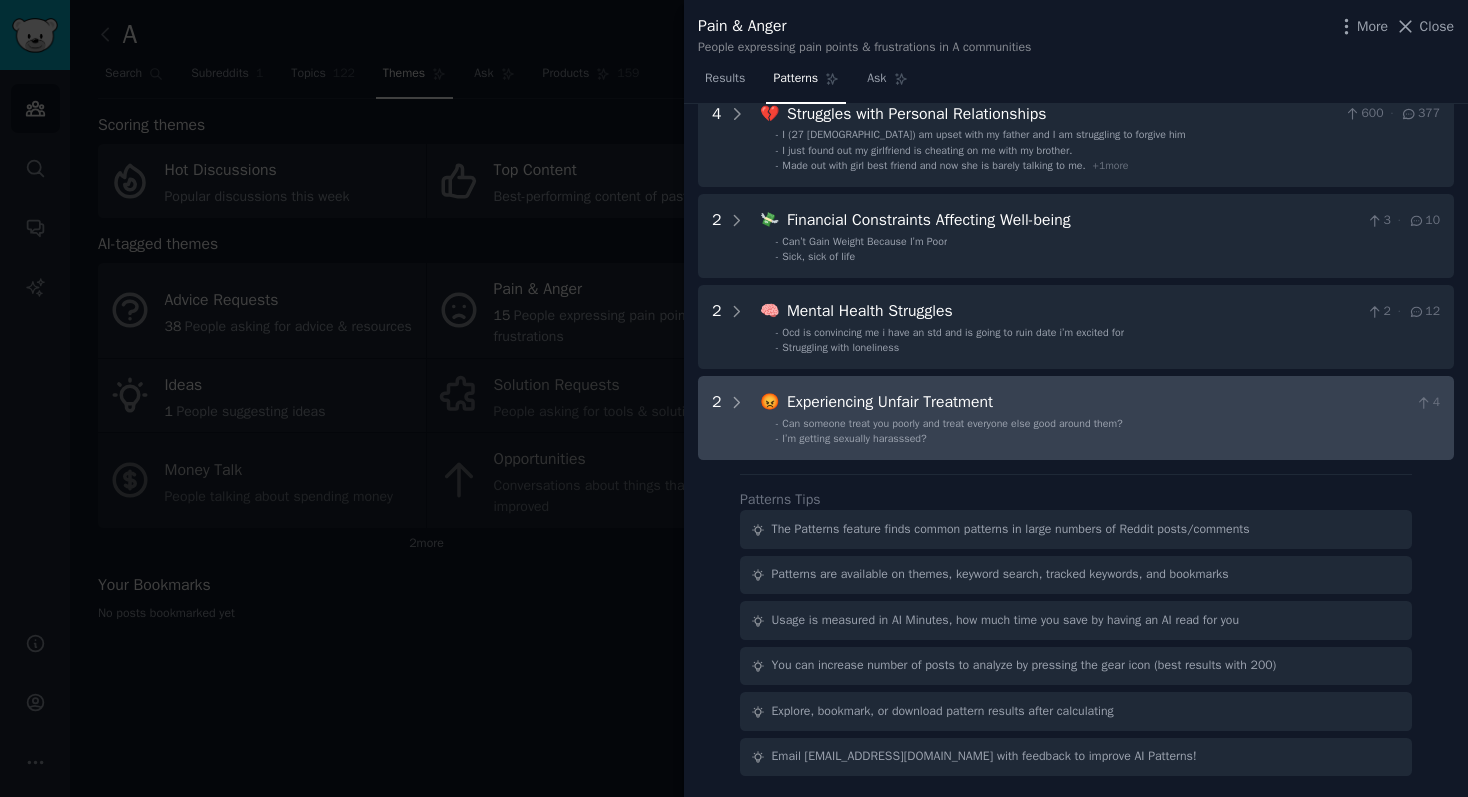 scroll, scrollTop: 0, scrollLeft: 0, axis: both 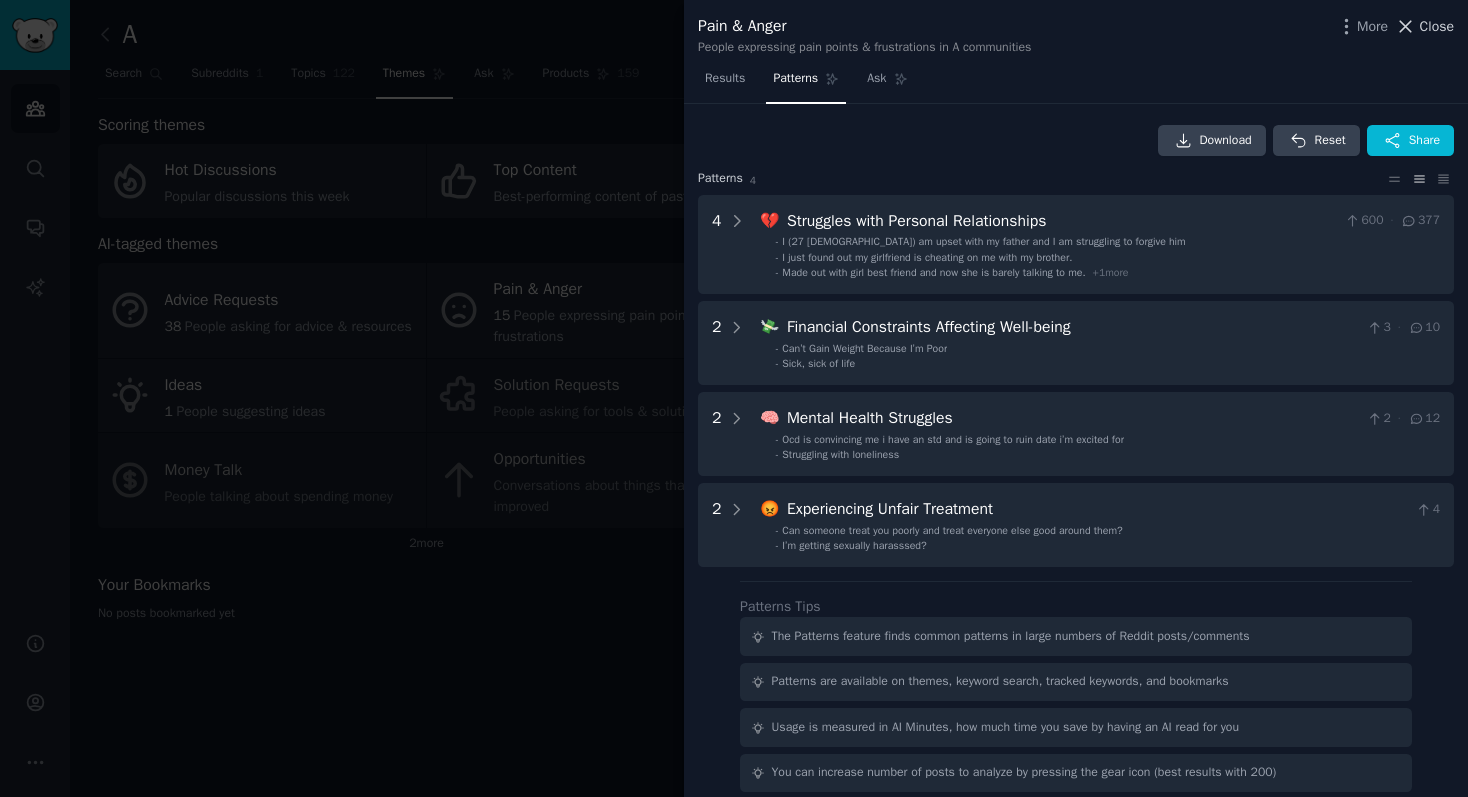click 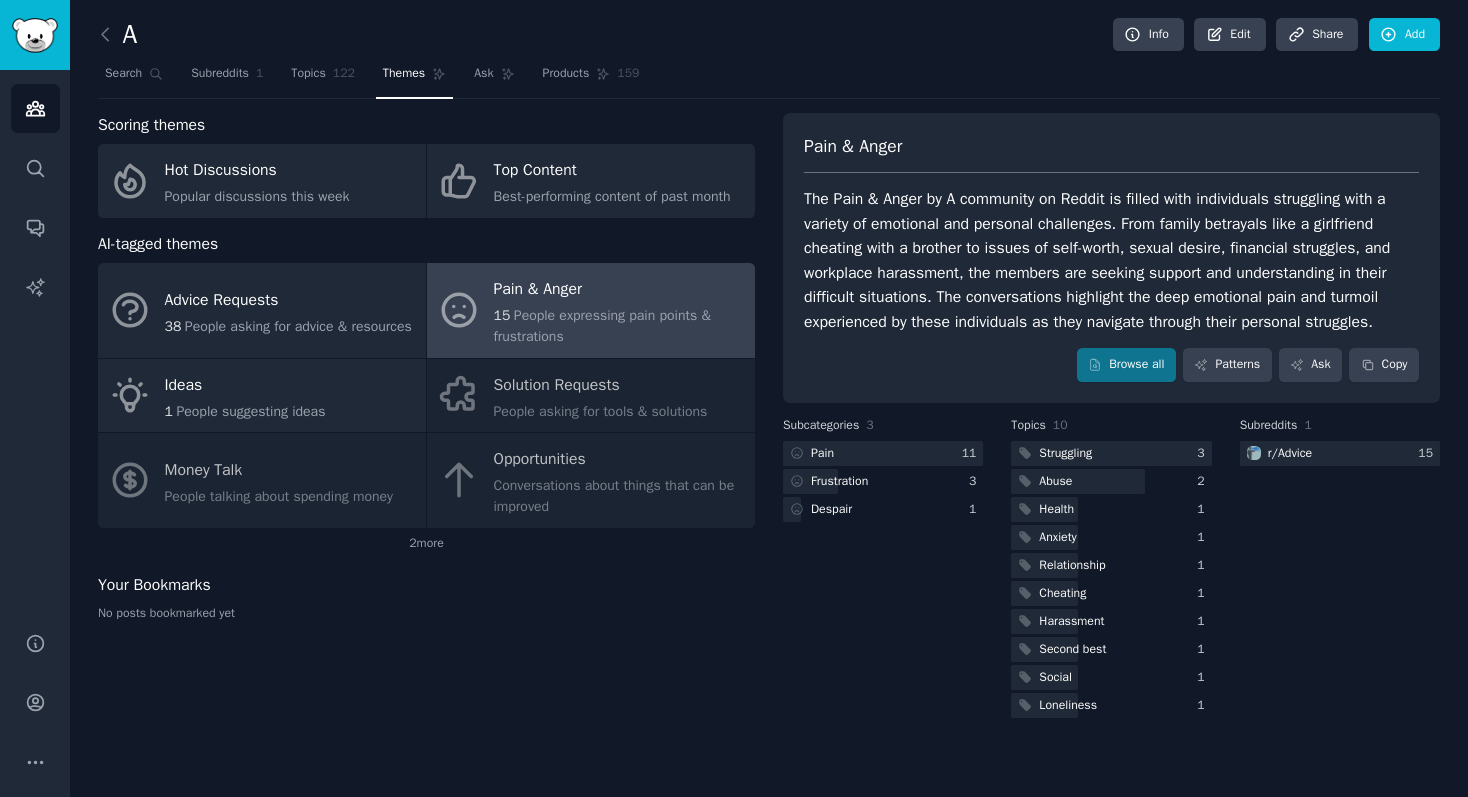 click on "Advice Requests 38 People asking for advice & resources Pain & Anger 15 People expressing pain points & frustrations Ideas 1 People suggesting ideas Solution Requests People asking for tools & solutions Money Talk People talking about spending money Opportunities Conversations about things that can be improved" 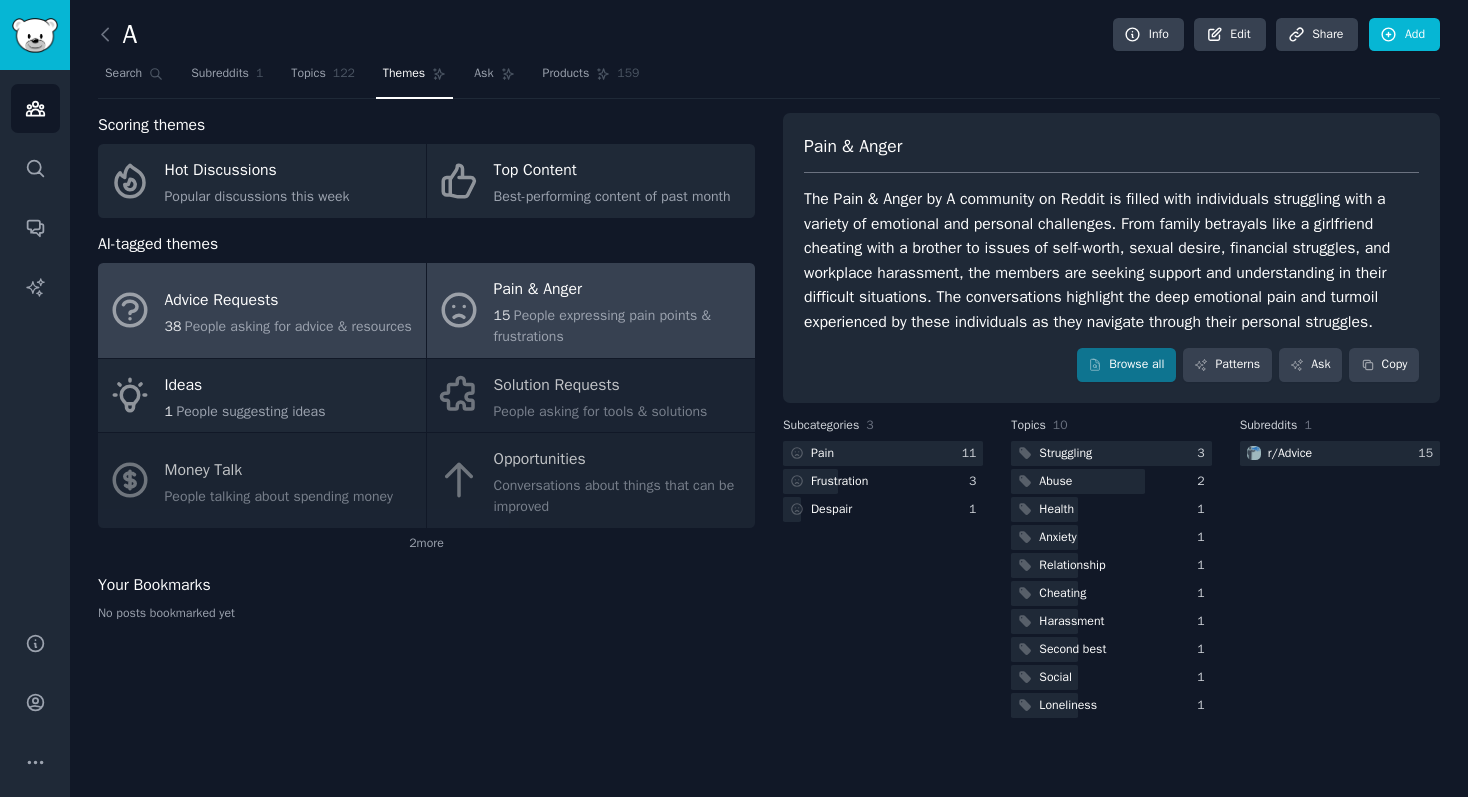 click on "38 People asking for advice & resources" at bounding box center (288, 326) 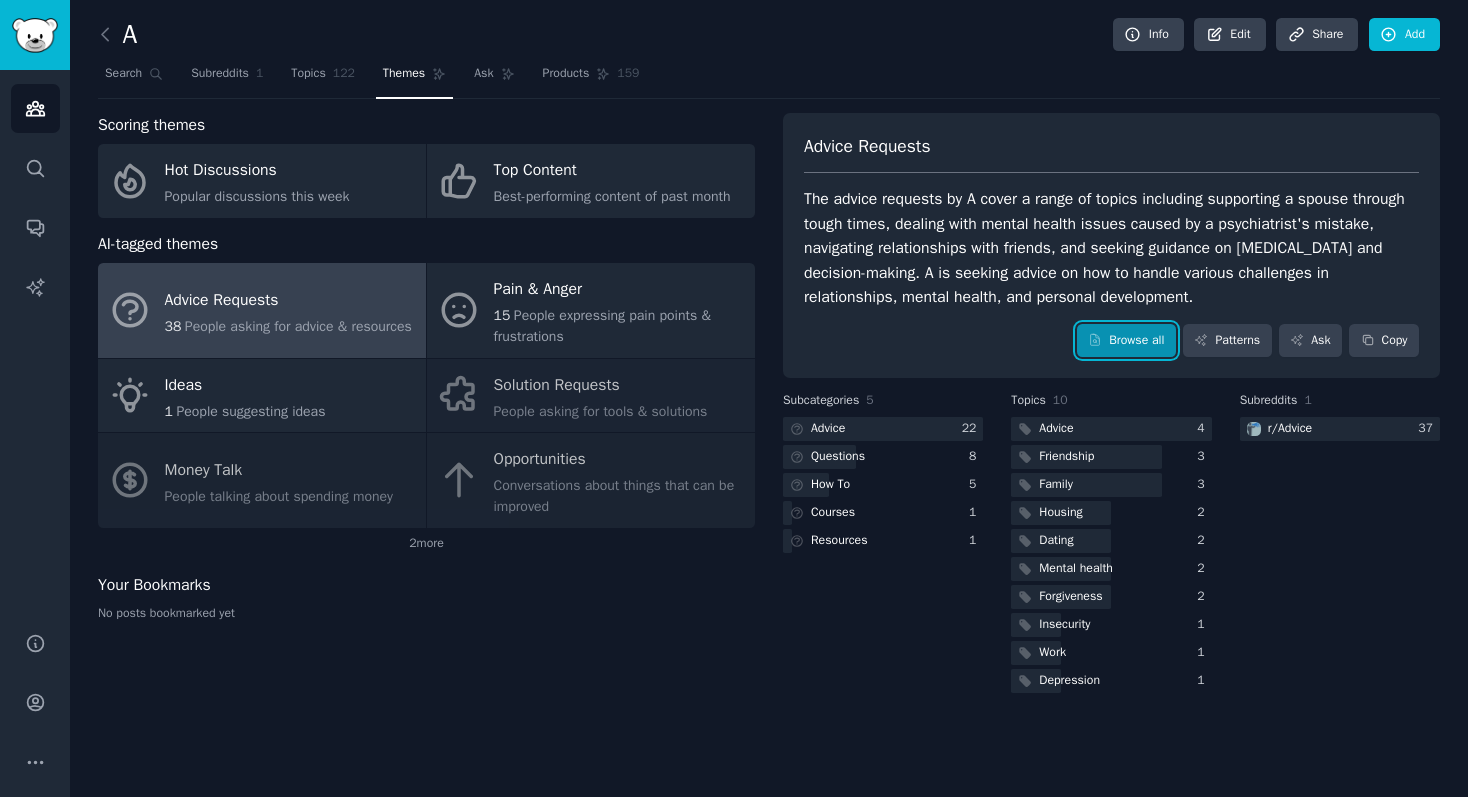 click on "Browse all" at bounding box center [1126, 341] 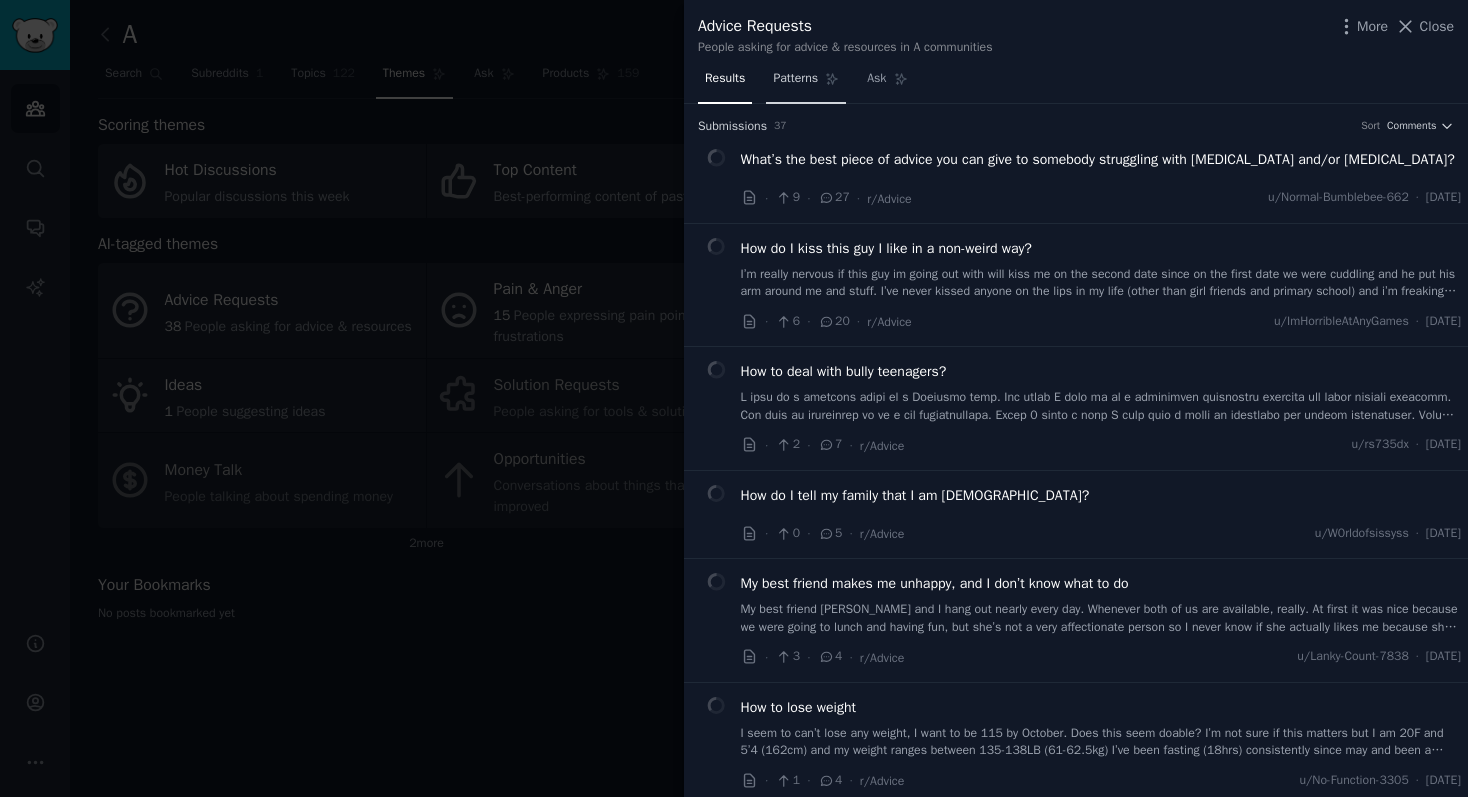 click on "Patterns" at bounding box center (795, 79) 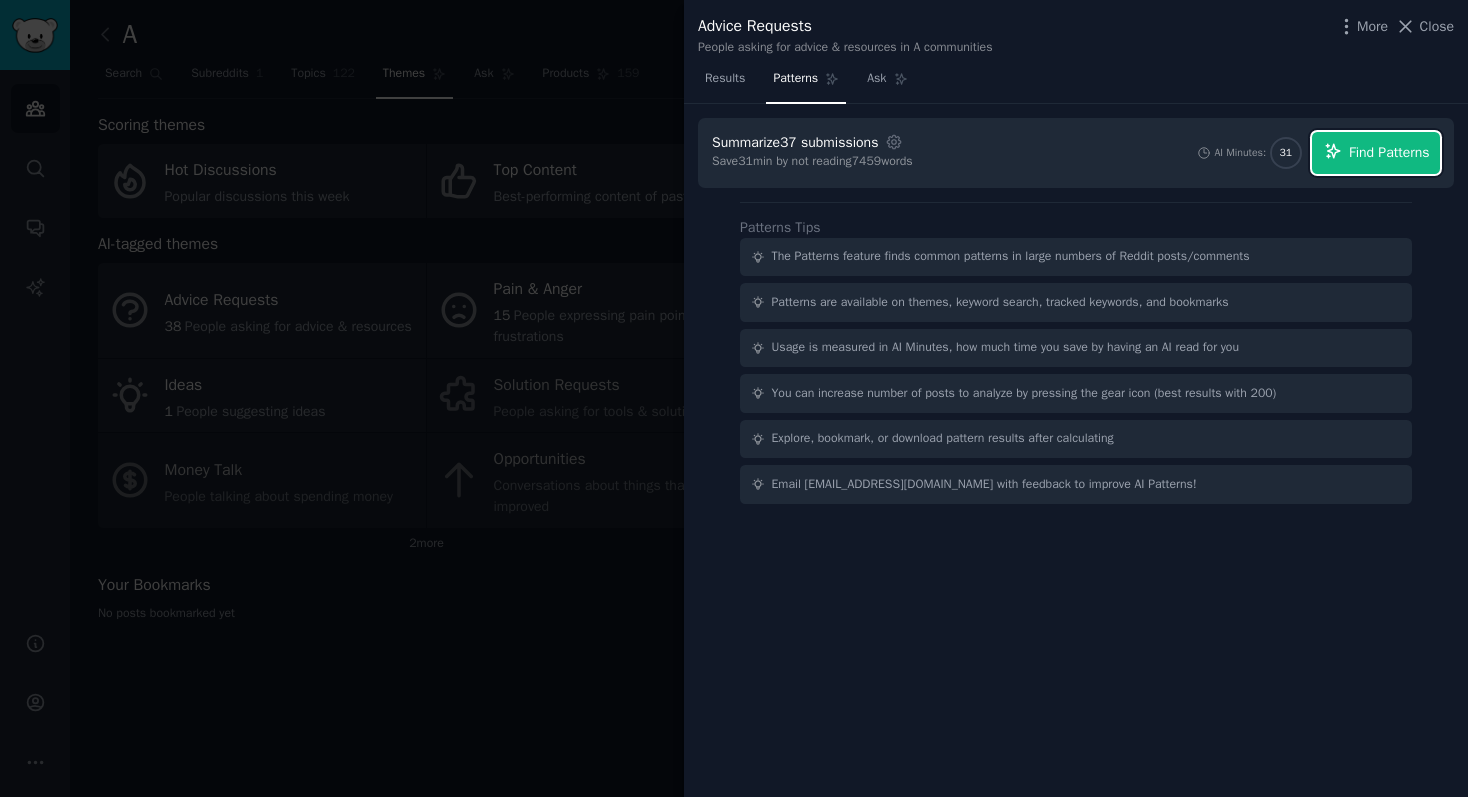 click on "Find Patterns" at bounding box center (1389, 152) 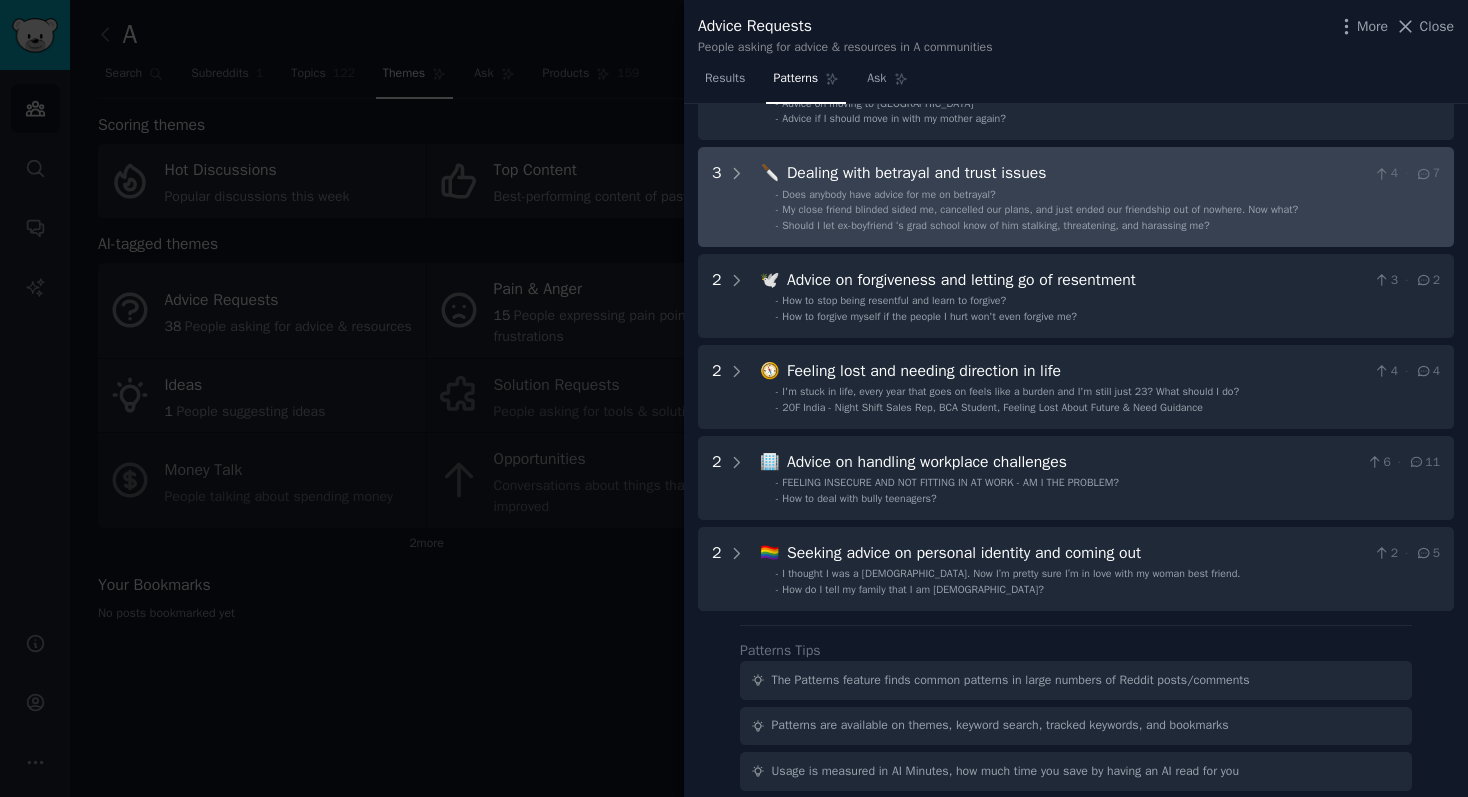 scroll, scrollTop: 0, scrollLeft: 0, axis: both 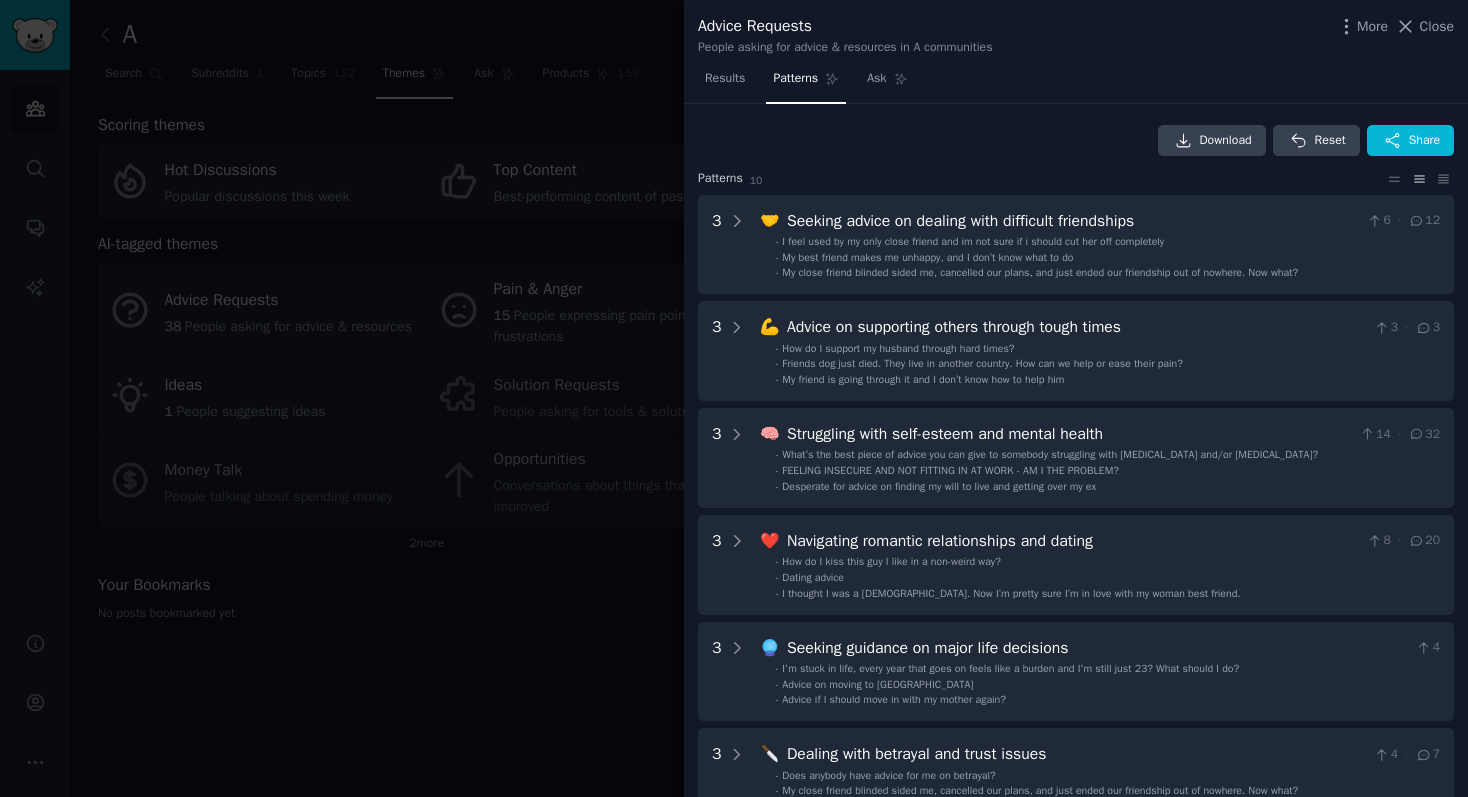 click at bounding box center [734, 398] 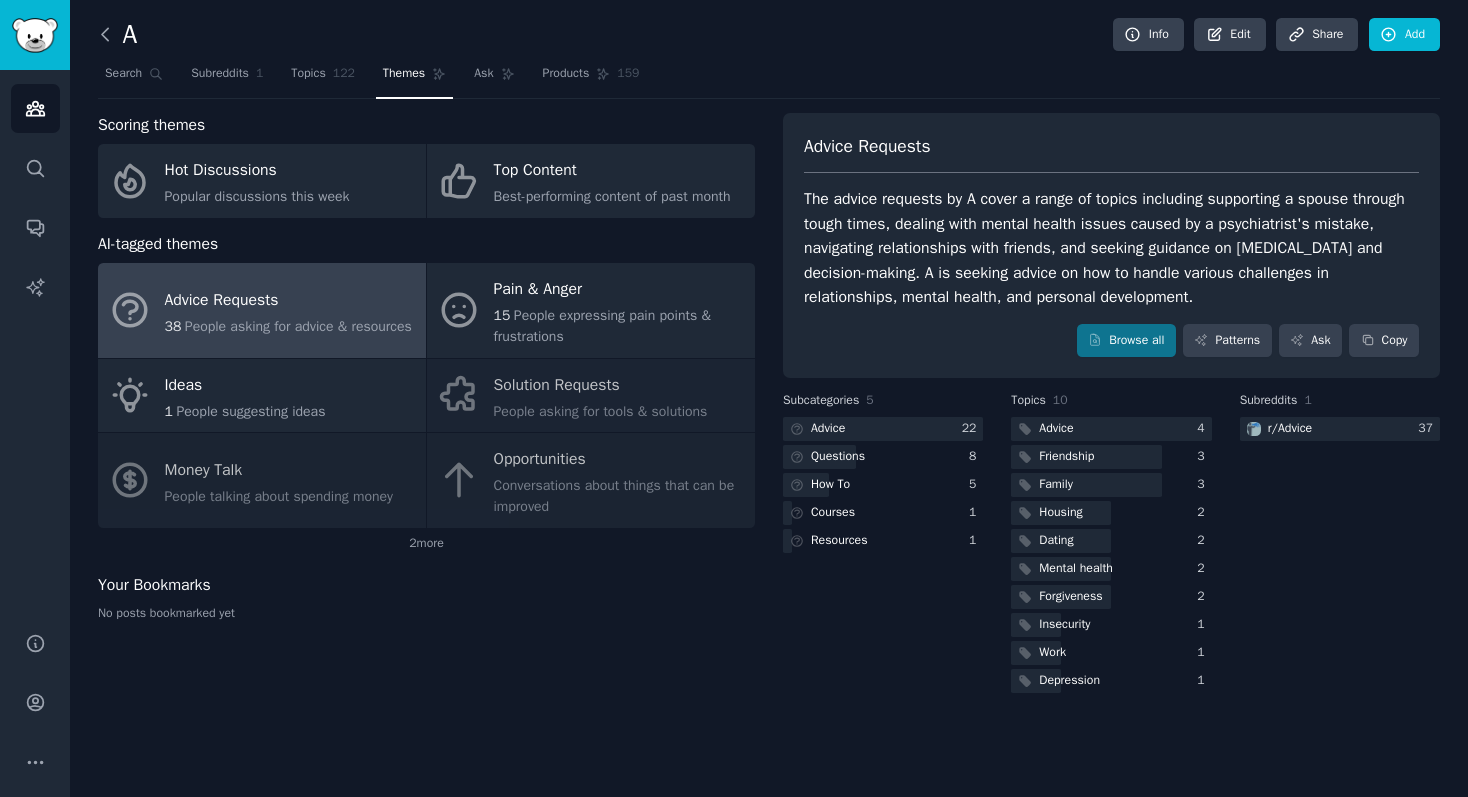 click 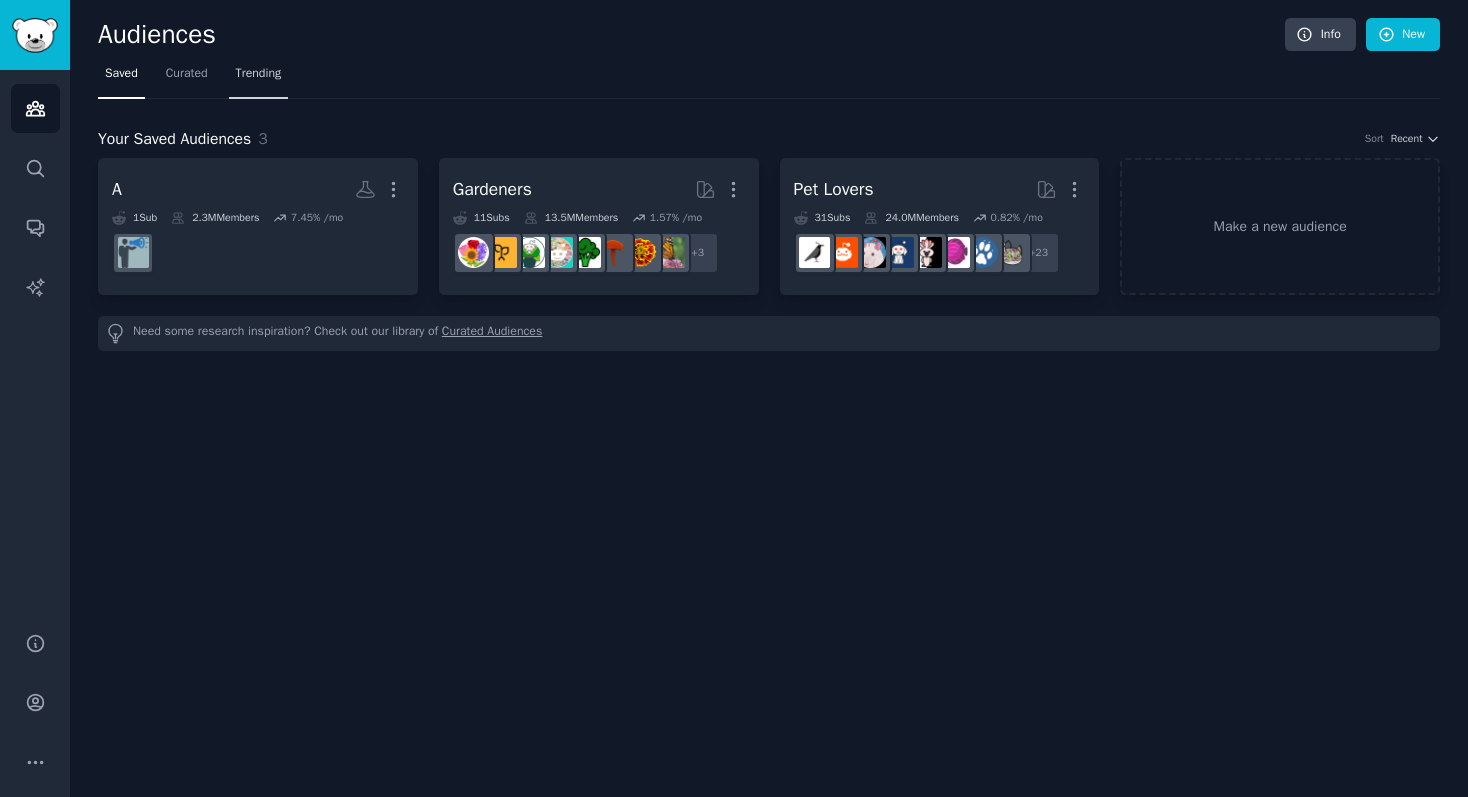 click on "Trending" at bounding box center (259, 74) 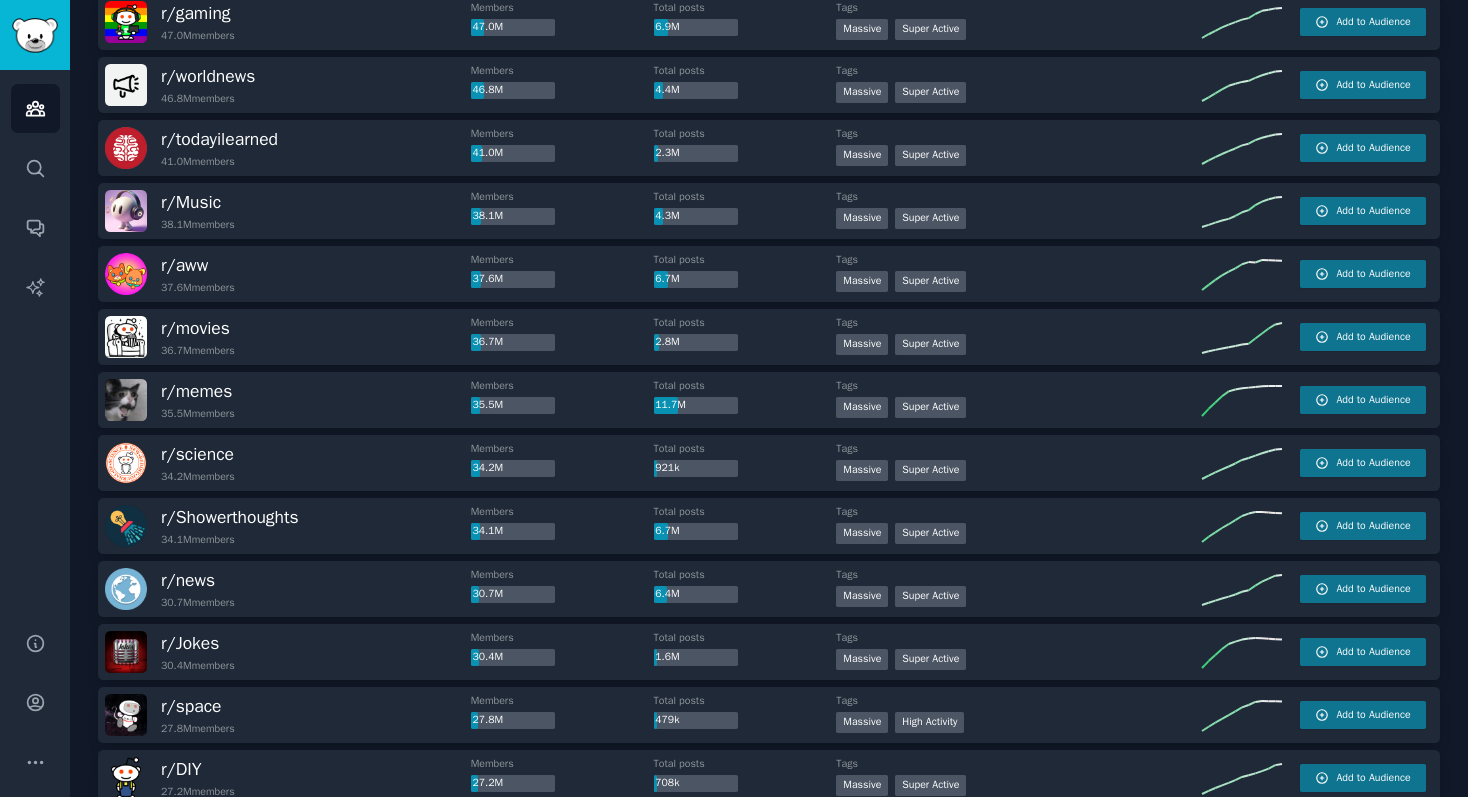 scroll, scrollTop: 0, scrollLeft: 0, axis: both 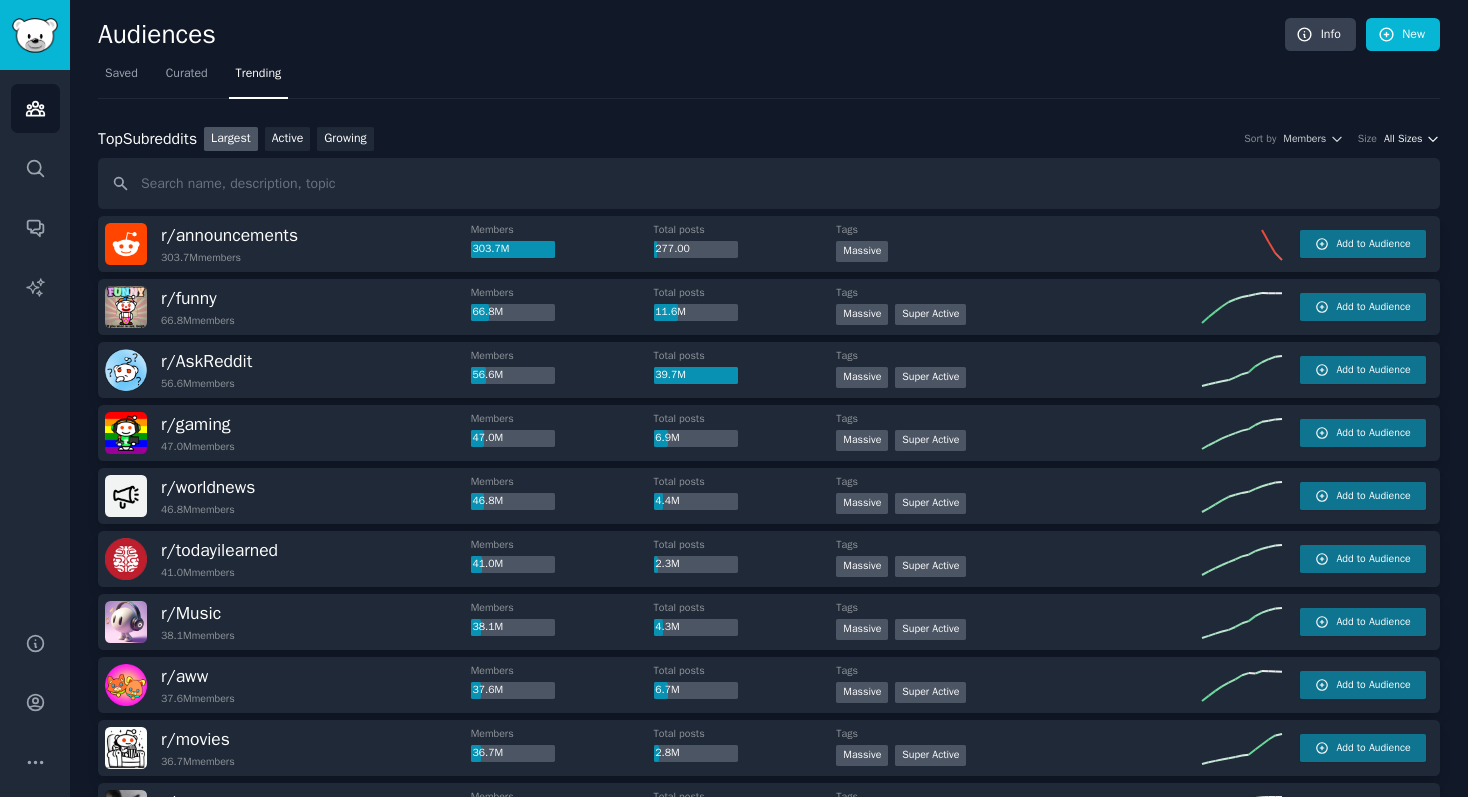 click on "All Sizes" at bounding box center (1403, 139) 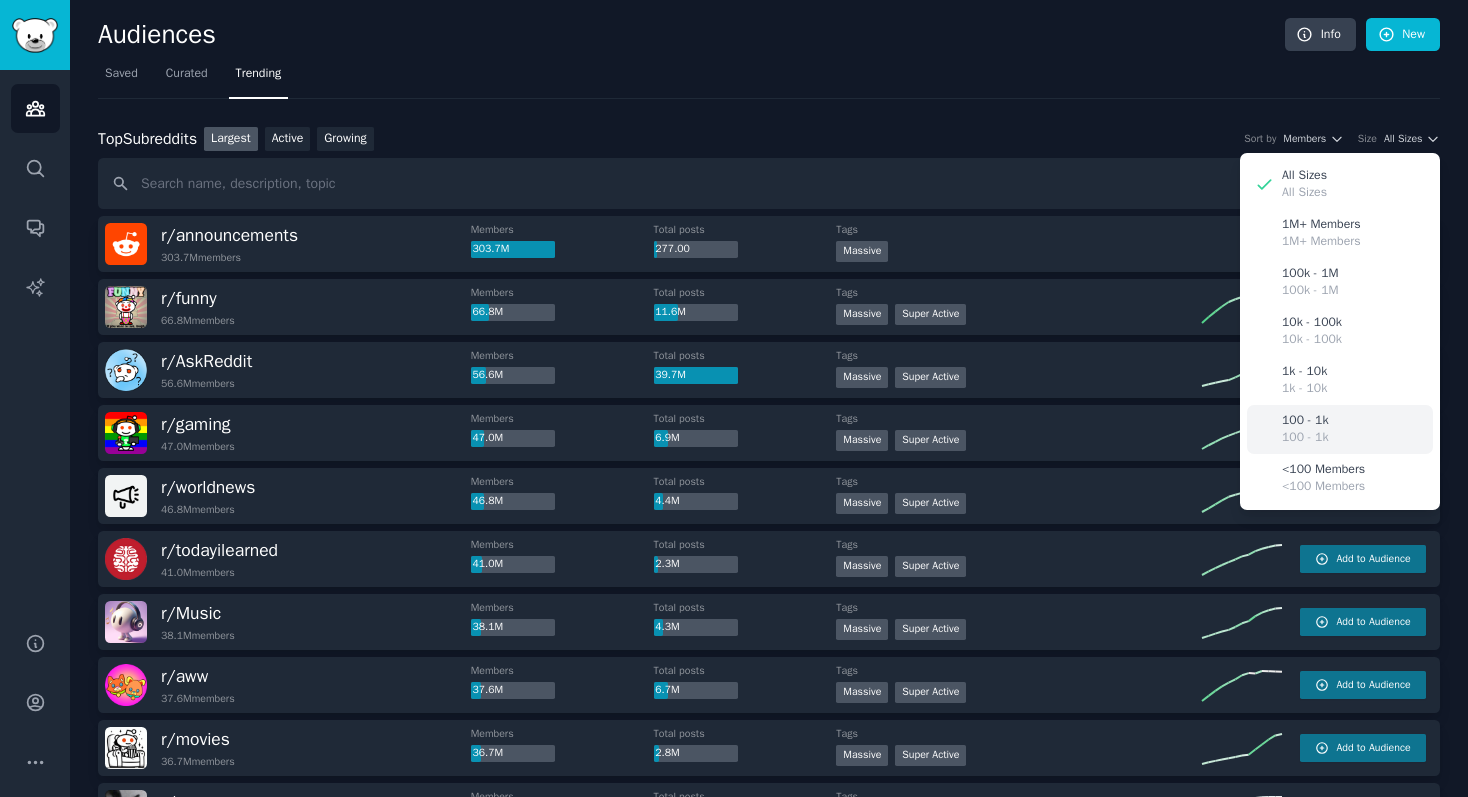 click on "100 - 1k 100 - 1k" at bounding box center (1340, 429) 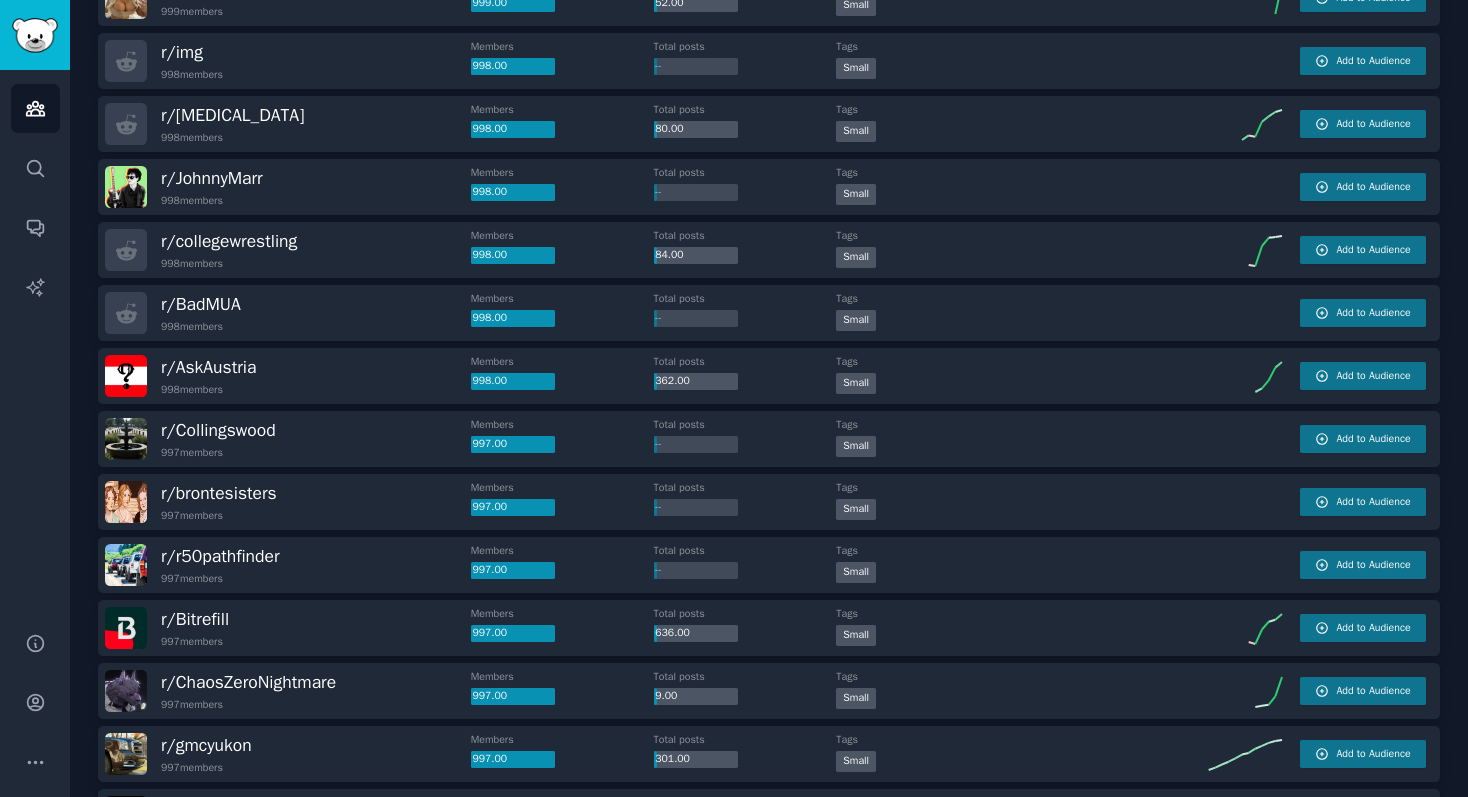 scroll, scrollTop: 0, scrollLeft: 0, axis: both 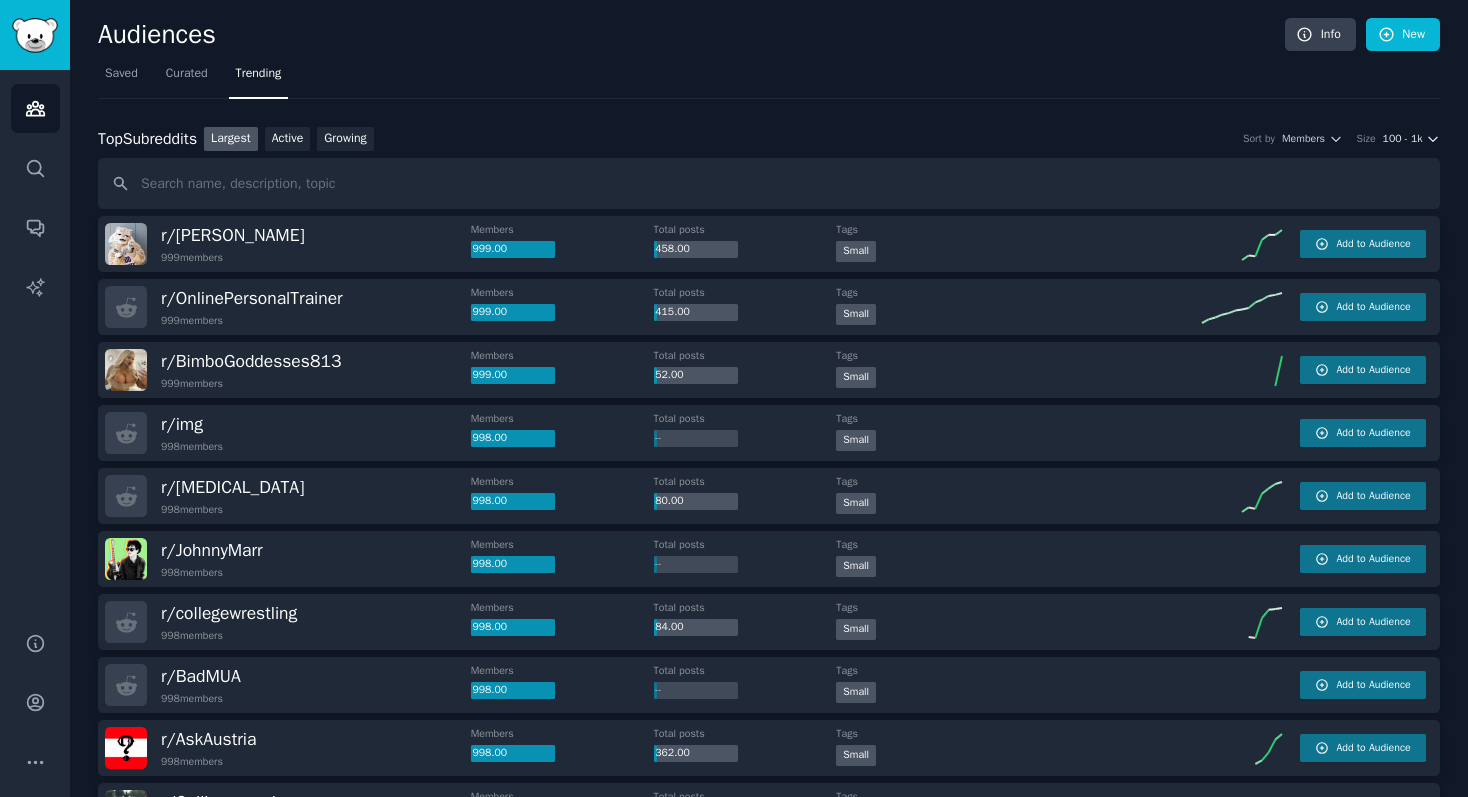 click 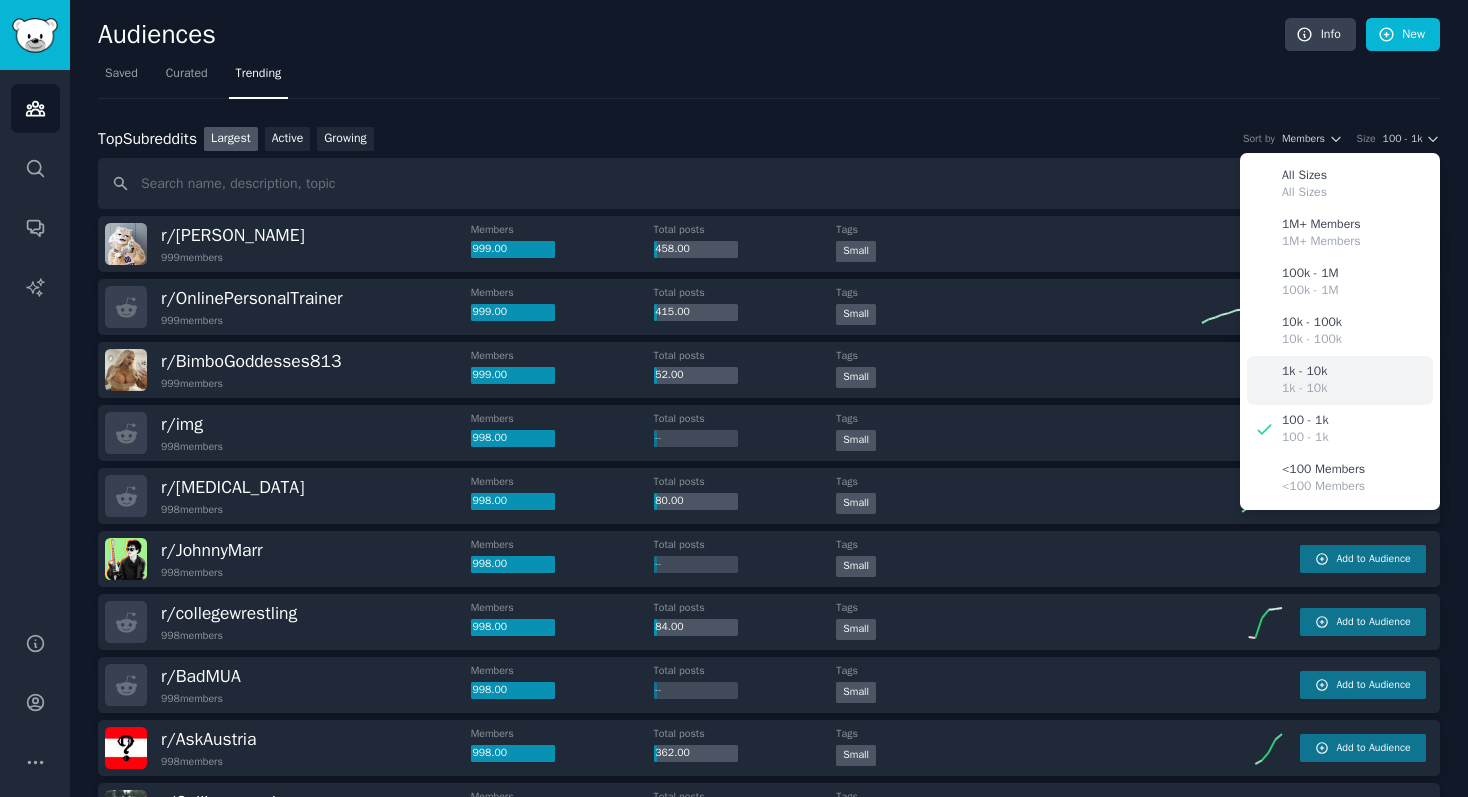 click on "1k - 10k 1k - 10k" at bounding box center (1340, 380) 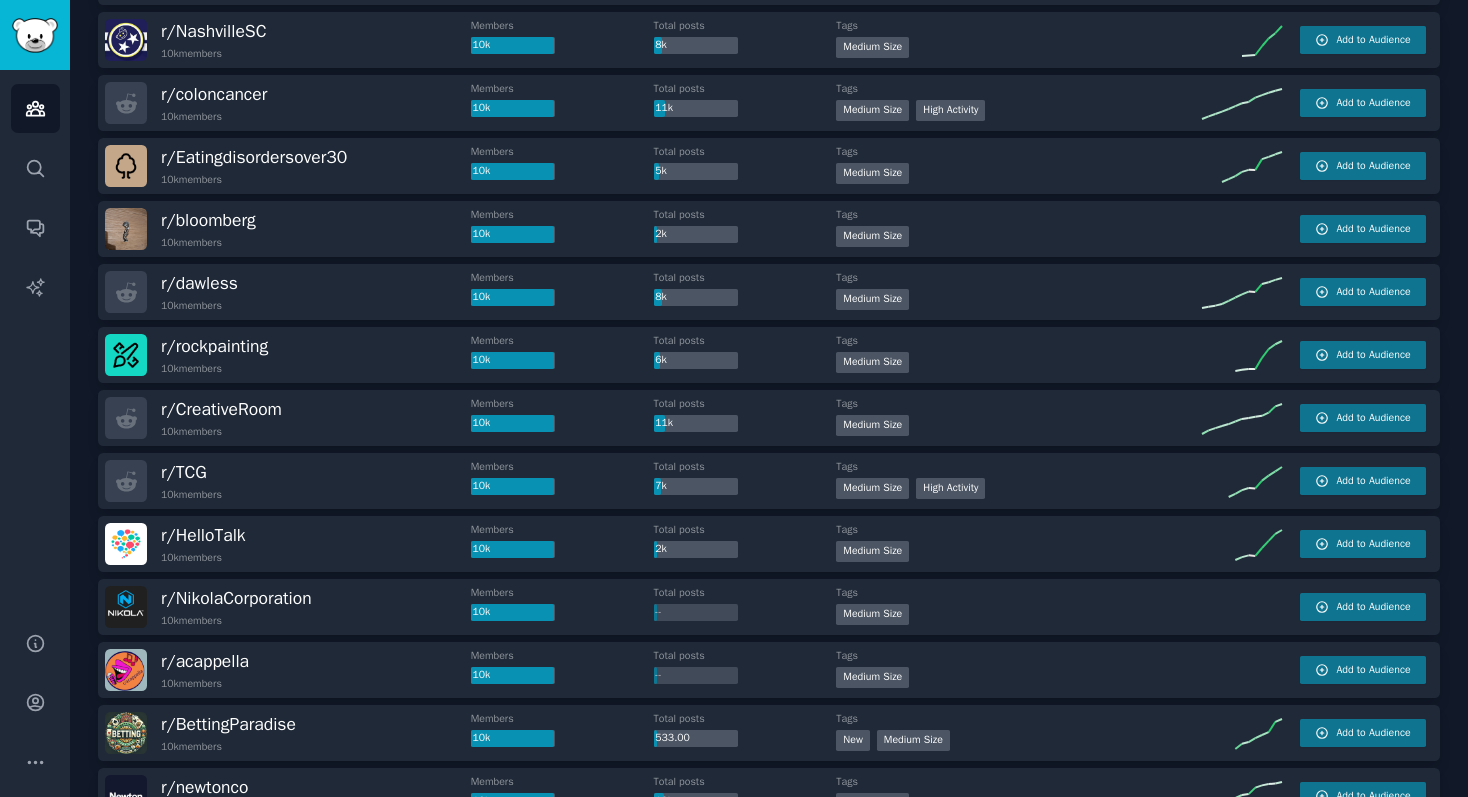 scroll, scrollTop: 0, scrollLeft: 0, axis: both 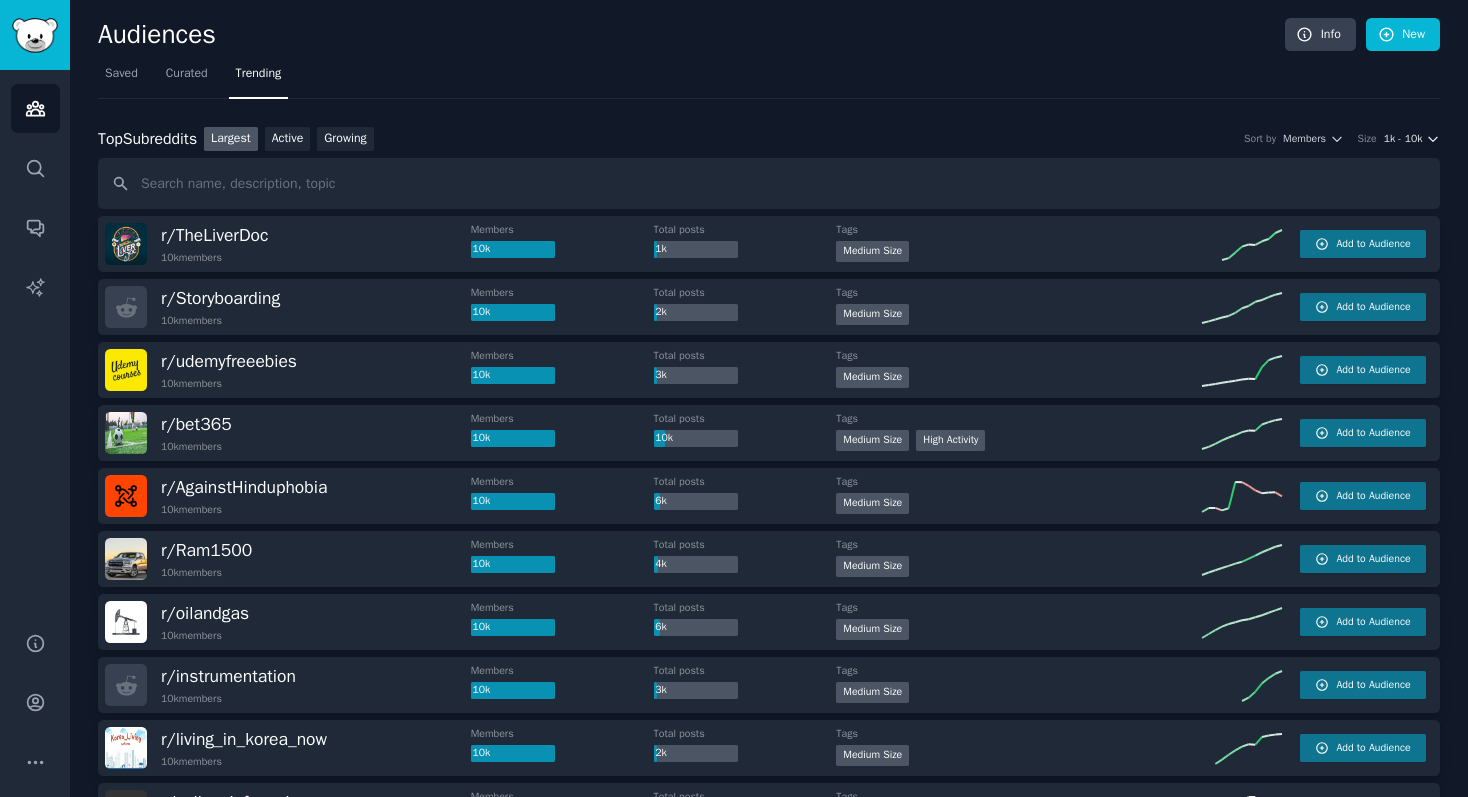 click on "1k - 10k" at bounding box center [1403, 139] 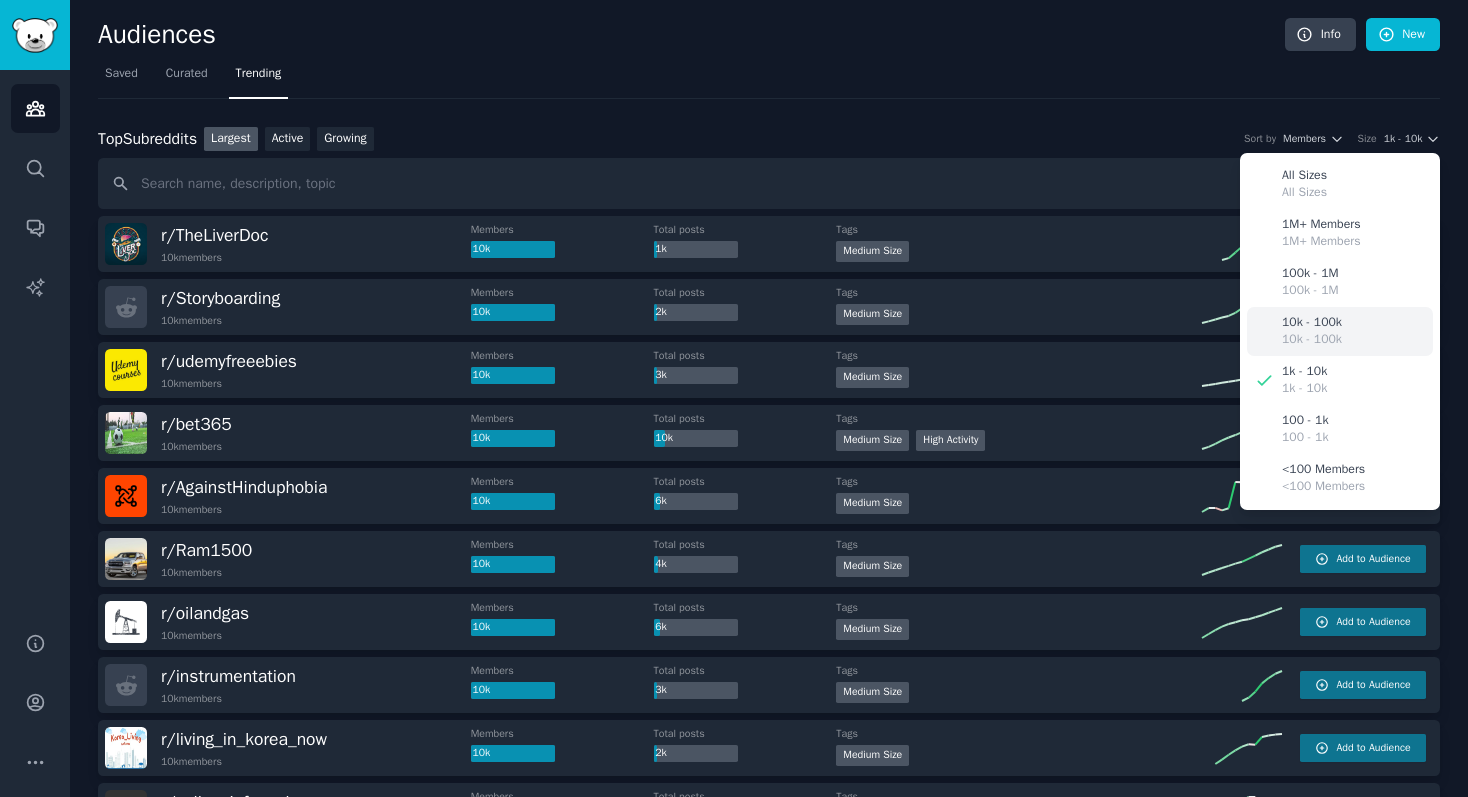 click on "10k - 100k 10k - 100k" at bounding box center [1340, 331] 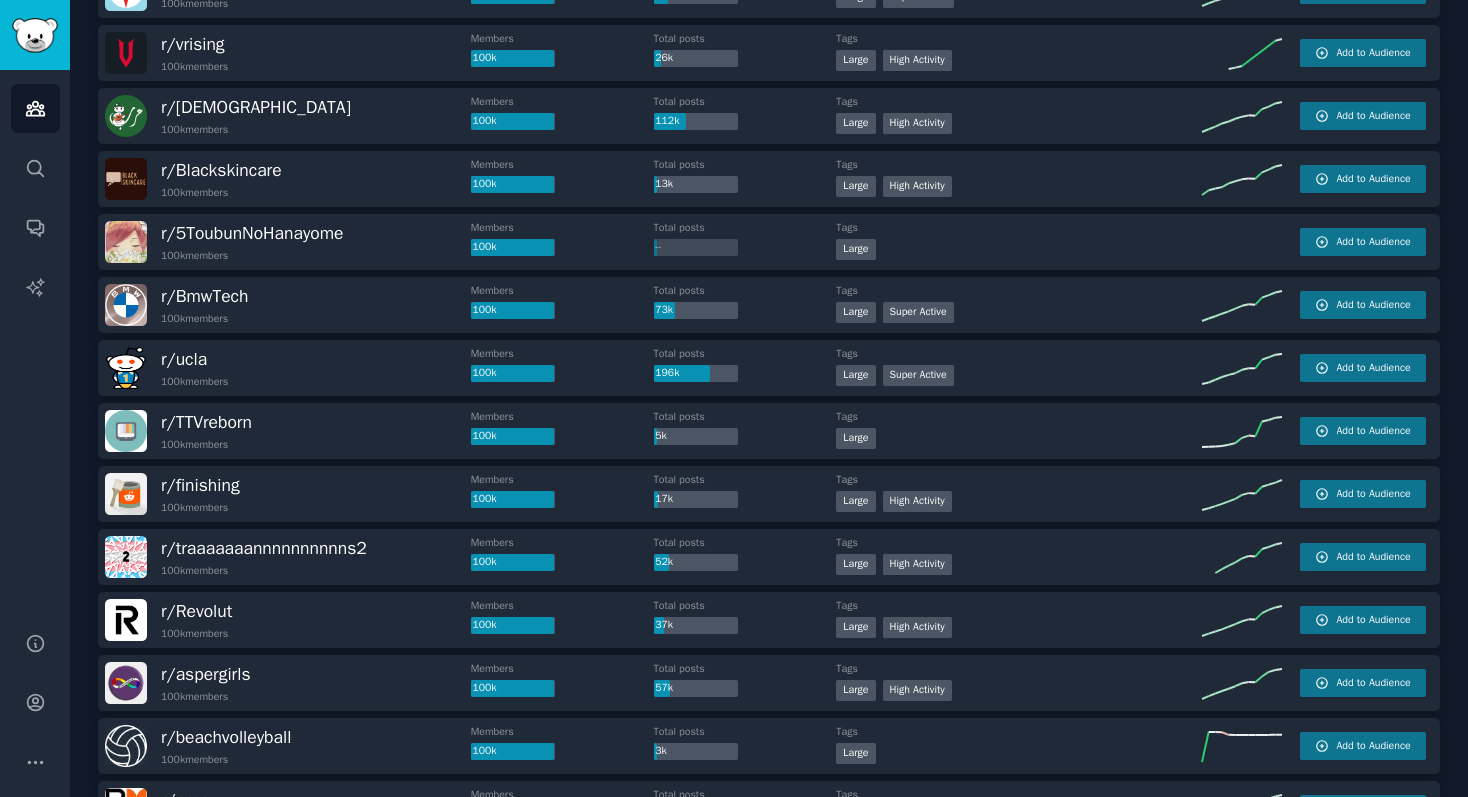 scroll, scrollTop: 0, scrollLeft: 0, axis: both 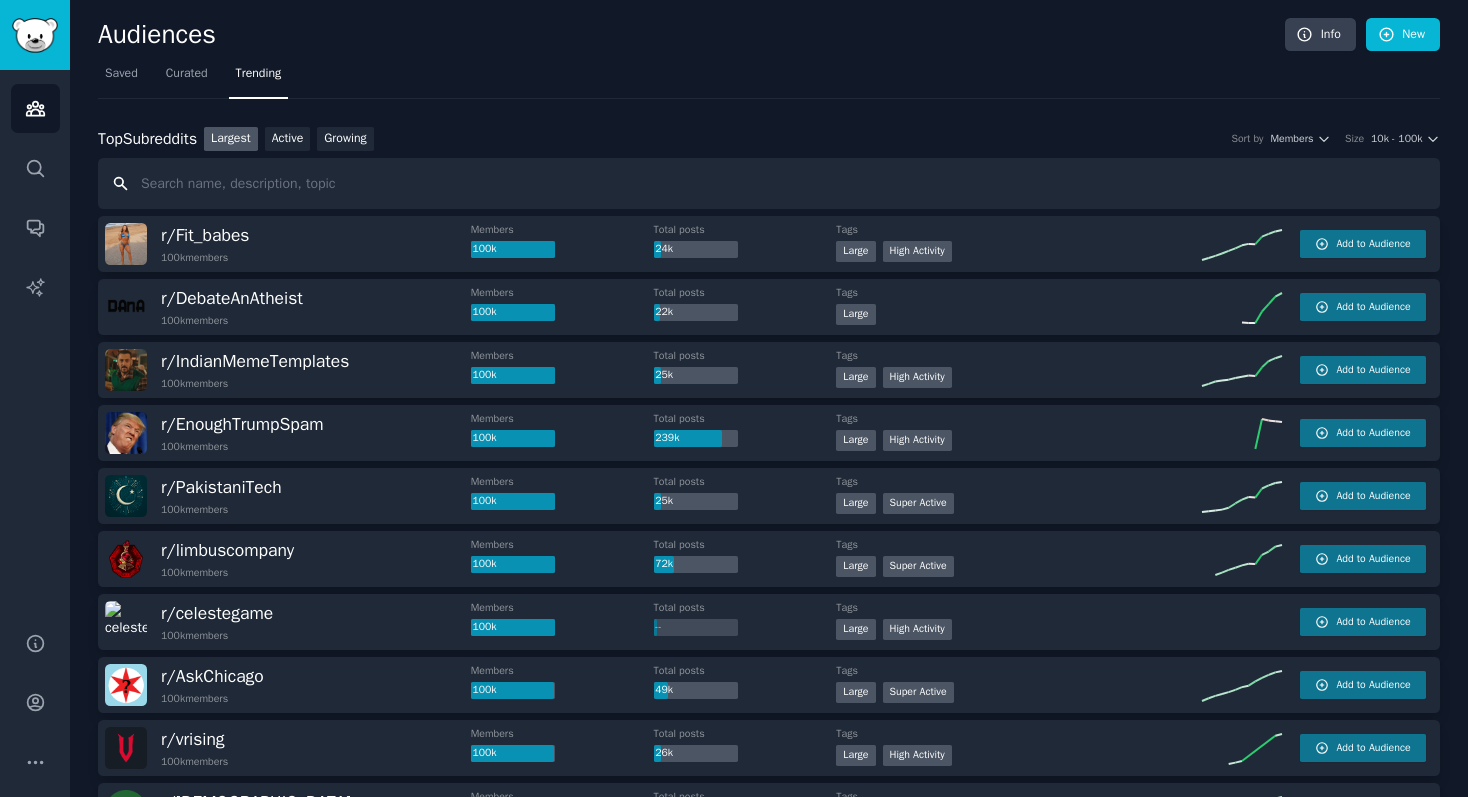 click at bounding box center (769, 183) 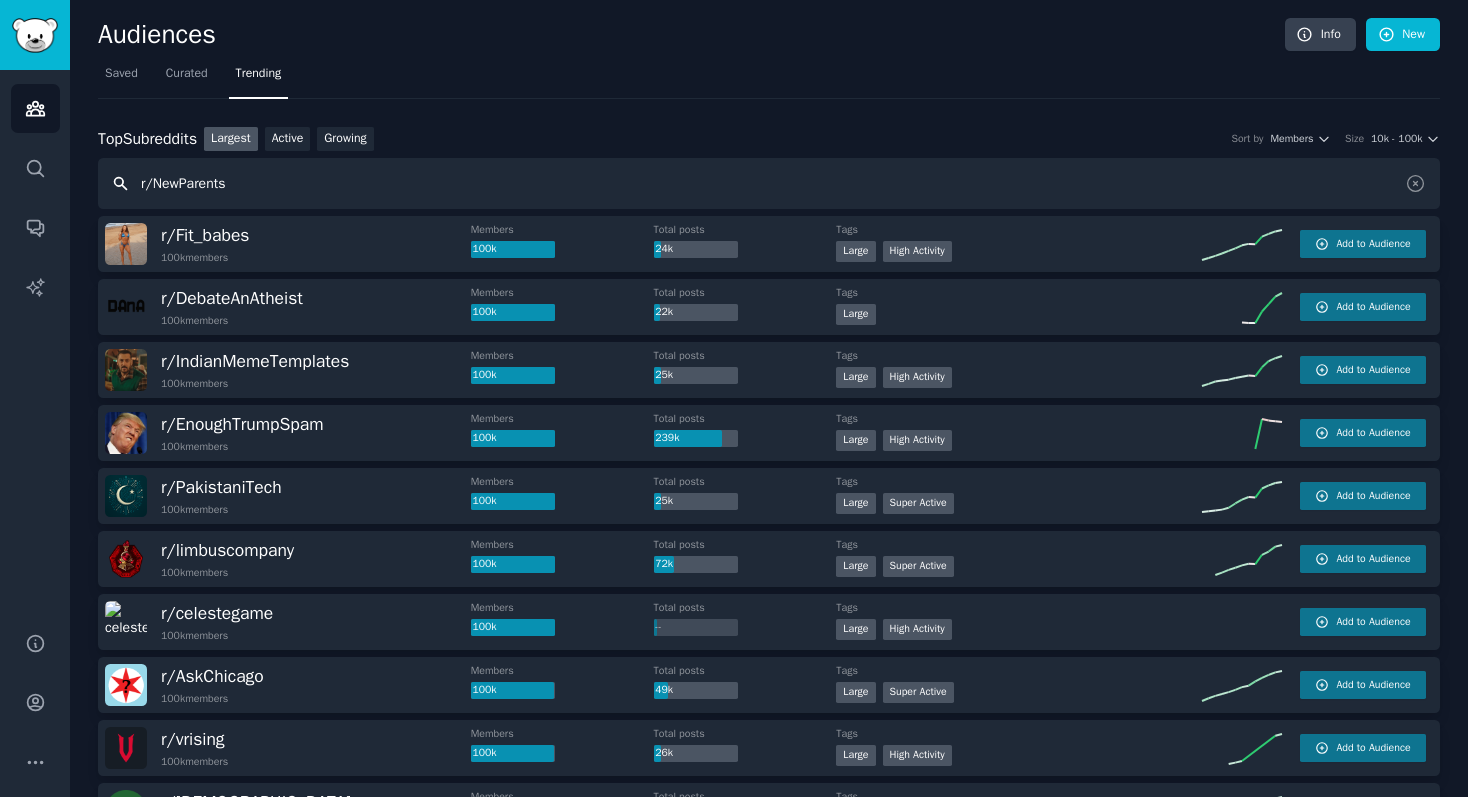 drag, startPoint x: 149, startPoint y: 184, endPoint x: 132, endPoint y: 184, distance: 17 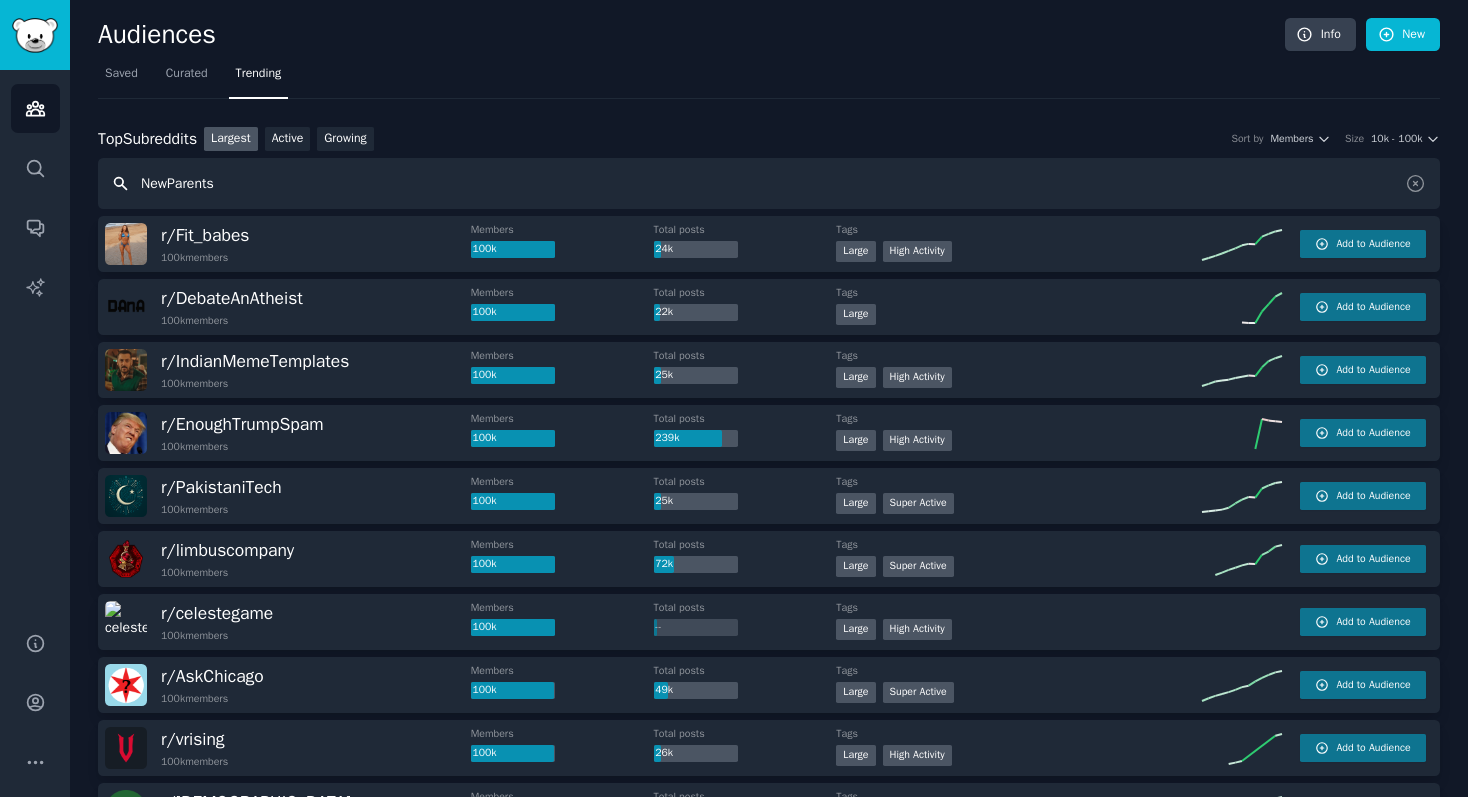 type on "NewParents" 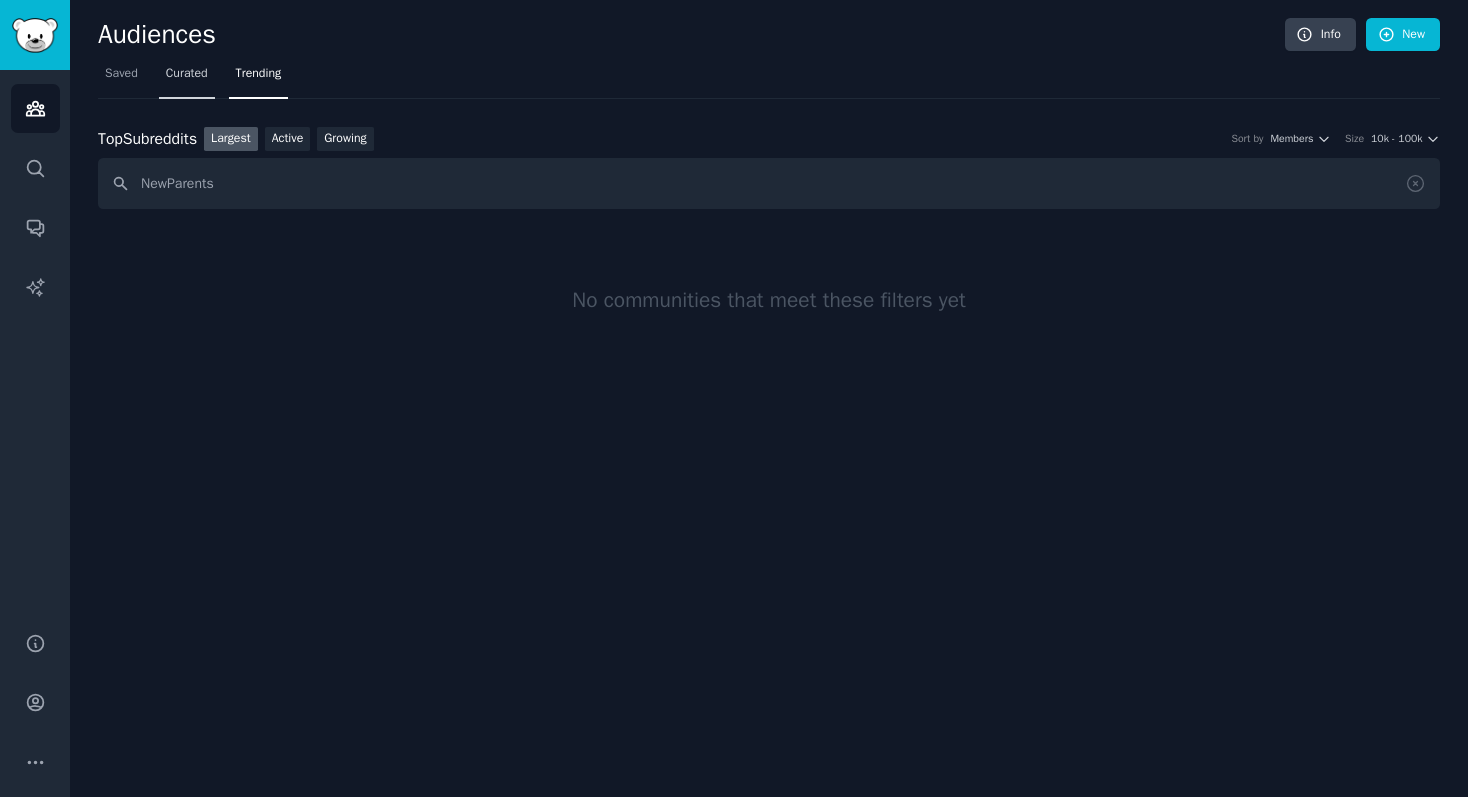click on "Curated" at bounding box center (187, 74) 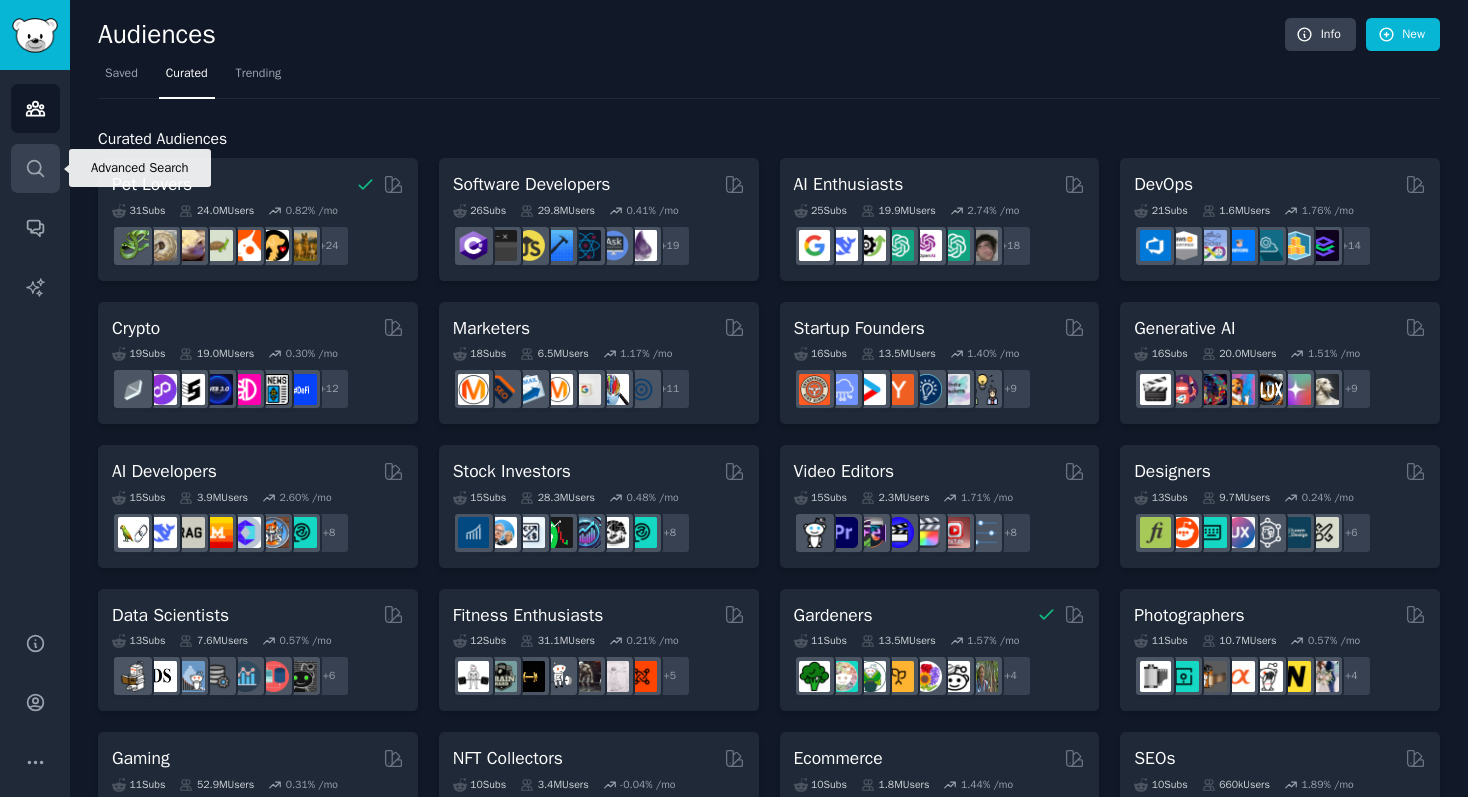 click on "Search" at bounding box center (35, 168) 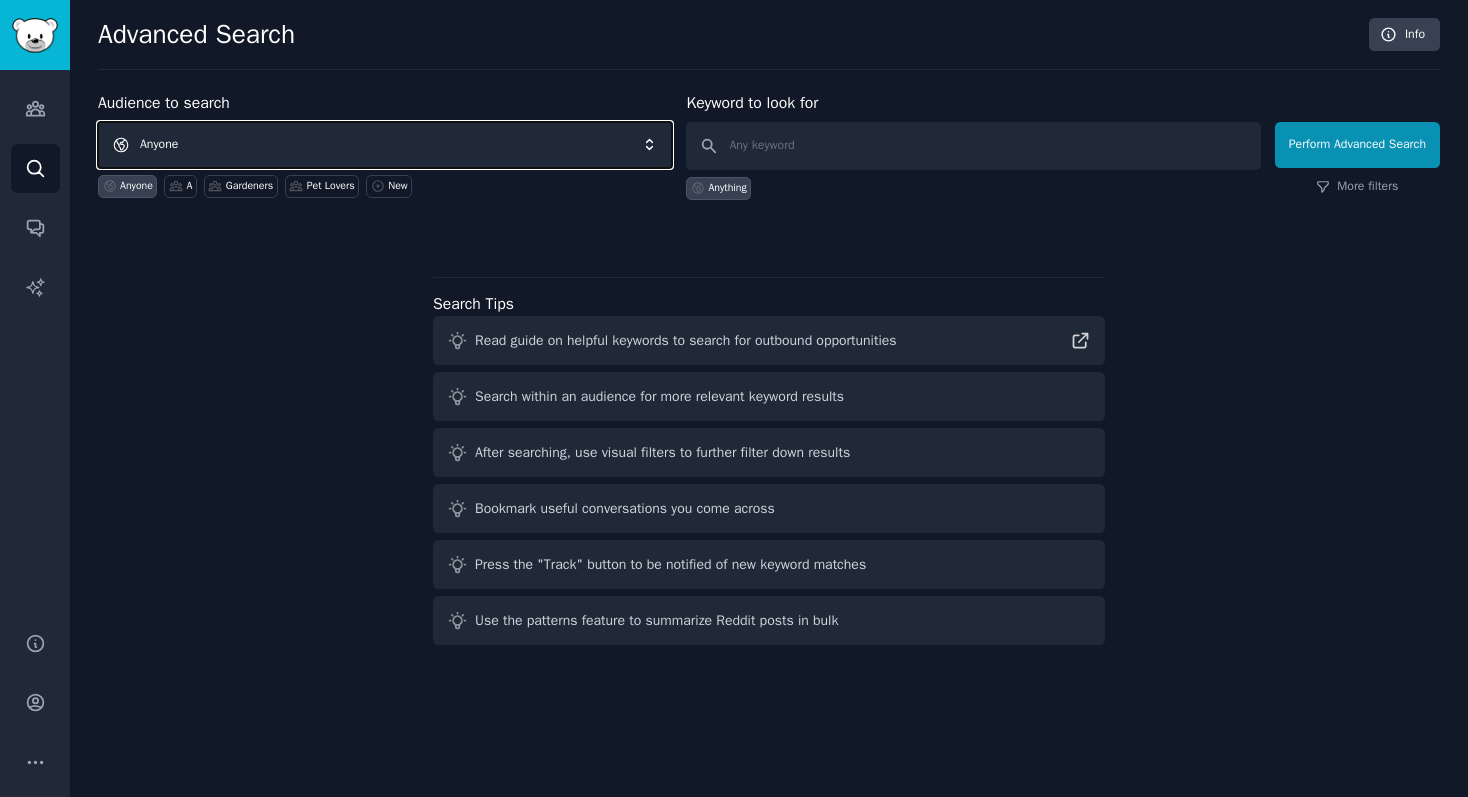 click on "Anyone" at bounding box center (385, 145) 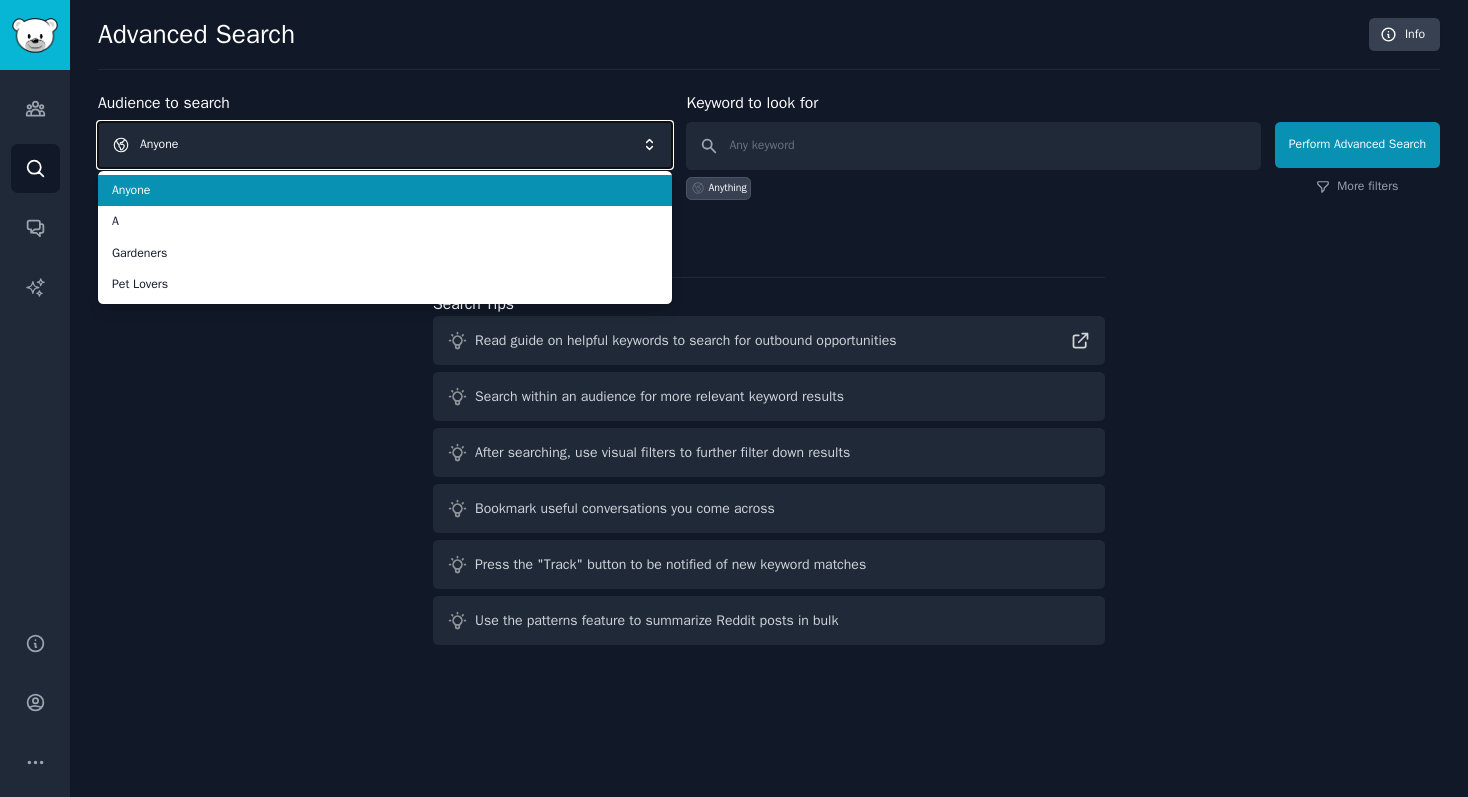 click on "Anyone" at bounding box center (385, 145) 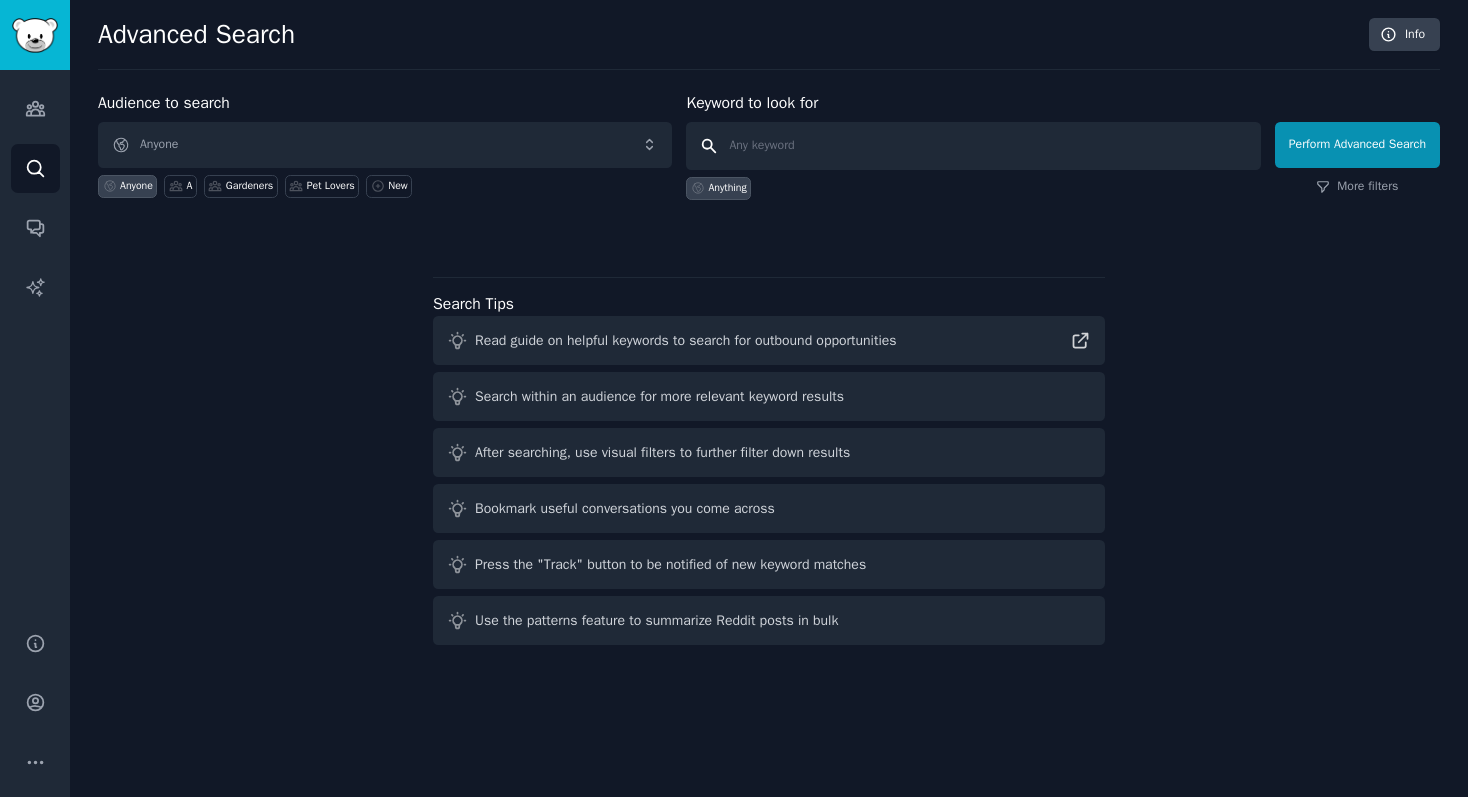 click at bounding box center (973, 146) 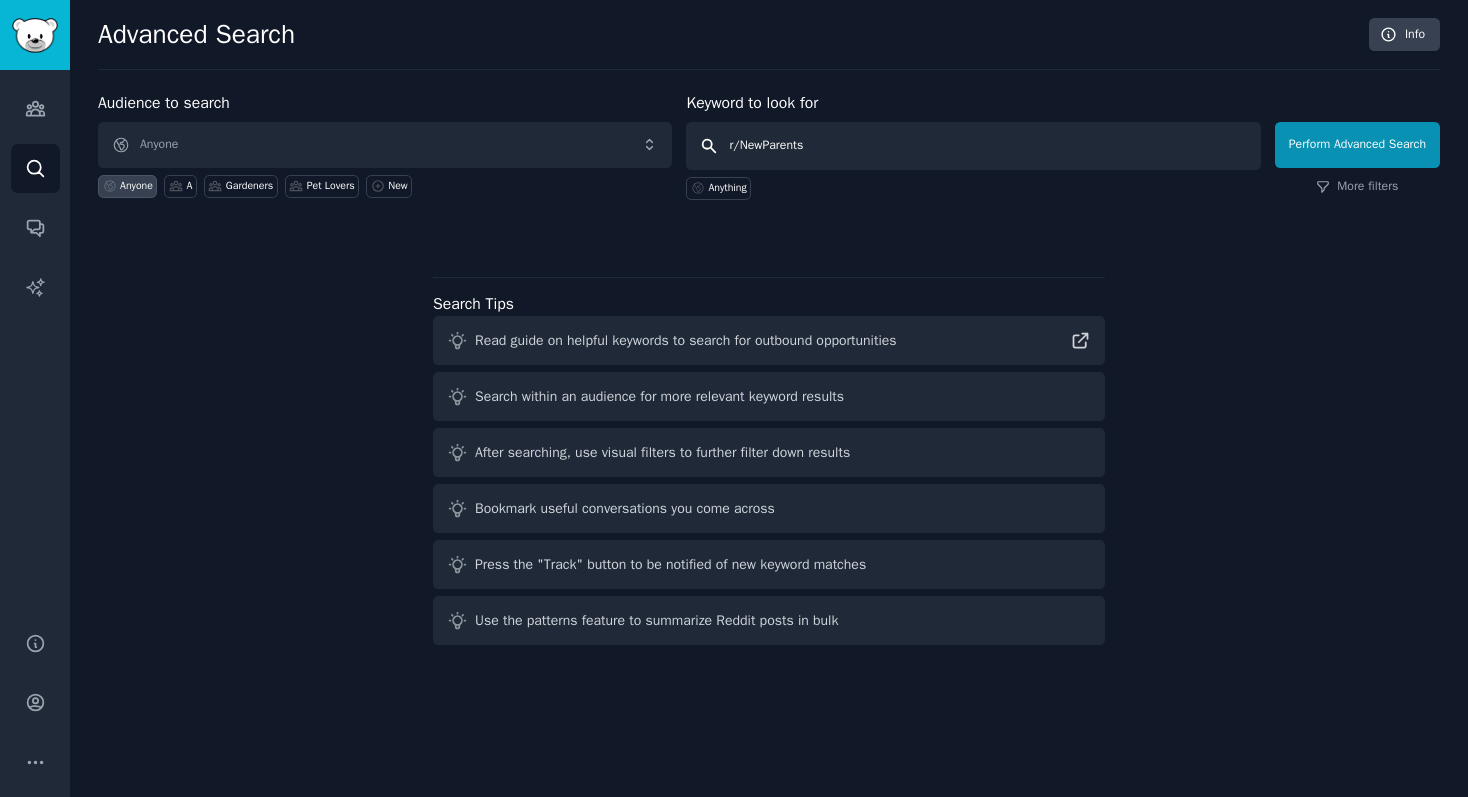 click on "r/NewParents" at bounding box center (973, 146) 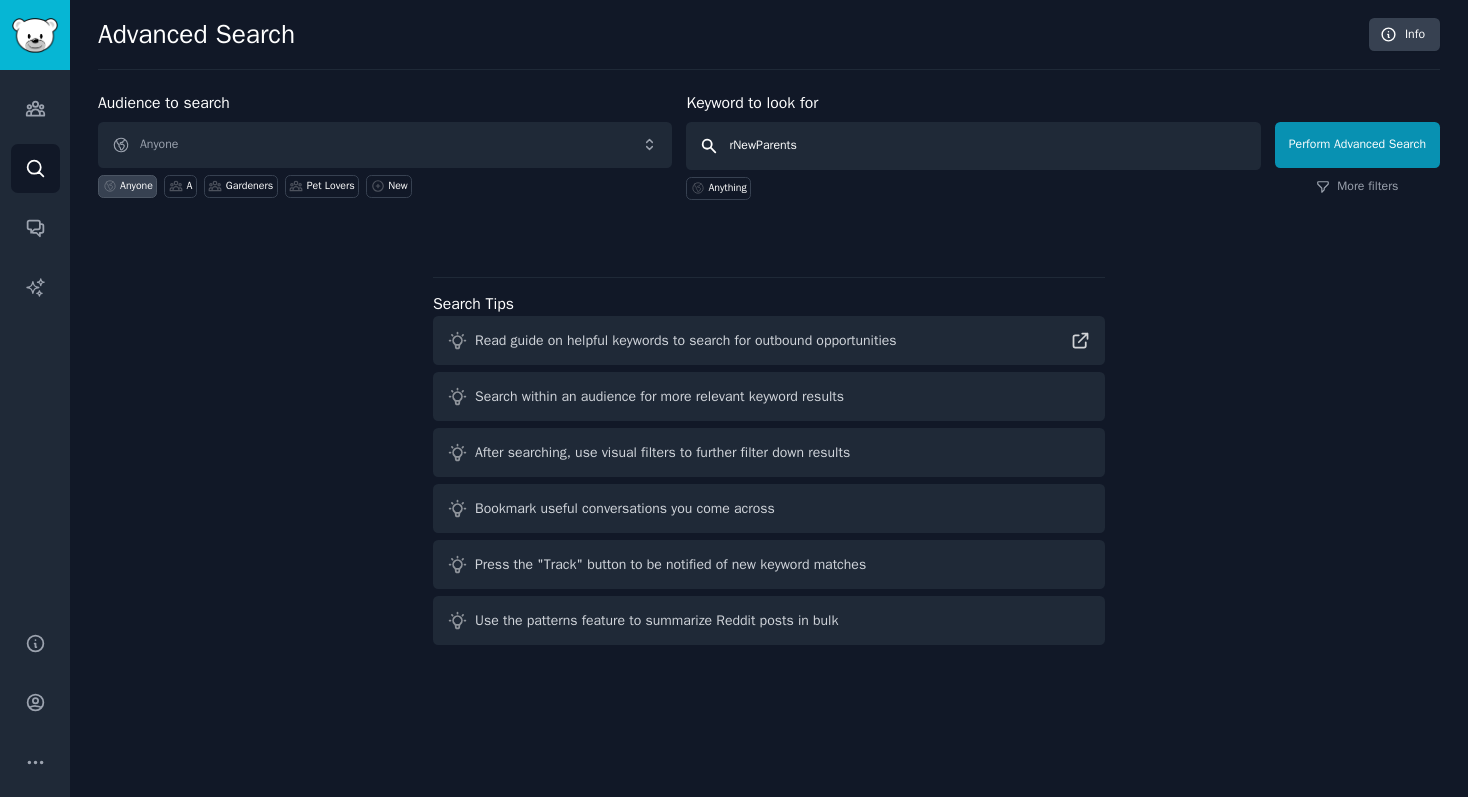 type on "NewParents" 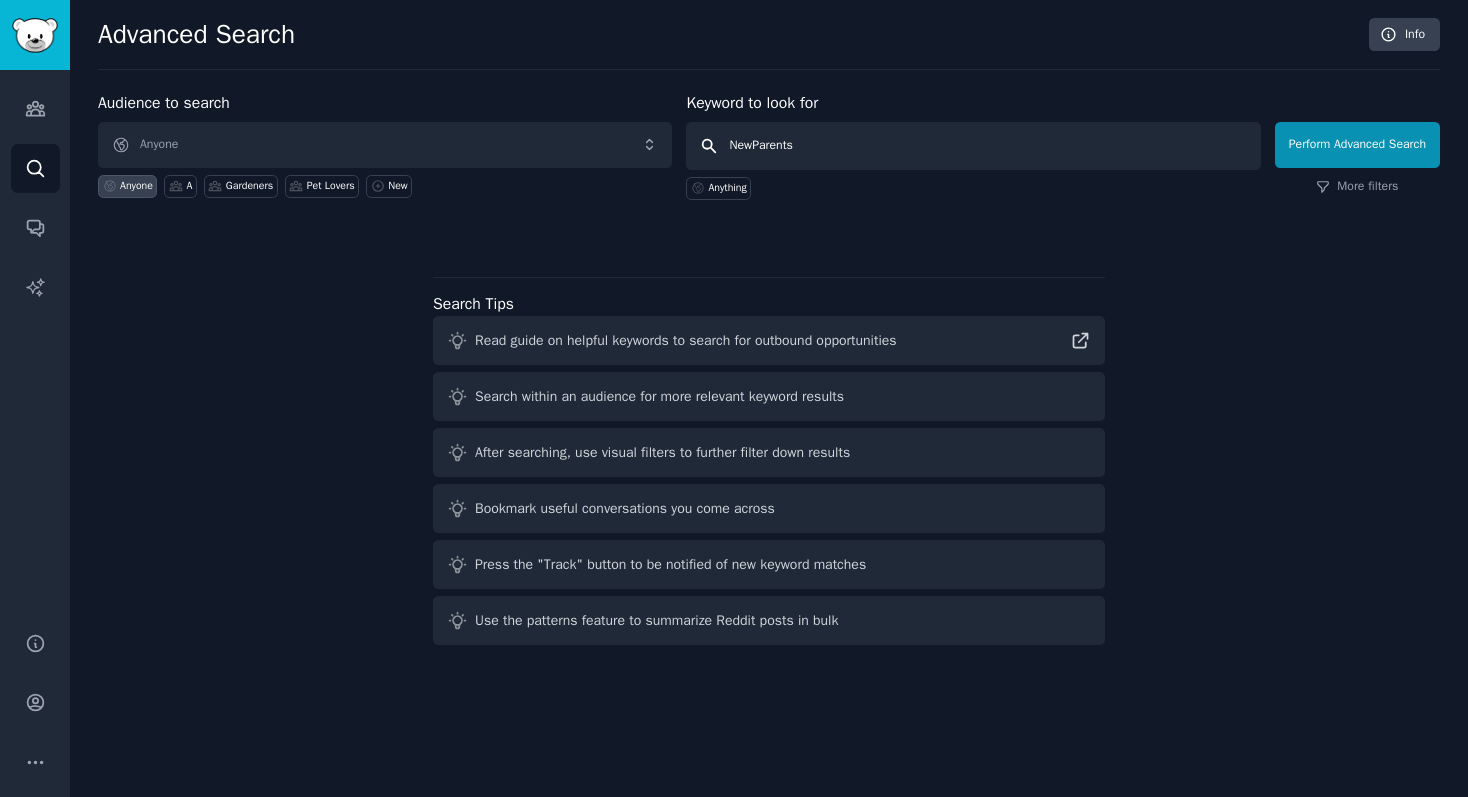 click on "Perform Advanced Search" at bounding box center (1357, 145) 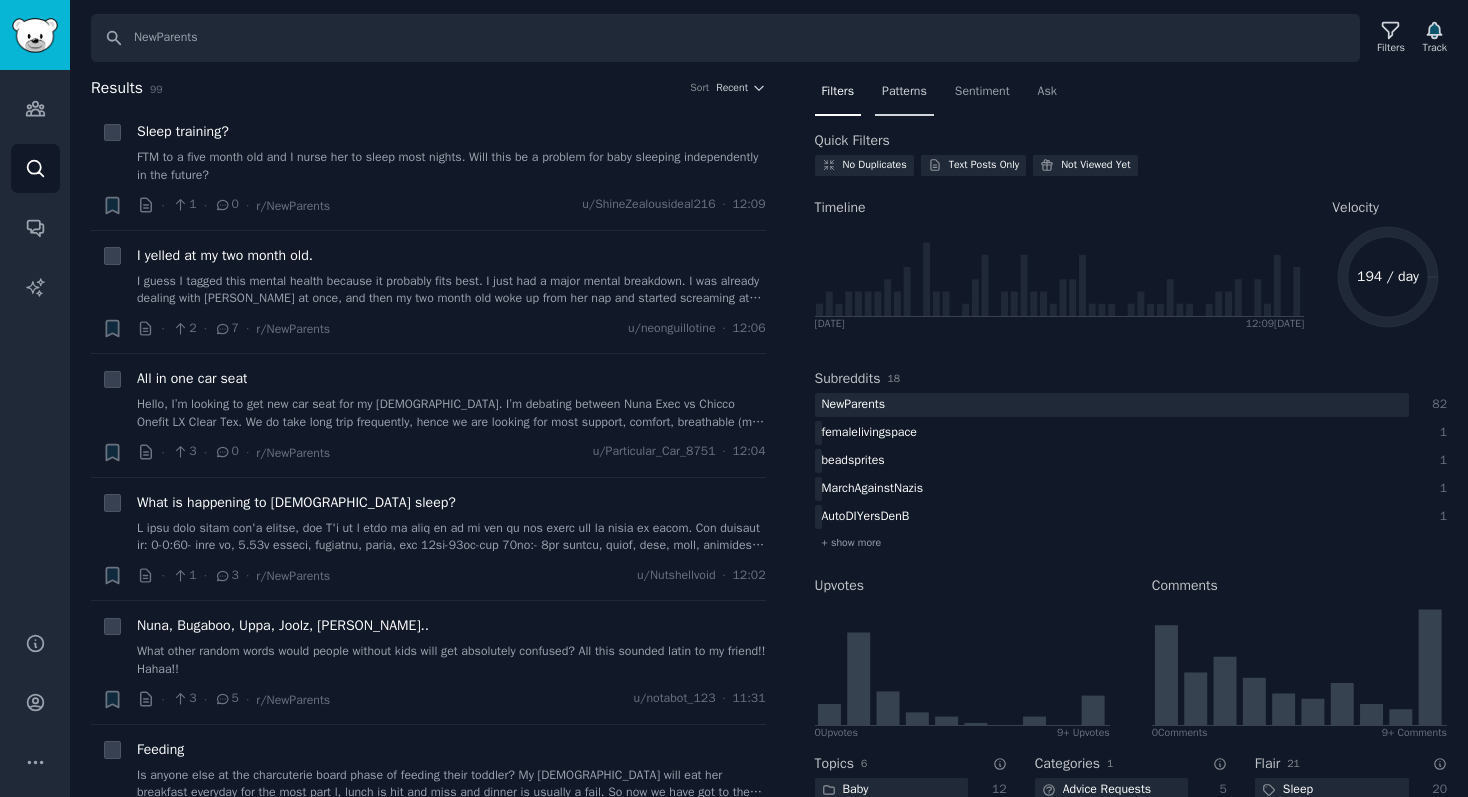 click on "Patterns" at bounding box center (904, 92) 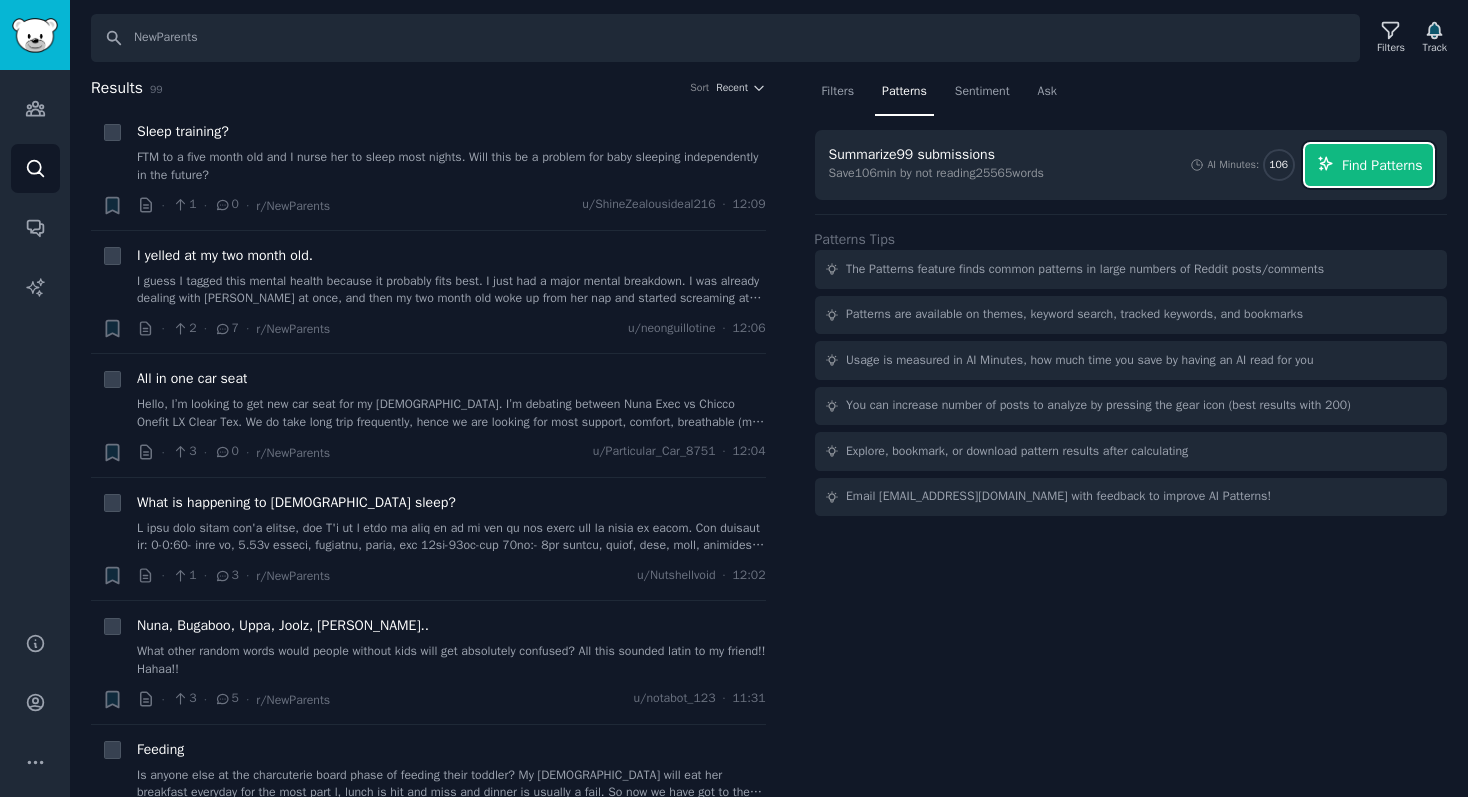 click on "Find Patterns" at bounding box center (1382, 165) 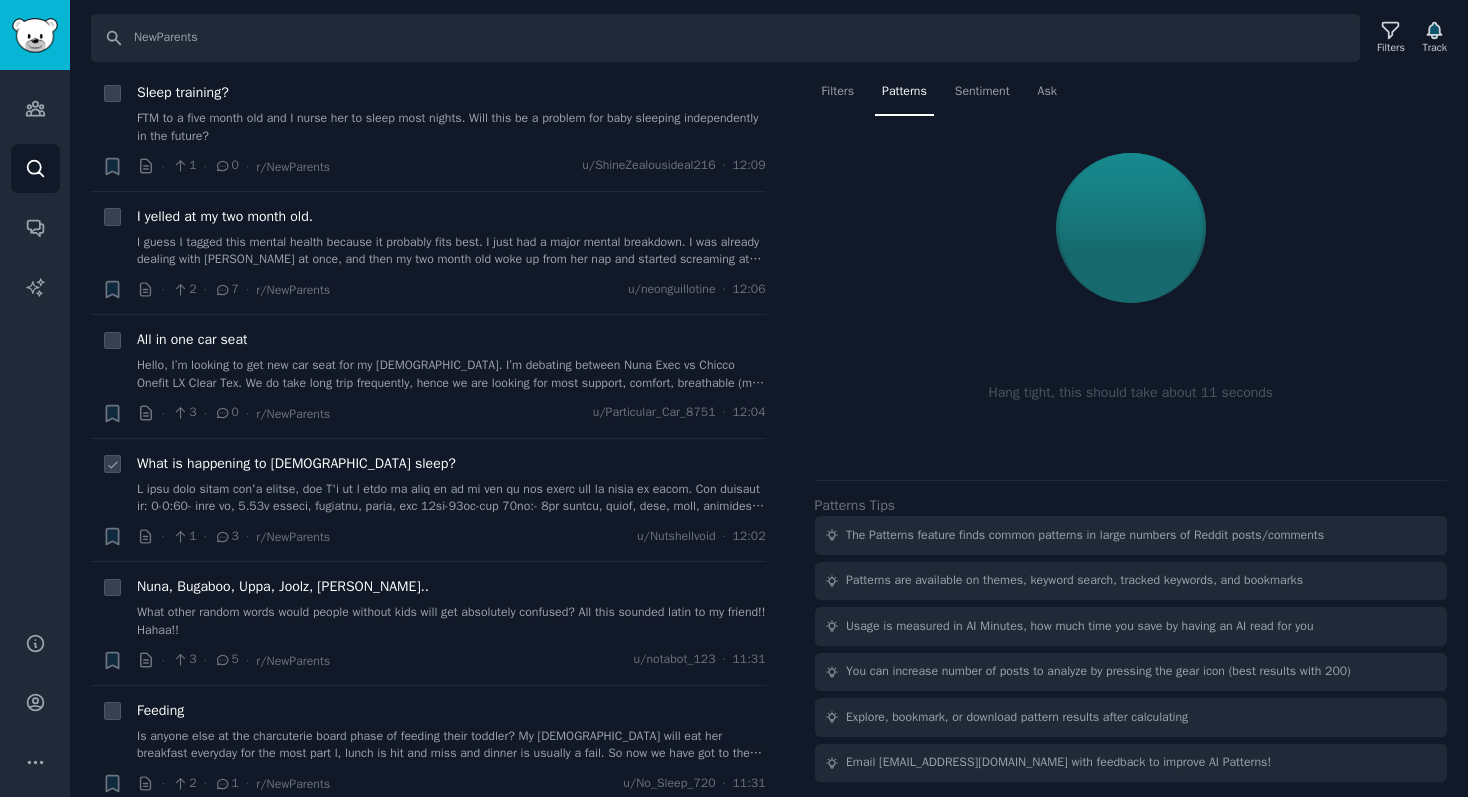 scroll, scrollTop: 0, scrollLeft: 0, axis: both 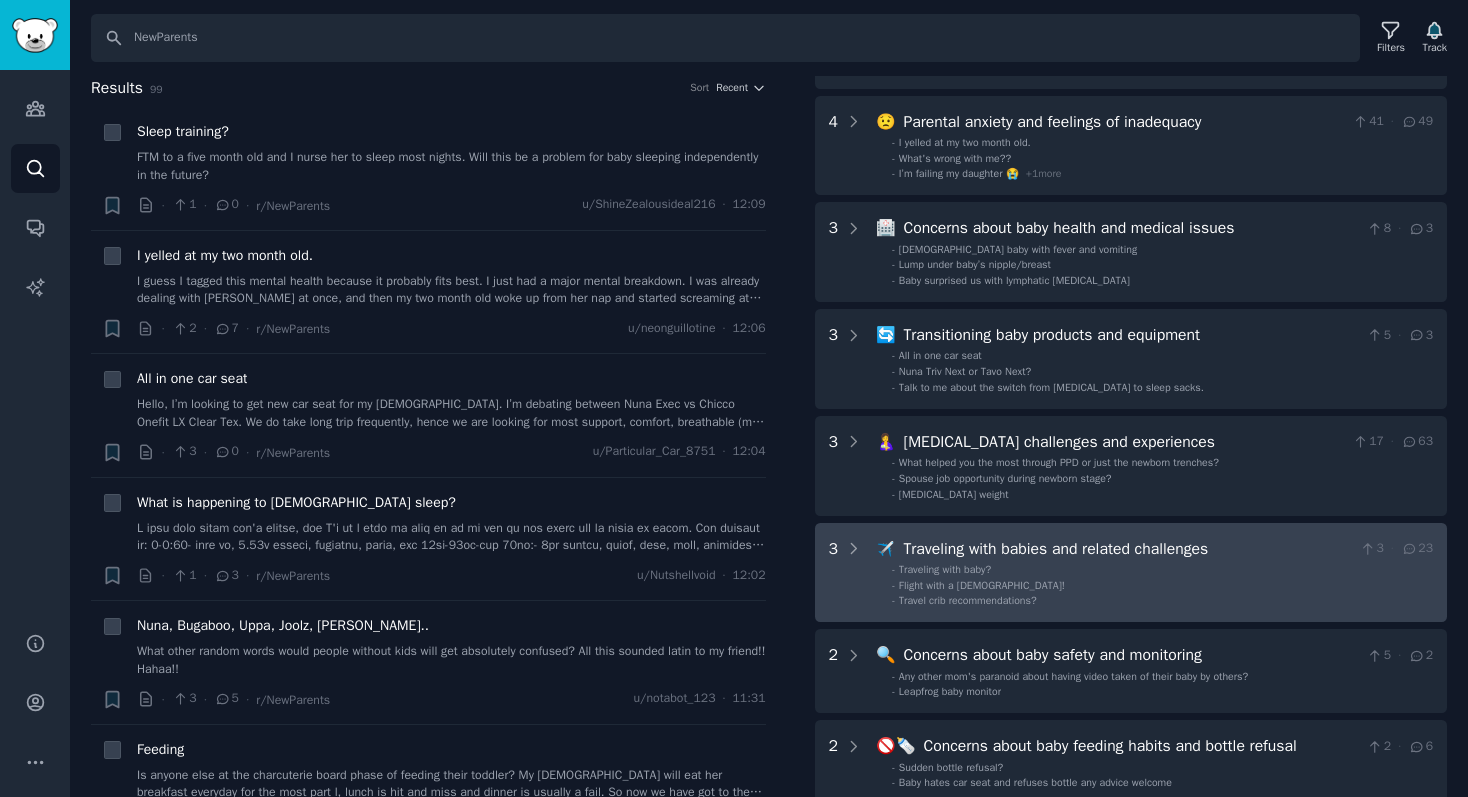 click on "Traveling with babies and related challenges" at bounding box center [1127, 549] 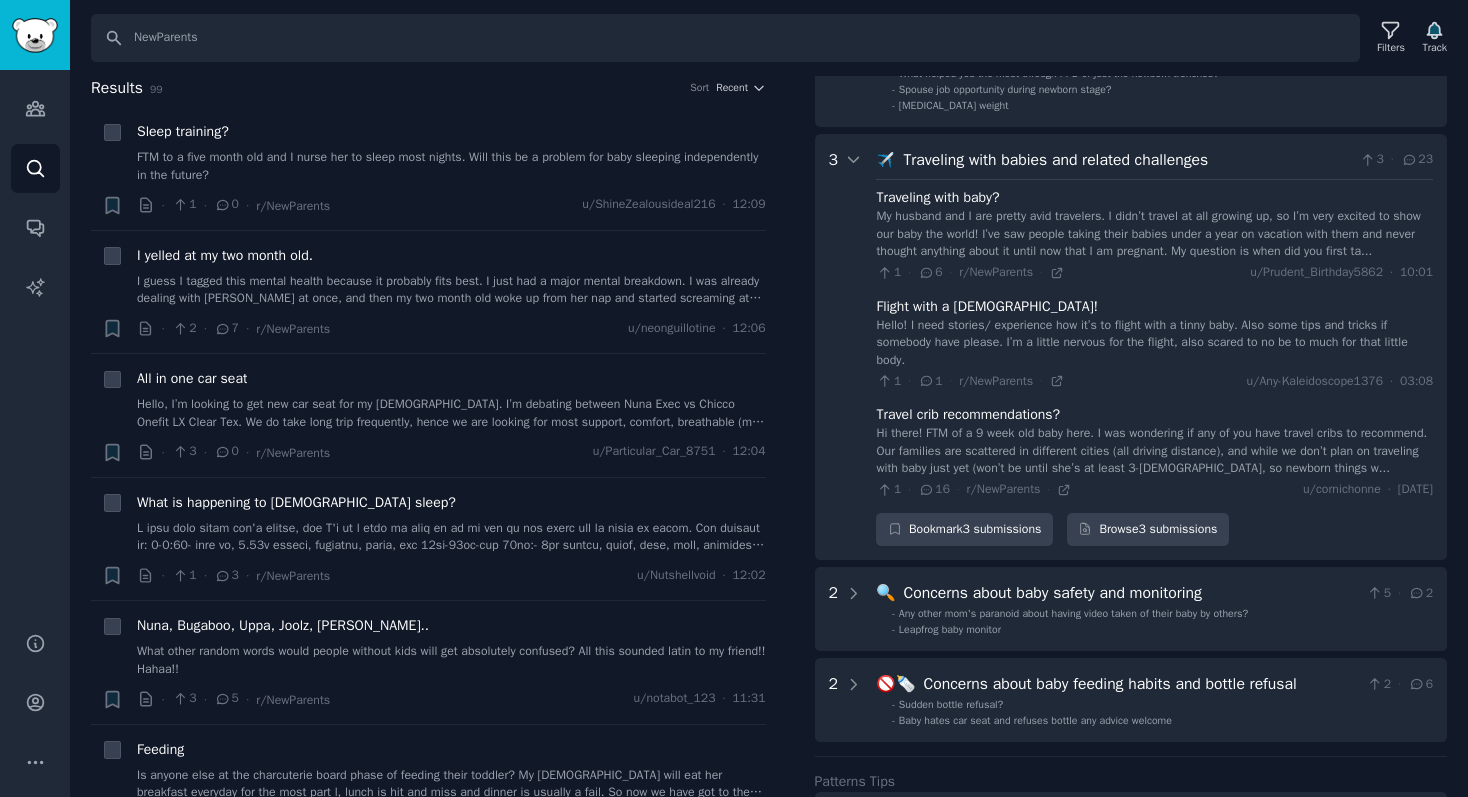 scroll, scrollTop: 701, scrollLeft: 0, axis: vertical 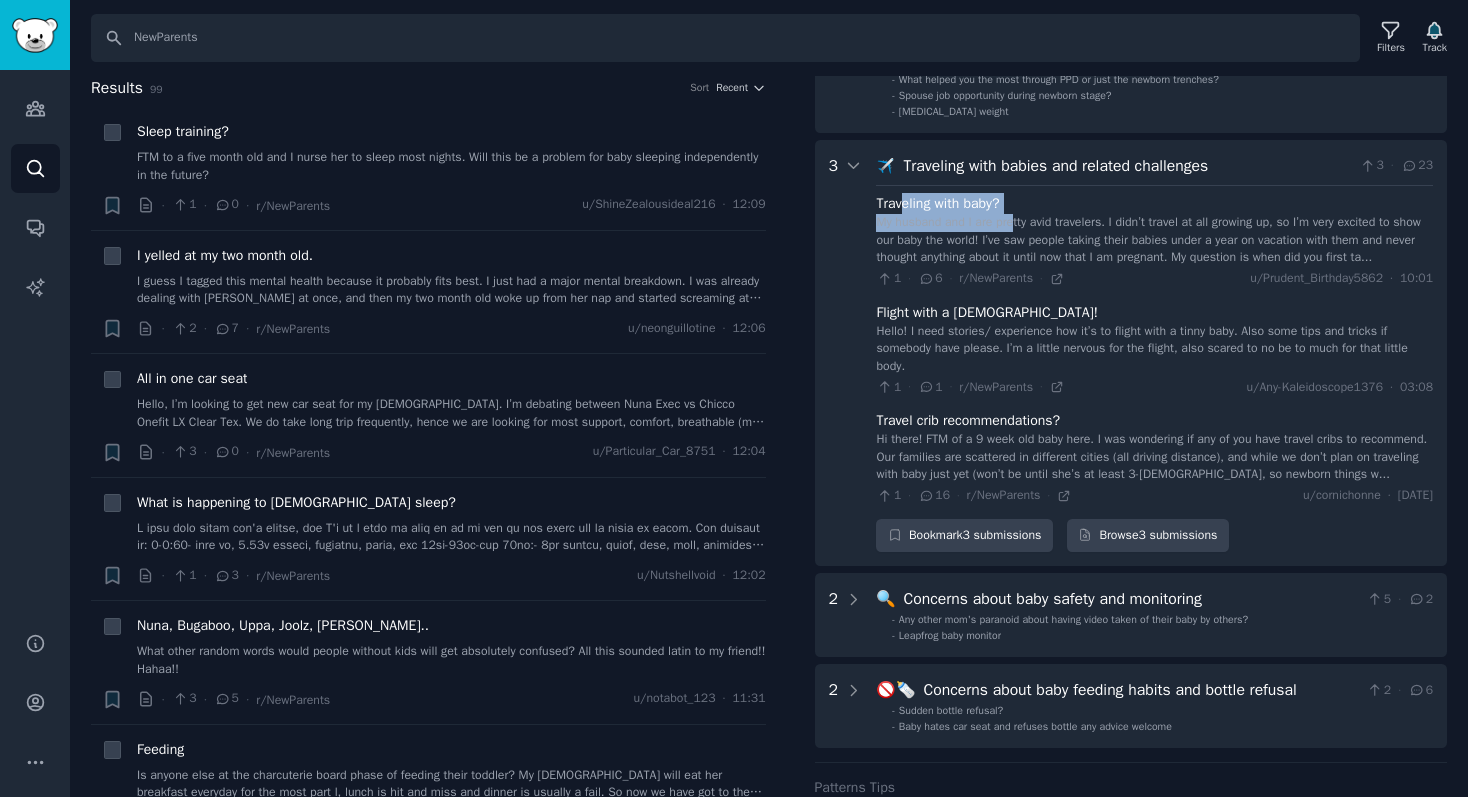 drag, startPoint x: 906, startPoint y: 205, endPoint x: 1021, endPoint y: 219, distance: 115.84904 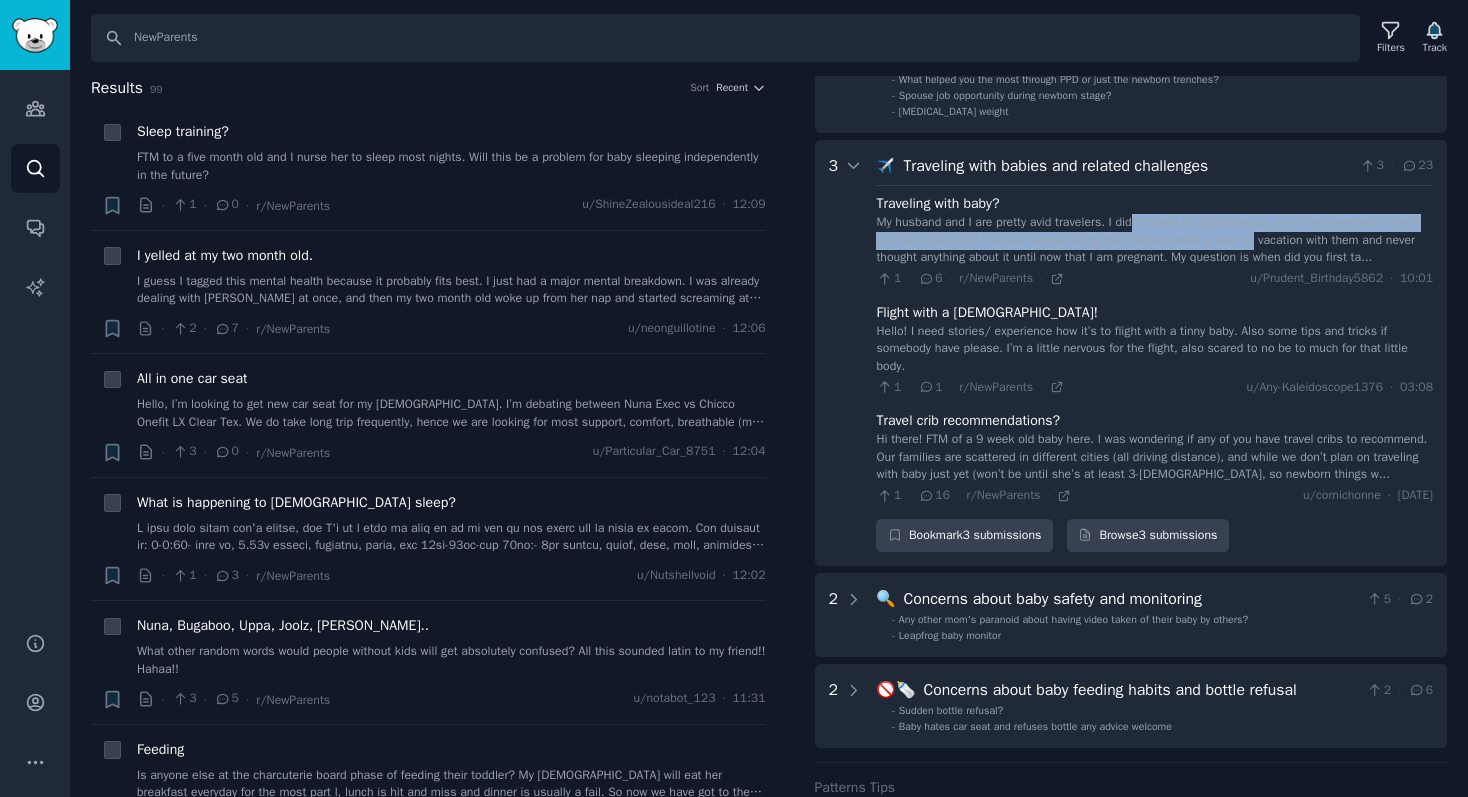 drag, startPoint x: 1152, startPoint y: 223, endPoint x: 1332, endPoint y: 247, distance: 181.59296 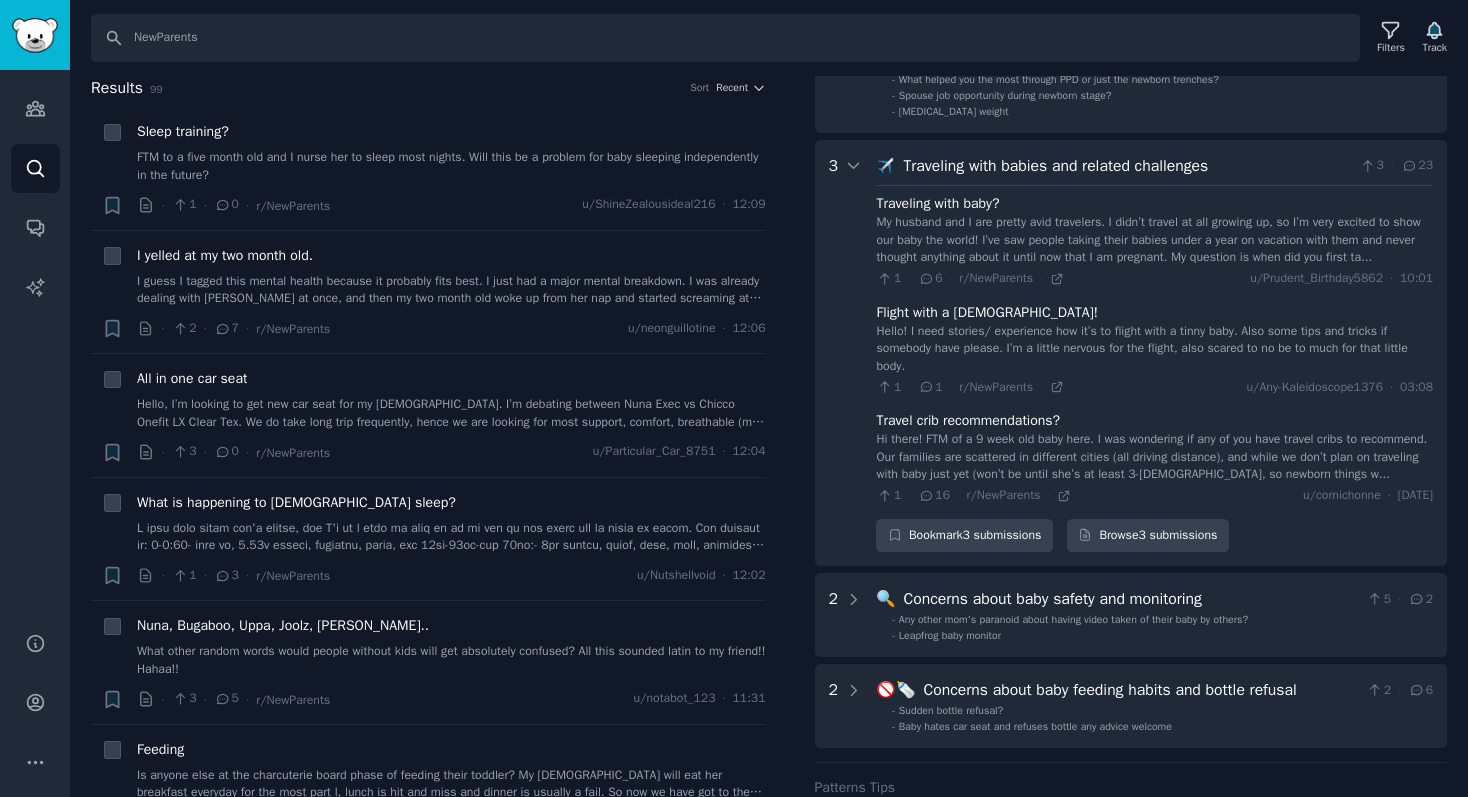 click on "My husband and I are pretty avid travelers. I didn’t travel at all growing up, so I’m very excited to show our baby the world! I’ve saw people taking their babies under a year on vacation with them and never thought anything about it until now that I am pregnant. My question is when did you first ta..." at bounding box center (1154, 240) 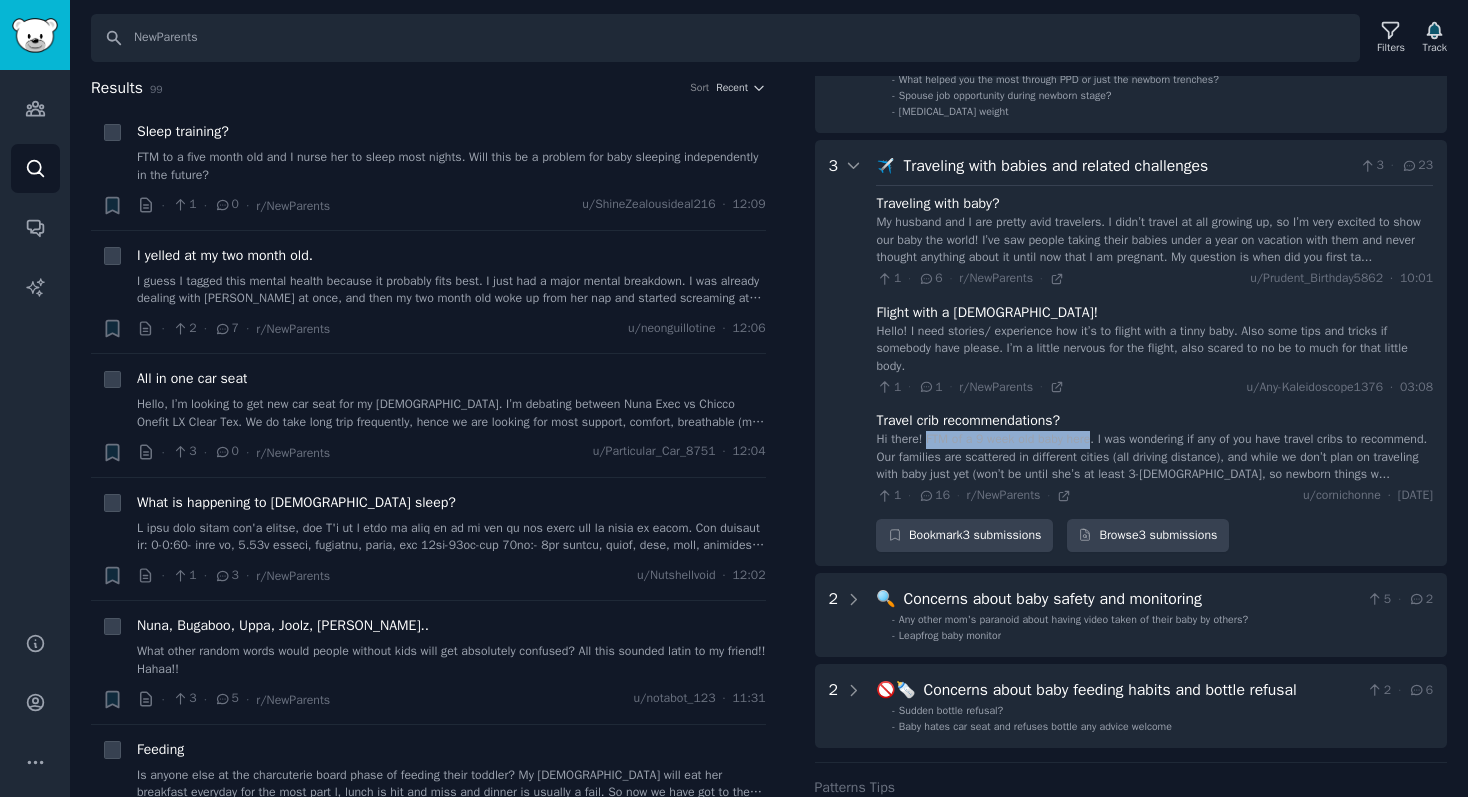 drag, startPoint x: 932, startPoint y: 440, endPoint x: 1104, endPoint y: 437, distance: 172.02615 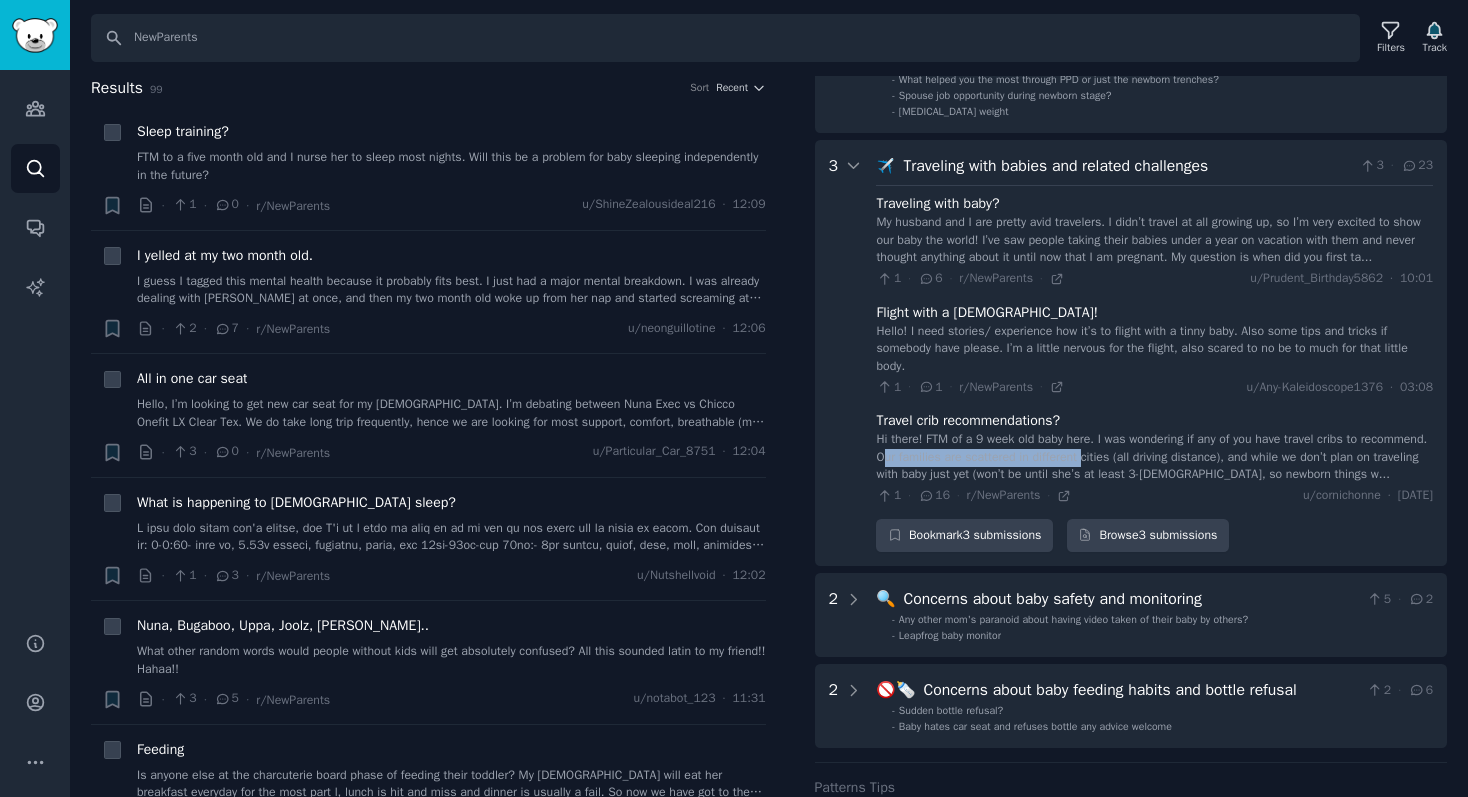 drag, startPoint x: 961, startPoint y: 460, endPoint x: 1171, endPoint y: 453, distance: 210.11664 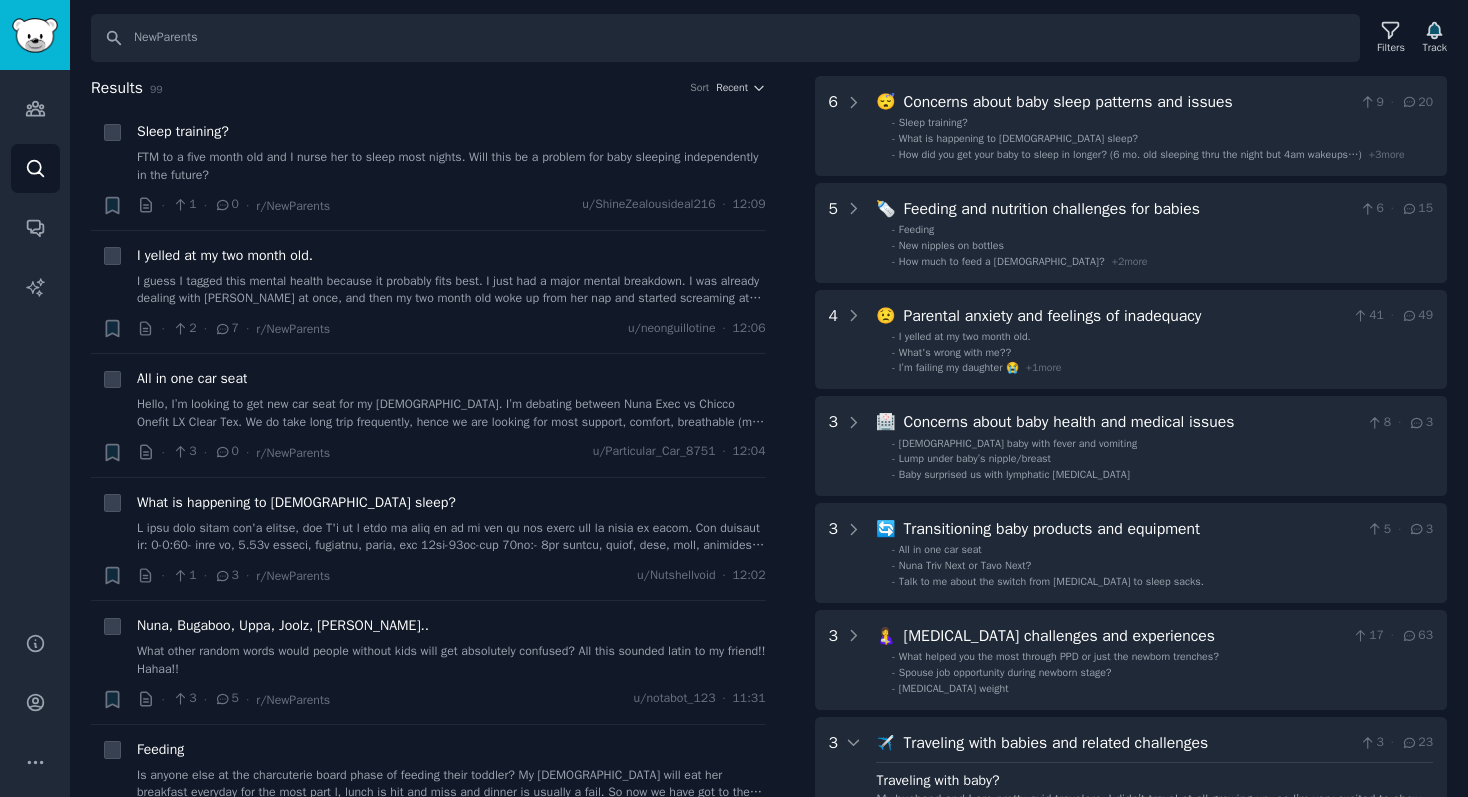scroll, scrollTop: 0, scrollLeft: 0, axis: both 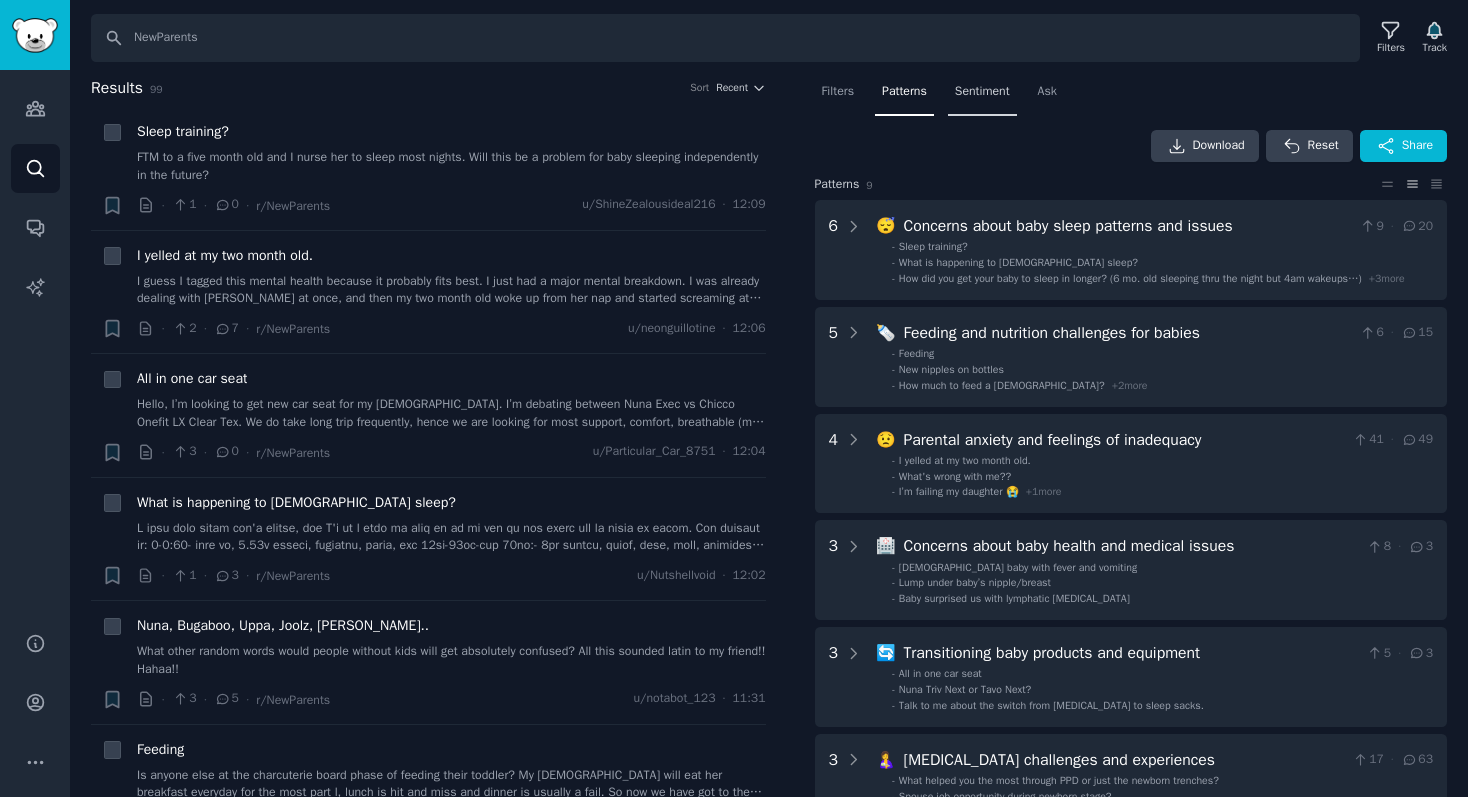 click on "Sentiment" at bounding box center (982, 92) 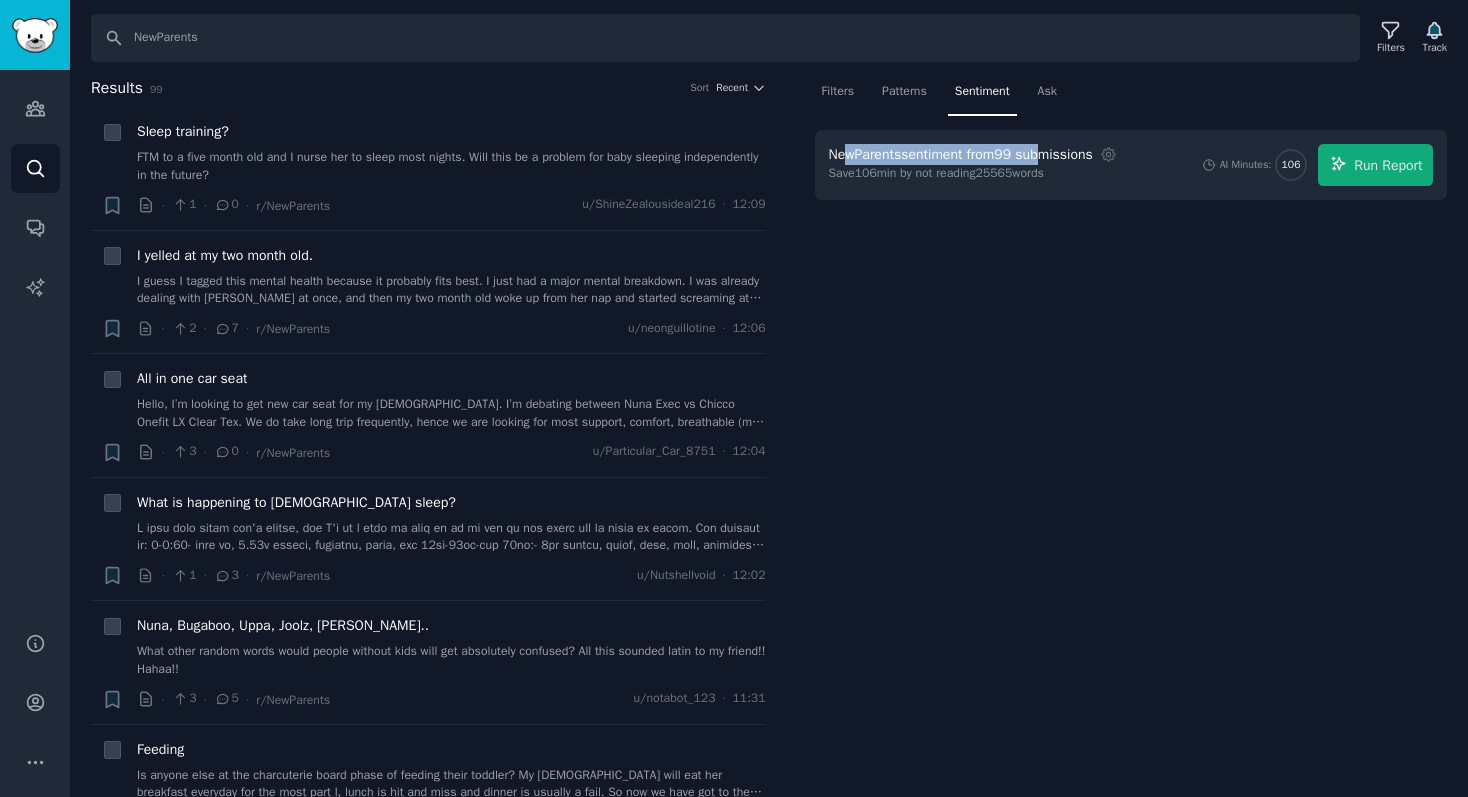 drag, startPoint x: 847, startPoint y: 152, endPoint x: 1059, endPoint y: 160, distance: 212.1509 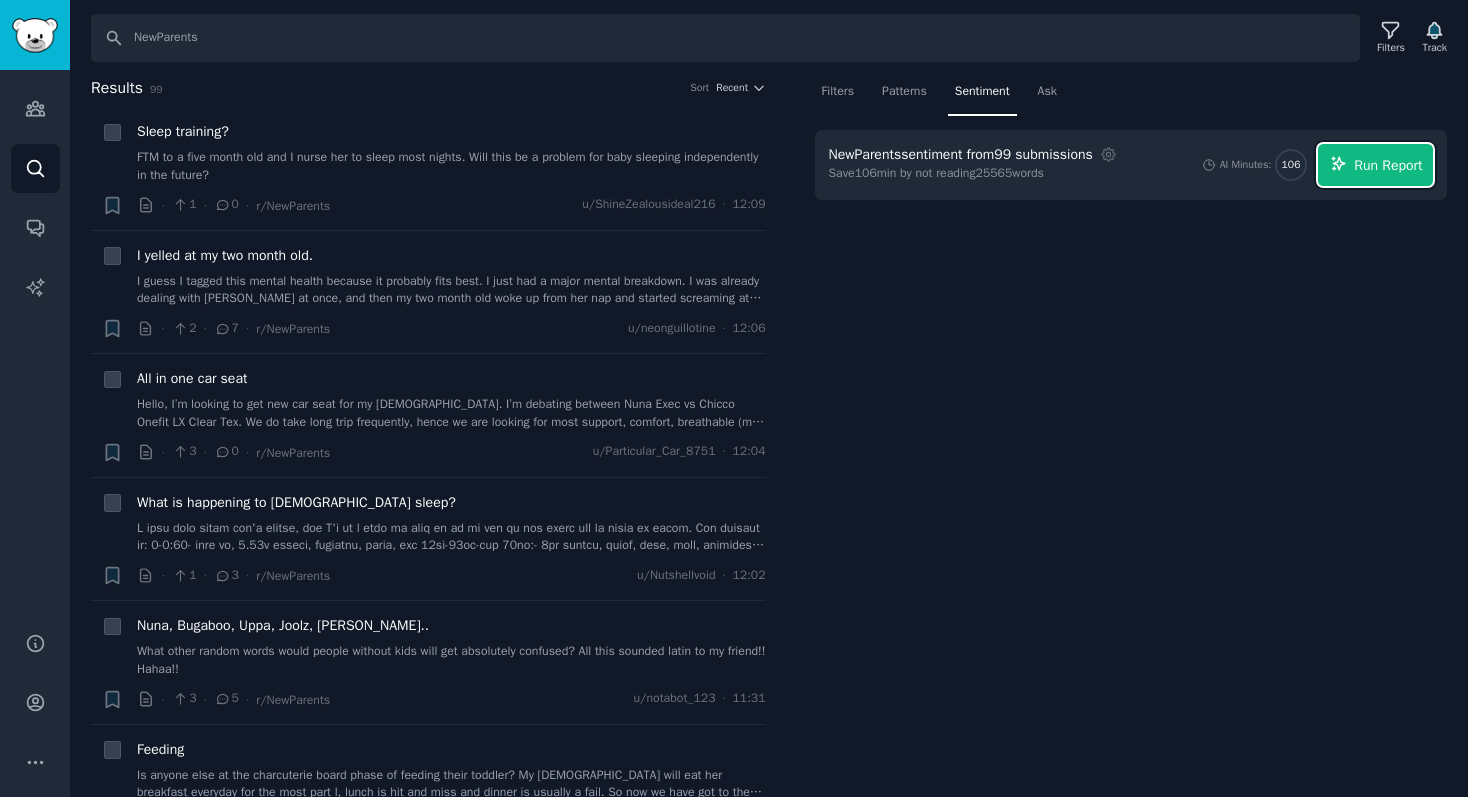 click on "Run Report" at bounding box center (1375, 165) 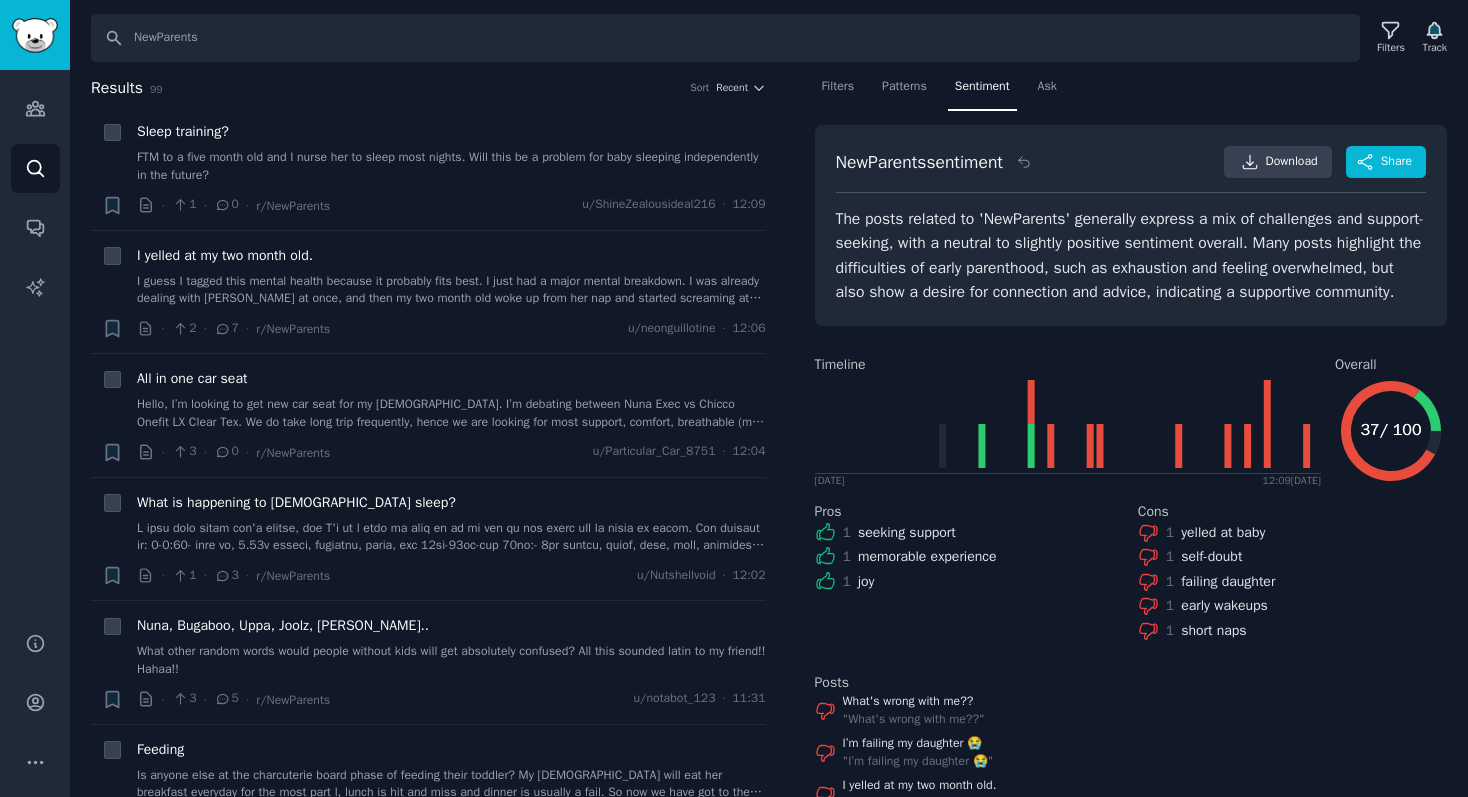 scroll, scrollTop: 0, scrollLeft: 0, axis: both 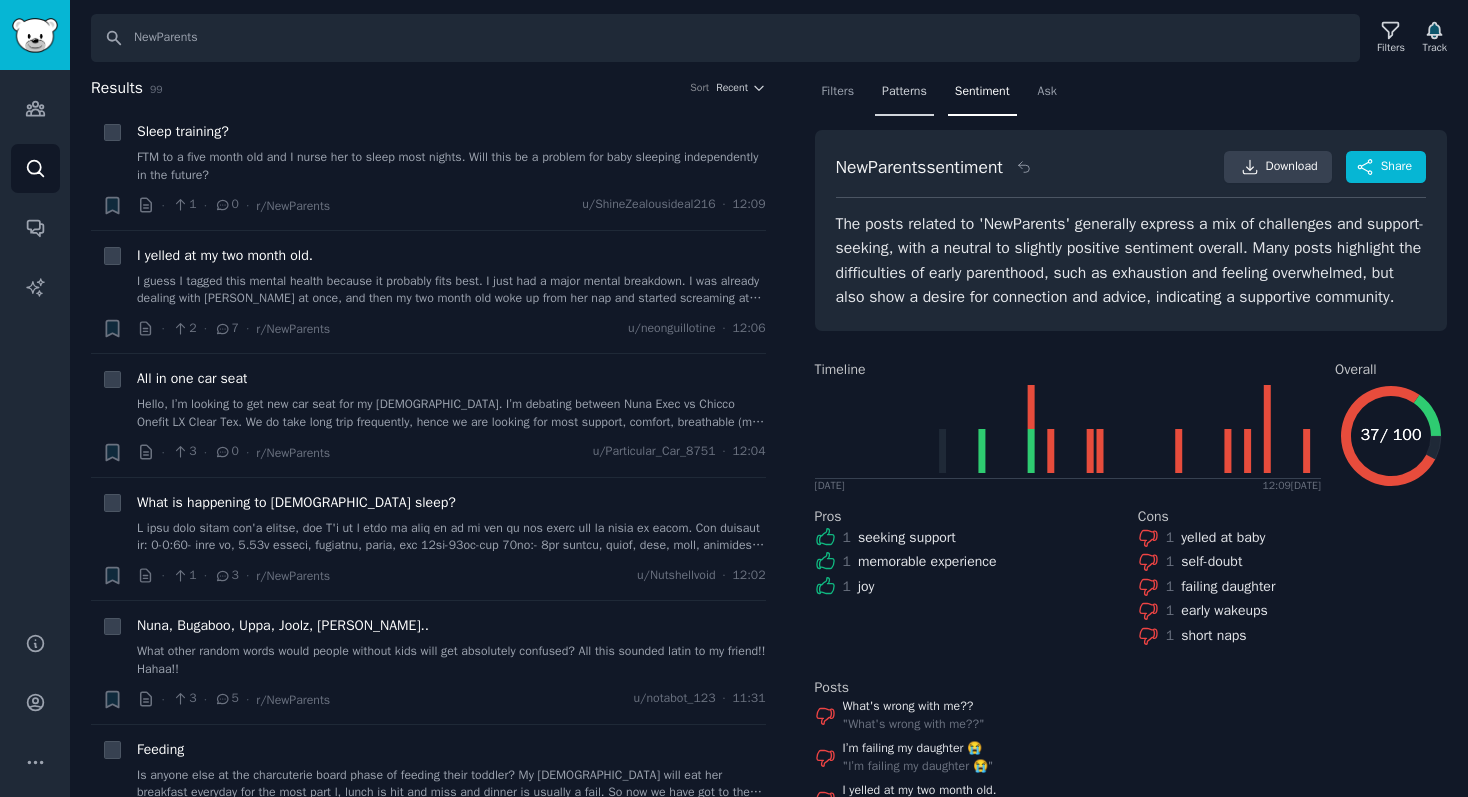 click on "Patterns" at bounding box center [904, 96] 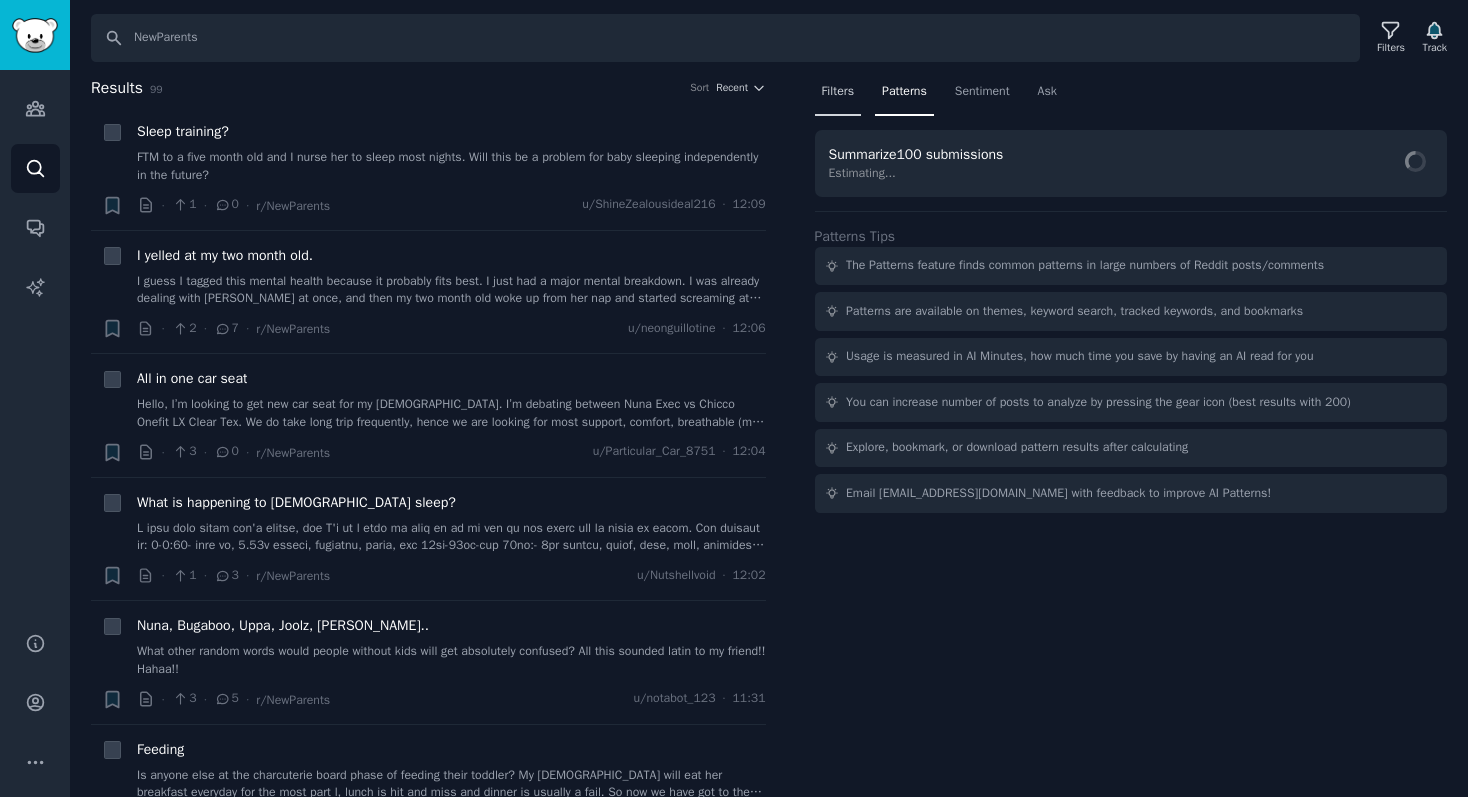click on "Filters" at bounding box center [838, 96] 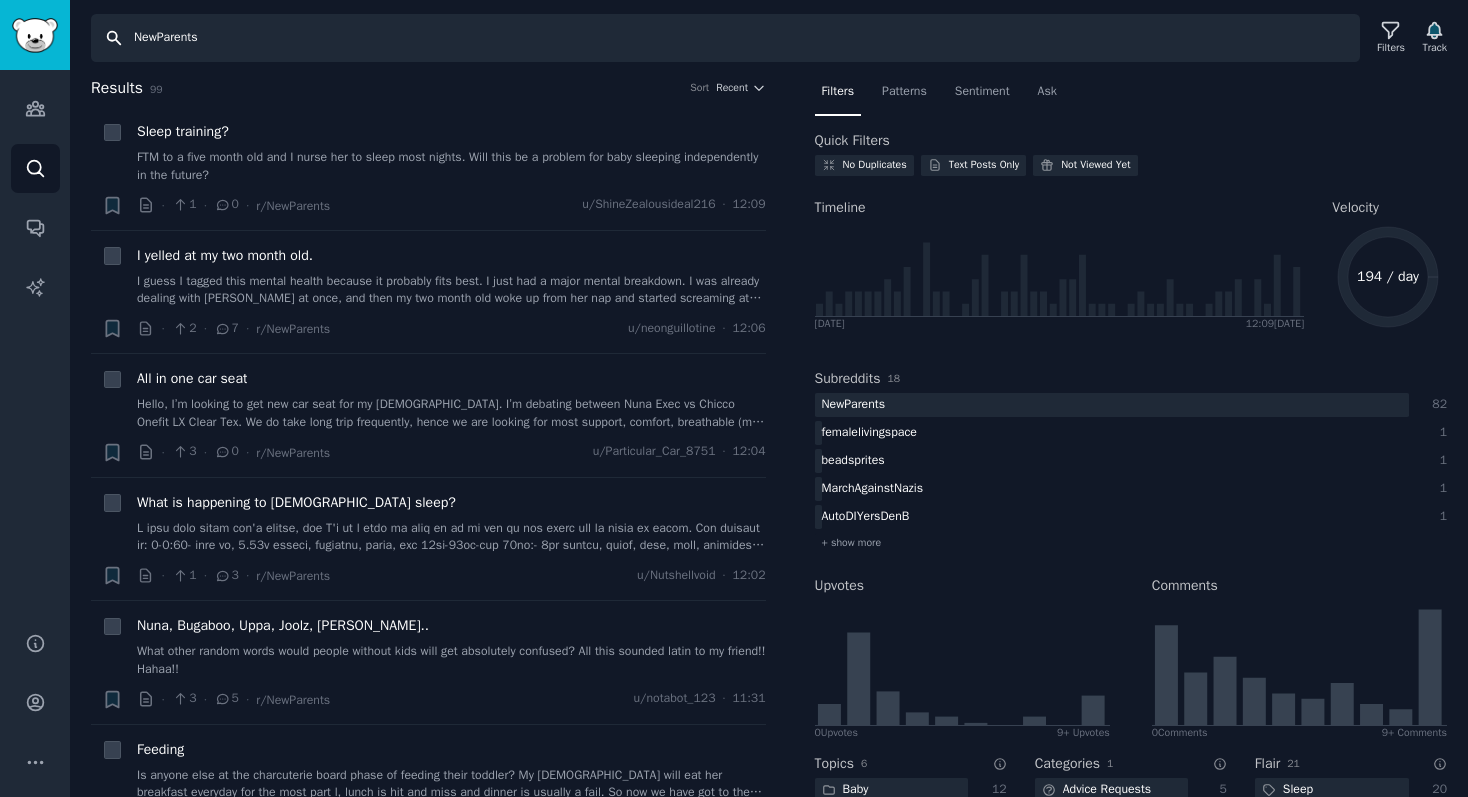drag, startPoint x: 285, startPoint y: 31, endPoint x: 142, endPoint y: 26, distance: 143.08739 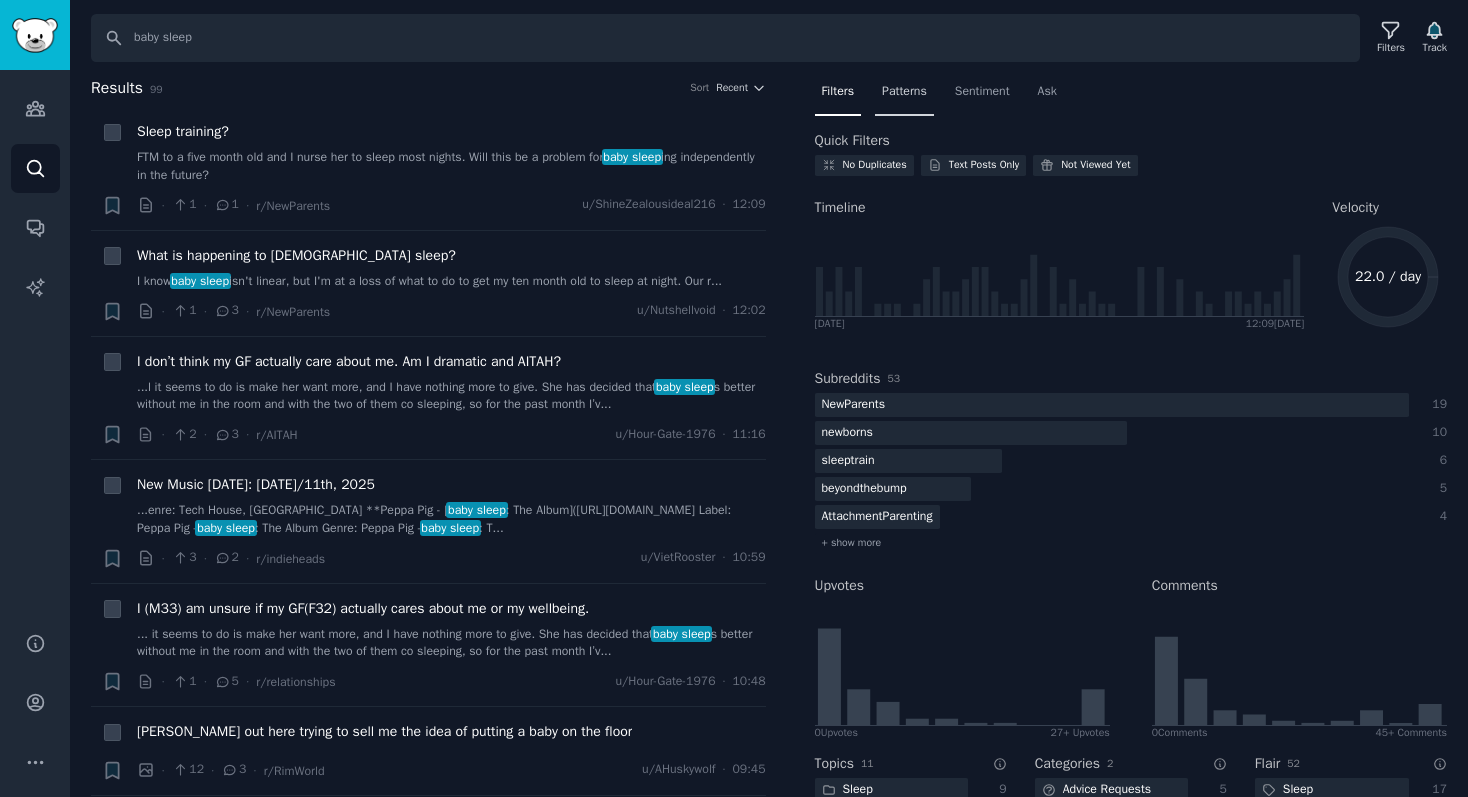 click on "Patterns" at bounding box center (904, 96) 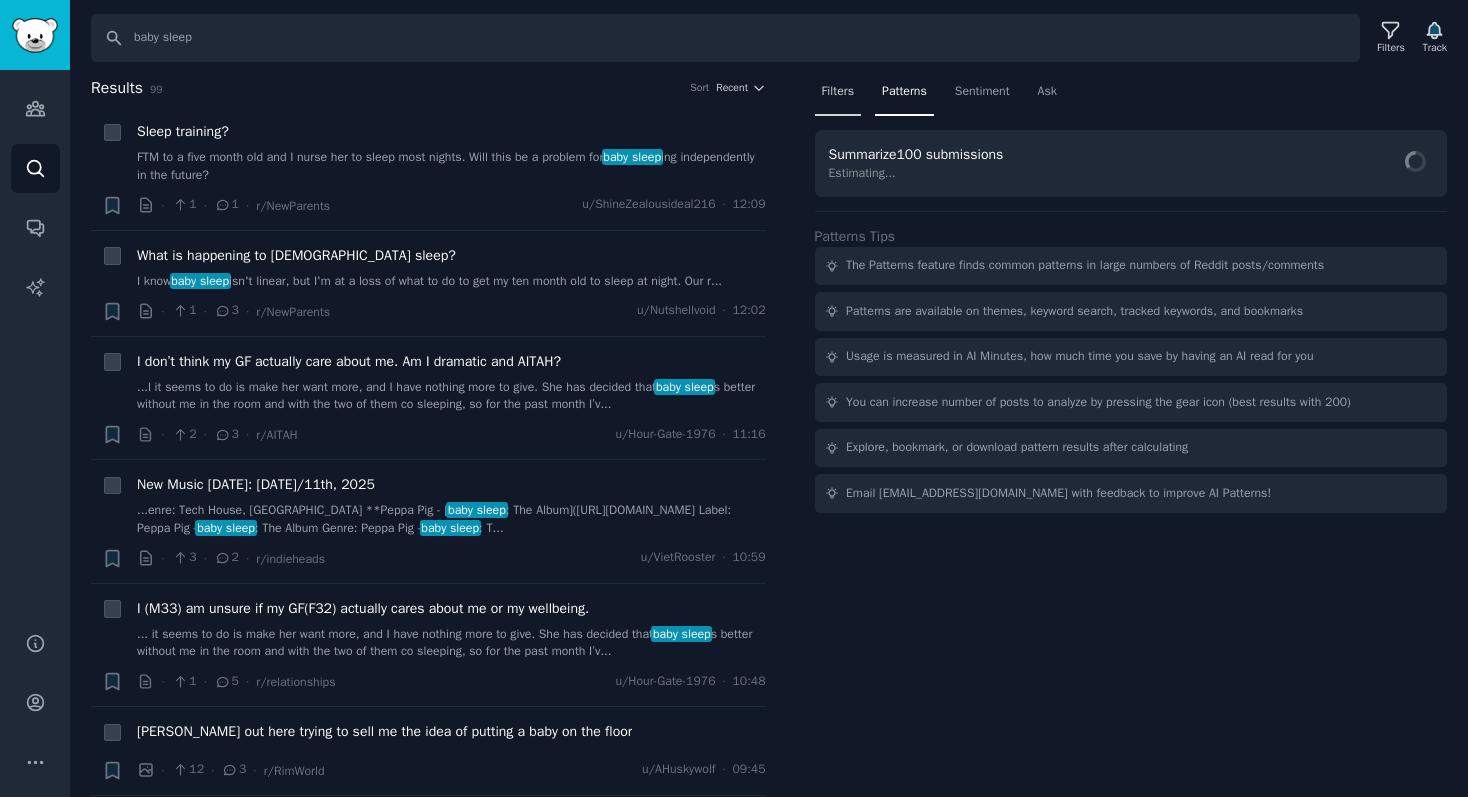 click on "Filters" at bounding box center (838, 96) 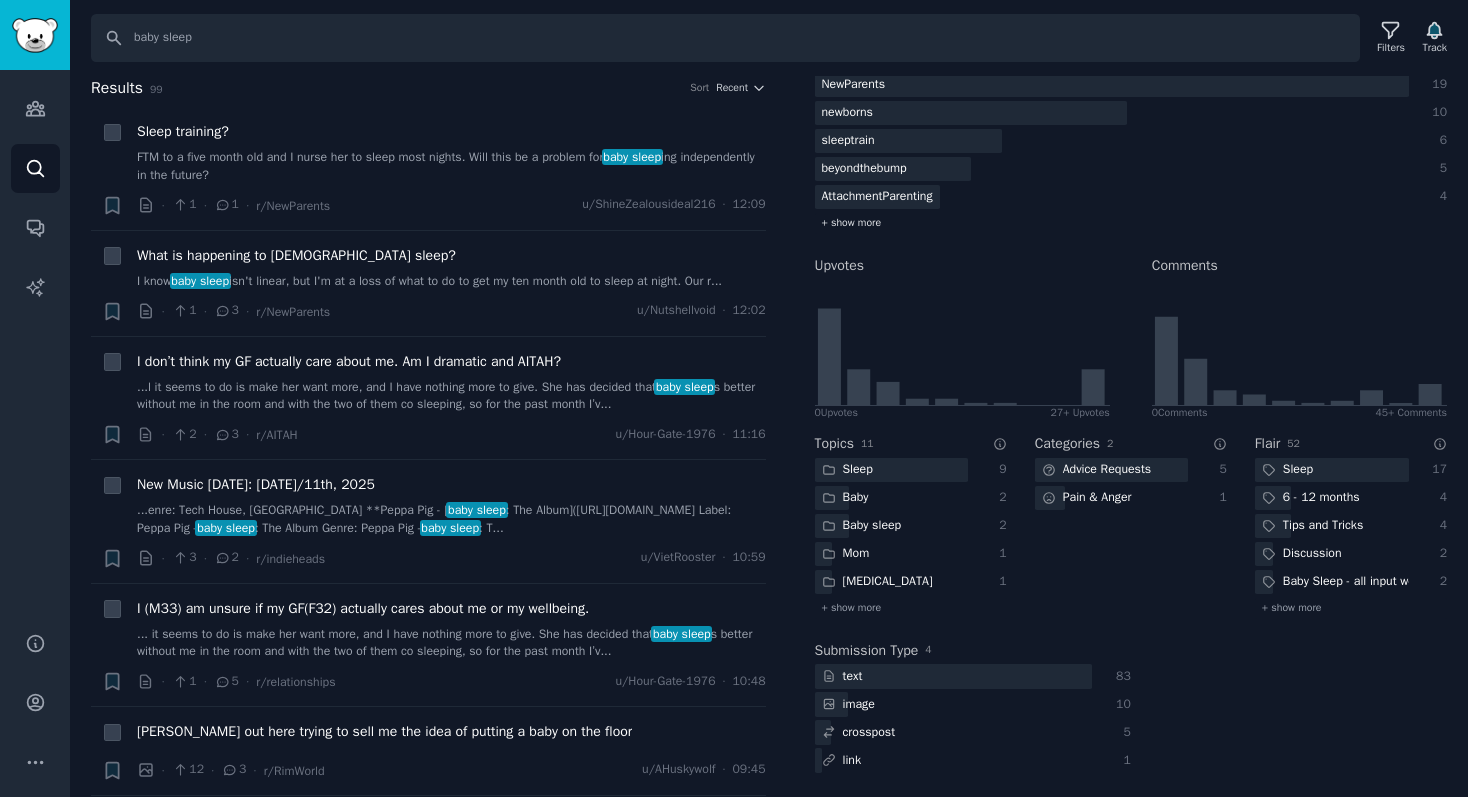 scroll, scrollTop: 0, scrollLeft: 0, axis: both 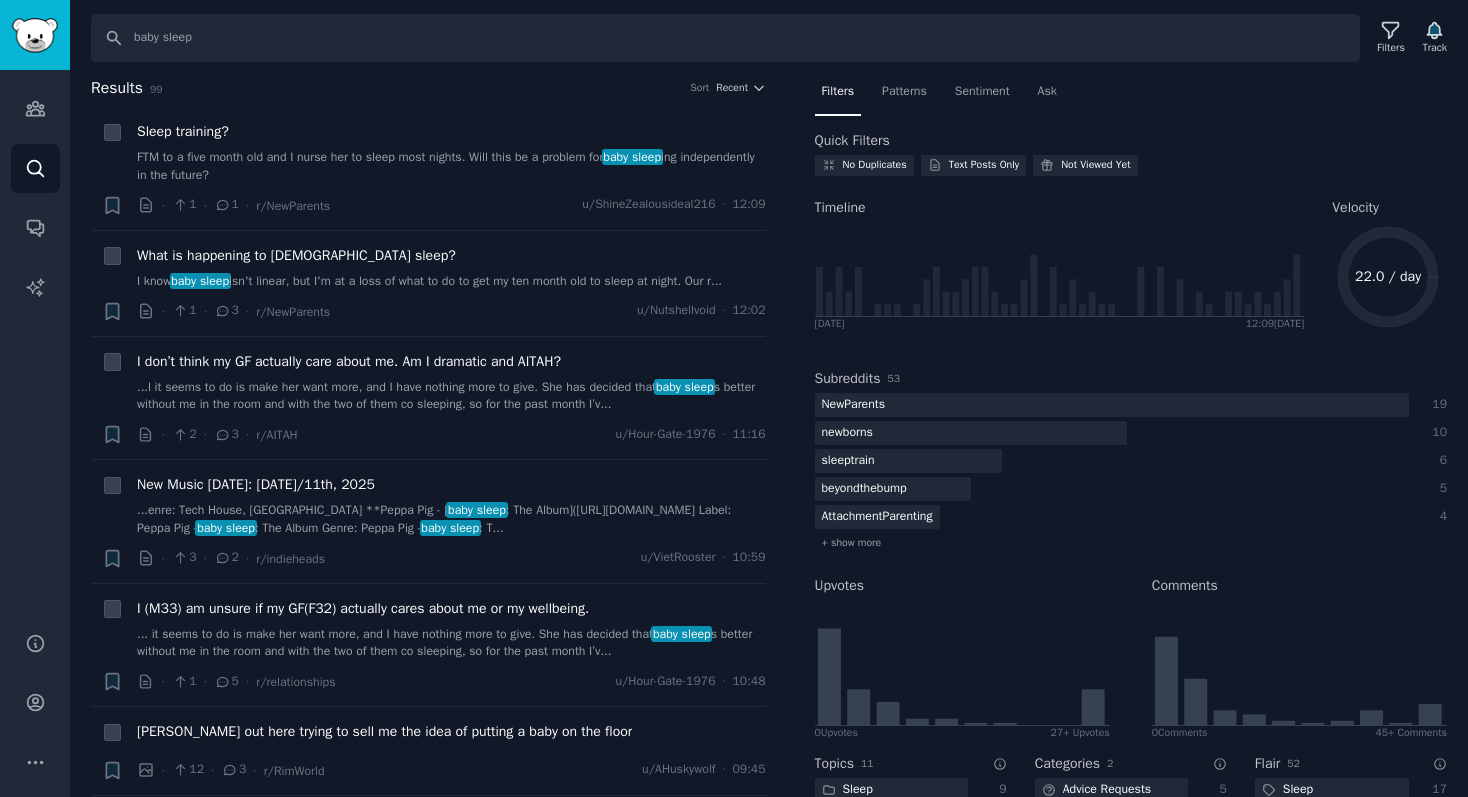 click on "Search baby sleep Filters Track Results 99 Sort Recent + Sleep training? FTM to a five month old and I nurse her to sleep most nights. Will this be a problem for  baby sleep ing independently in the future? · 1 · 1 · r/NewParents u/ShineZealousideal216 · 12:09  + What is happening to [DEMOGRAPHIC_DATA] sleep? I know  baby sleep  isn't linear, but I'm at a loss of what to do to get my ten month old to sleep at night. Our r... · 1 · 3 · r/NewParents u/Nutshellvoid · 12:02  + I don’t think my GF actually care about me. Am I dramatic and AITAH? ...l it seems to do is make her want more, and I have nothing more to give.
She has decided that  baby sleep s better without me in the room and with the two of them co sleeping, so for the past month I’v... · 2 · 3 · r/AITAH u/Hour-Gate-1976 · 11:16  + New Music [DATE]: [DATE]/11th, 2025 ...enre: Tech House, [GEOGRAPHIC_DATA]
**Peppa Pig - [ baby sleep : The Album]([URL][DOMAIN_NAME]
Label: Peppa Pig -  baby sleep : T... 3" at bounding box center [769, 398] 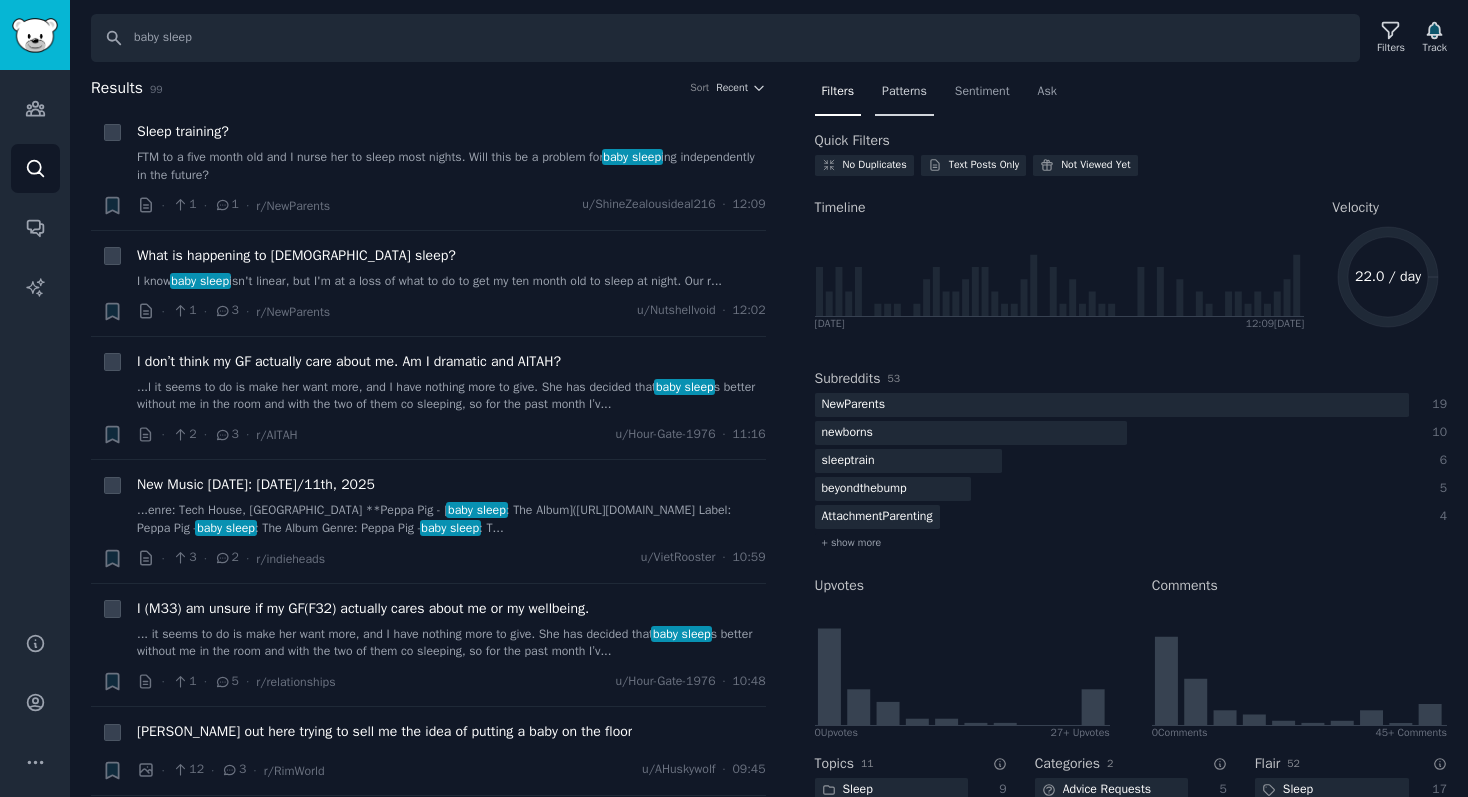 click on "Patterns" at bounding box center (904, 92) 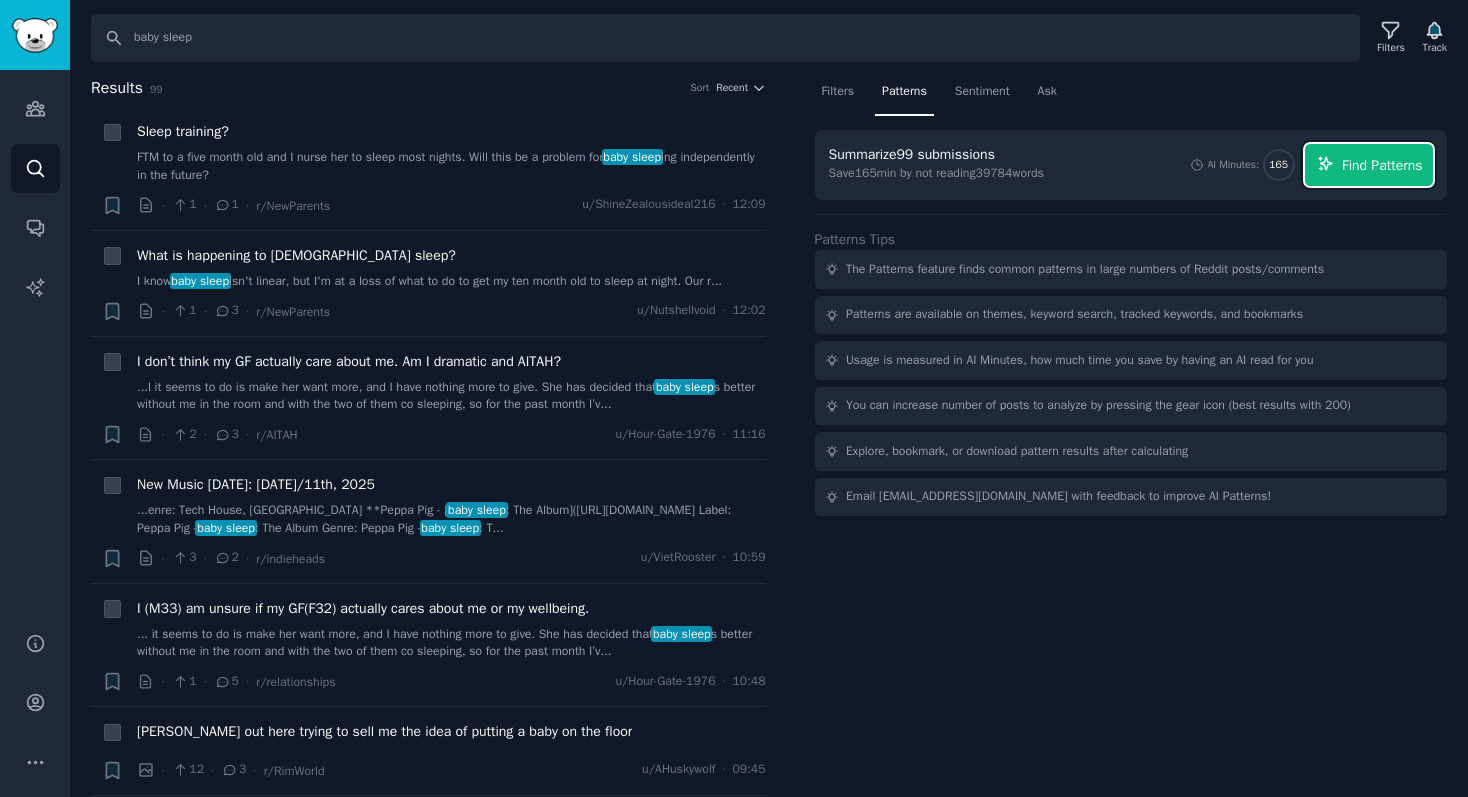 click on "Find Patterns" at bounding box center [1382, 165] 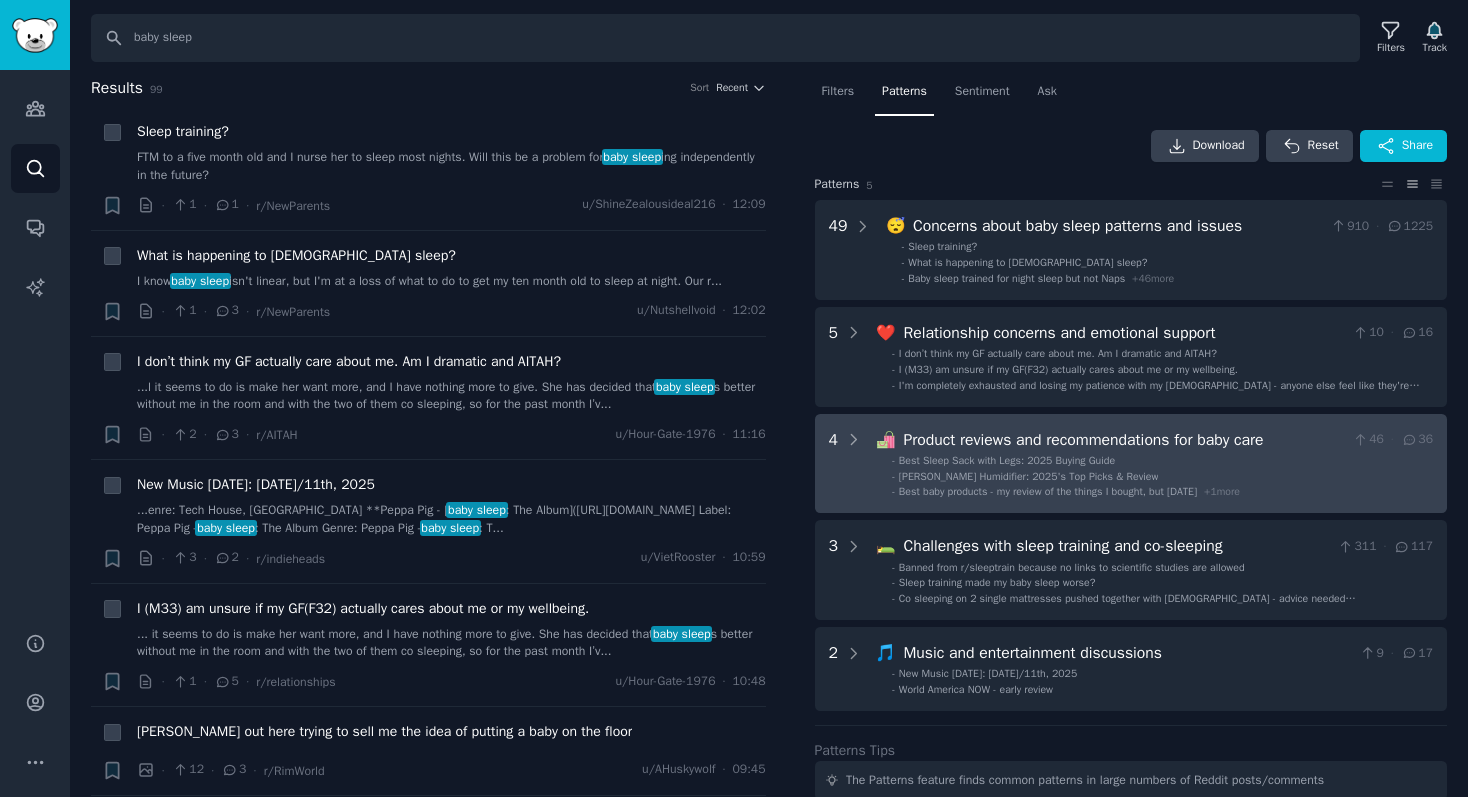 click on "Best Sleep Sack with Legs: 2025 Buying Guide" at bounding box center (1007, 461) 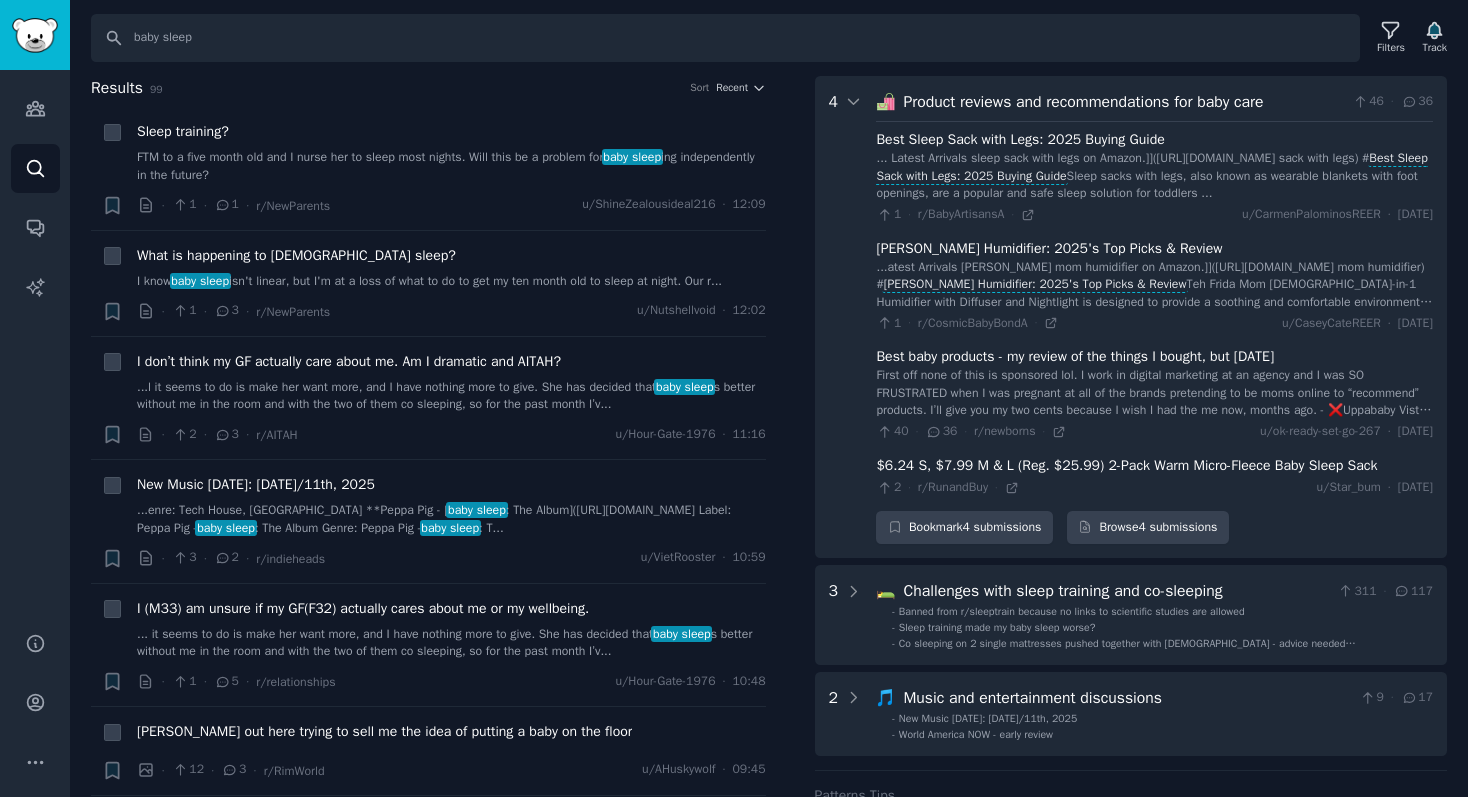 scroll, scrollTop: 0, scrollLeft: 0, axis: both 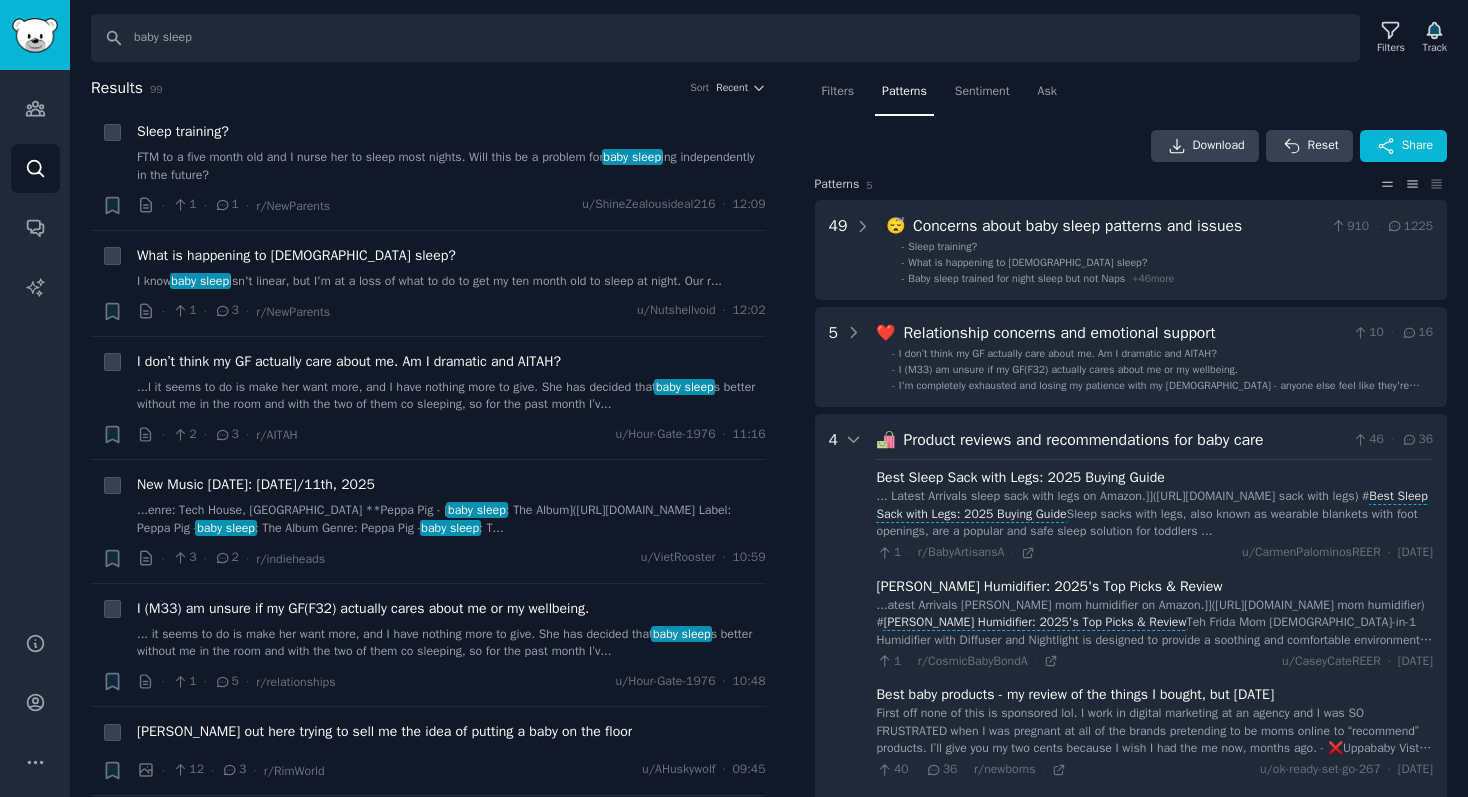 click 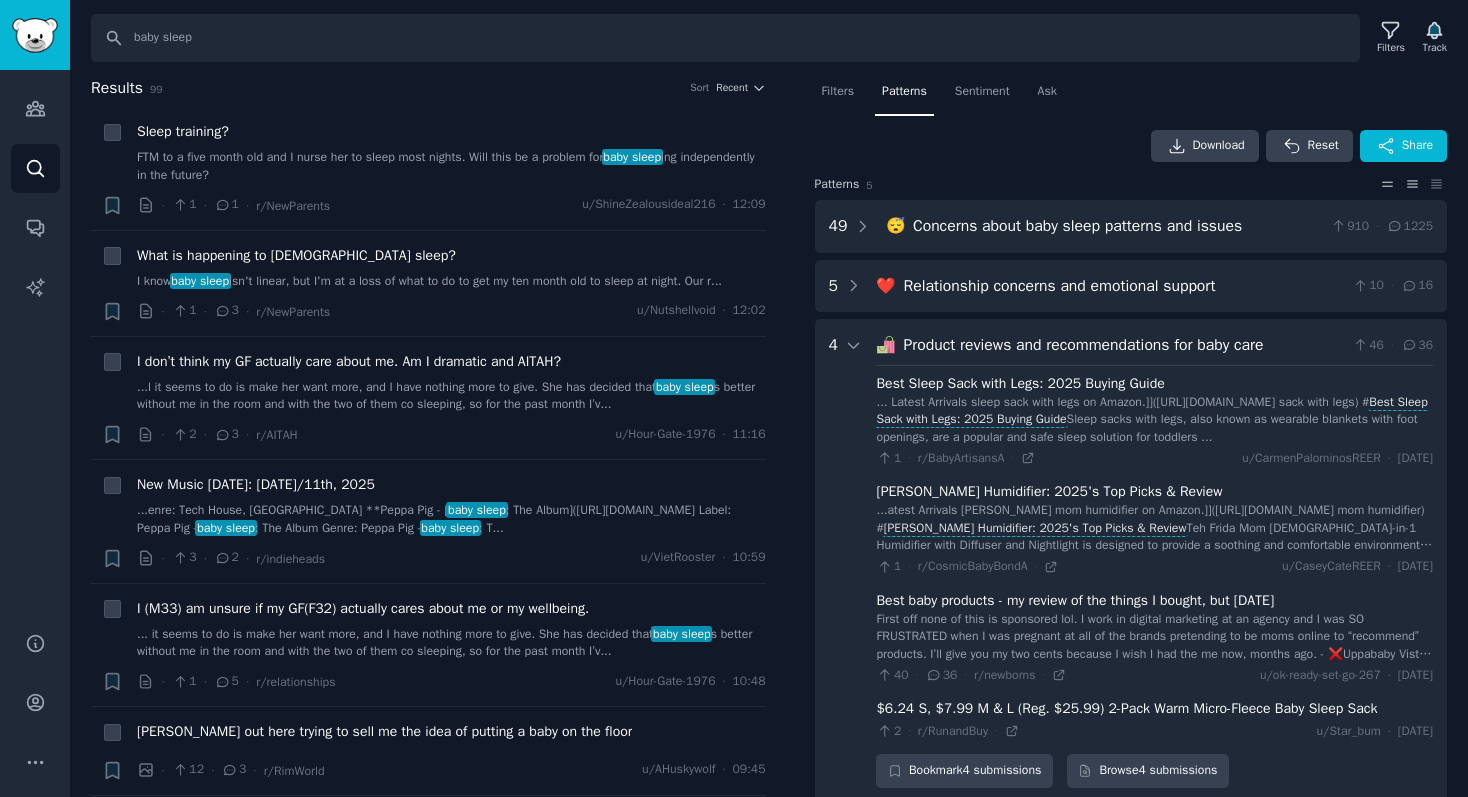 click 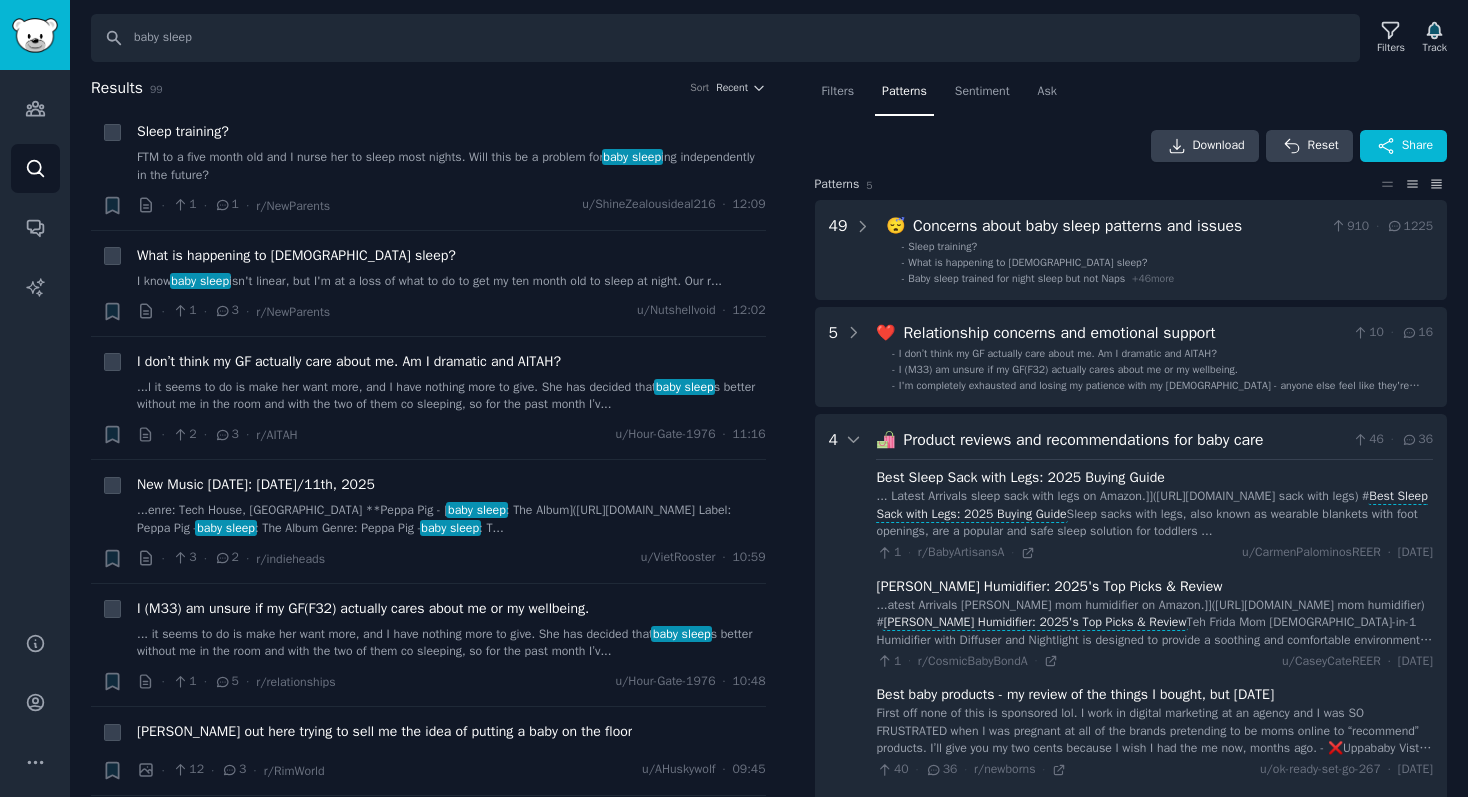 click 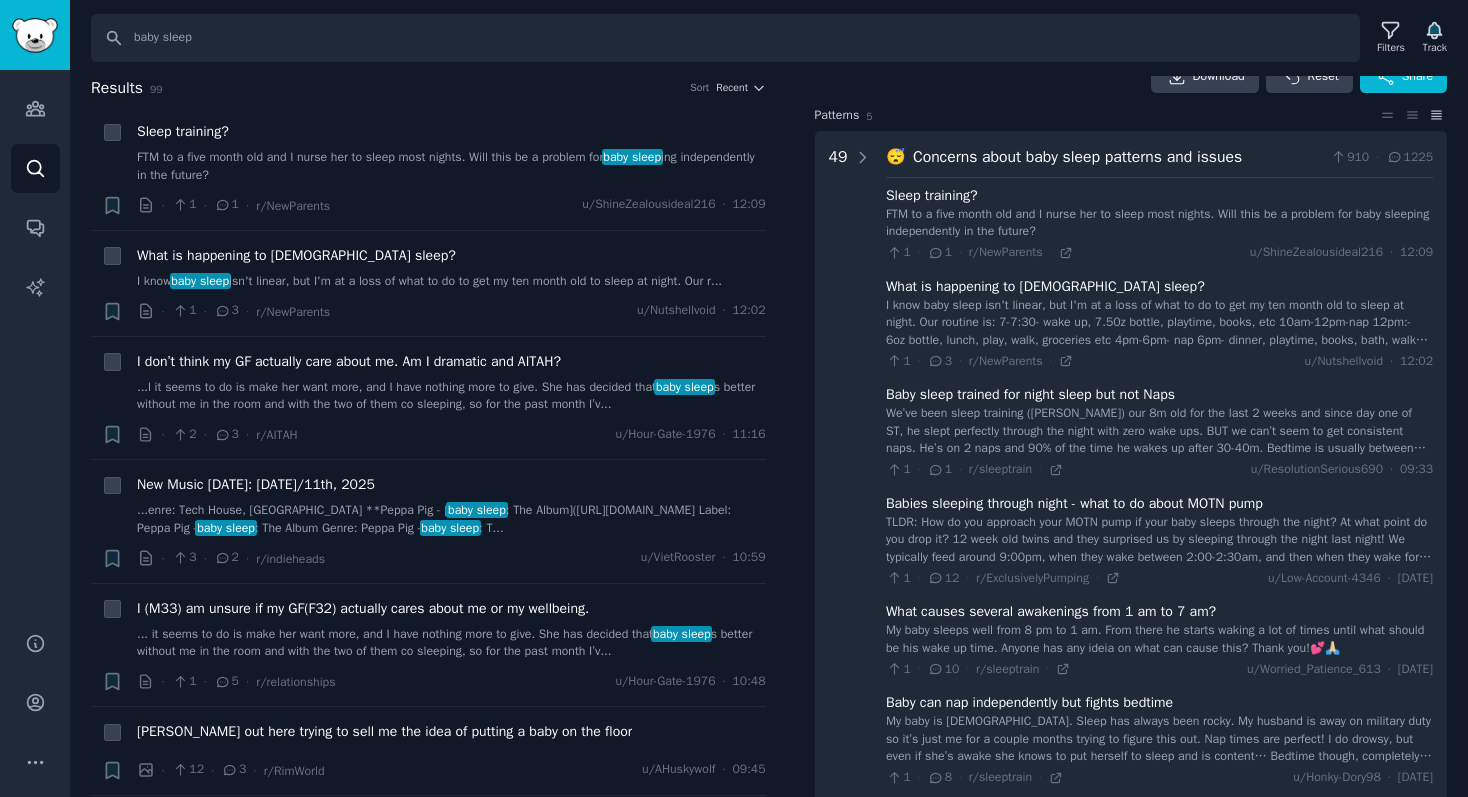 scroll, scrollTop: 70, scrollLeft: 0, axis: vertical 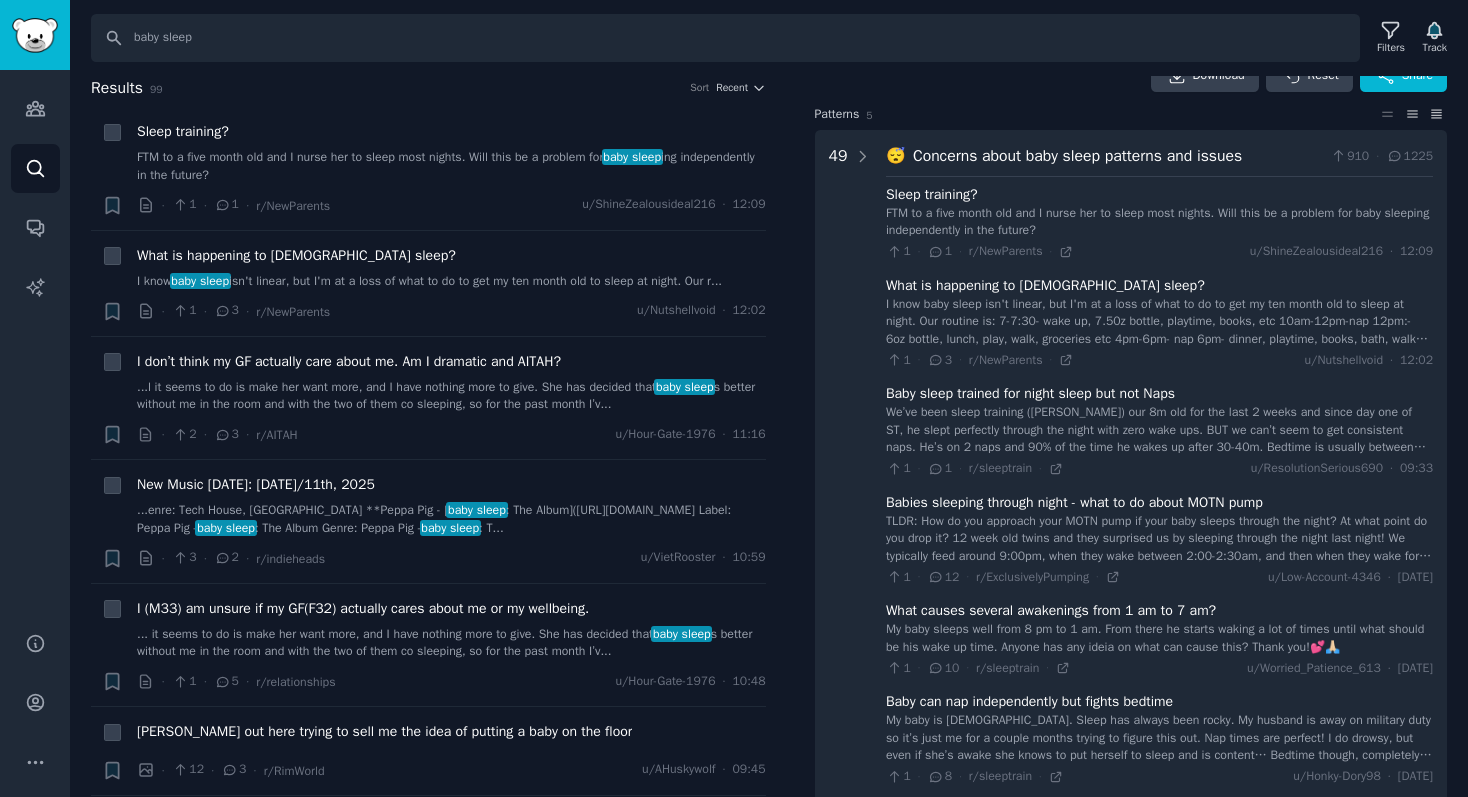 click 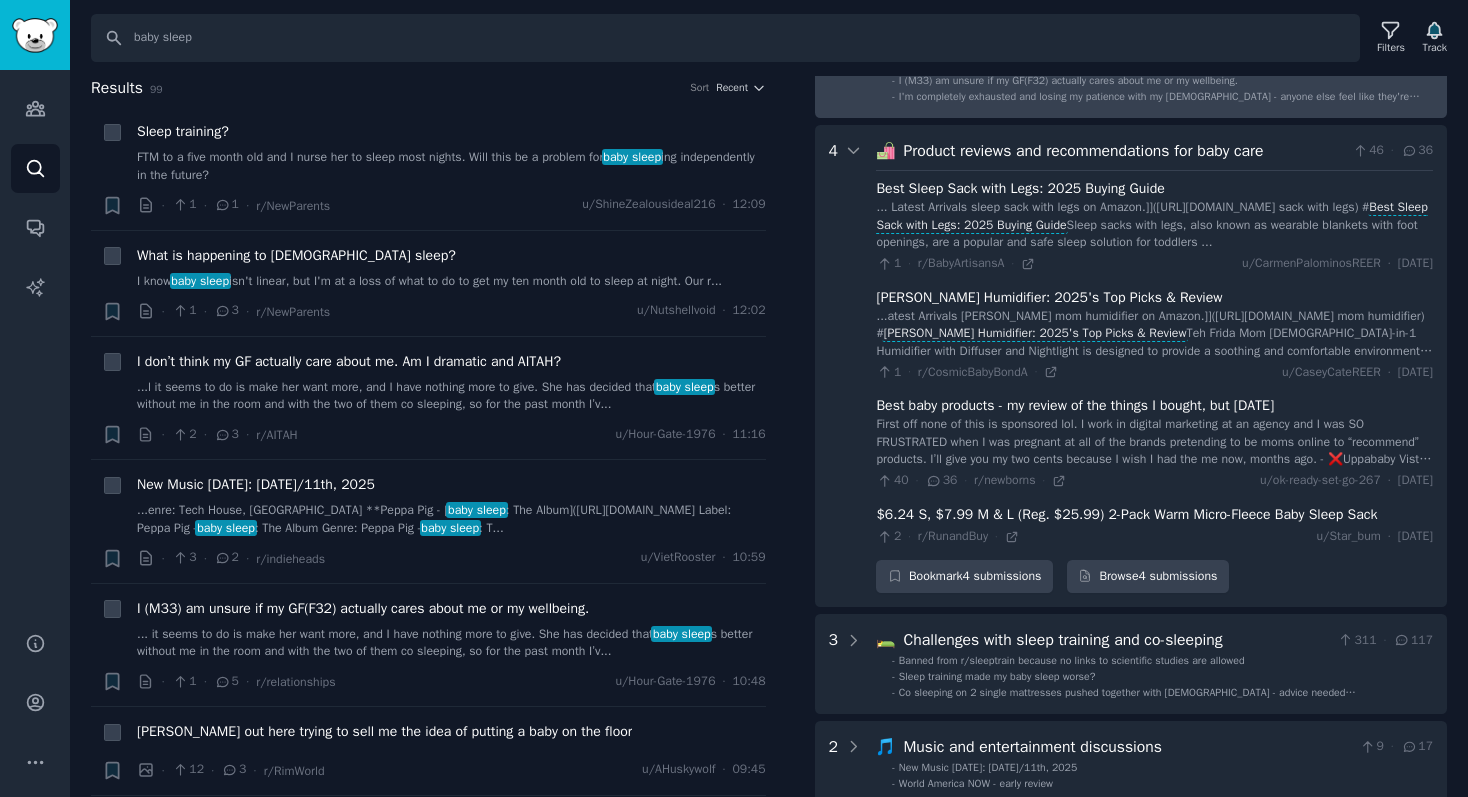 scroll, scrollTop: 317, scrollLeft: 0, axis: vertical 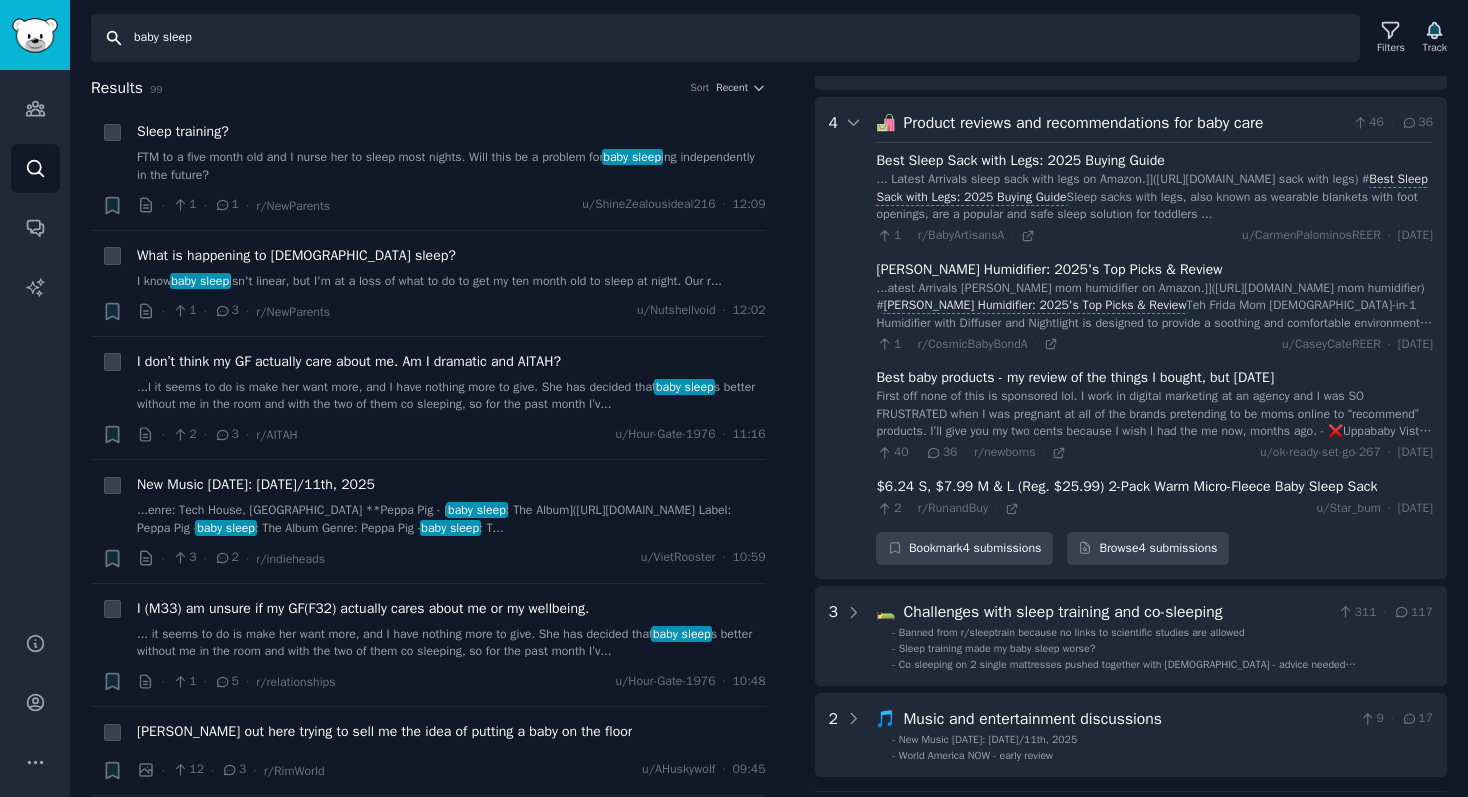 click on "baby sleep" at bounding box center (725, 38) 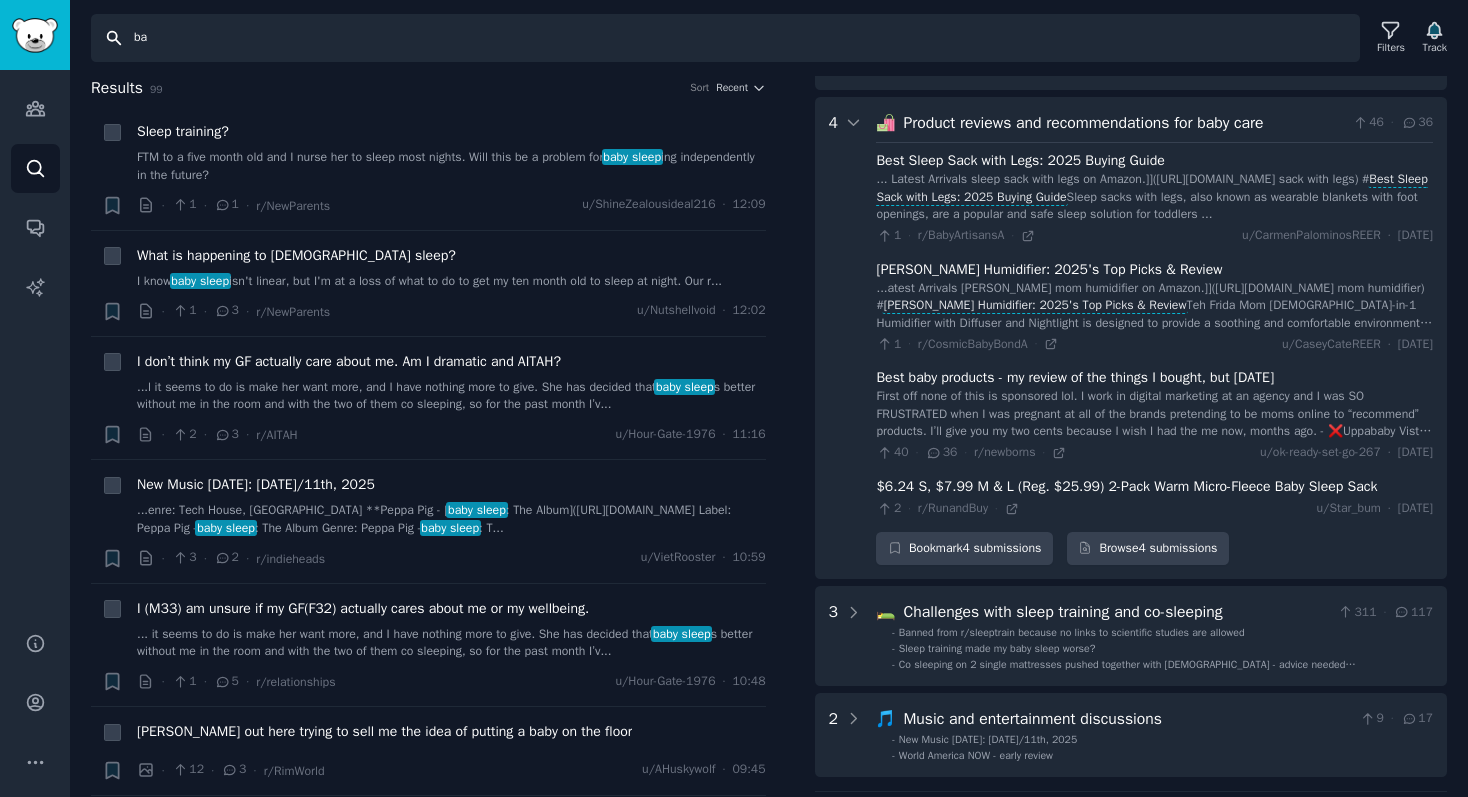 type on "b" 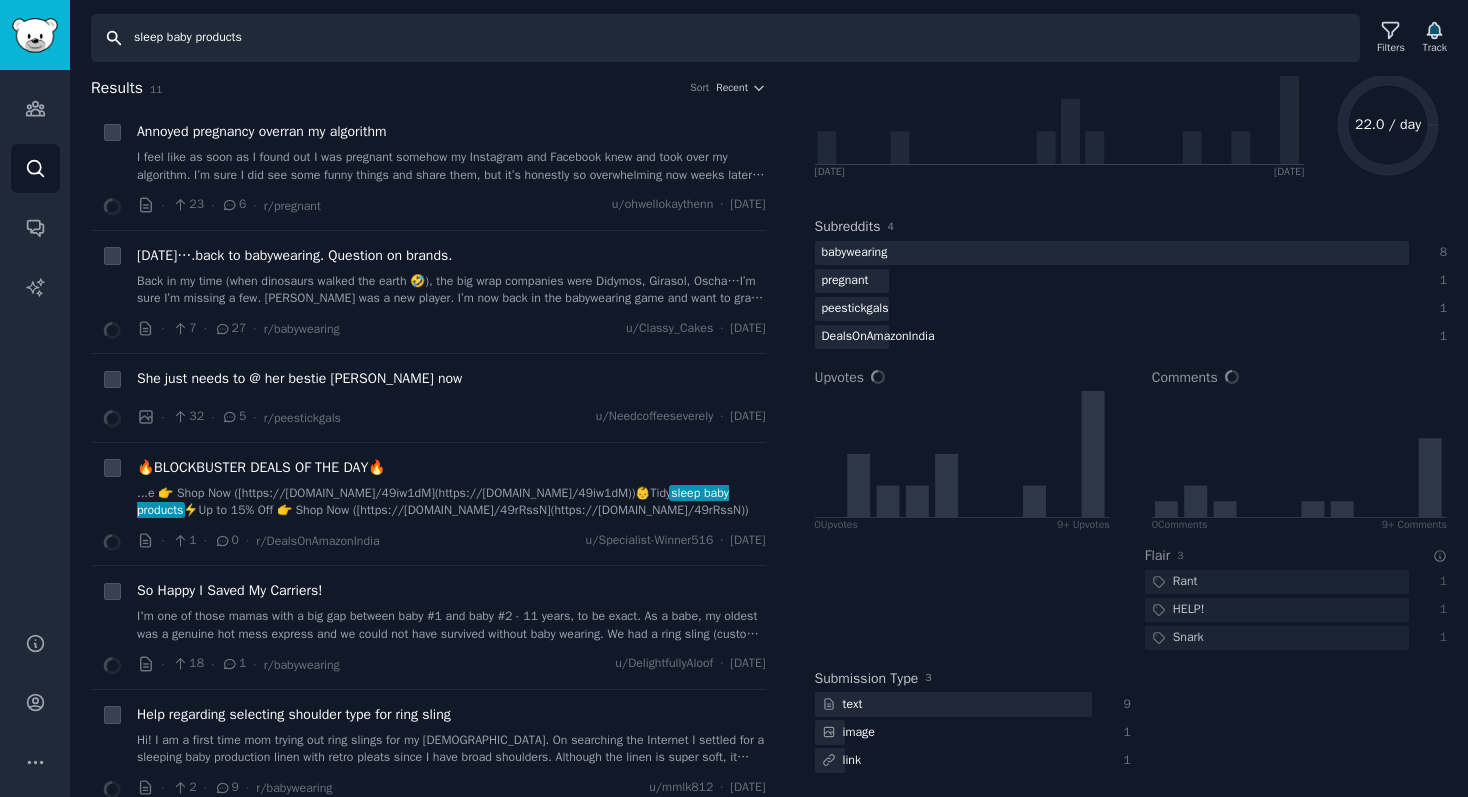 scroll, scrollTop: 152, scrollLeft: 0, axis: vertical 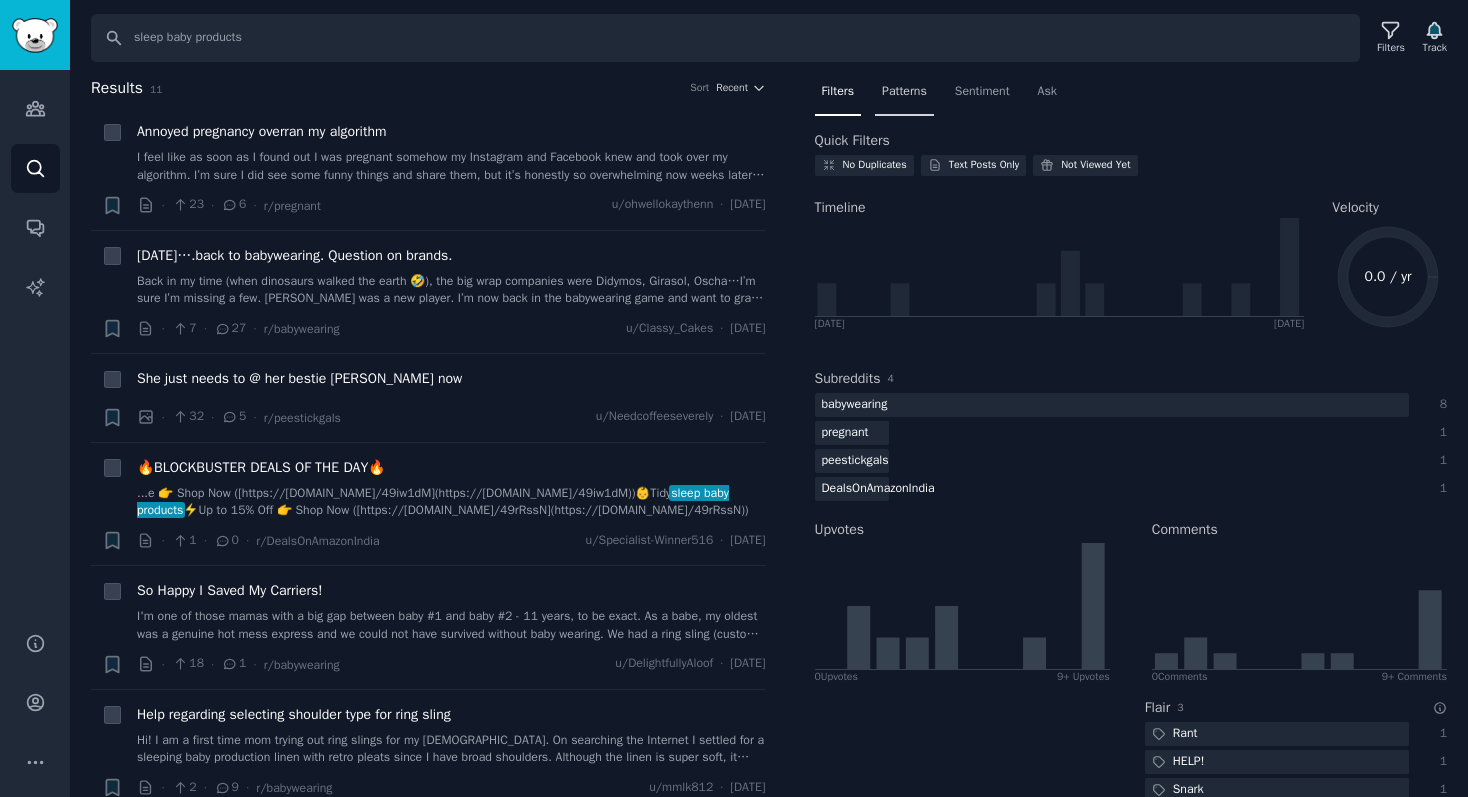 click on "Patterns" at bounding box center [904, 92] 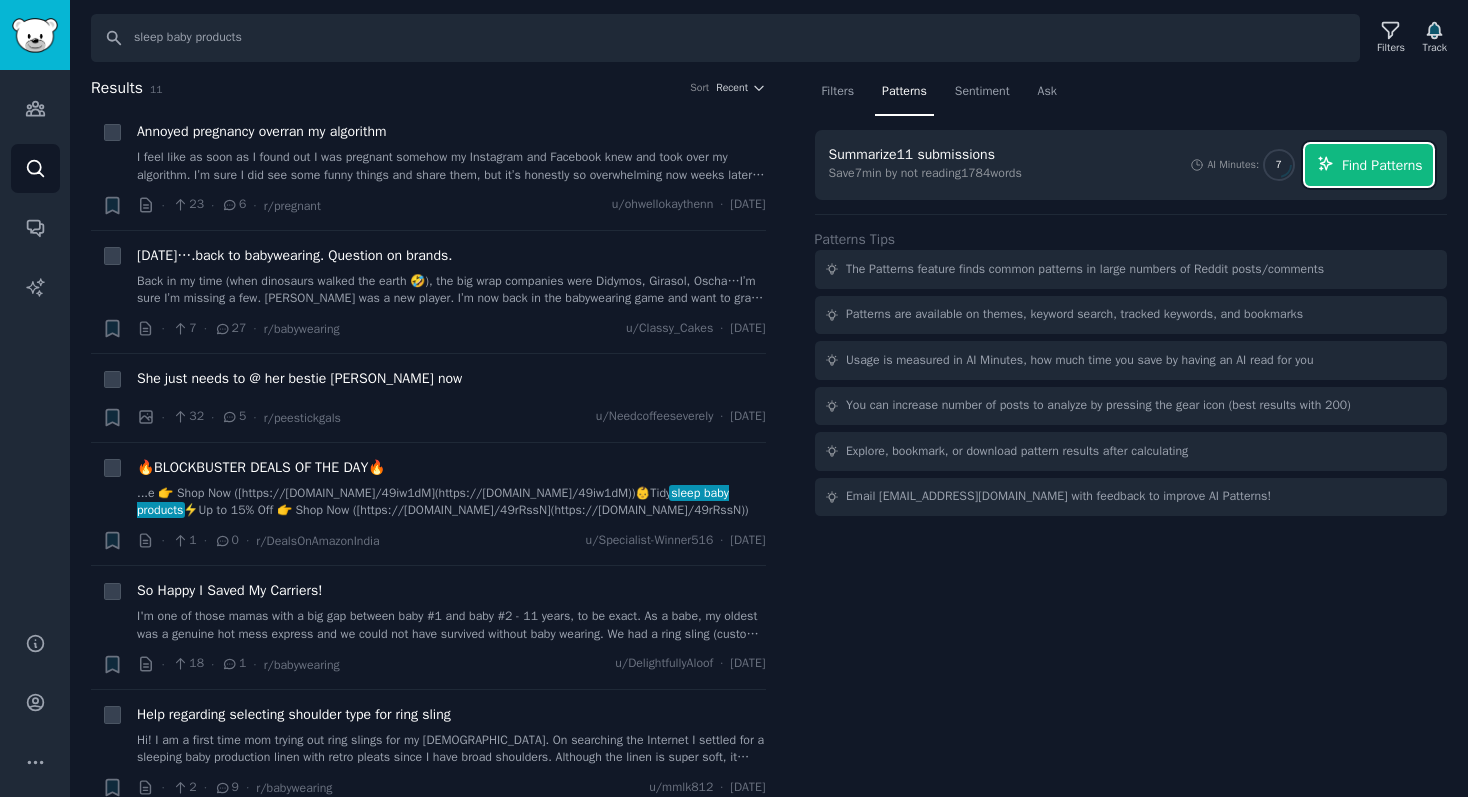 click on "Find Patterns" at bounding box center (1382, 165) 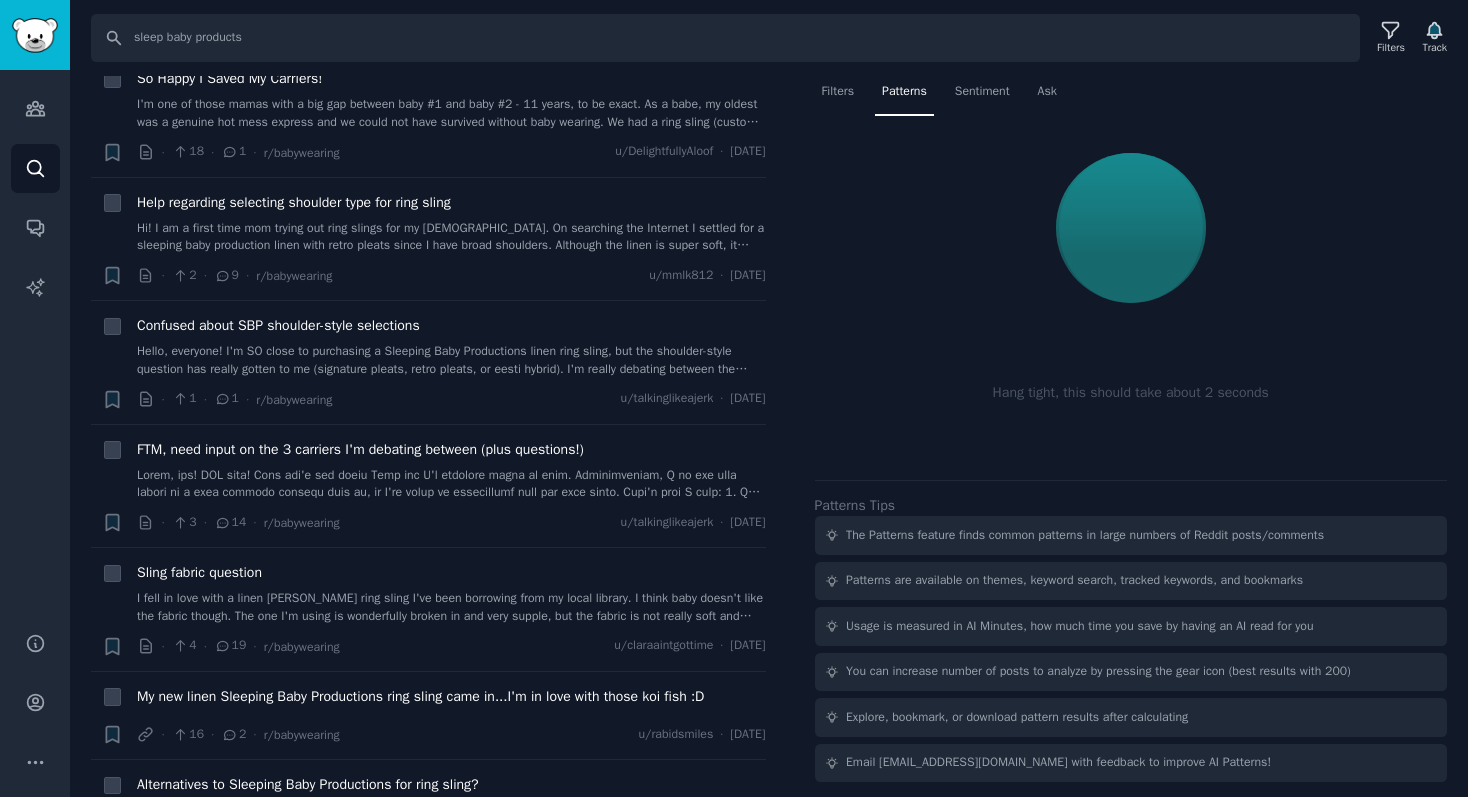 scroll, scrollTop: 0, scrollLeft: 0, axis: both 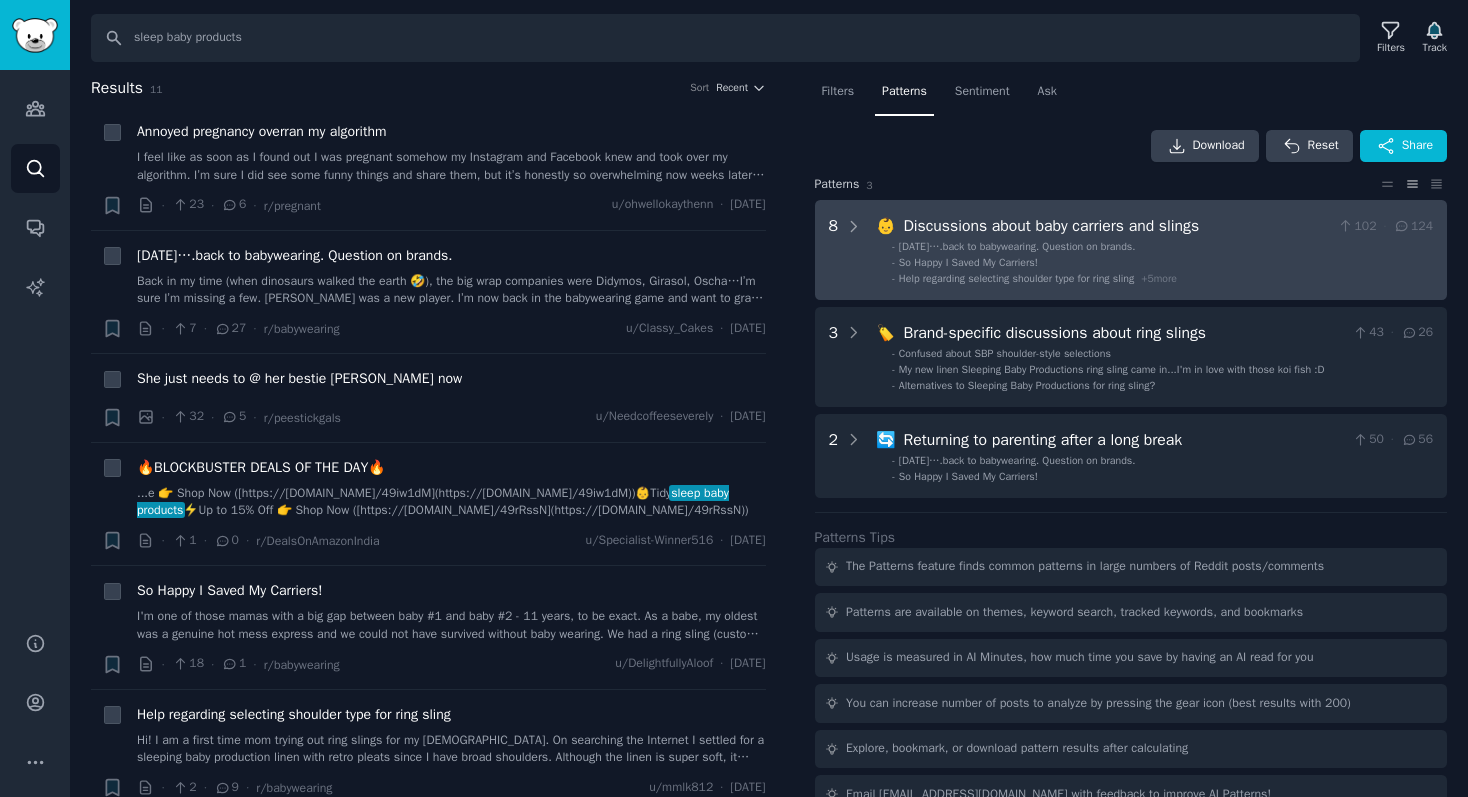click on "Discussions about baby carriers and slings" at bounding box center [1116, 226] 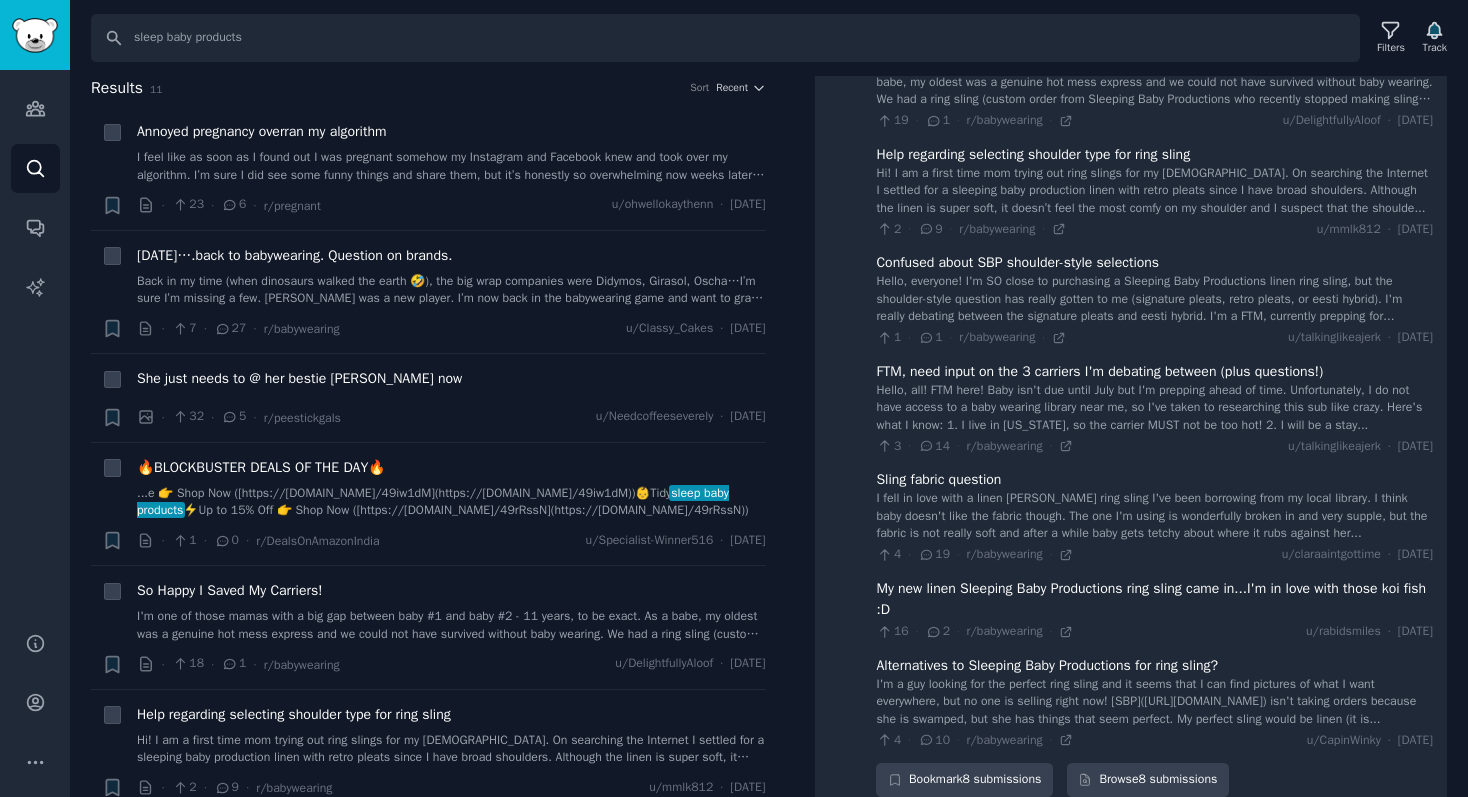 scroll, scrollTop: 368, scrollLeft: 0, axis: vertical 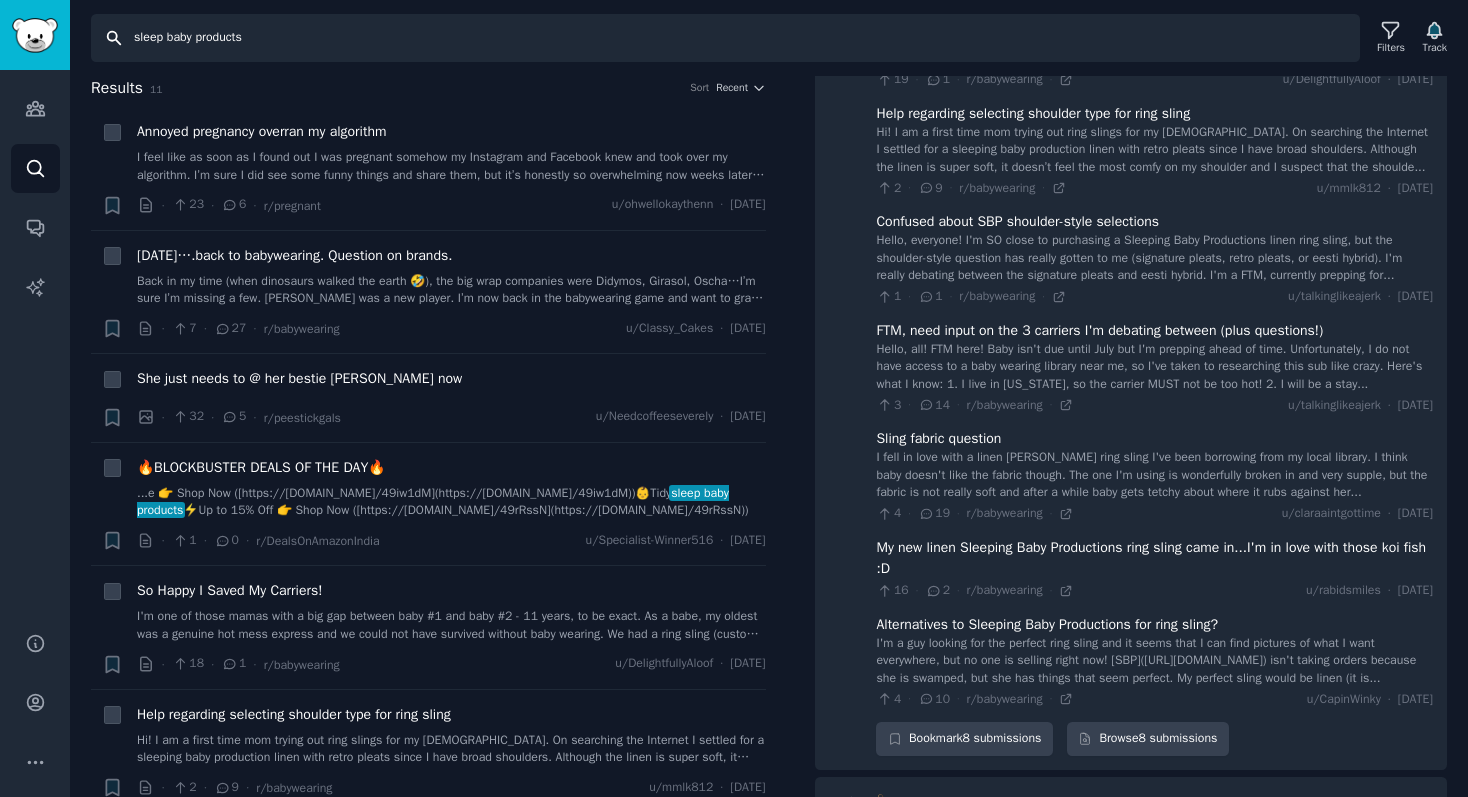 click on "sleep baby products" at bounding box center [725, 38] 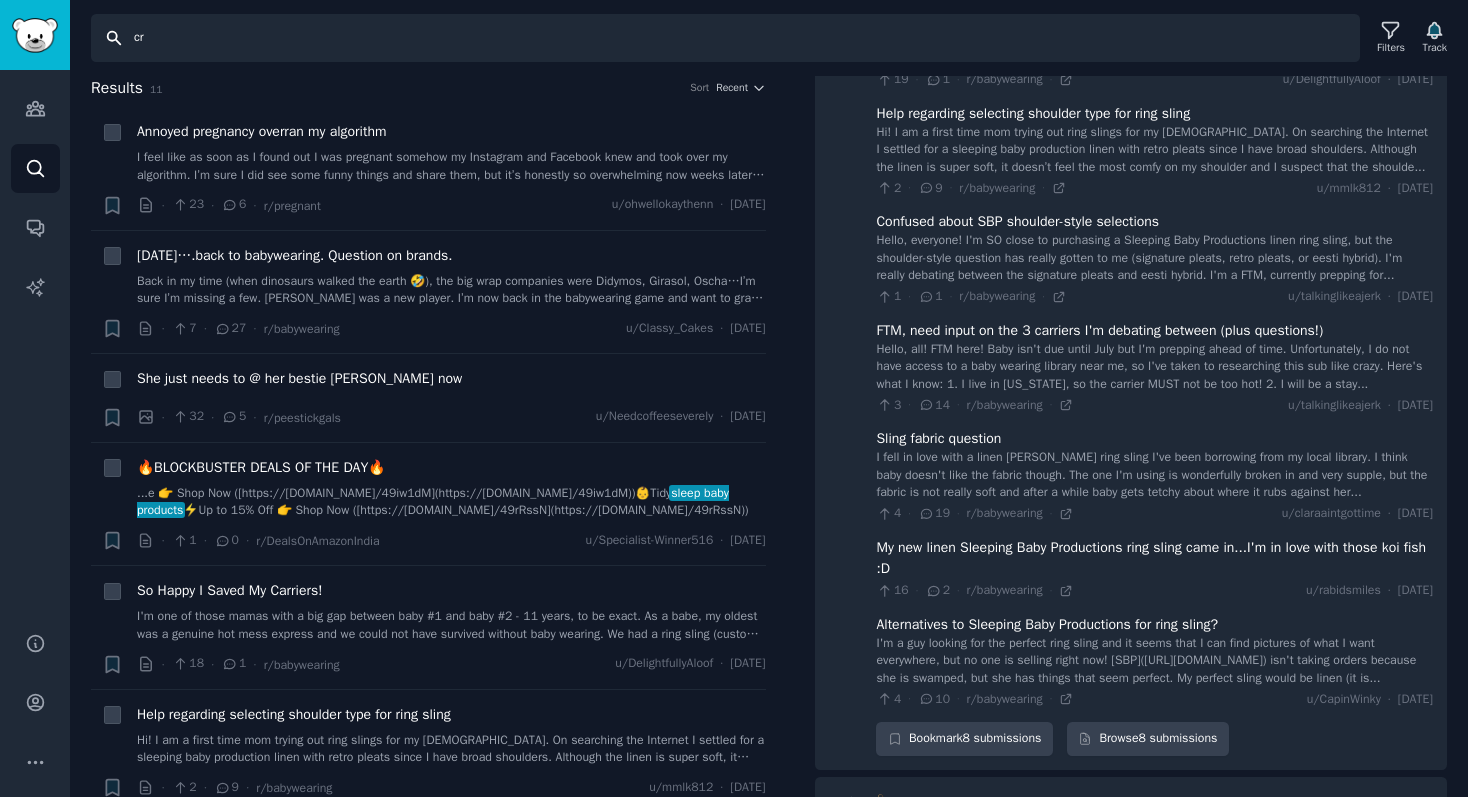 type on "c" 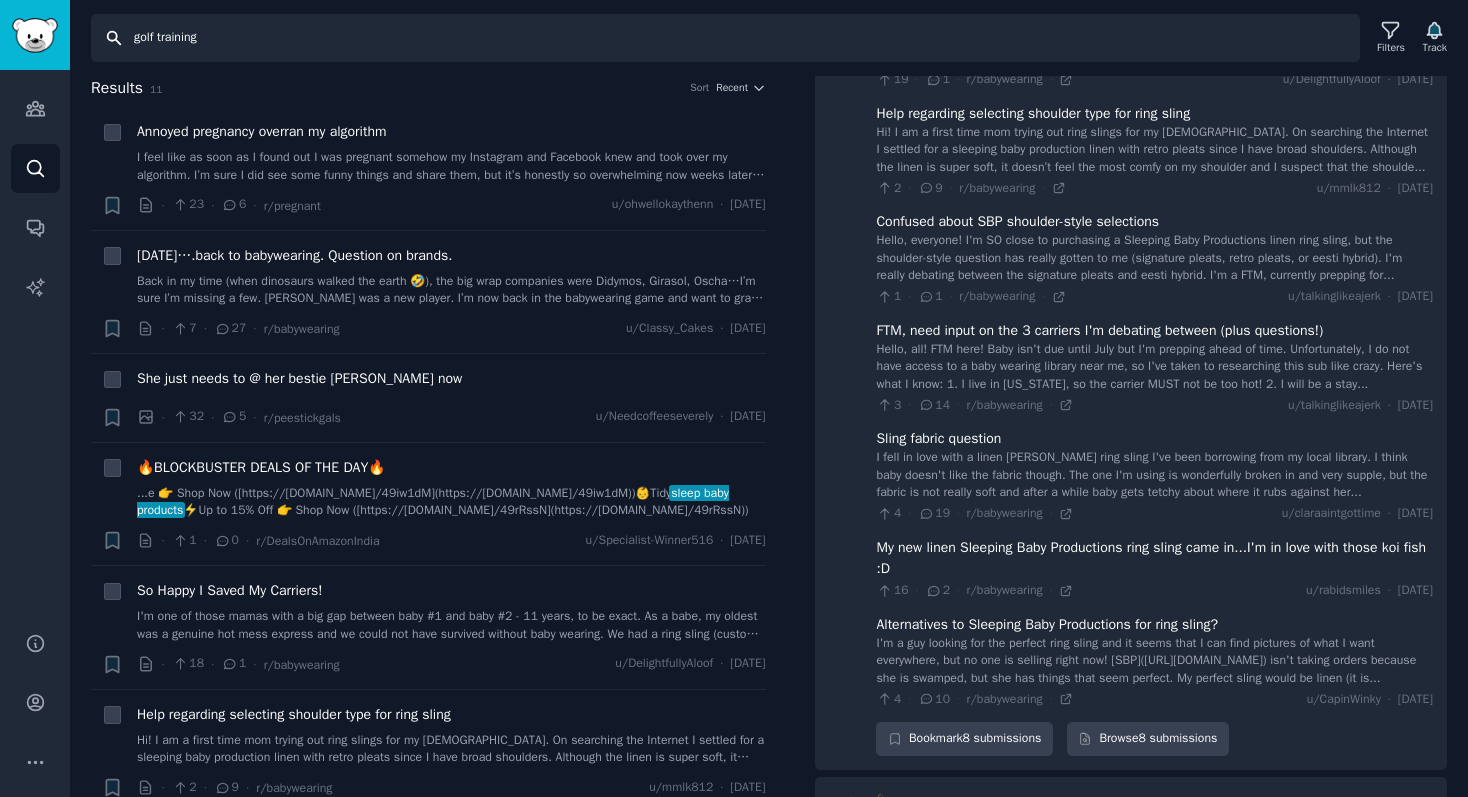 type on "golf training" 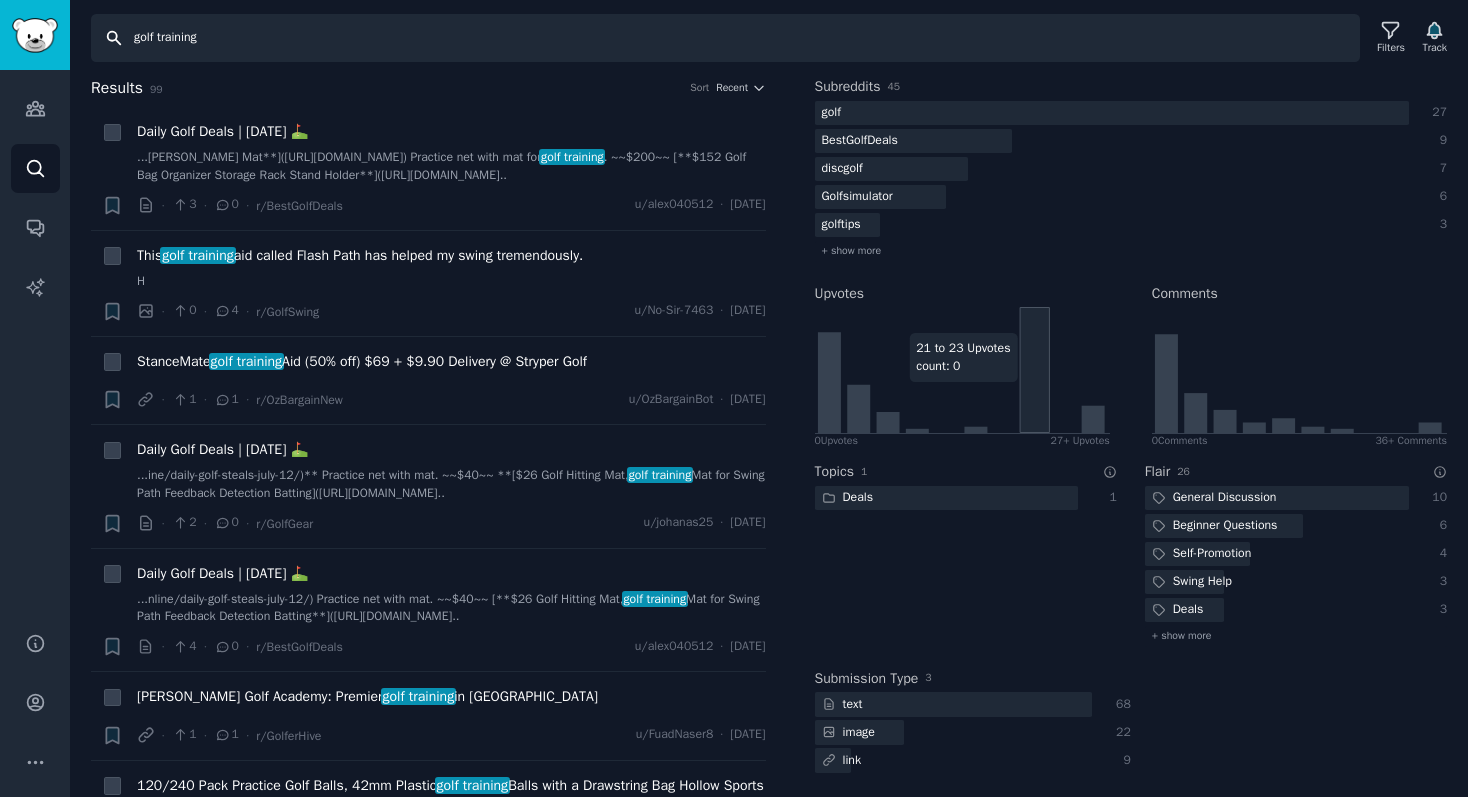 scroll, scrollTop: 259, scrollLeft: 0, axis: vertical 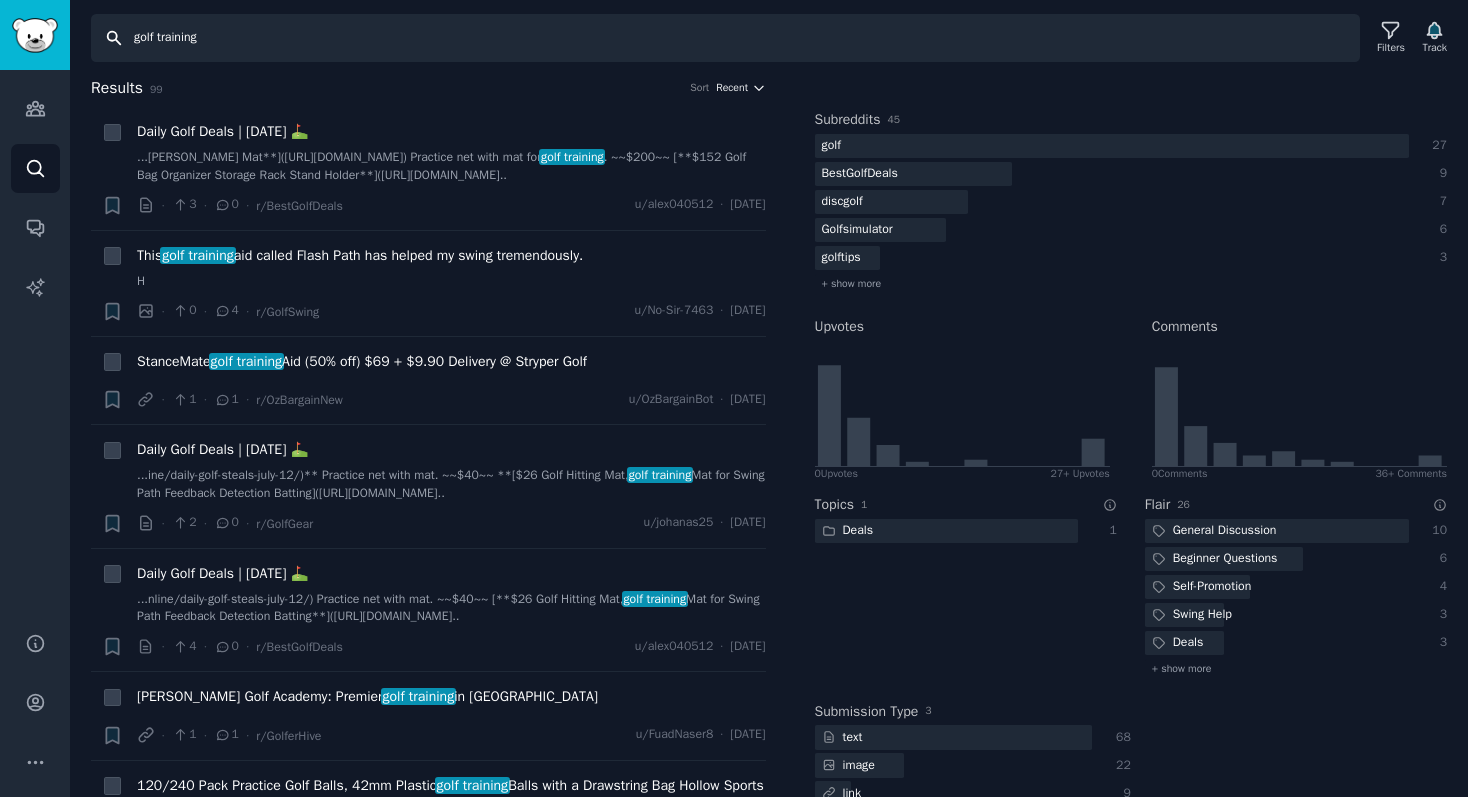 click on "Recent" at bounding box center [732, 88] 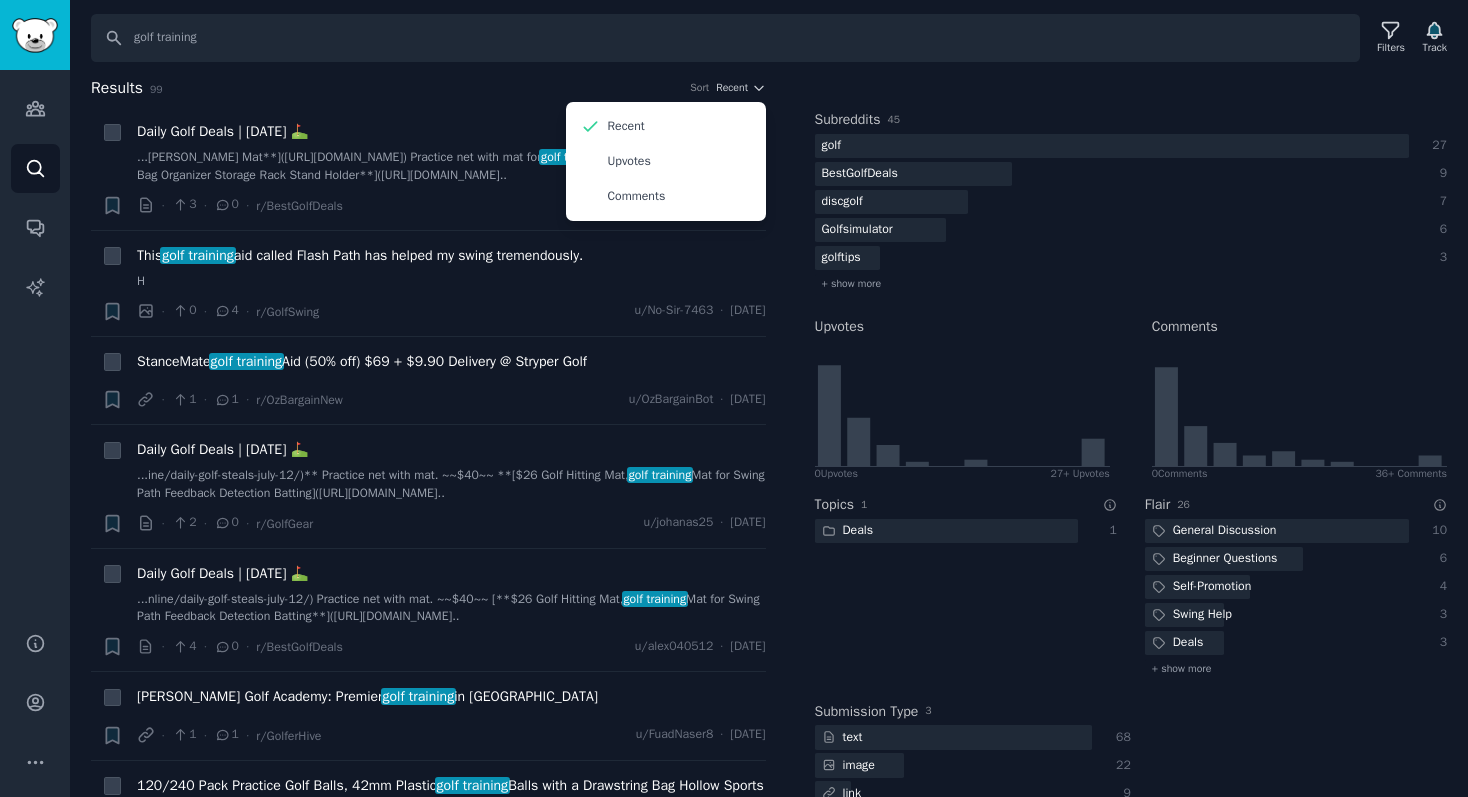 click on "Results 99 Sort Recent Recent Upvotes Comments" at bounding box center (428, 88) 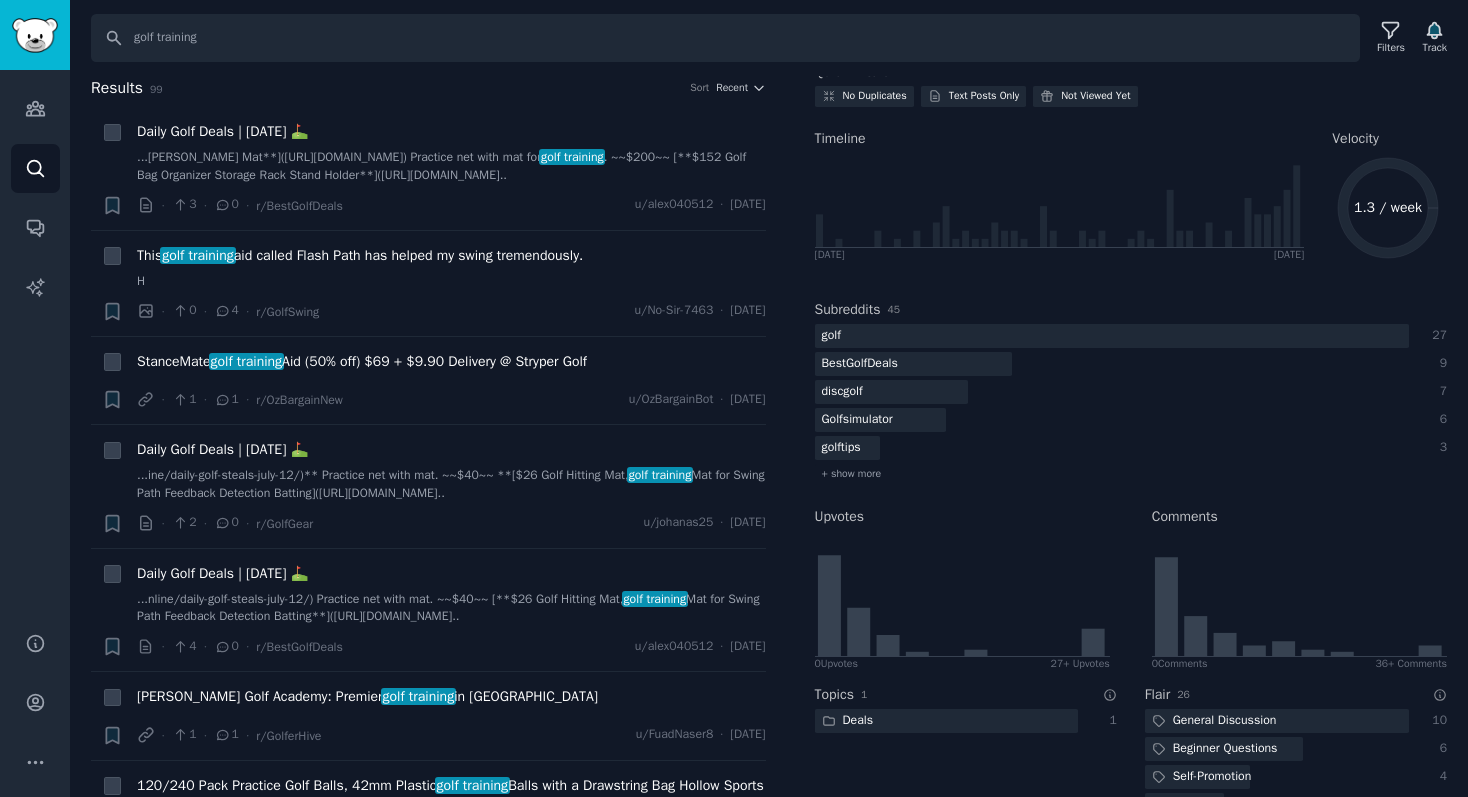 scroll, scrollTop: 0, scrollLeft: 0, axis: both 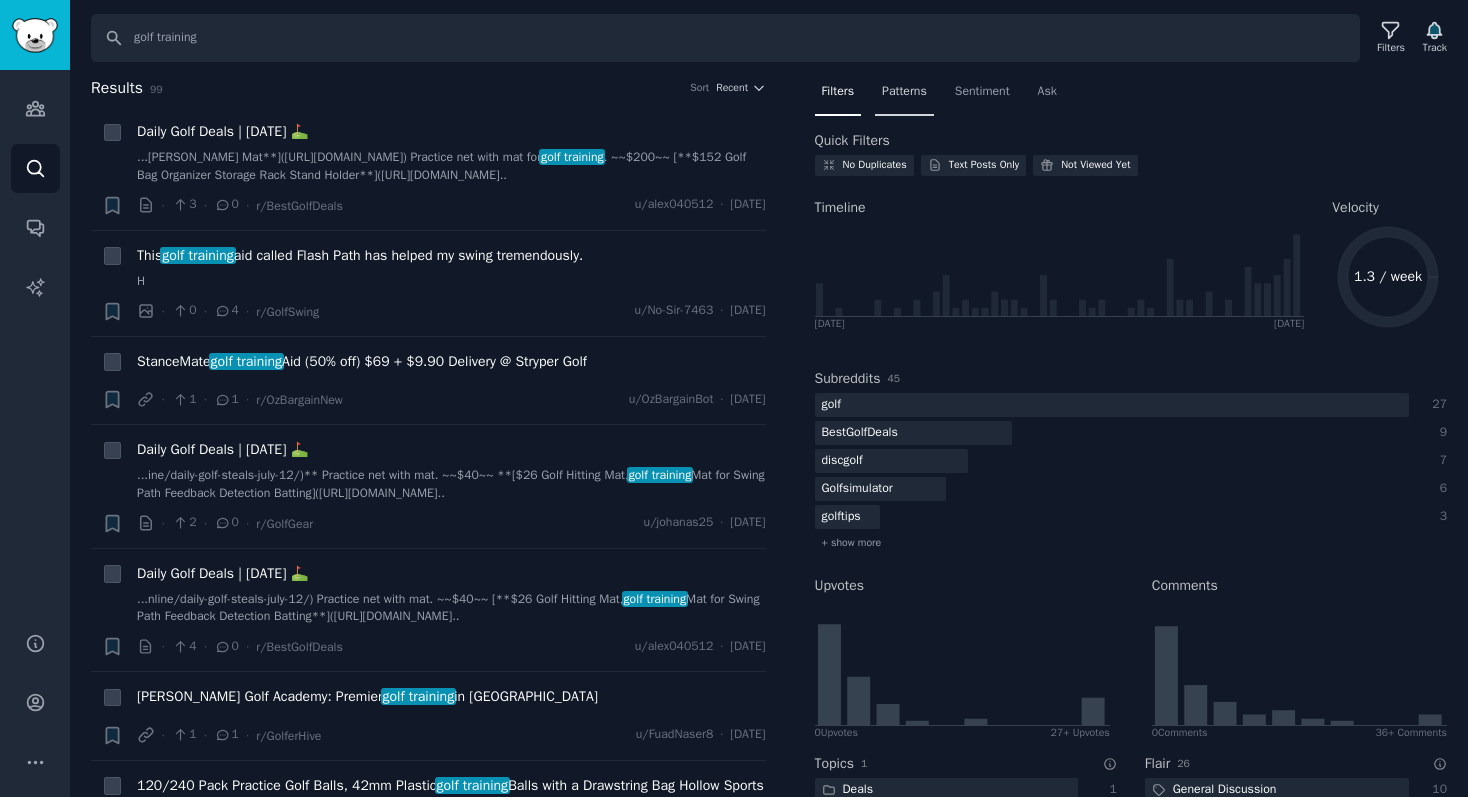 click on "Patterns" at bounding box center [904, 92] 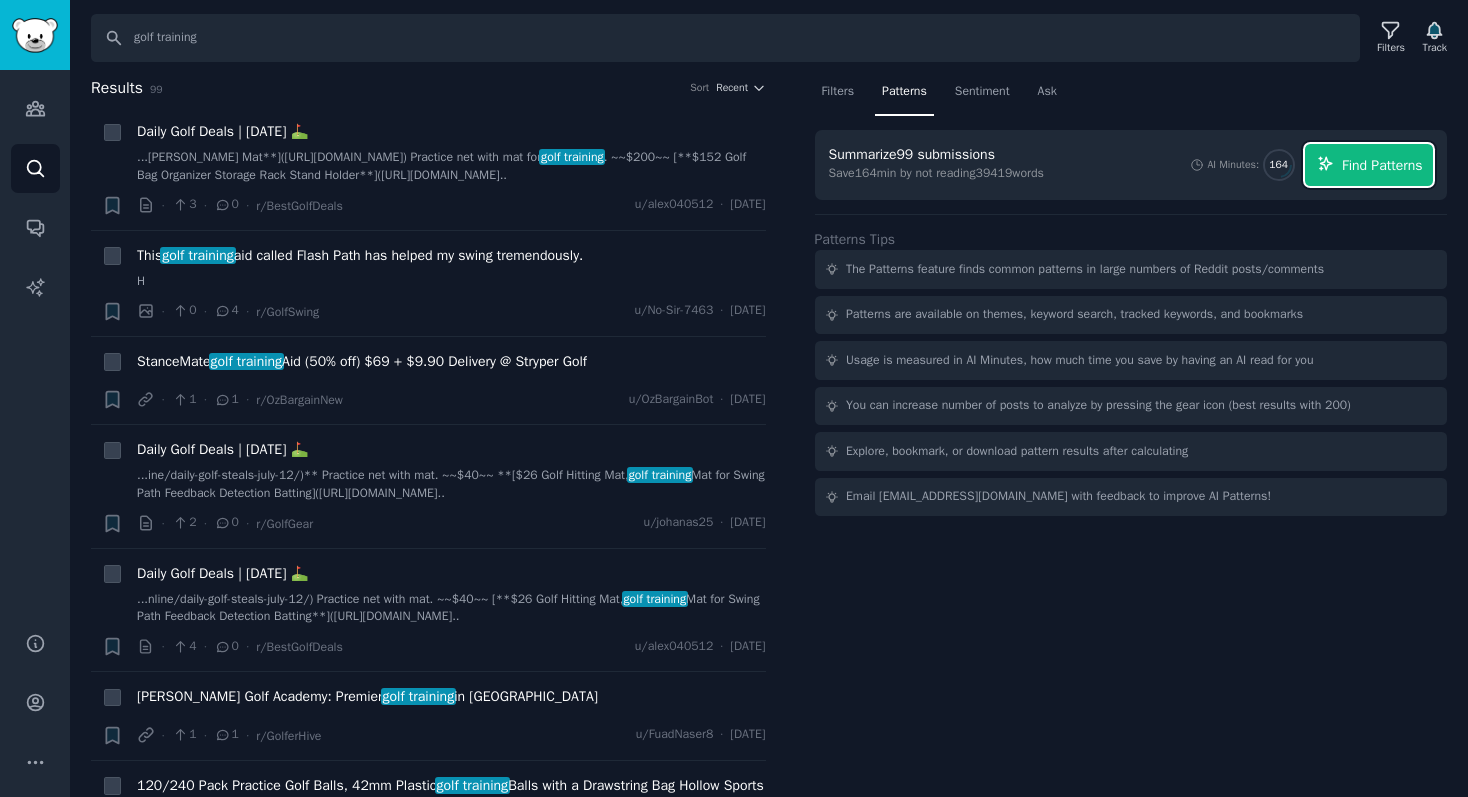 click on "Find Patterns" at bounding box center (1369, 165) 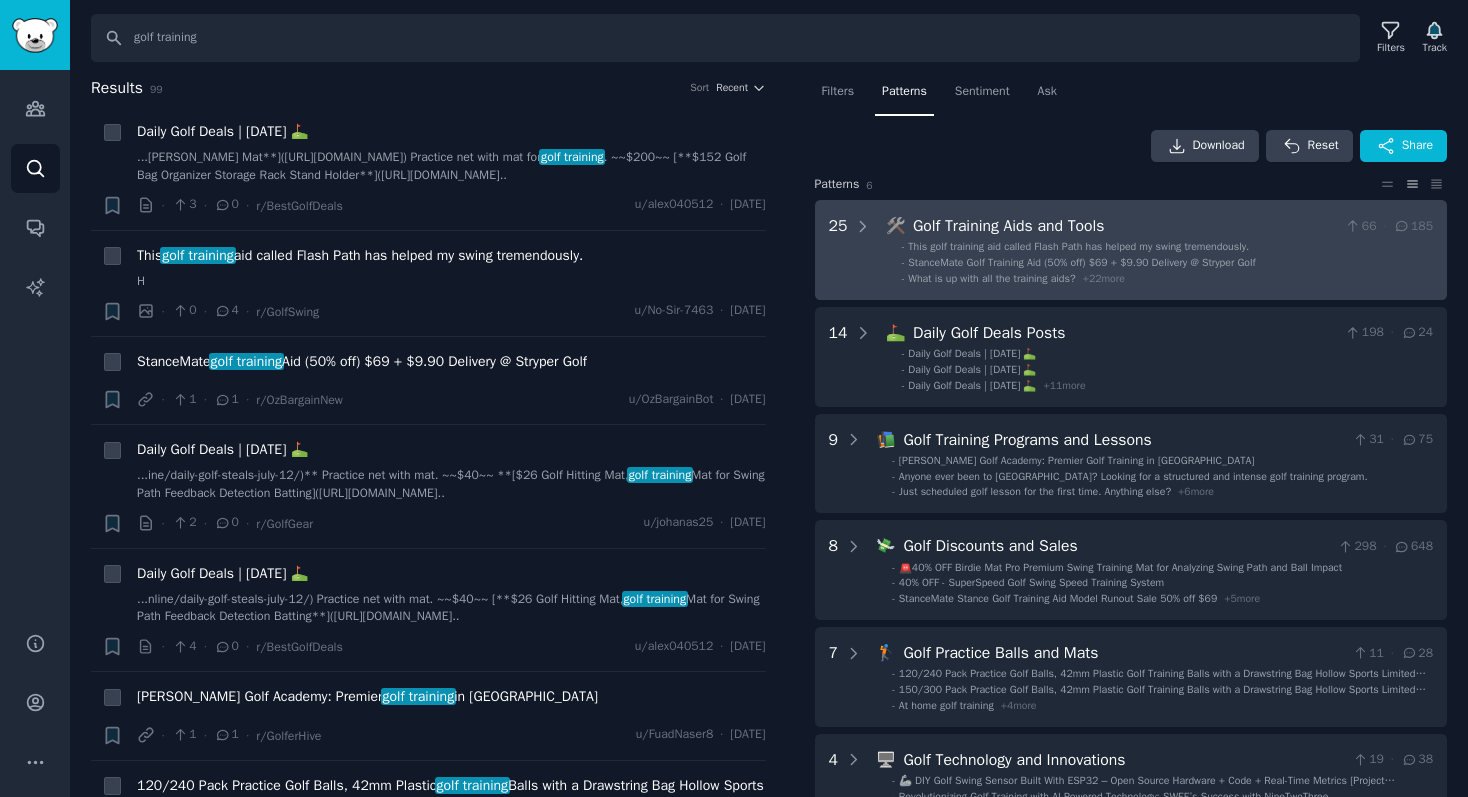 click on "🛠️ Golf Training Aids and Tools 66 · 185 - This golf training aid called Flash Path has helped my swing tremendously. - StanceMate Golf Training Aid (50% off) $69 + $9.90 Delivery @ Stryper Golf - What is up with all the training aids? +  22  more" at bounding box center [1159, 250] 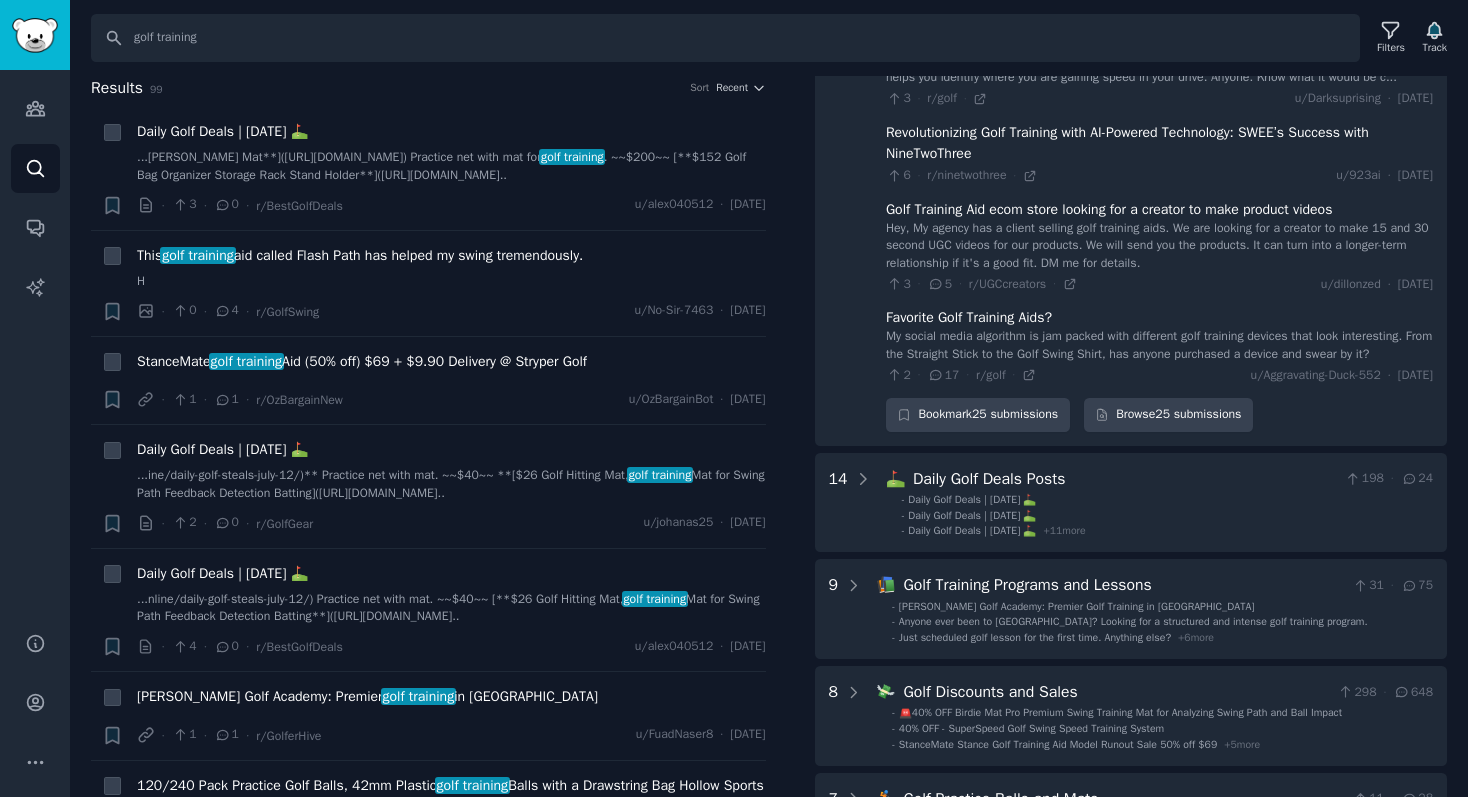 scroll, scrollTop: 2299, scrollLeft: 0, axis: vertical 